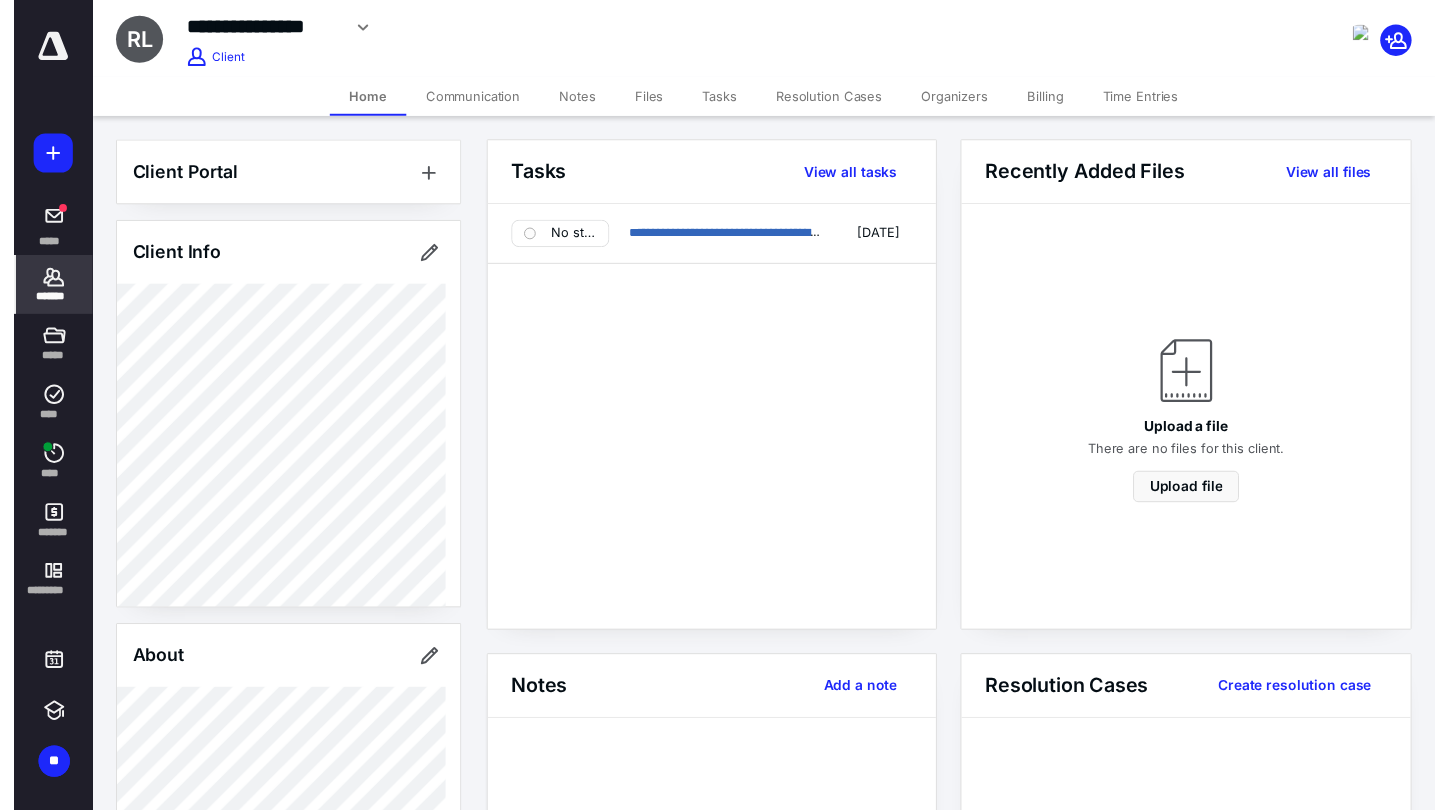 scroll, scrollTop: 0, scrollLeft: 0, axis: both 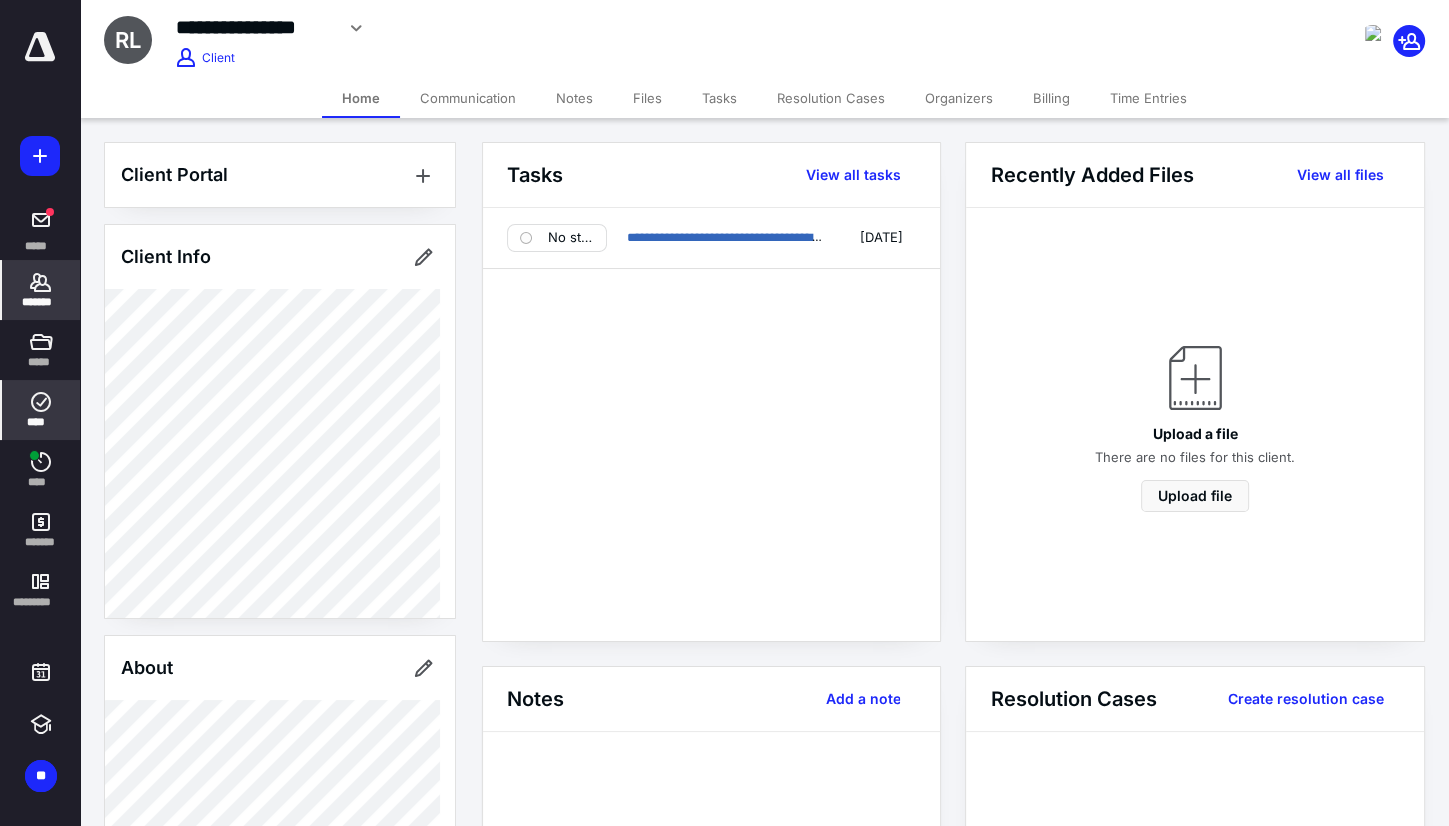 click on "****" at bounding box center [41, 410] 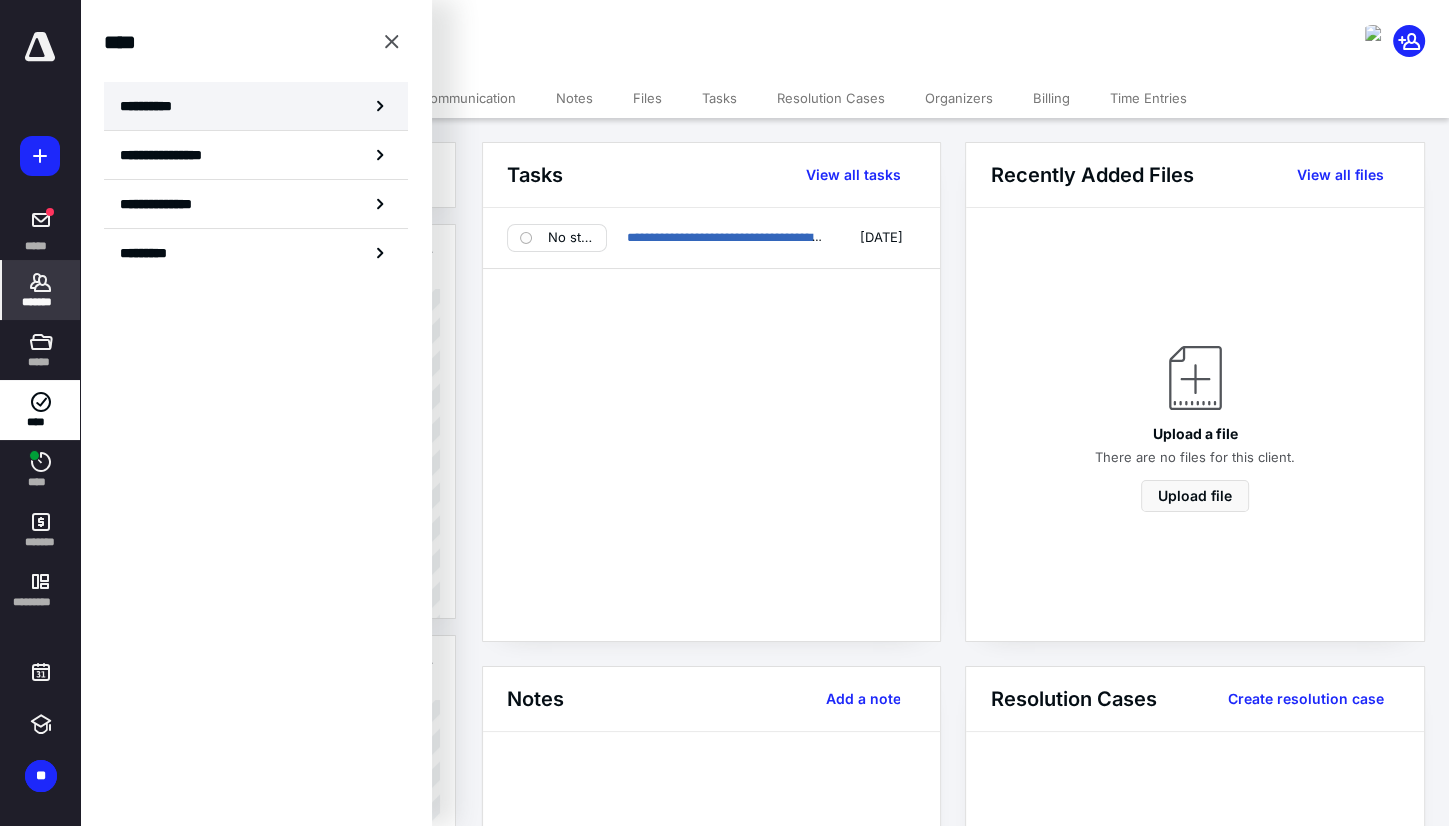 click on "**********" at bounding box center (256, 106) 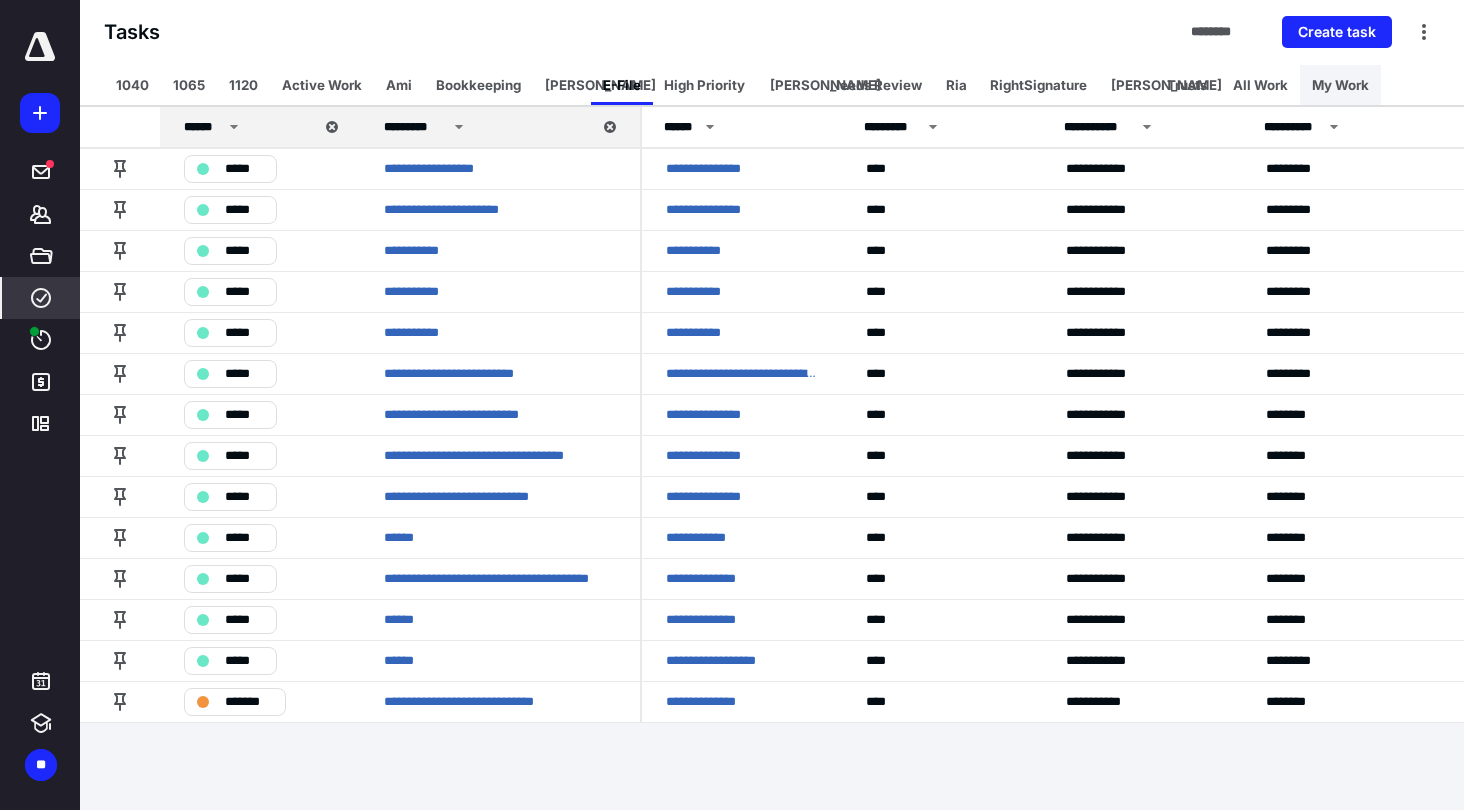 click on "My Work" at bounding box center (1340, 85) 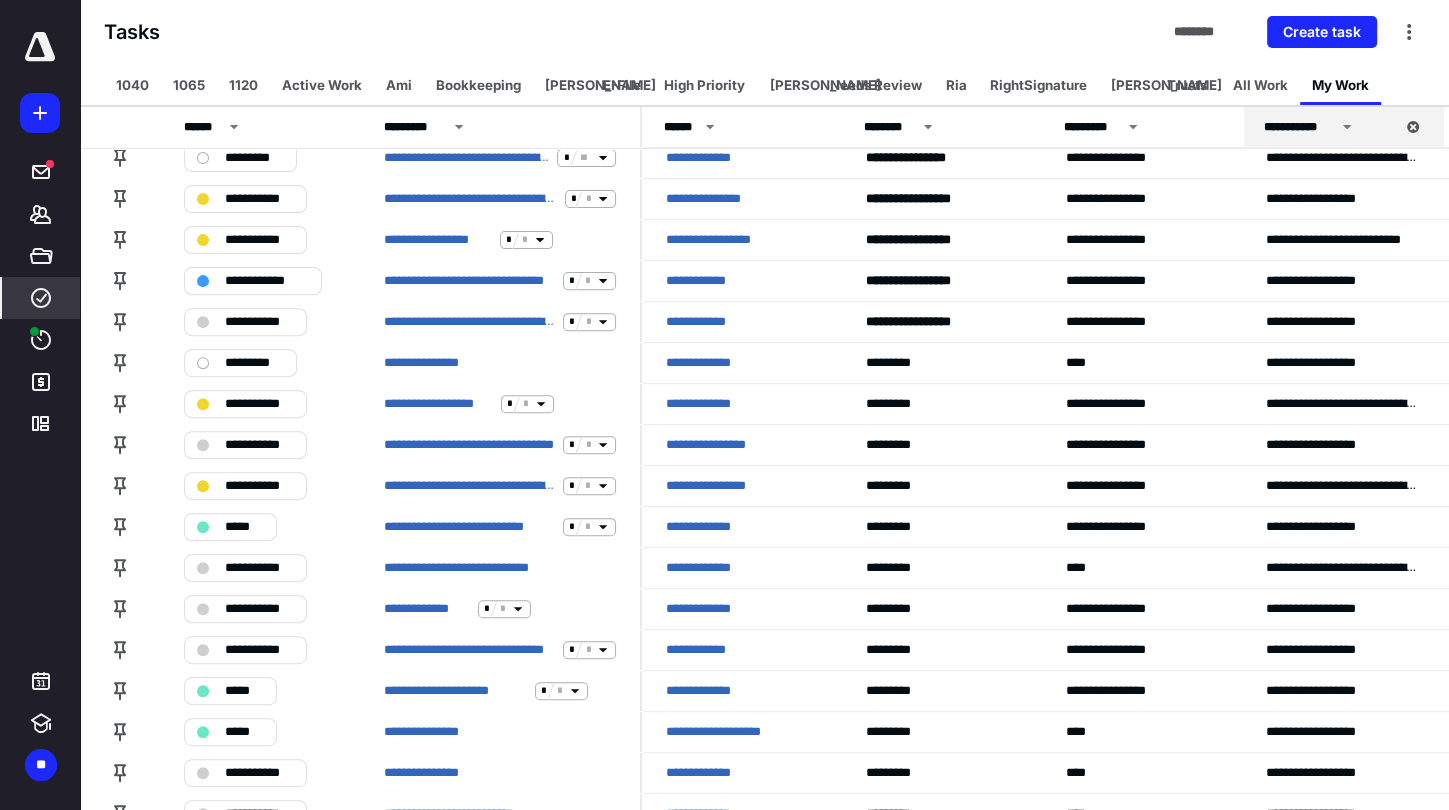scroll, scrollTop: 627, scrollLeft: 0, axis: vertical 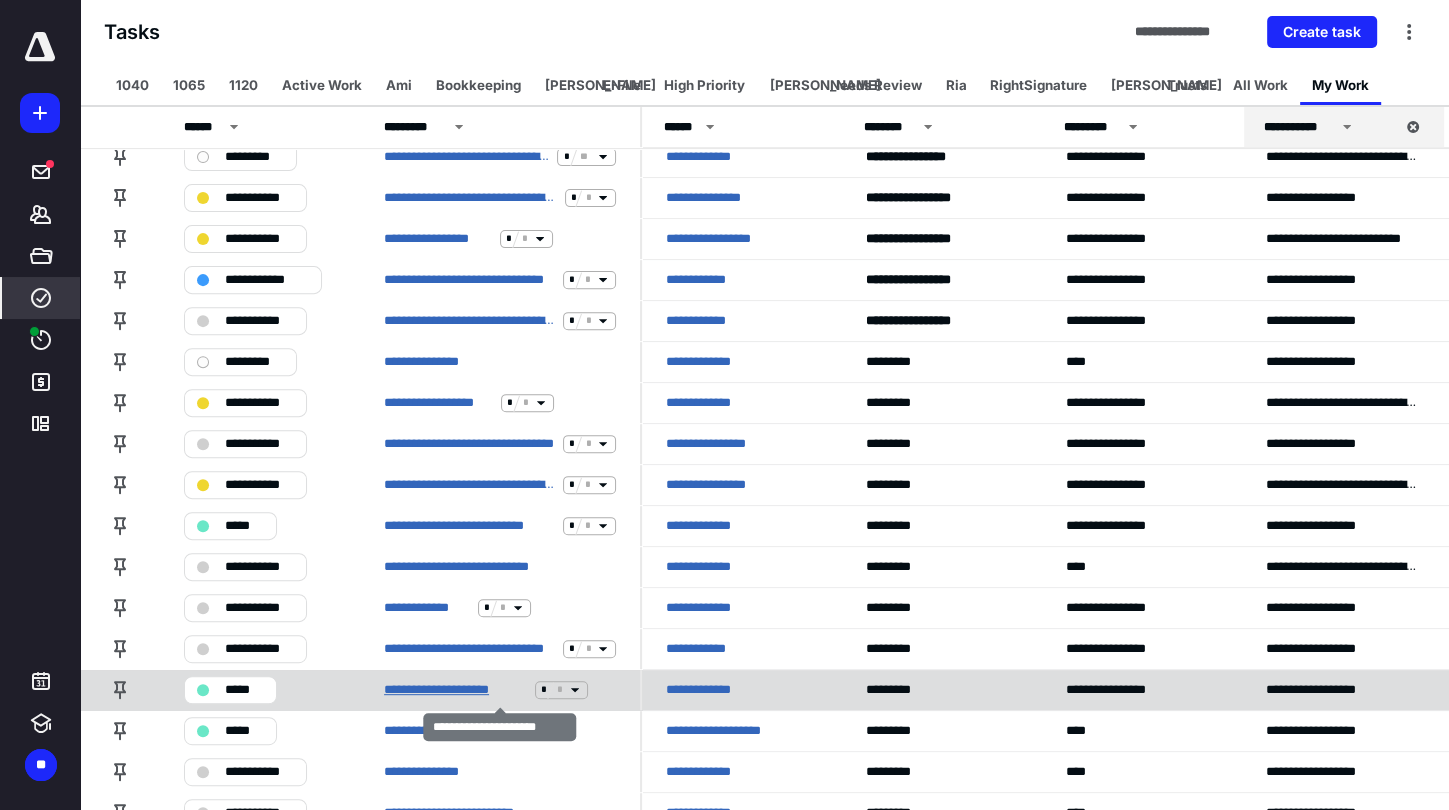 click on "**********" at bounding box center [455, 690] 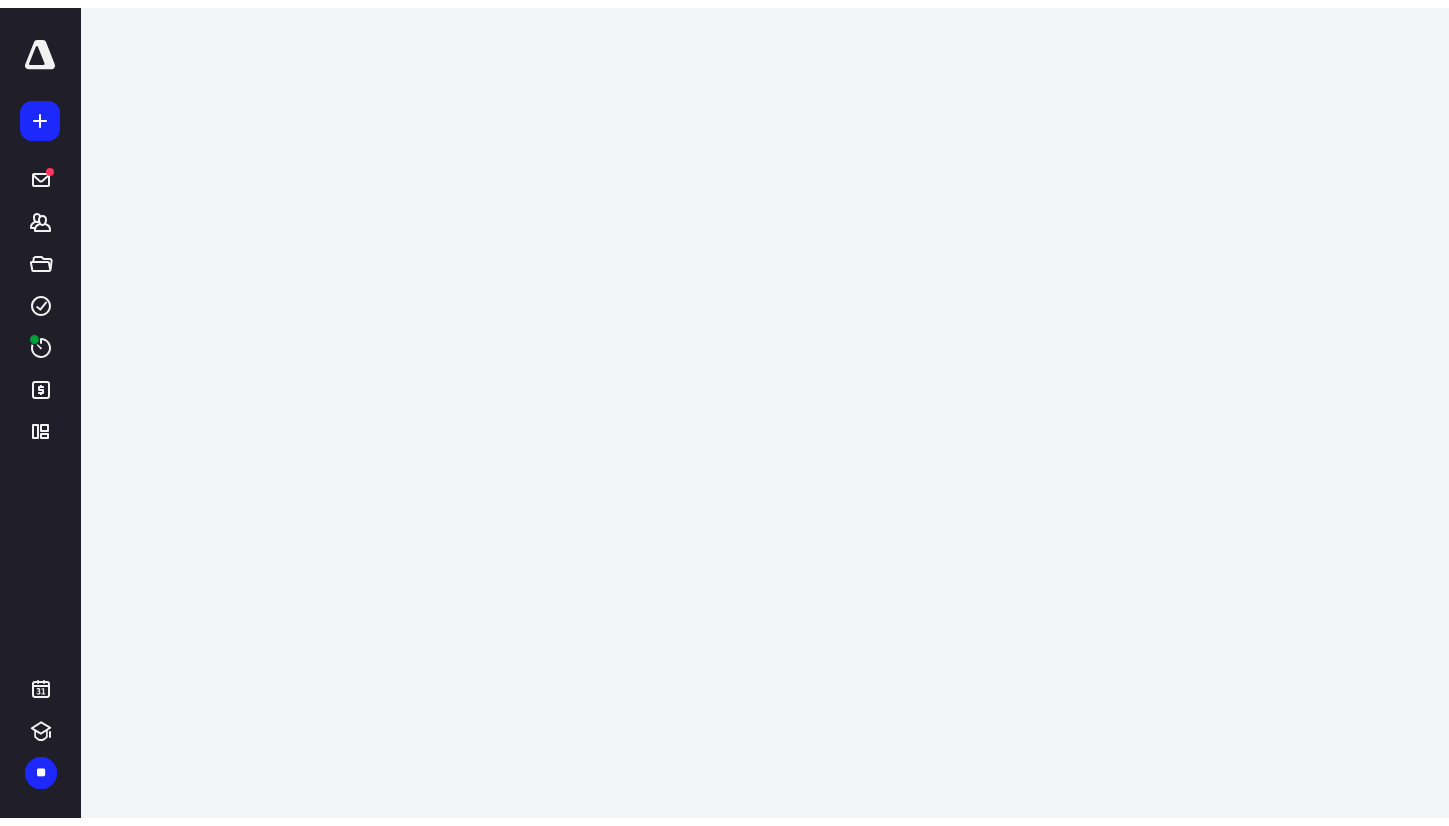 scroll, scrollTop: 0, scrollLeft: 0, axis: both 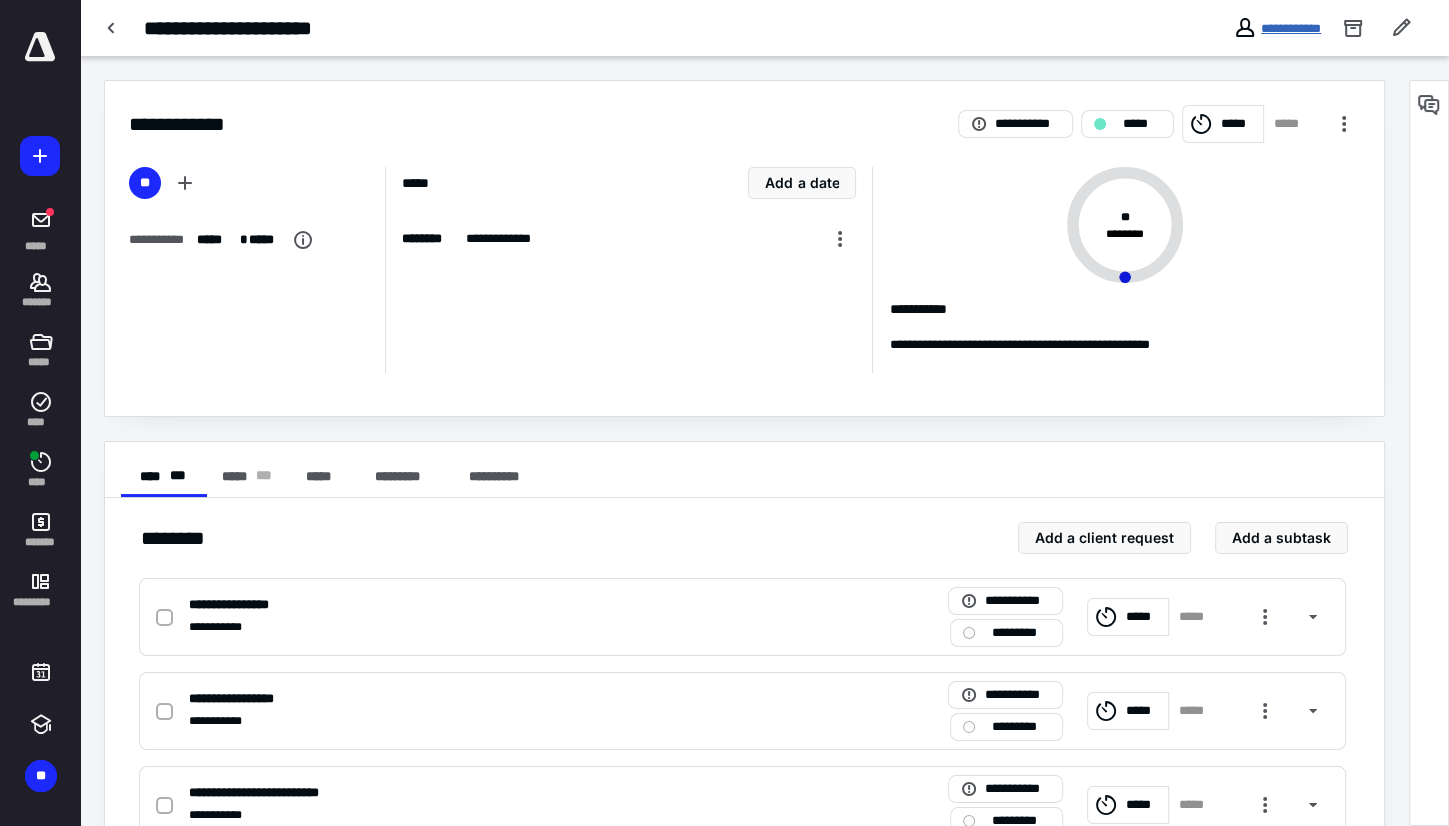 click on "**********" at bounding box center (1291, 28) 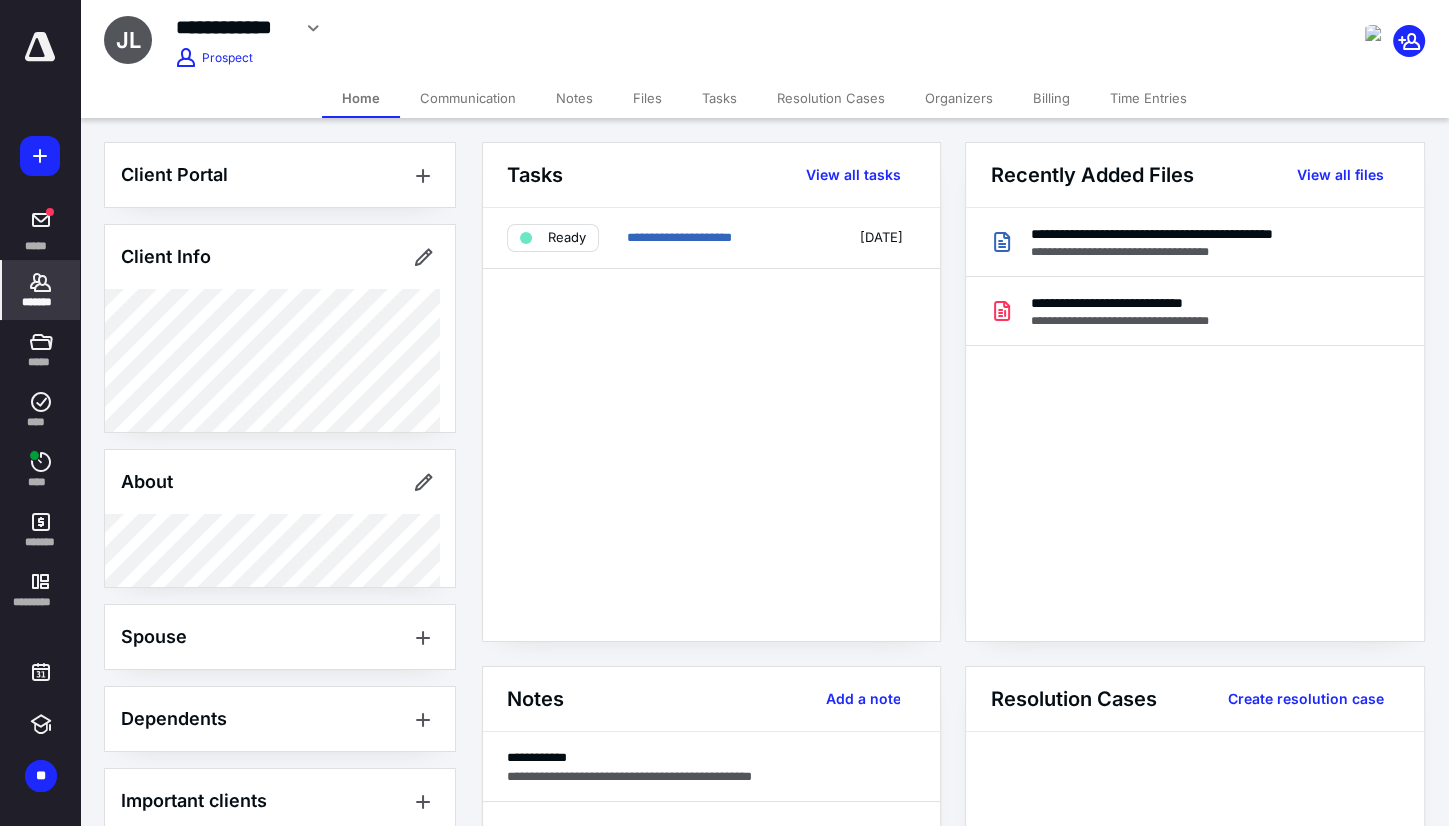 click 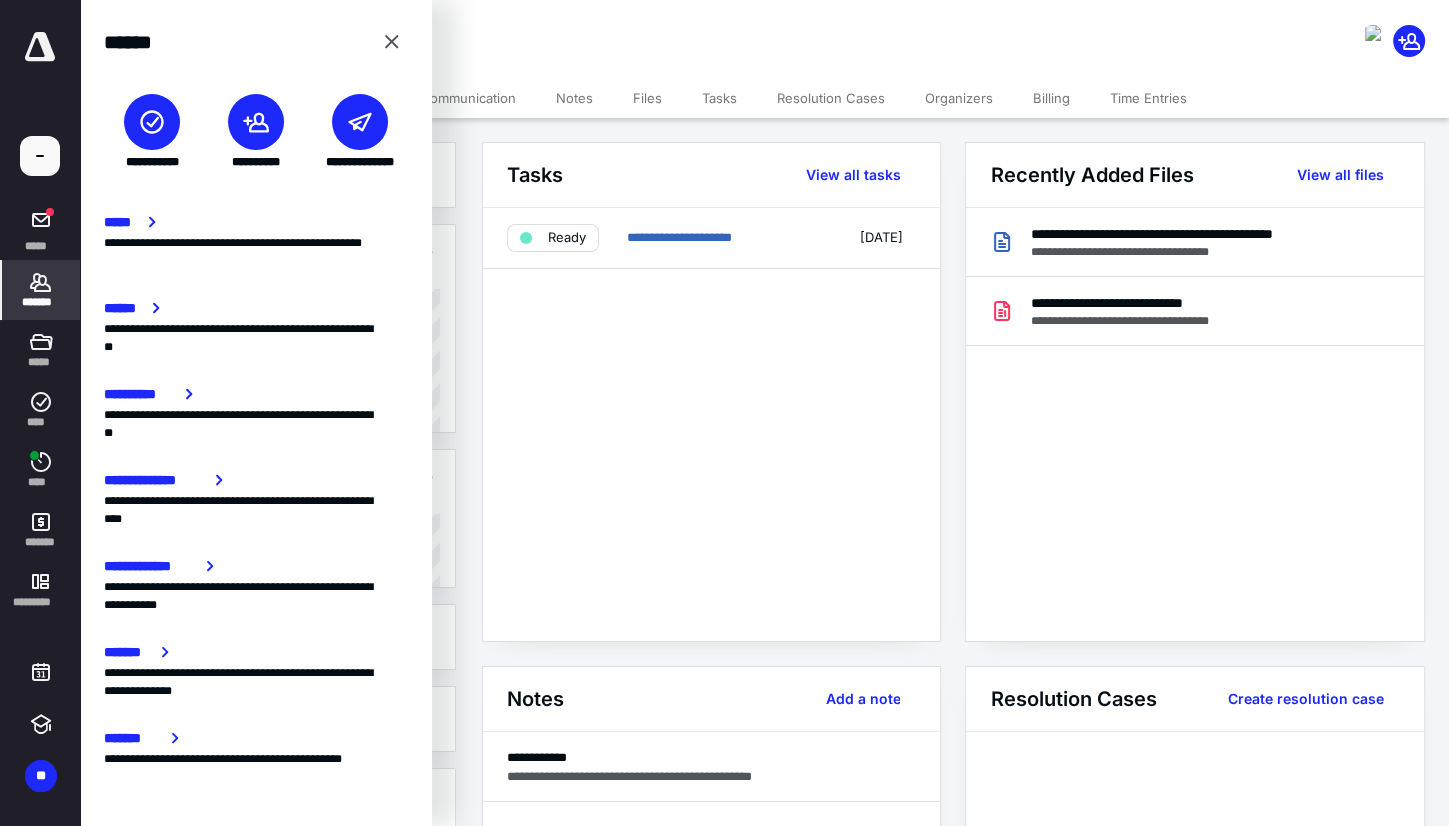click 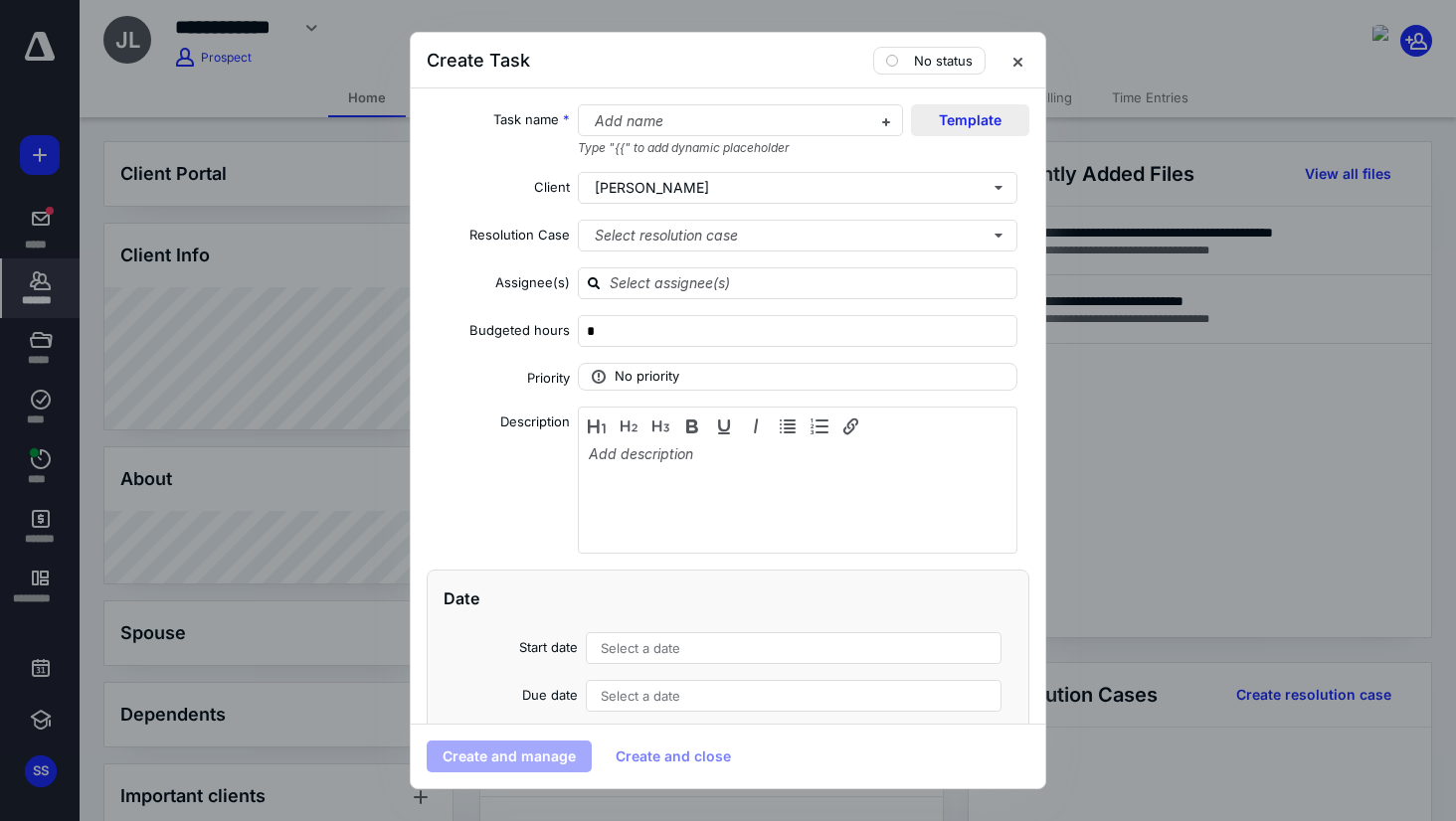 click on "Template" at bounding box center (970, 120) 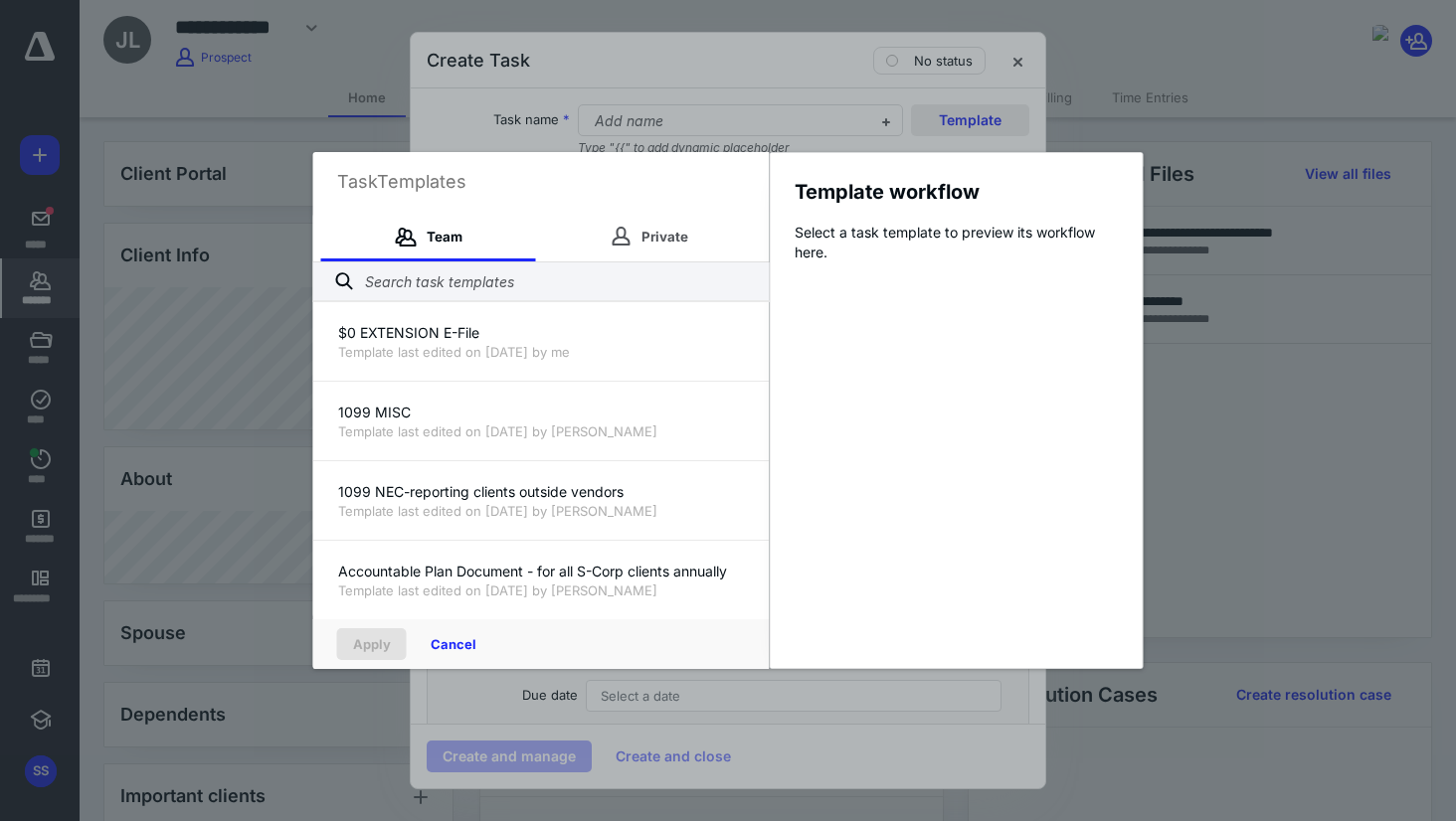 type 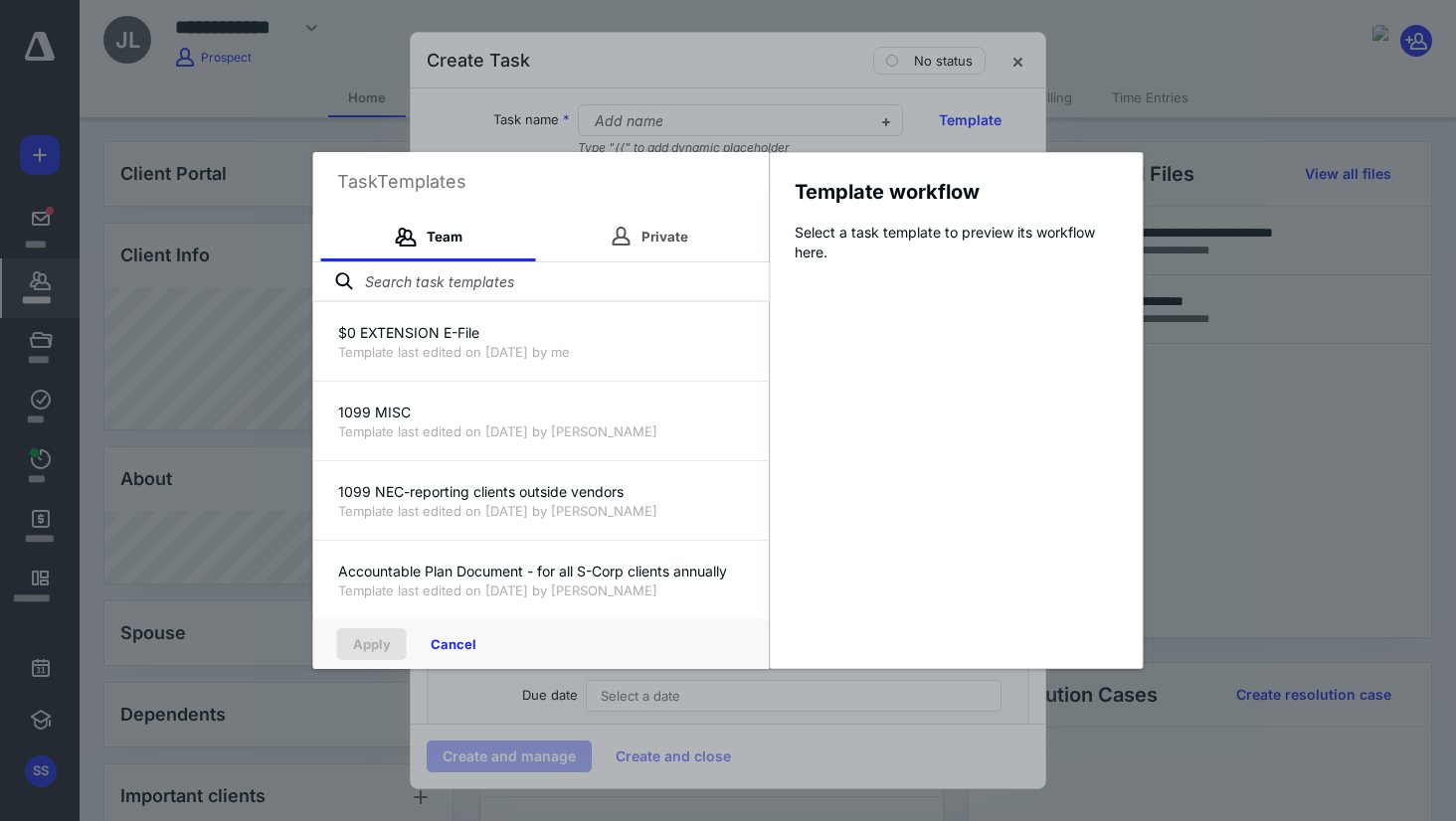 click at bounding box center [541, 282] 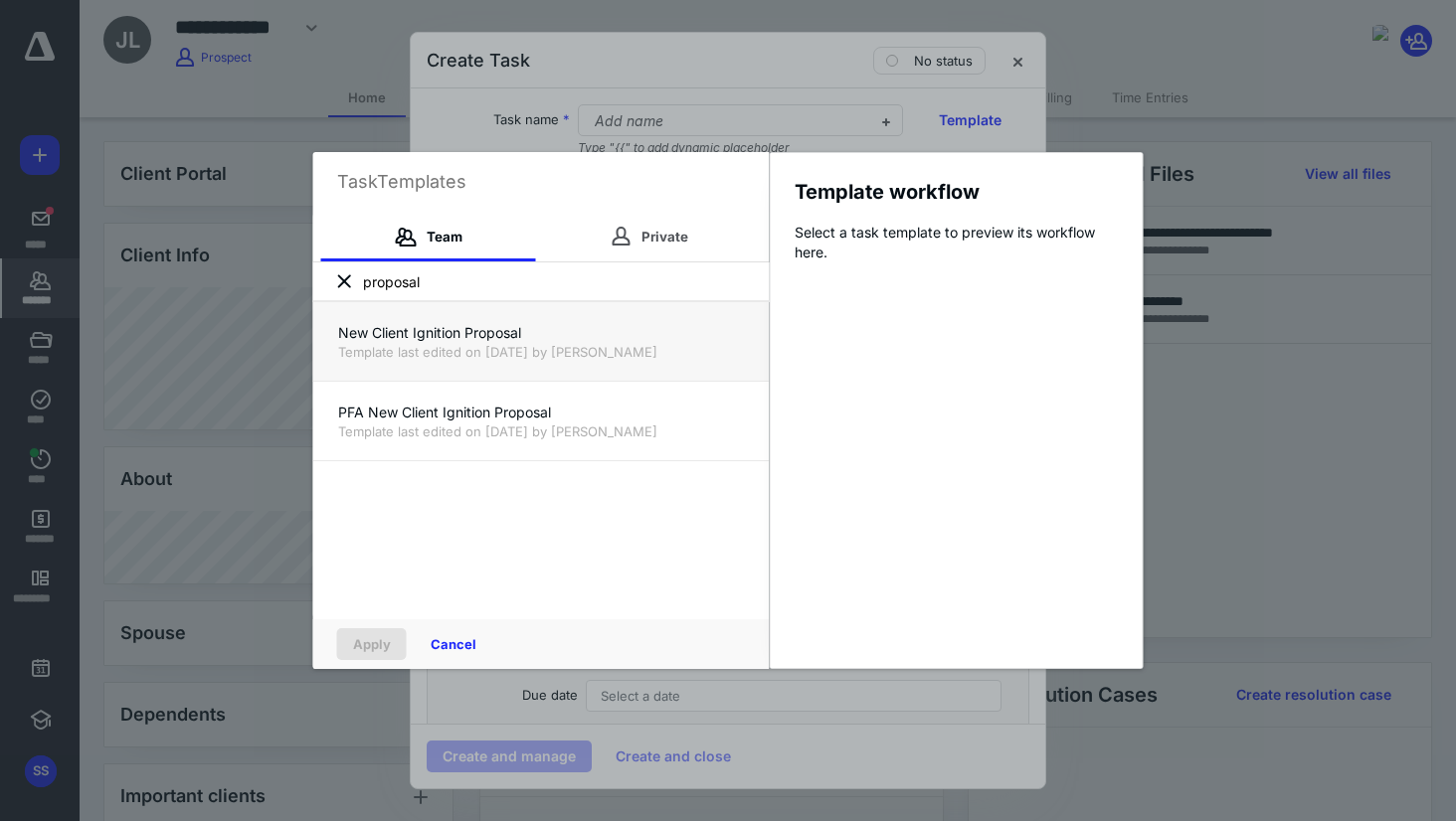 type on "proposal" 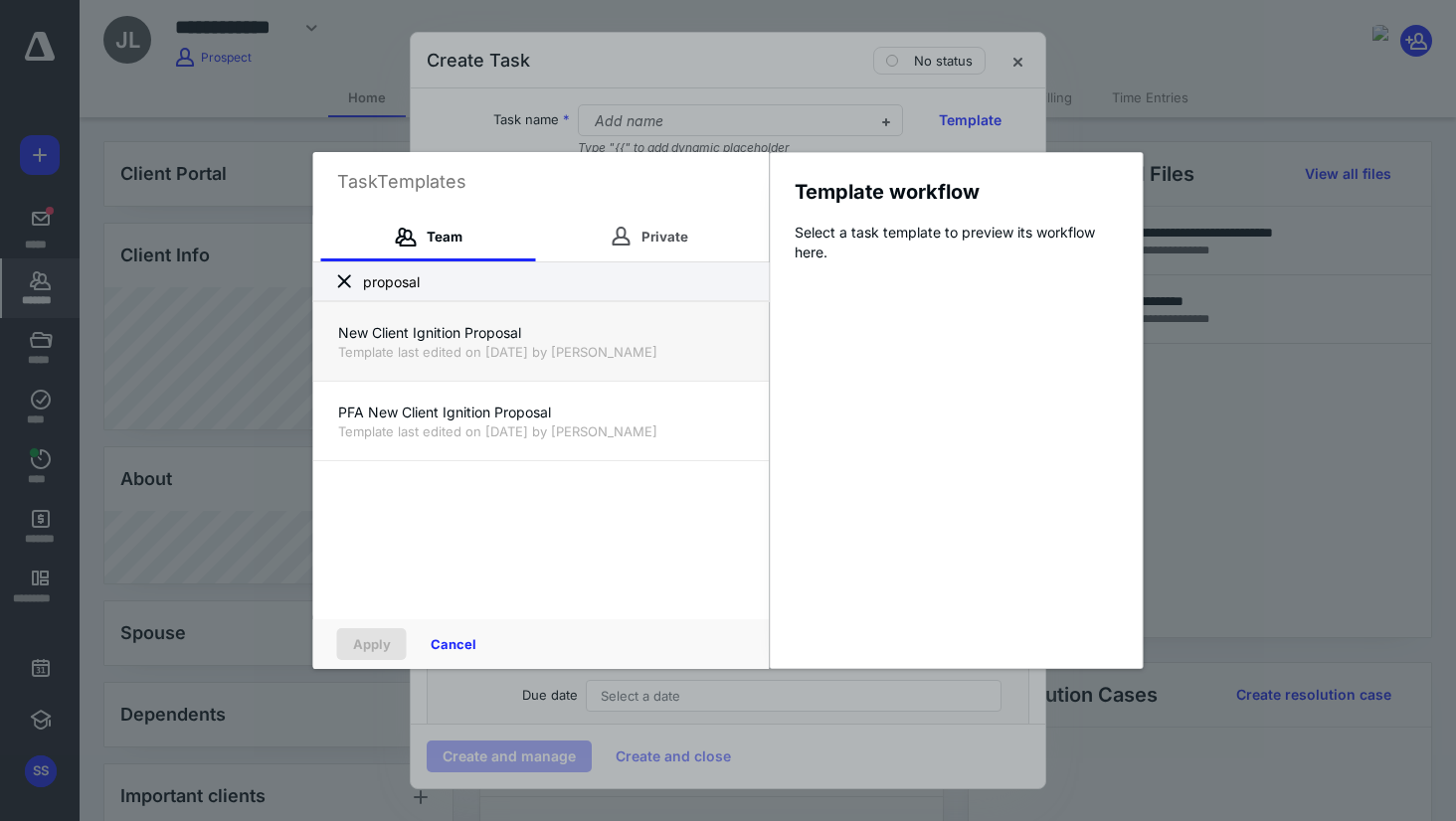 click on "Template last edited on [DATE] by [PERSON_NAME]" at bounding box center [541, 352] 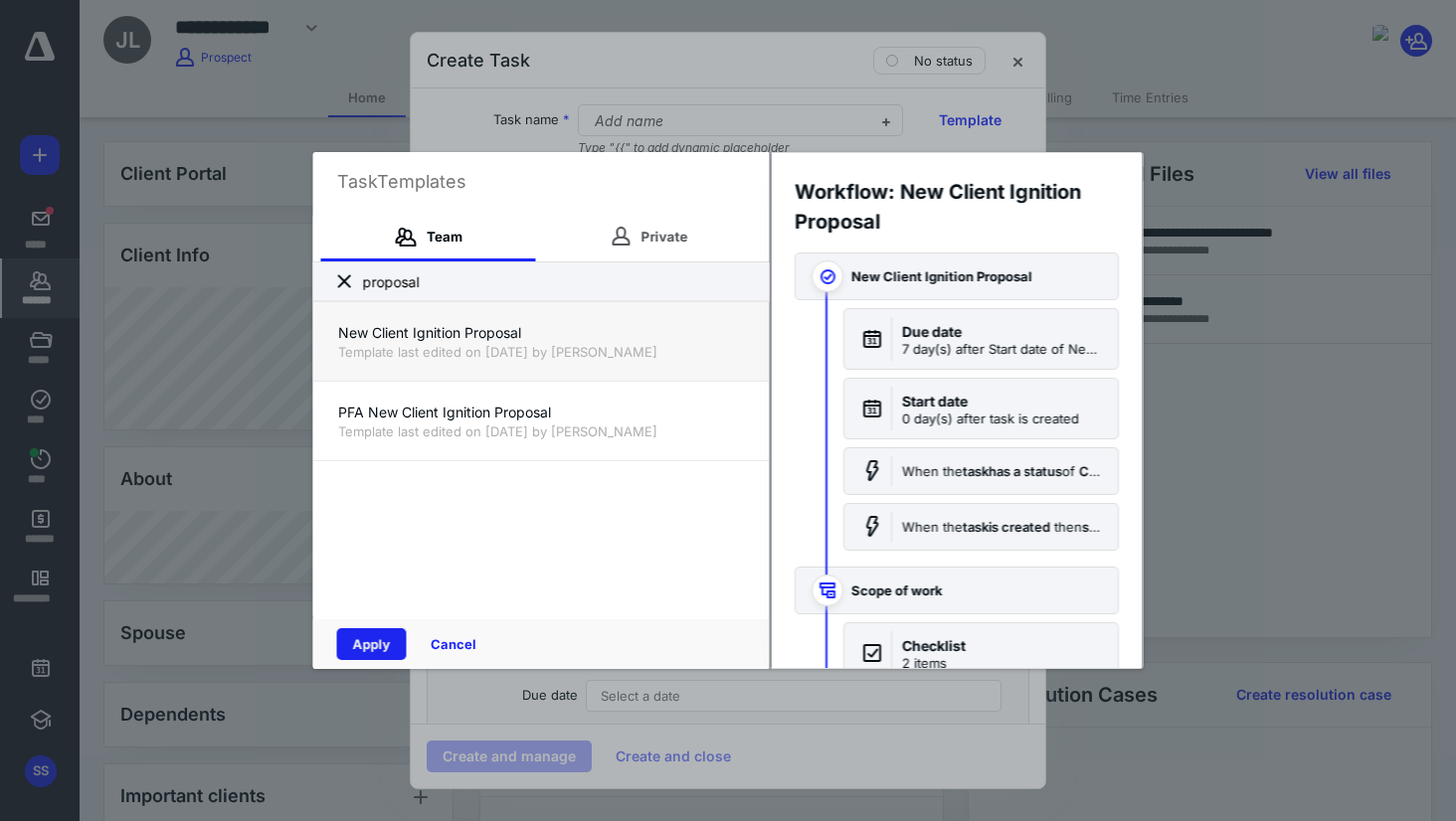 click on "Apply" at bounding box center [372, 644] 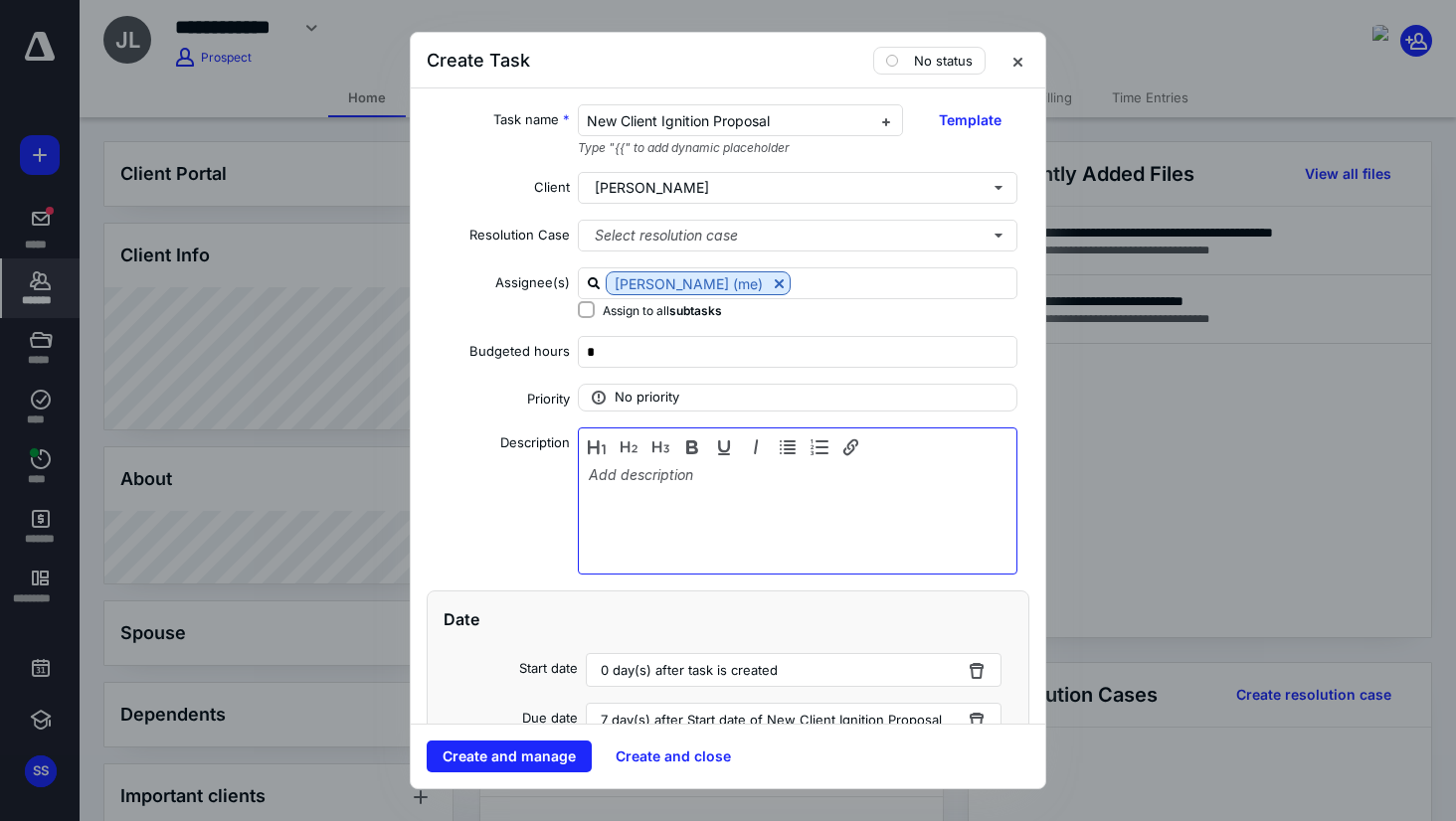 click at bounding box center (798, 516) 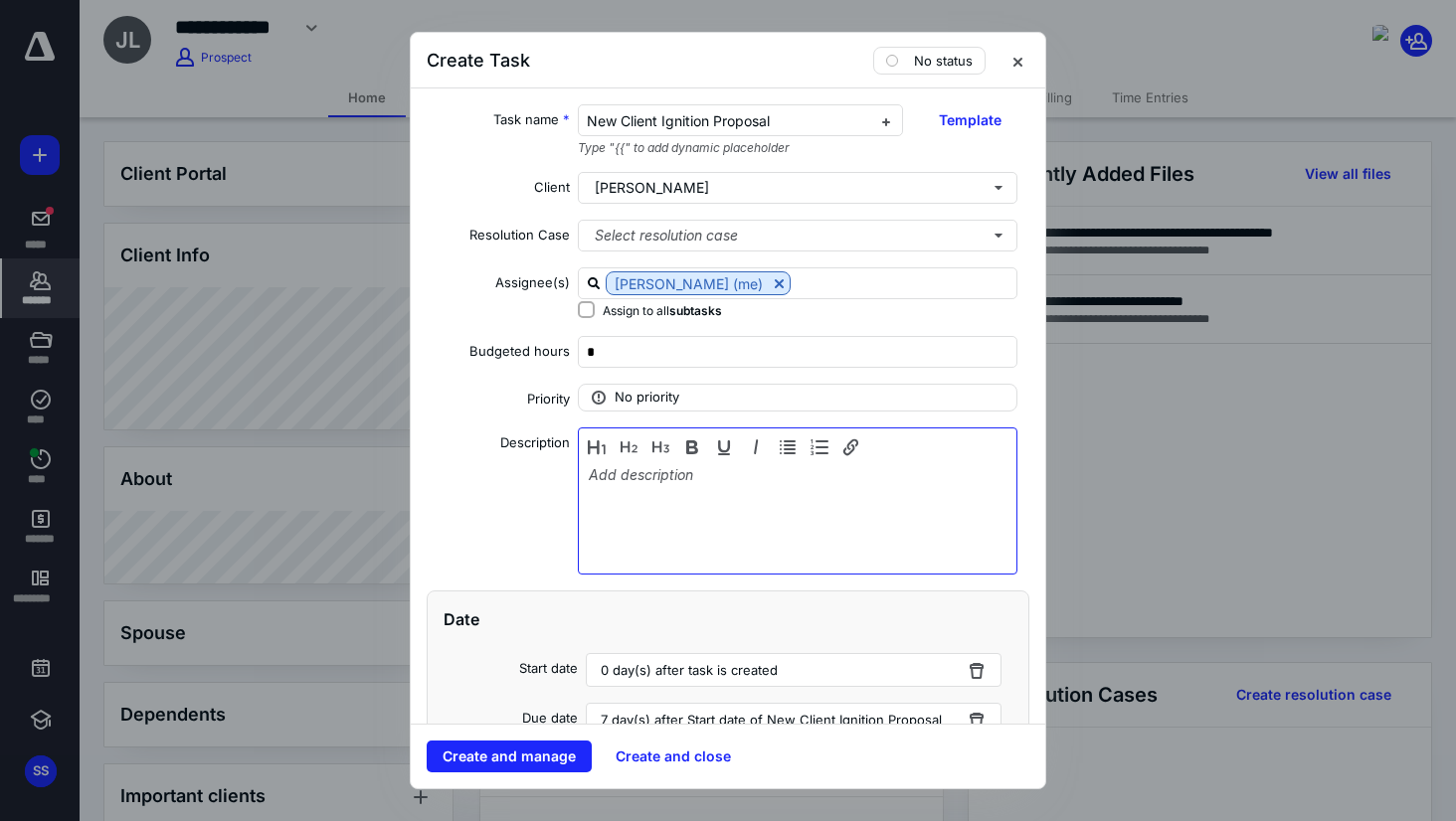 type 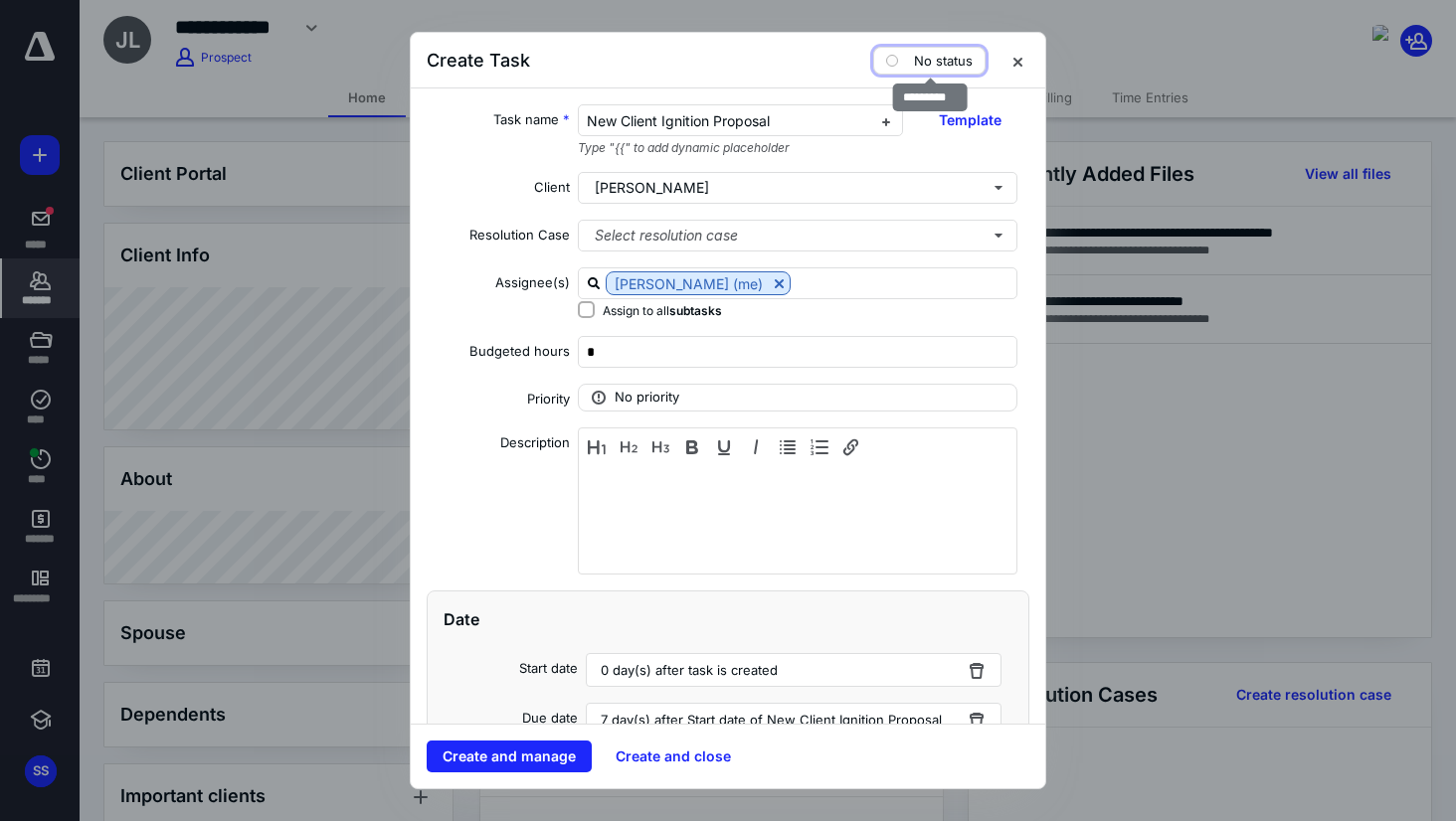 click on "No status" at bounding box center [929, 61] 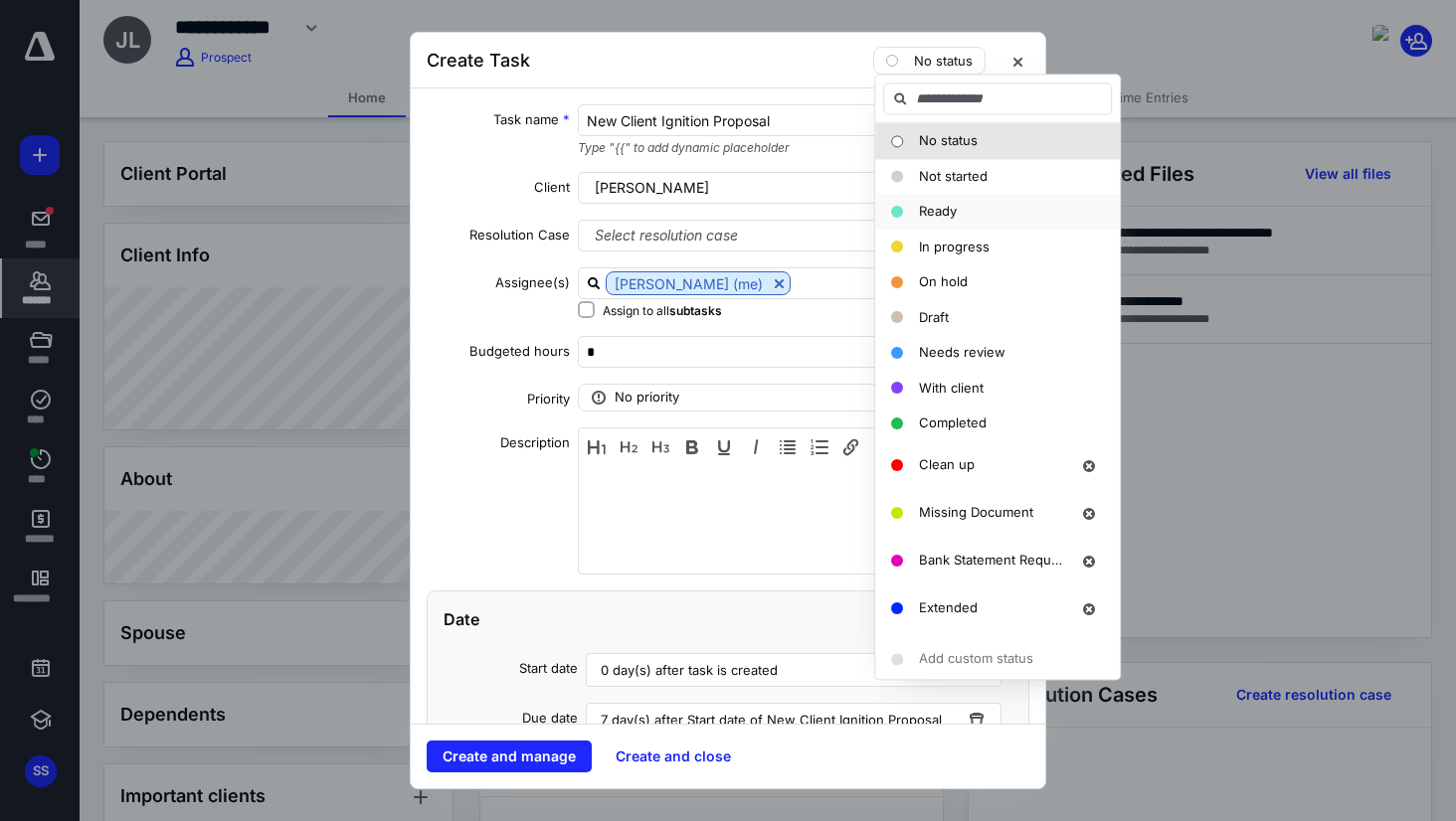 click on "Ready" at bounding box center [938, 211] 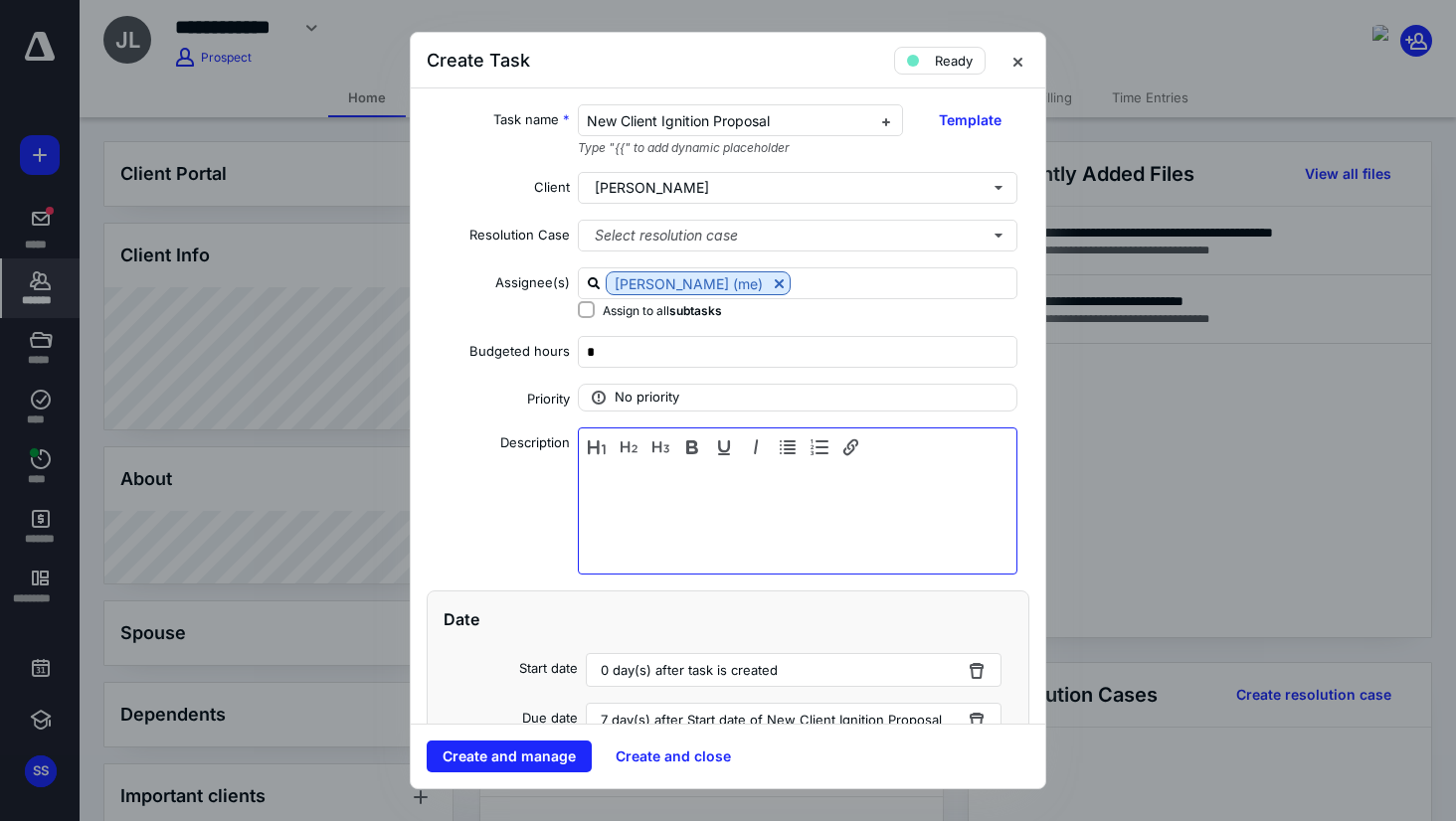 click at bounding box center [798, 516] 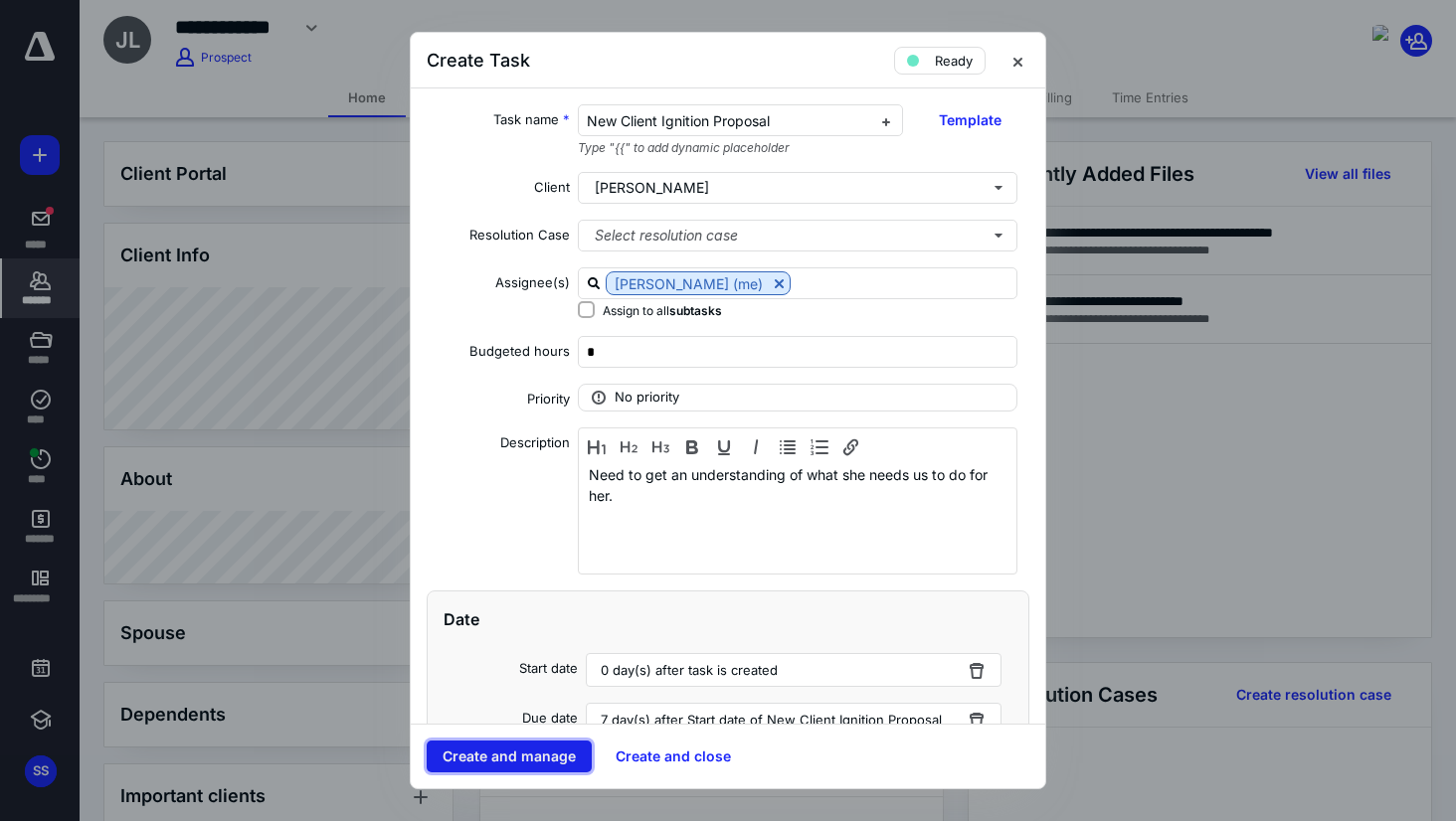 click on "Create and manage" at bounding box center [509, 756] 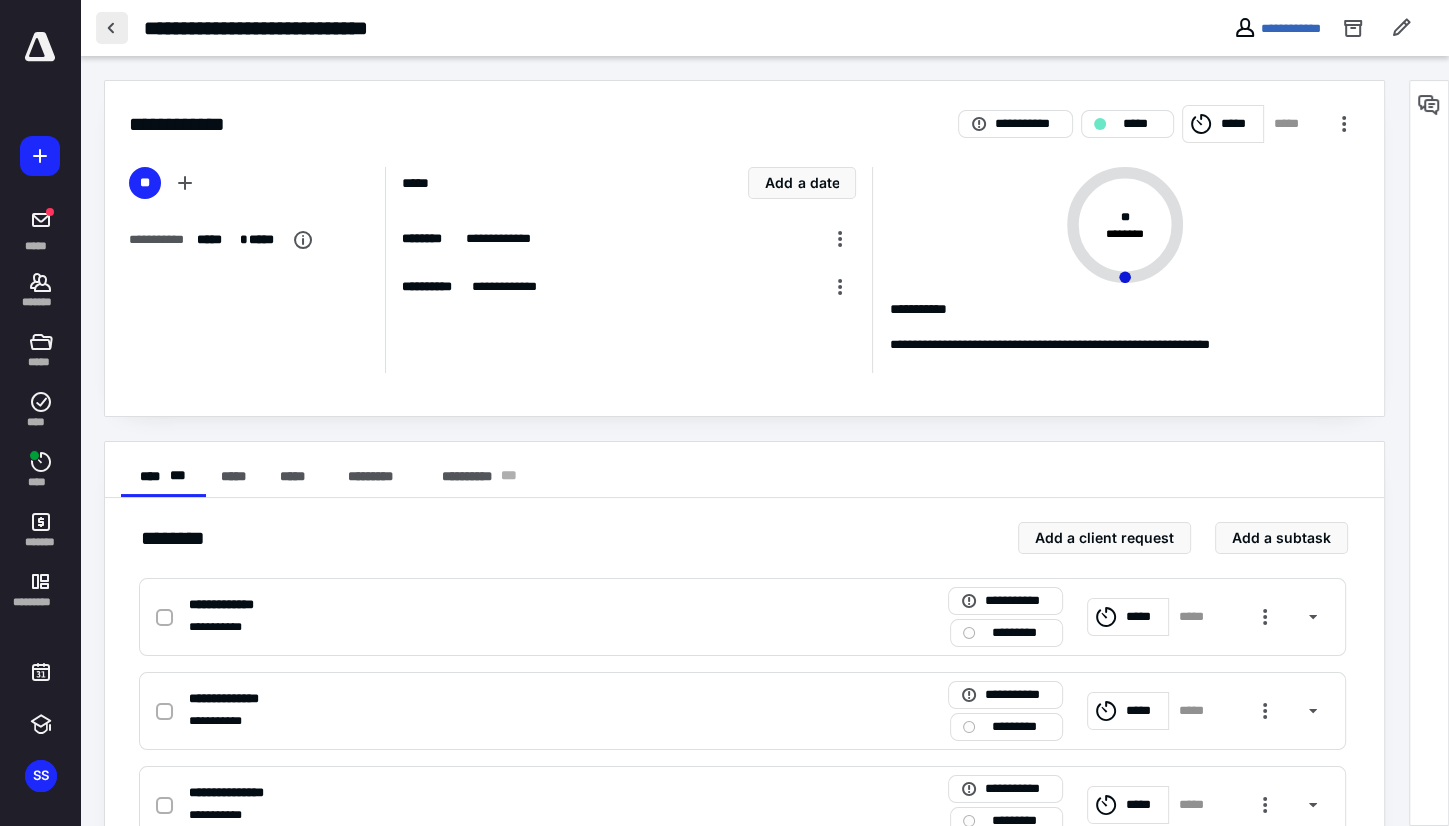 click at bounding box center (112, 28) 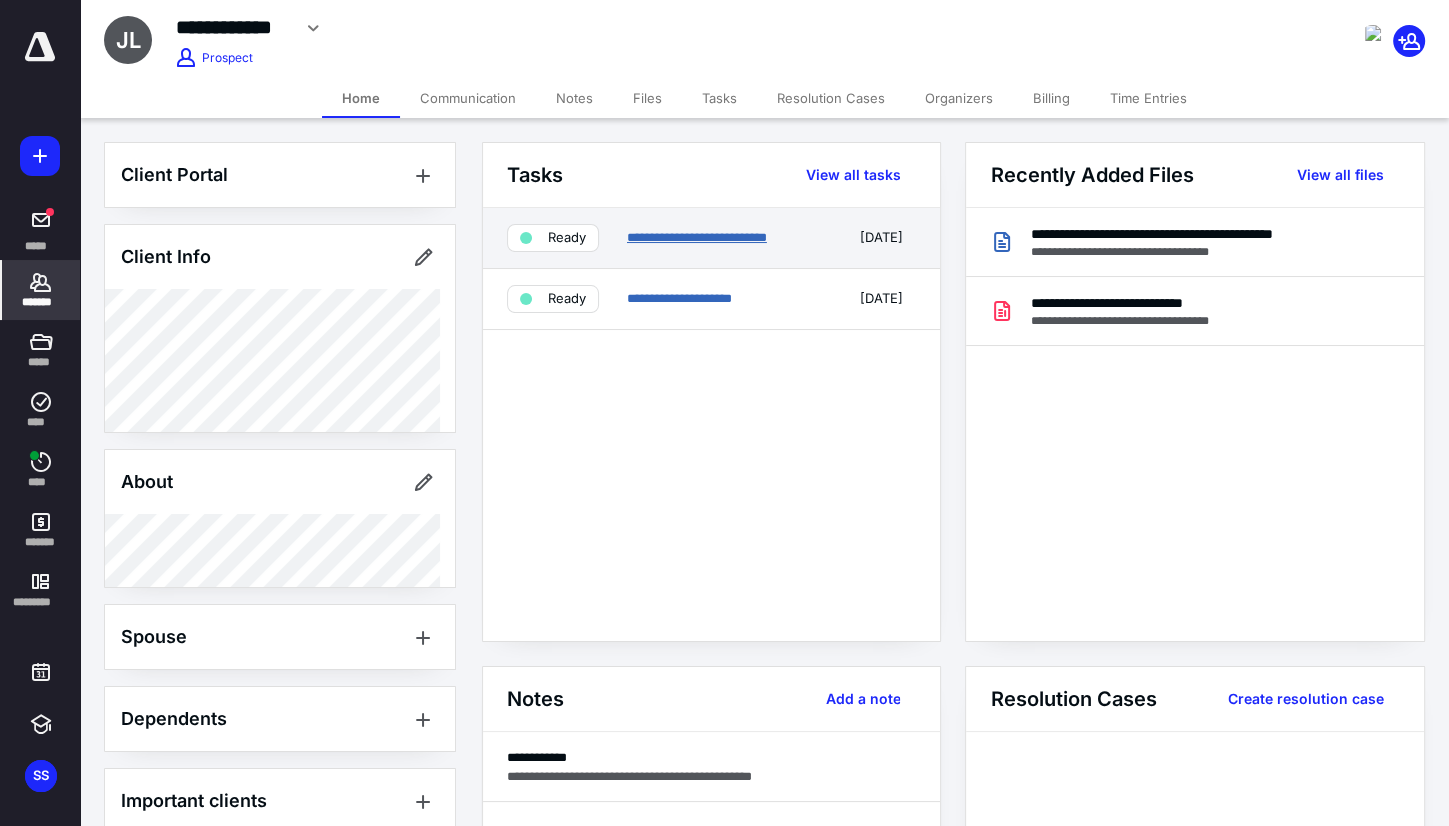 click on "**********" at bounding box center [697, 237] 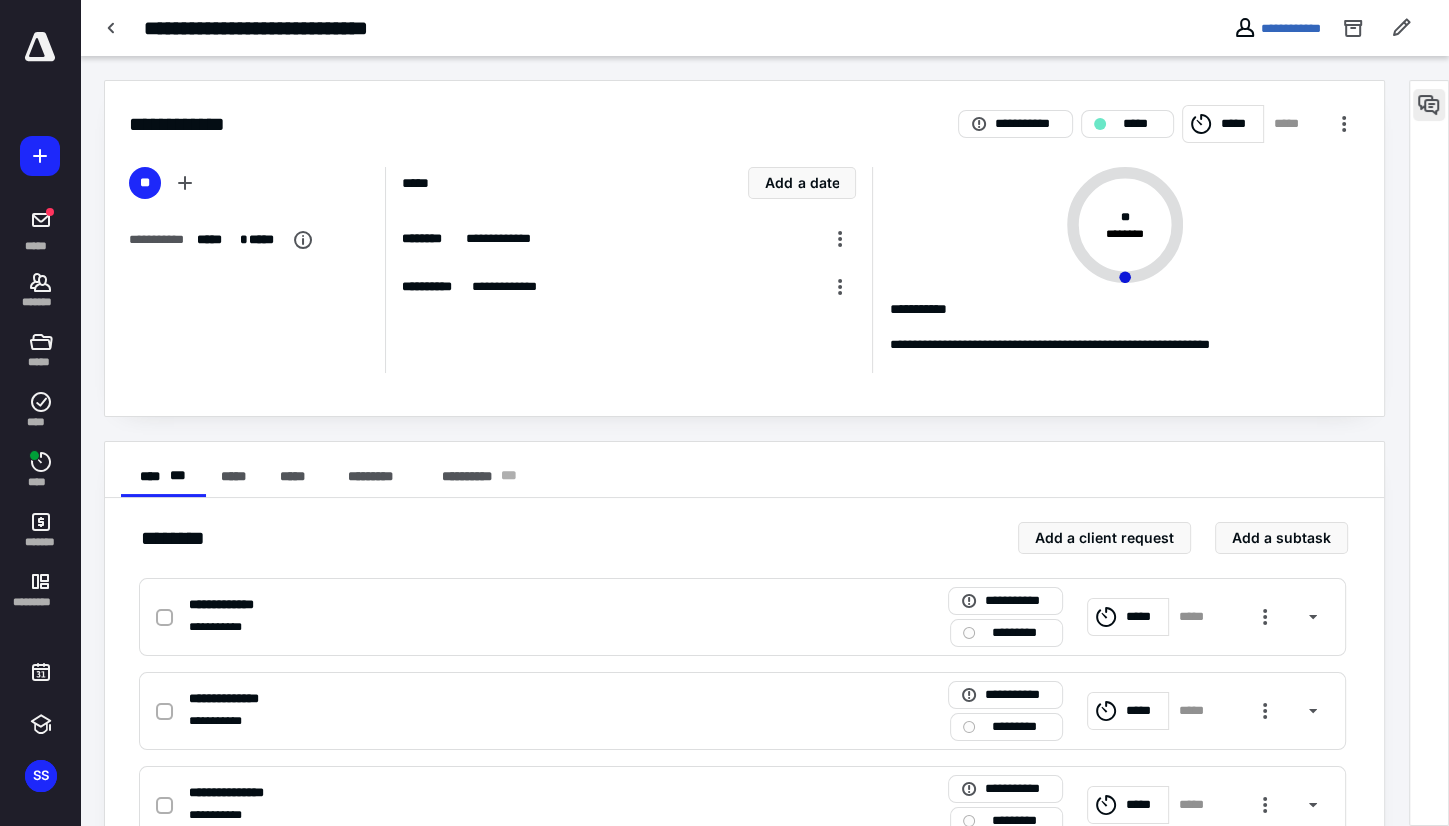 click at bounding box center (1429, 105) 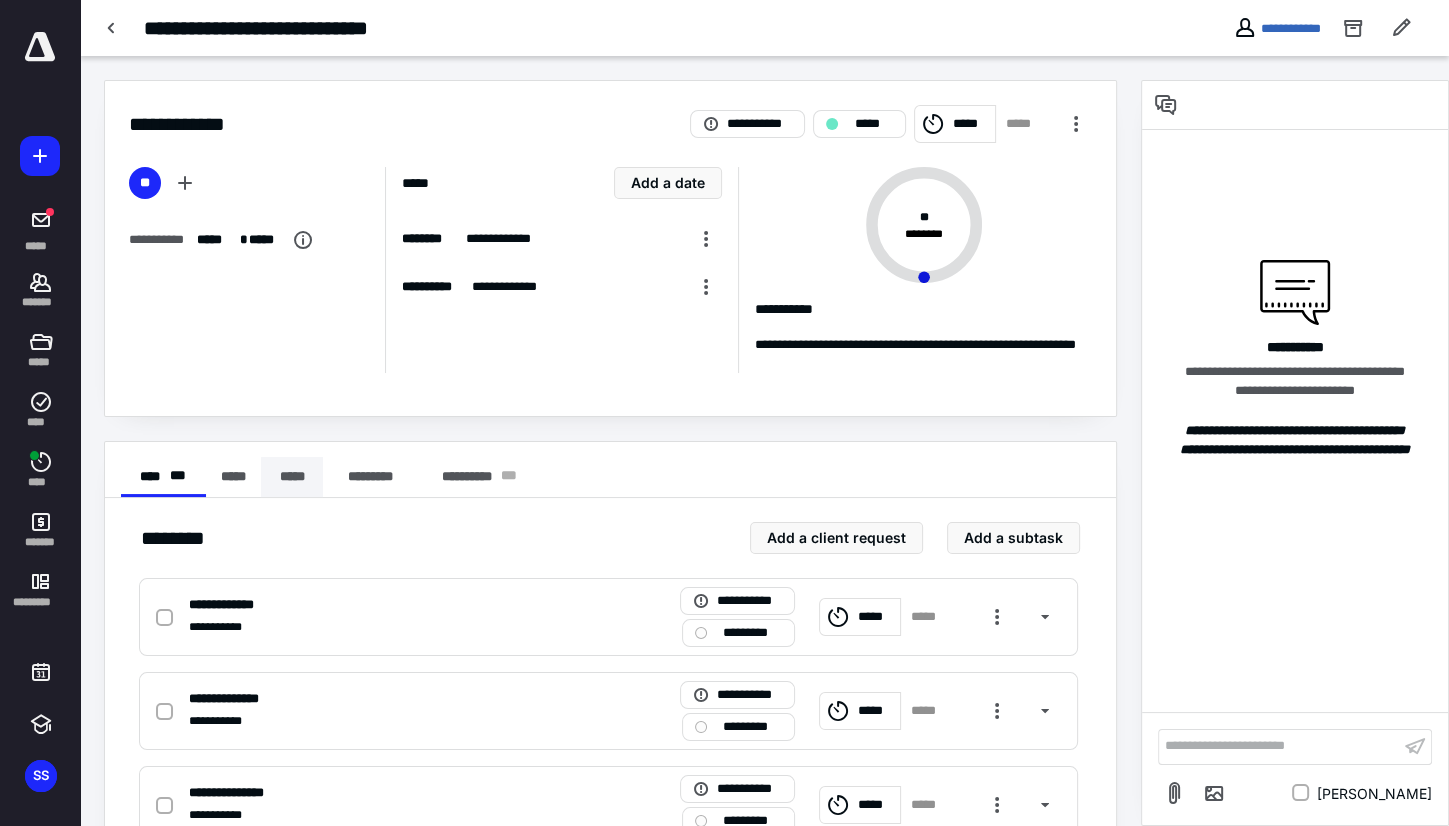 click on "*****" at bounding box center [292, 477] 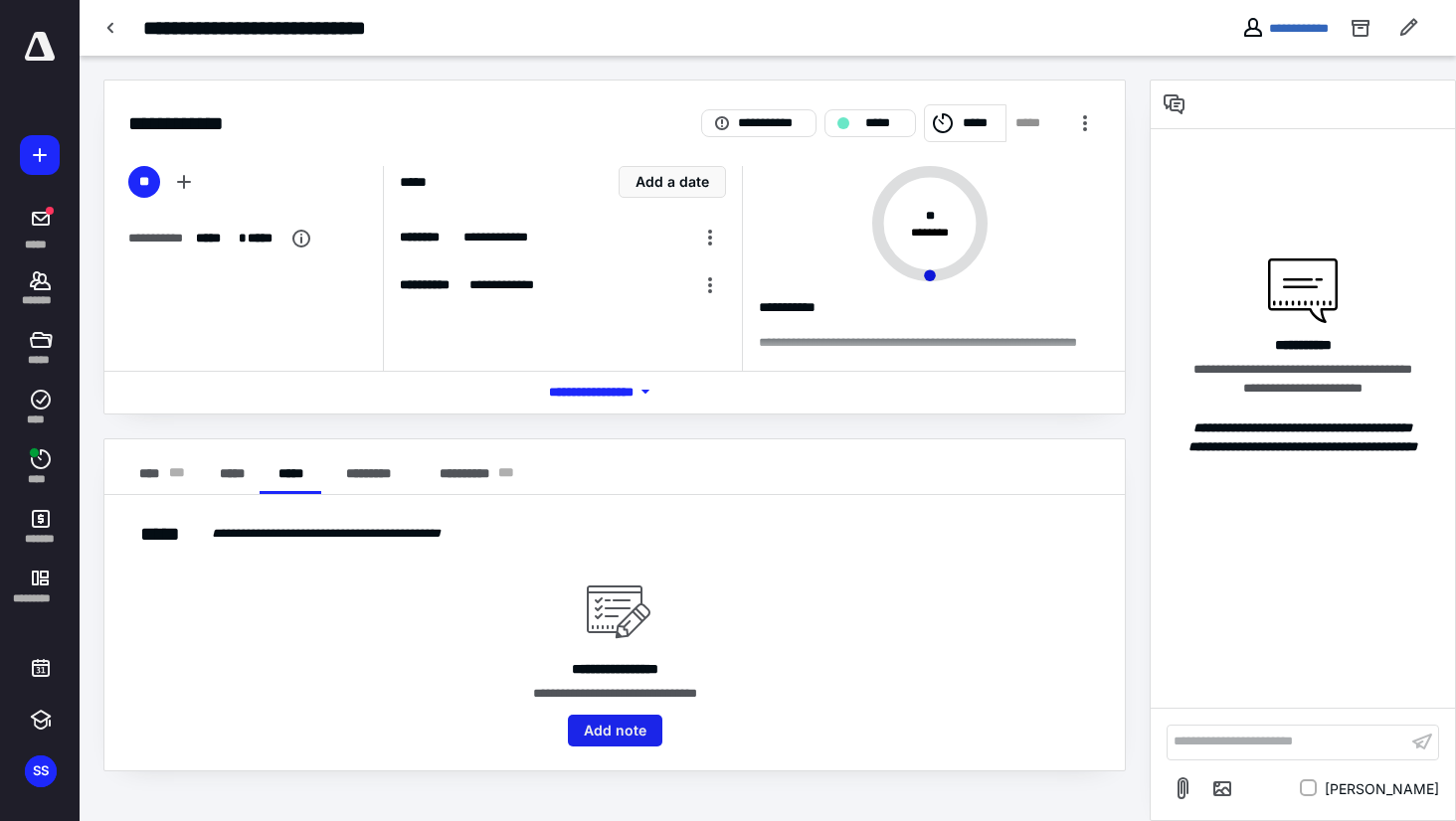 click on "Add note" at bounding box center (615, 731) 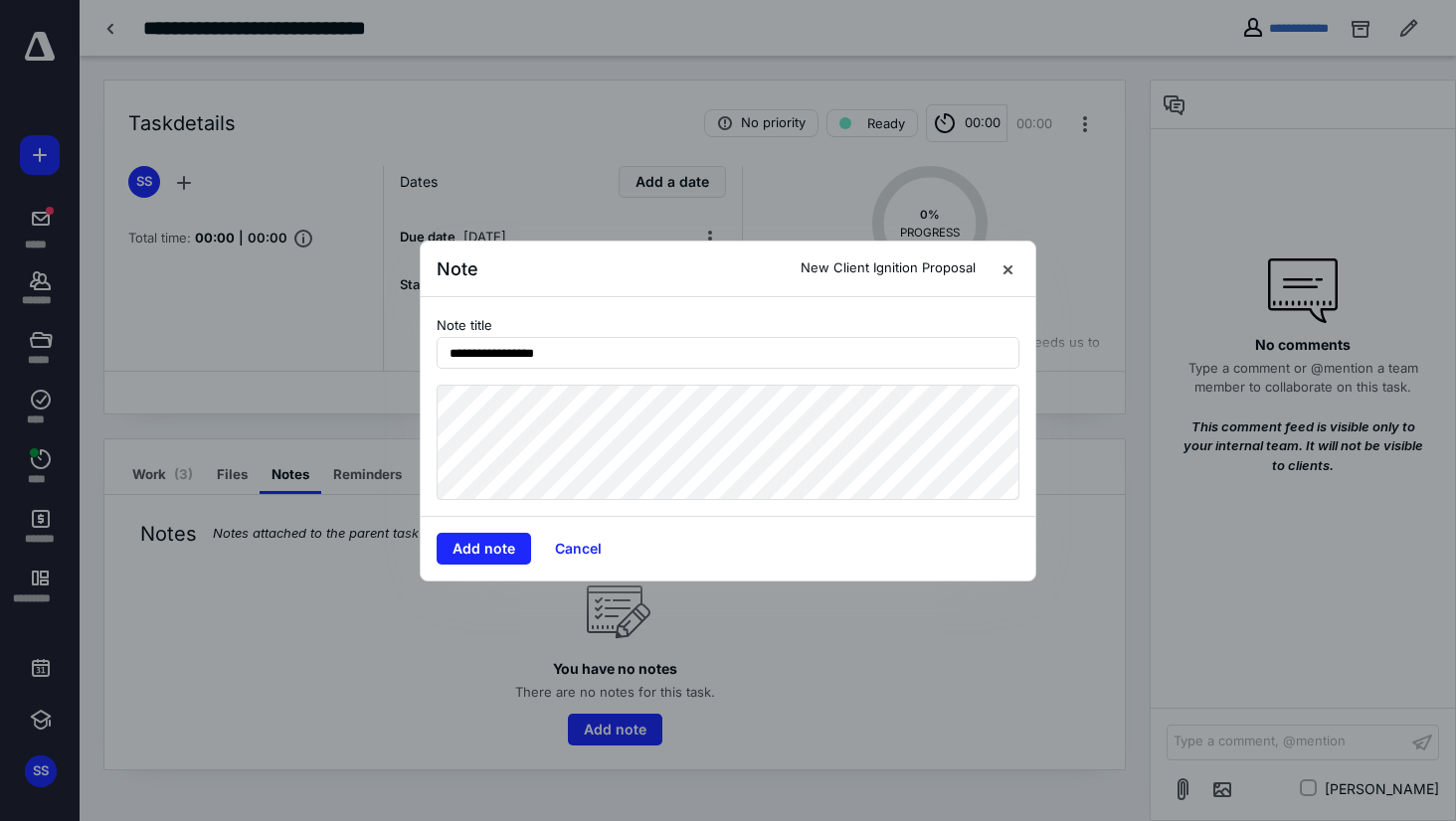 type on "**********" 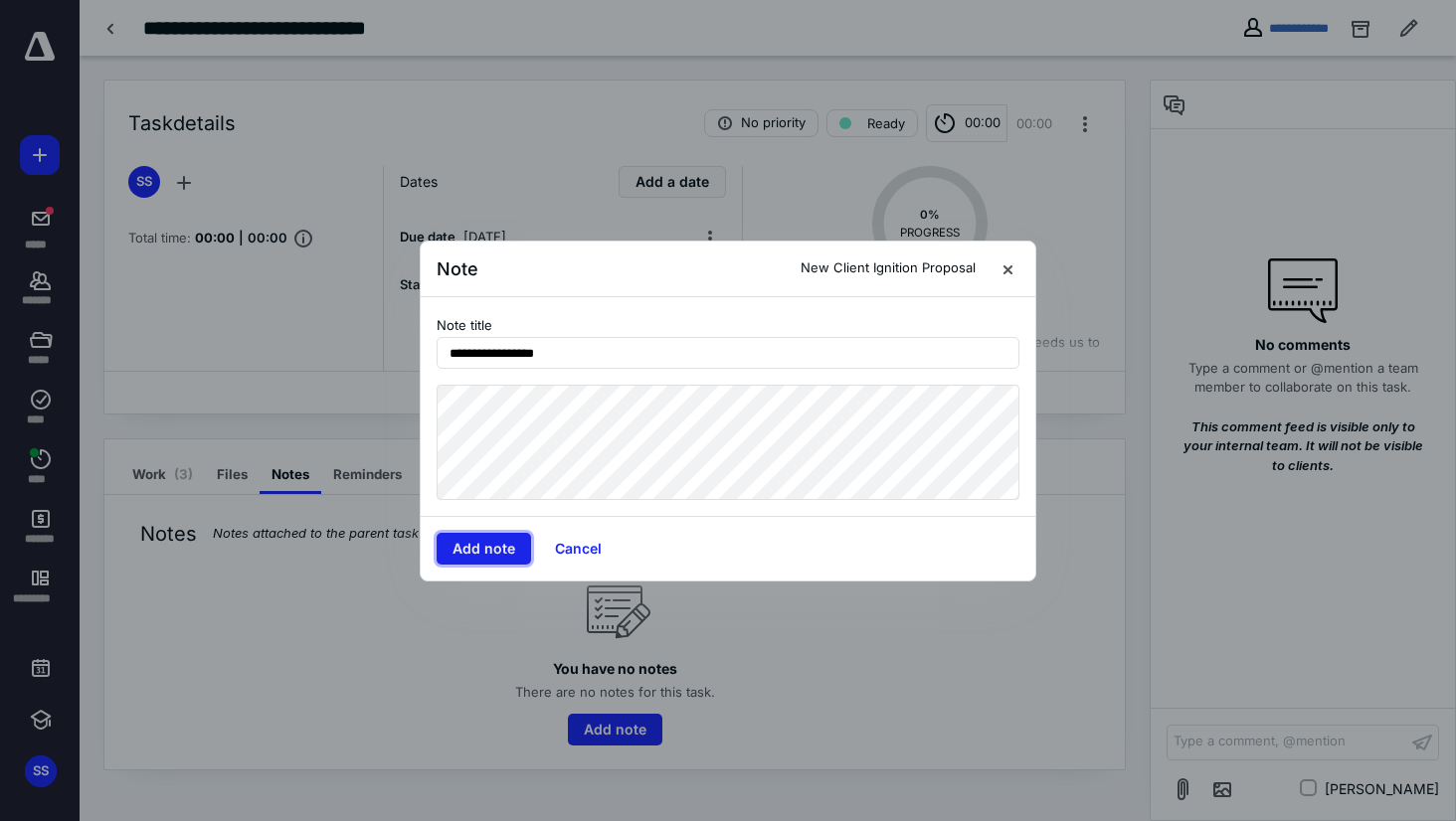 click on "Add note" at bounding box center (483, 549) 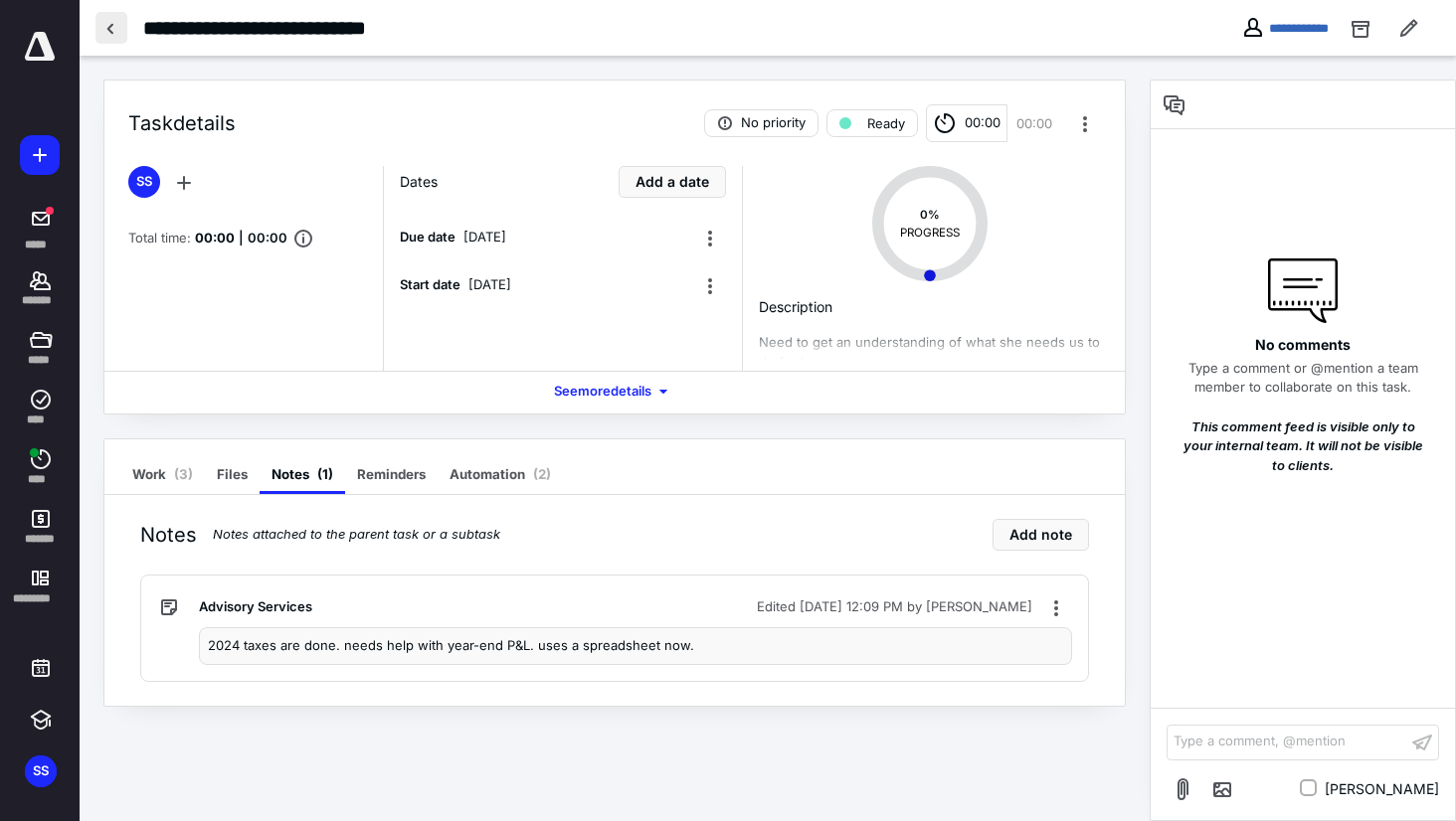 click at bounding box center (111, 28) 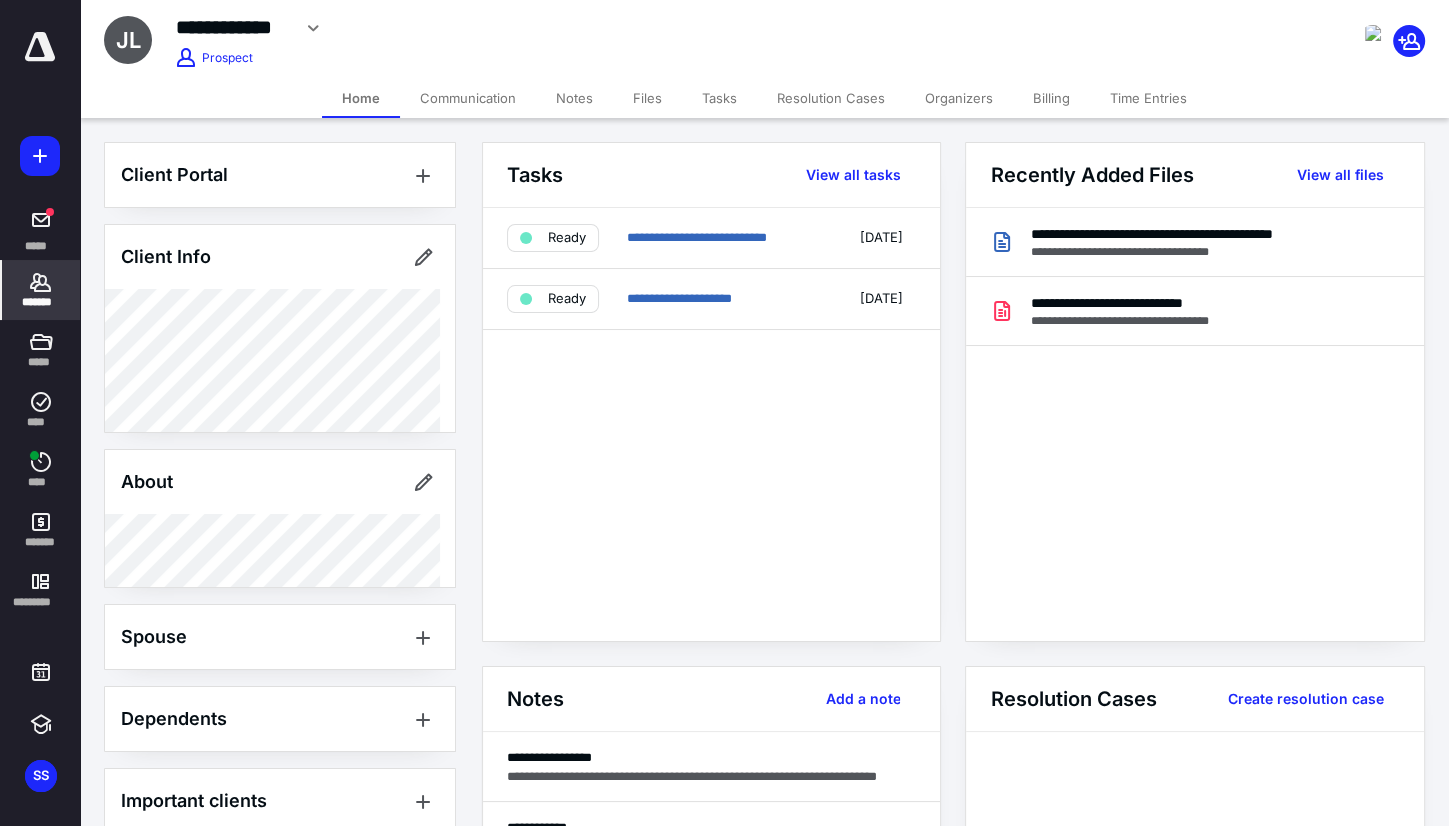 click on "**********" at bounding box center (541, 25) 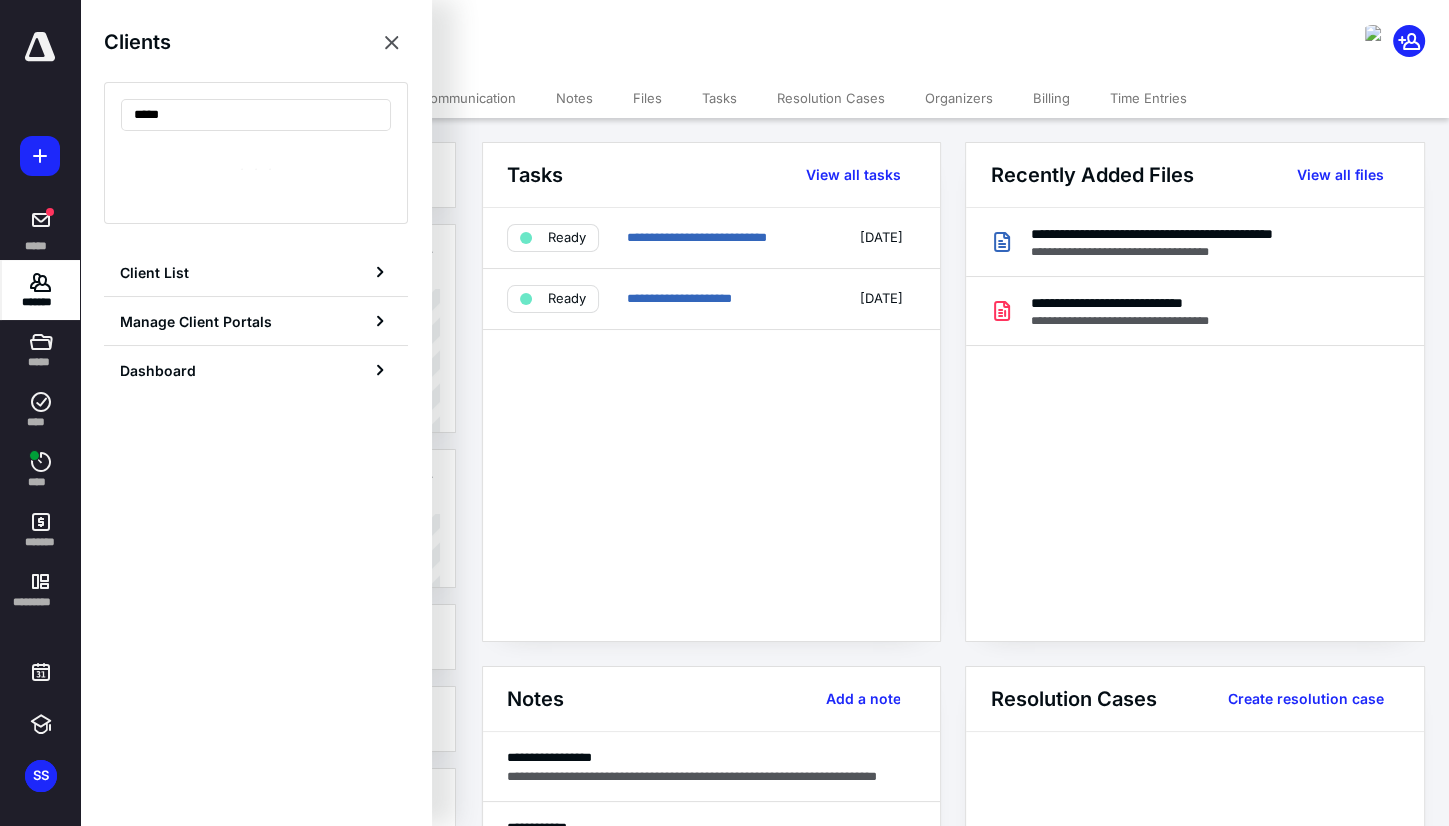 type on "*****" 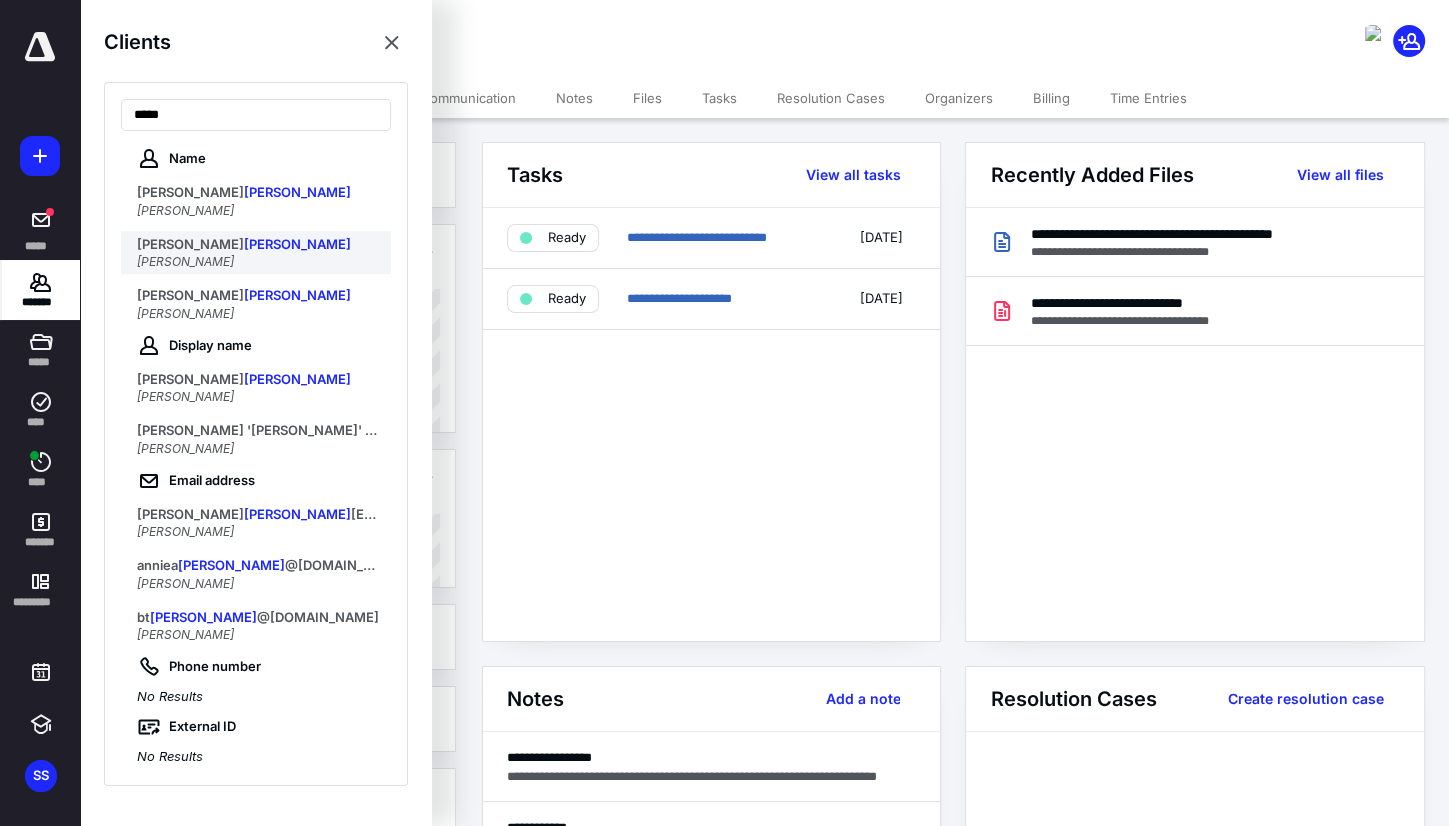 click on "[PERSON_NAME]" at bounding box center (185, 261) 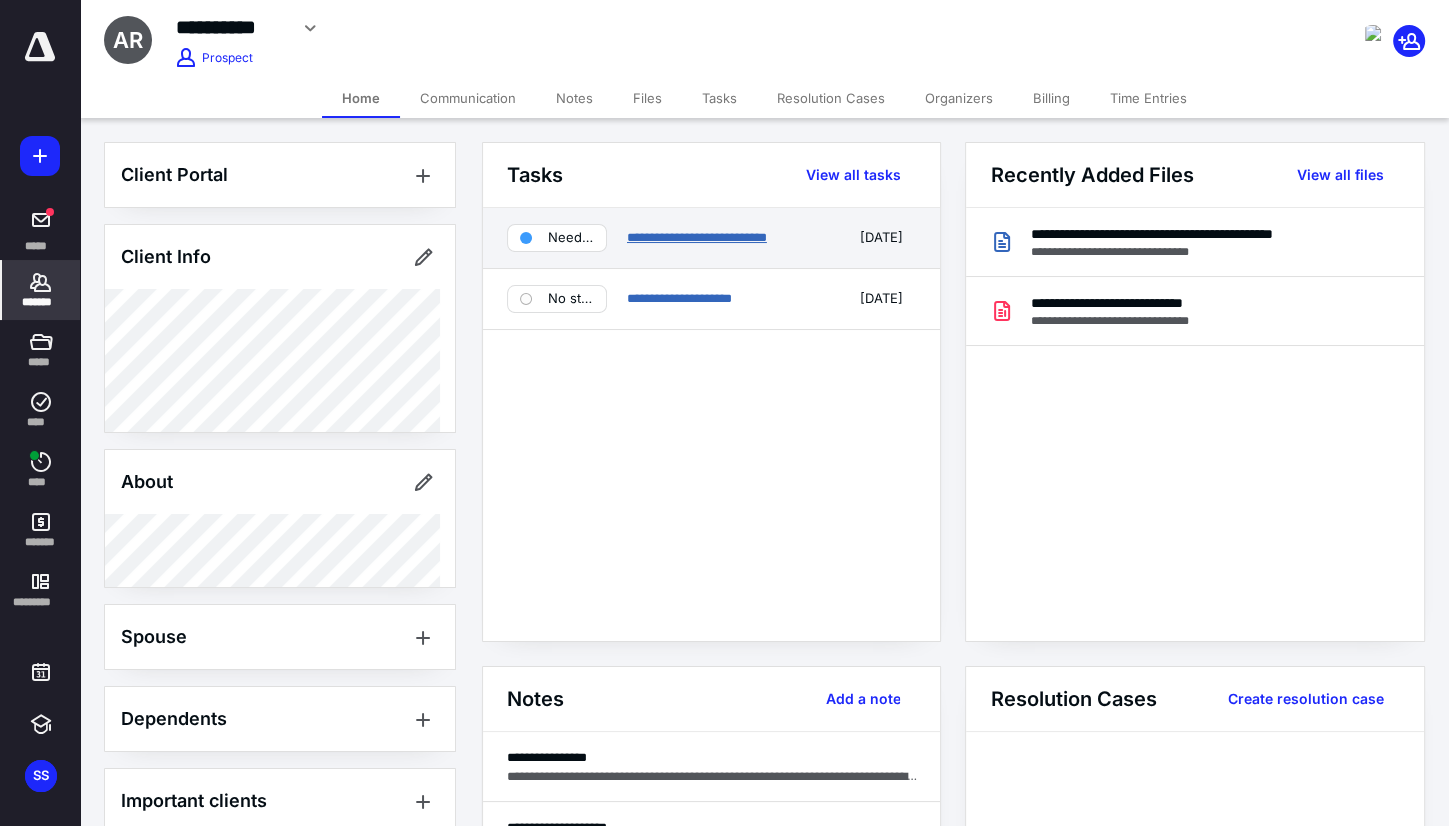 click on "**********" at bounding box center (697, 237) 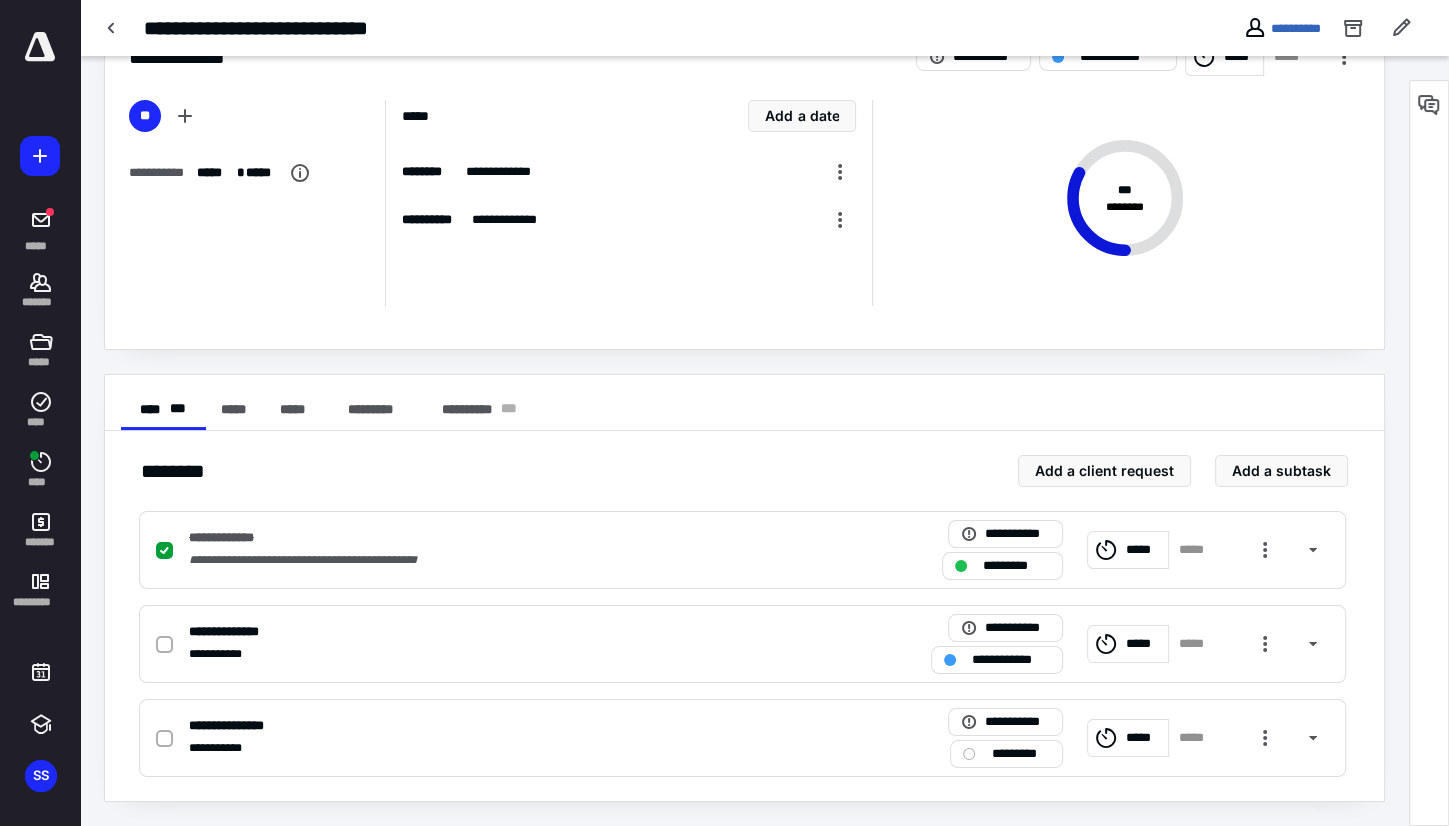 scroll, scrollTop: 66, scrollLeft: 0, axis: vertical 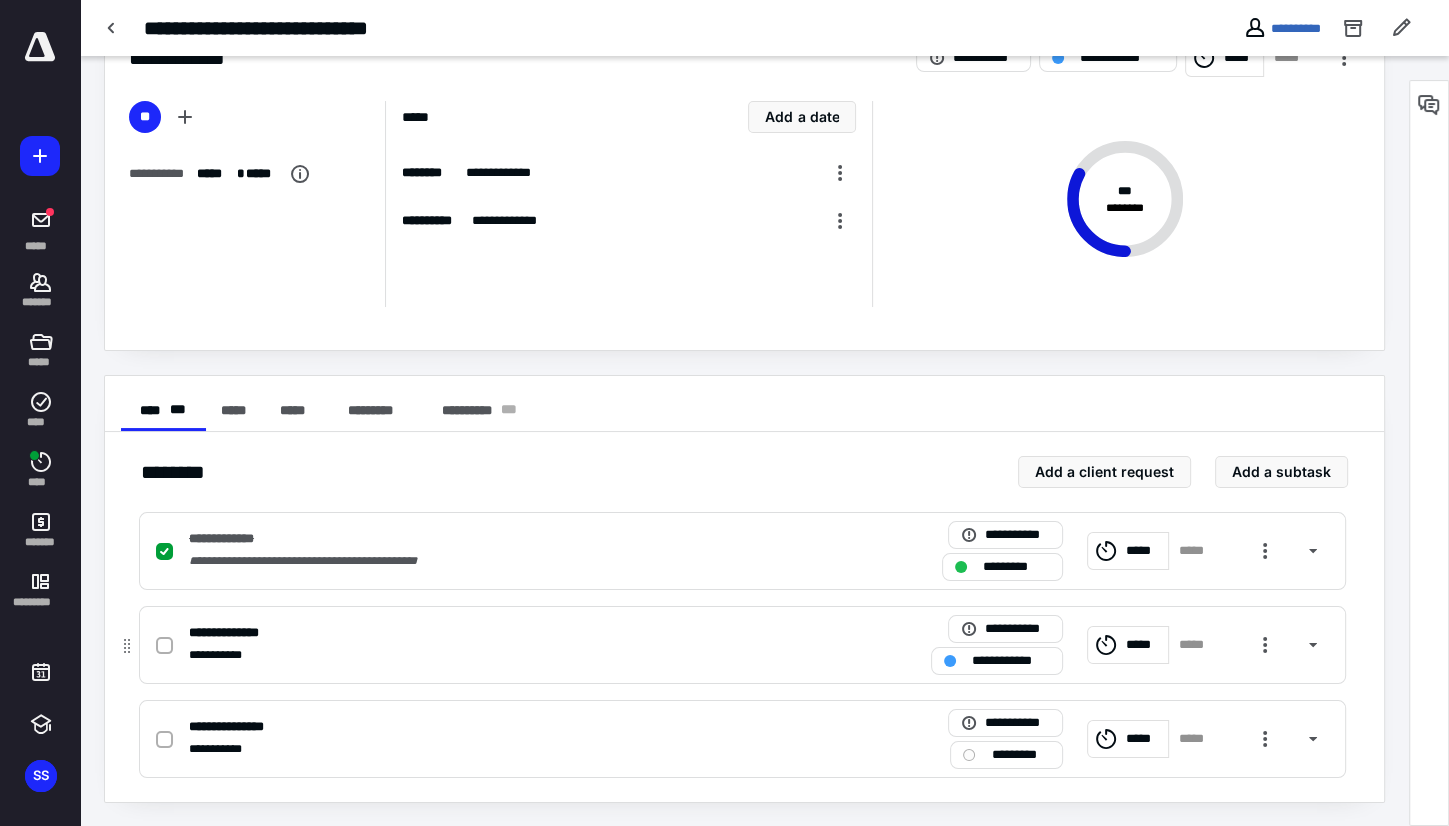 click 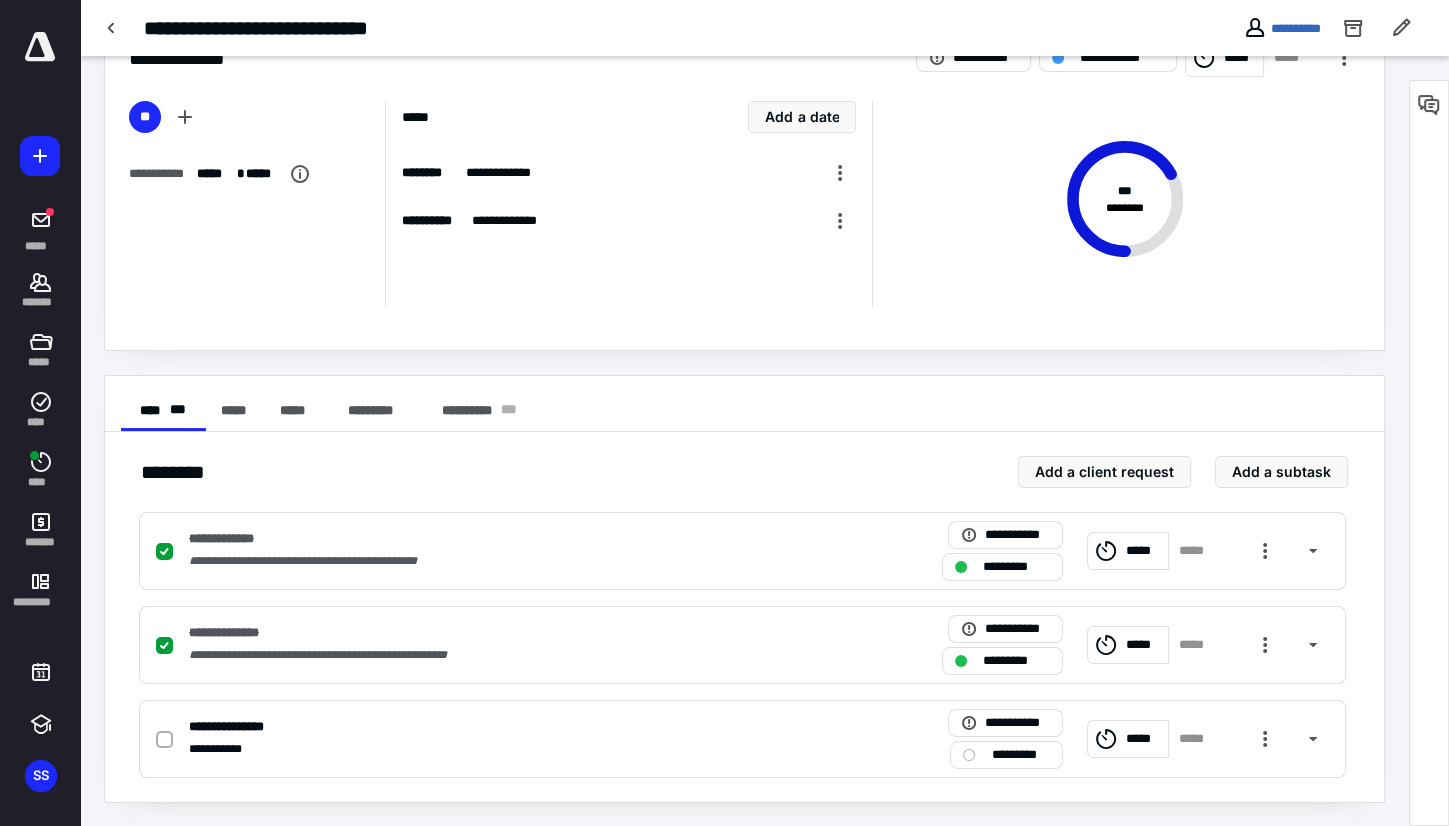 scroll, scrollTop: 0, scrollLeft: 0, axis: both 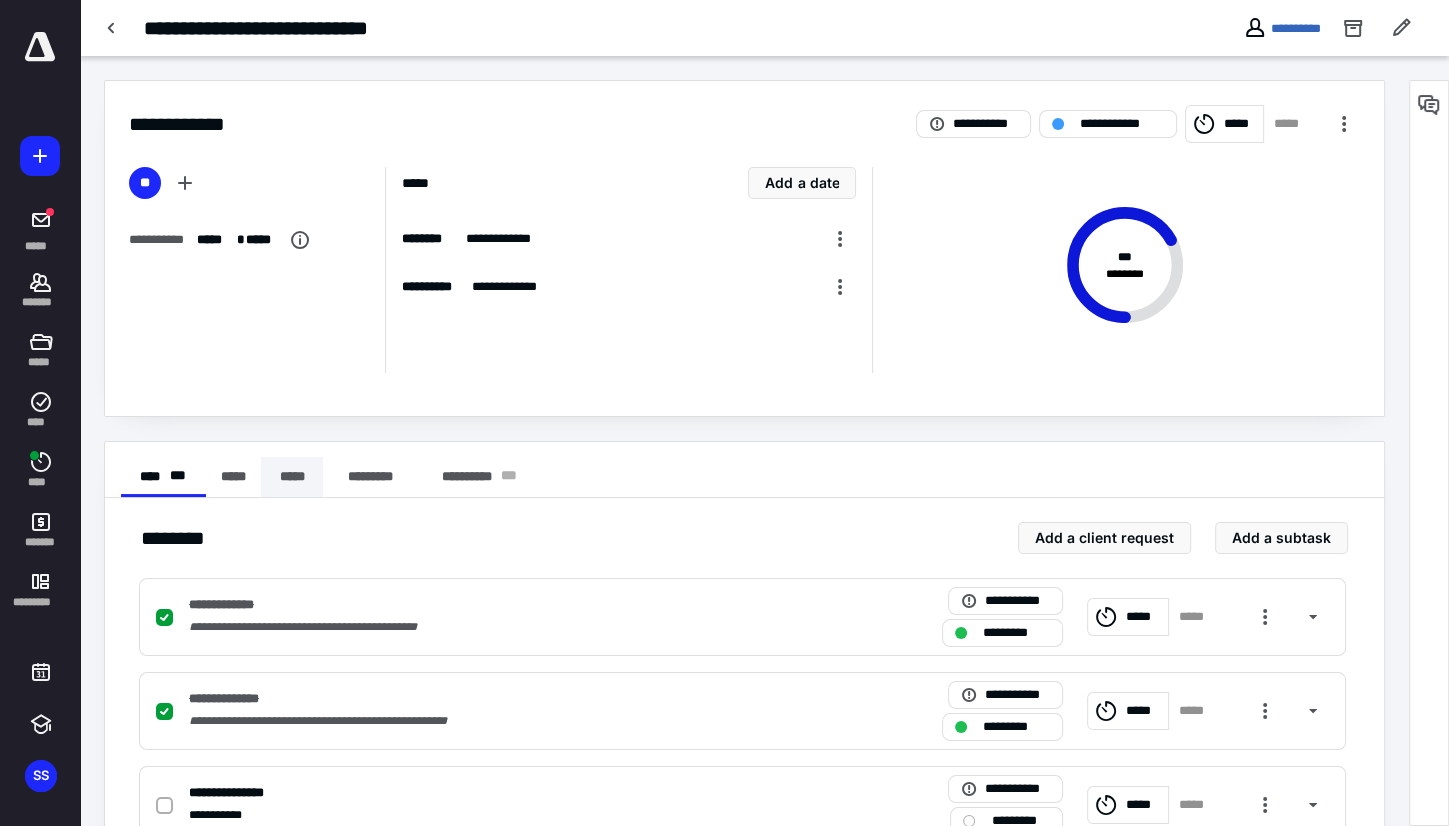 click on "*****" at bounding box center (292, 477) 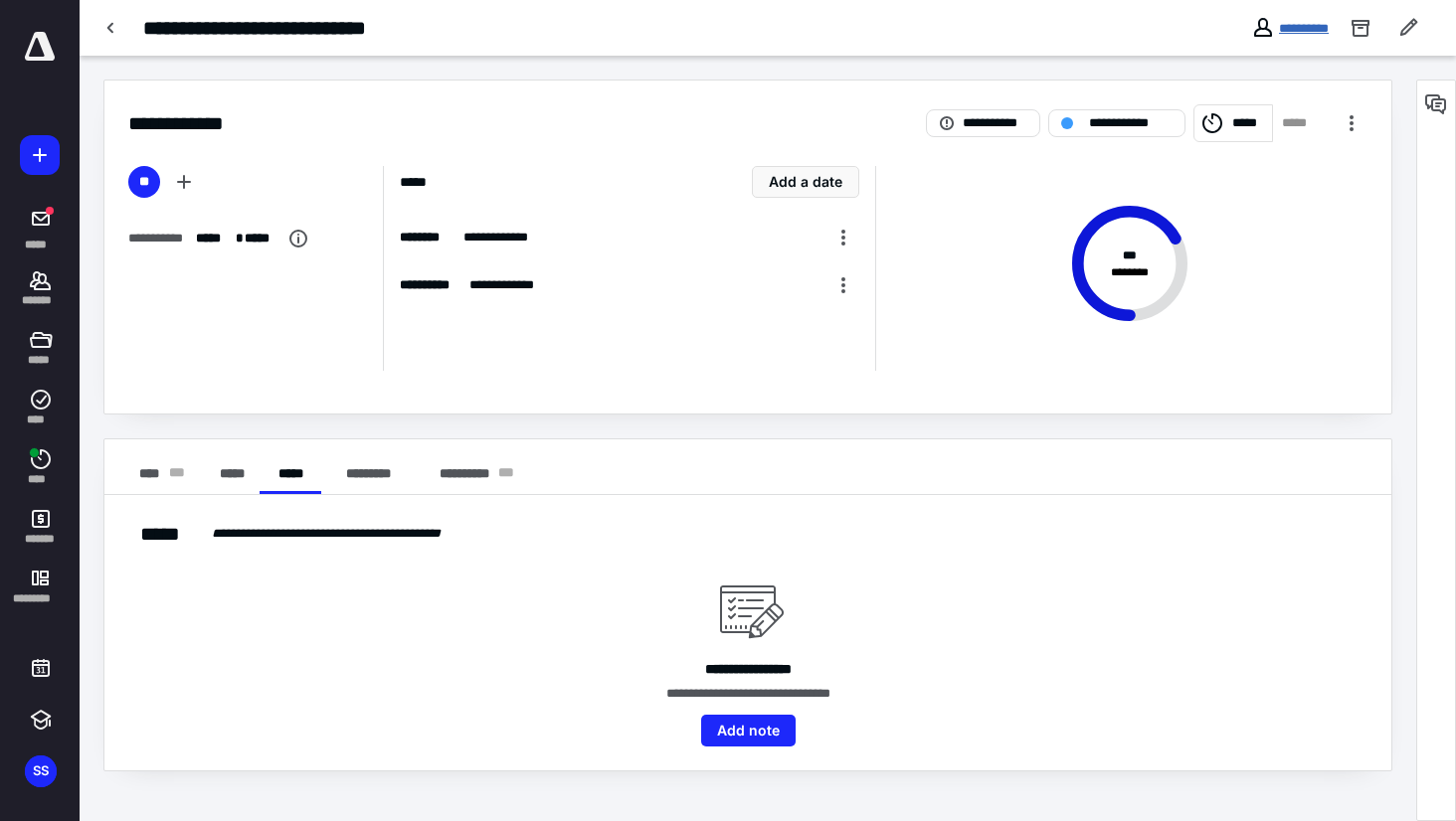 click on "**********" at bounding box center (1304, 28) 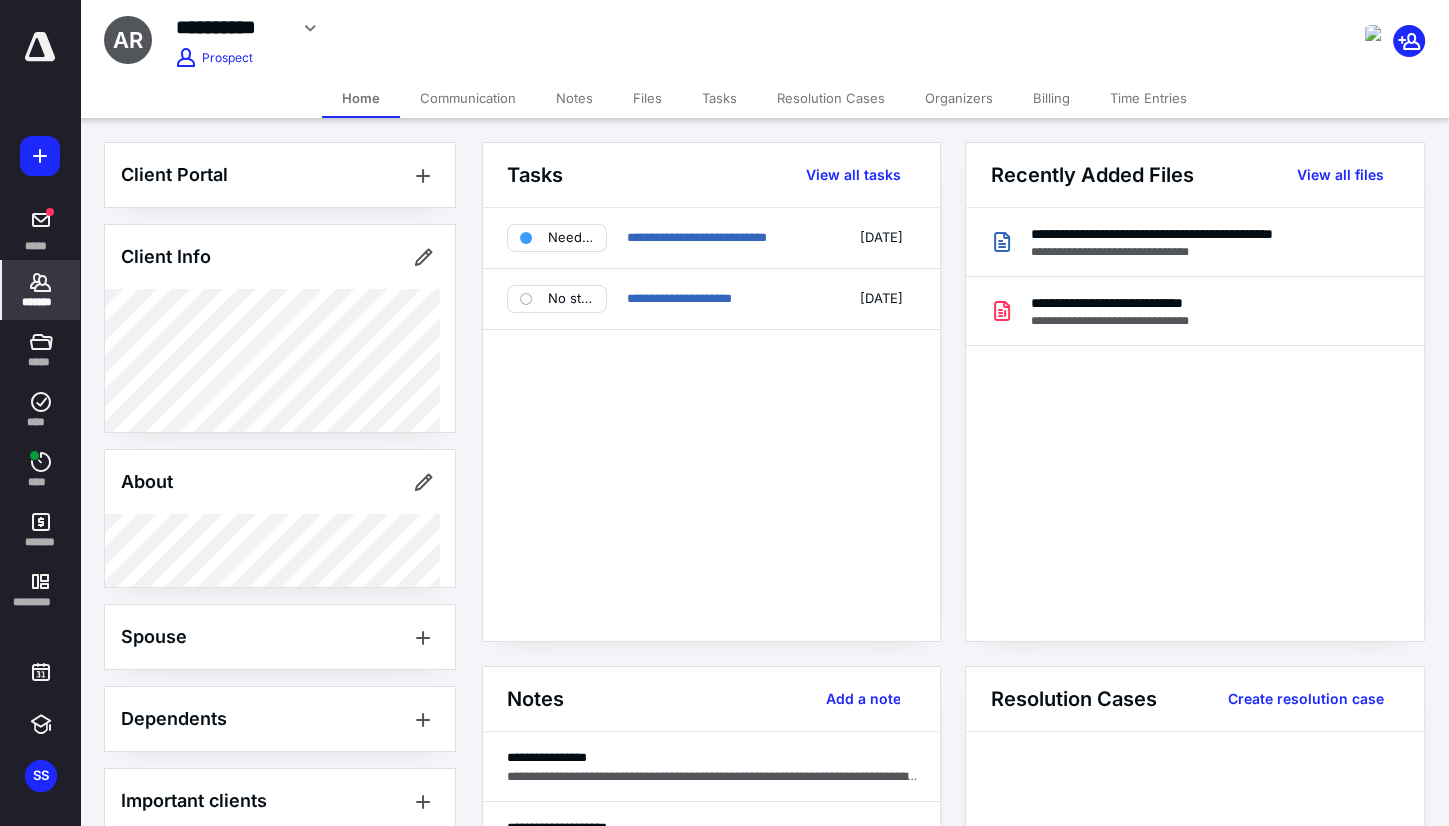 scroll, scrollTop: 143, scrollLeft: 0, axis: vertical 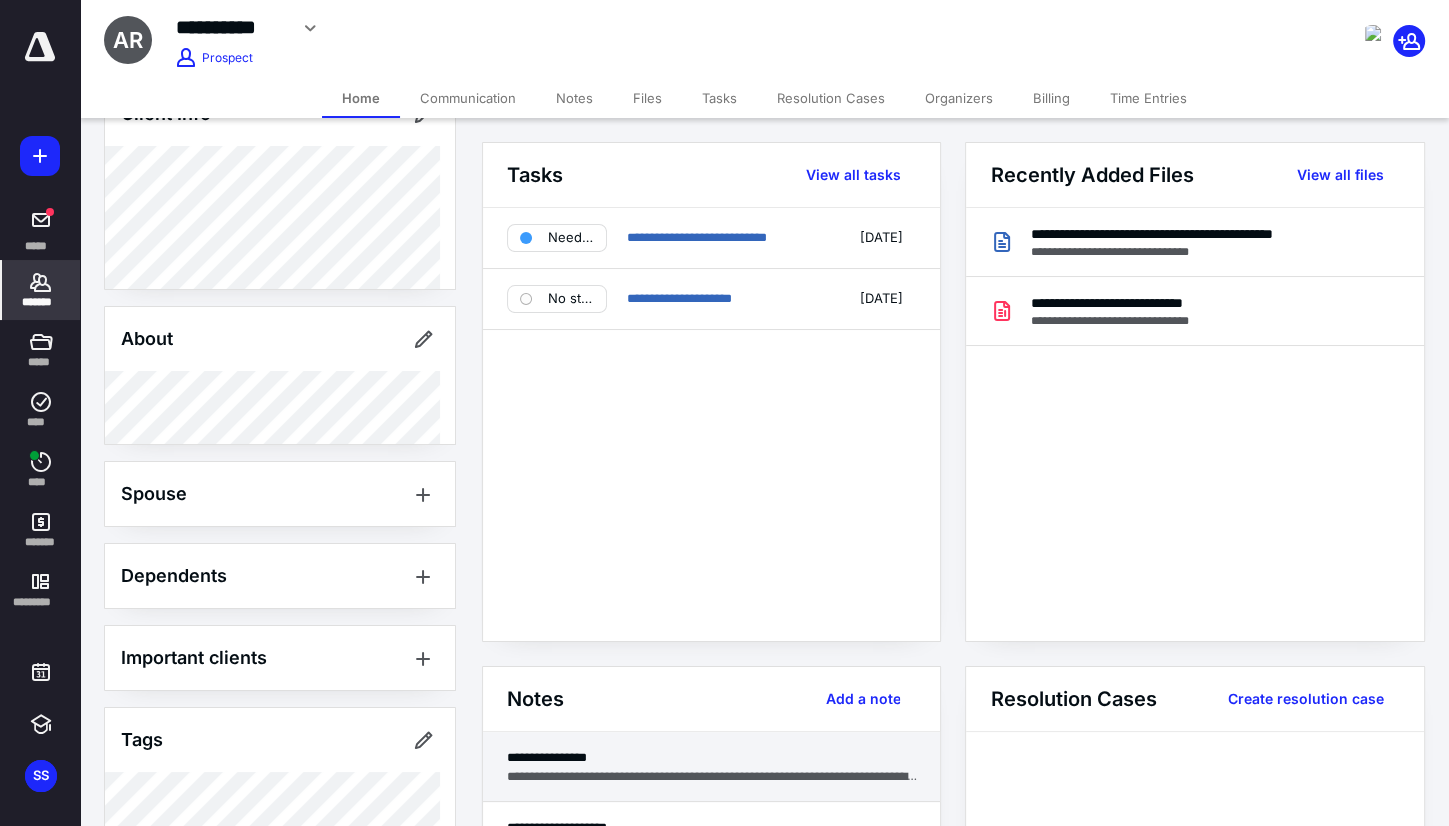 click on "**********" at bounding box center (711, 767) 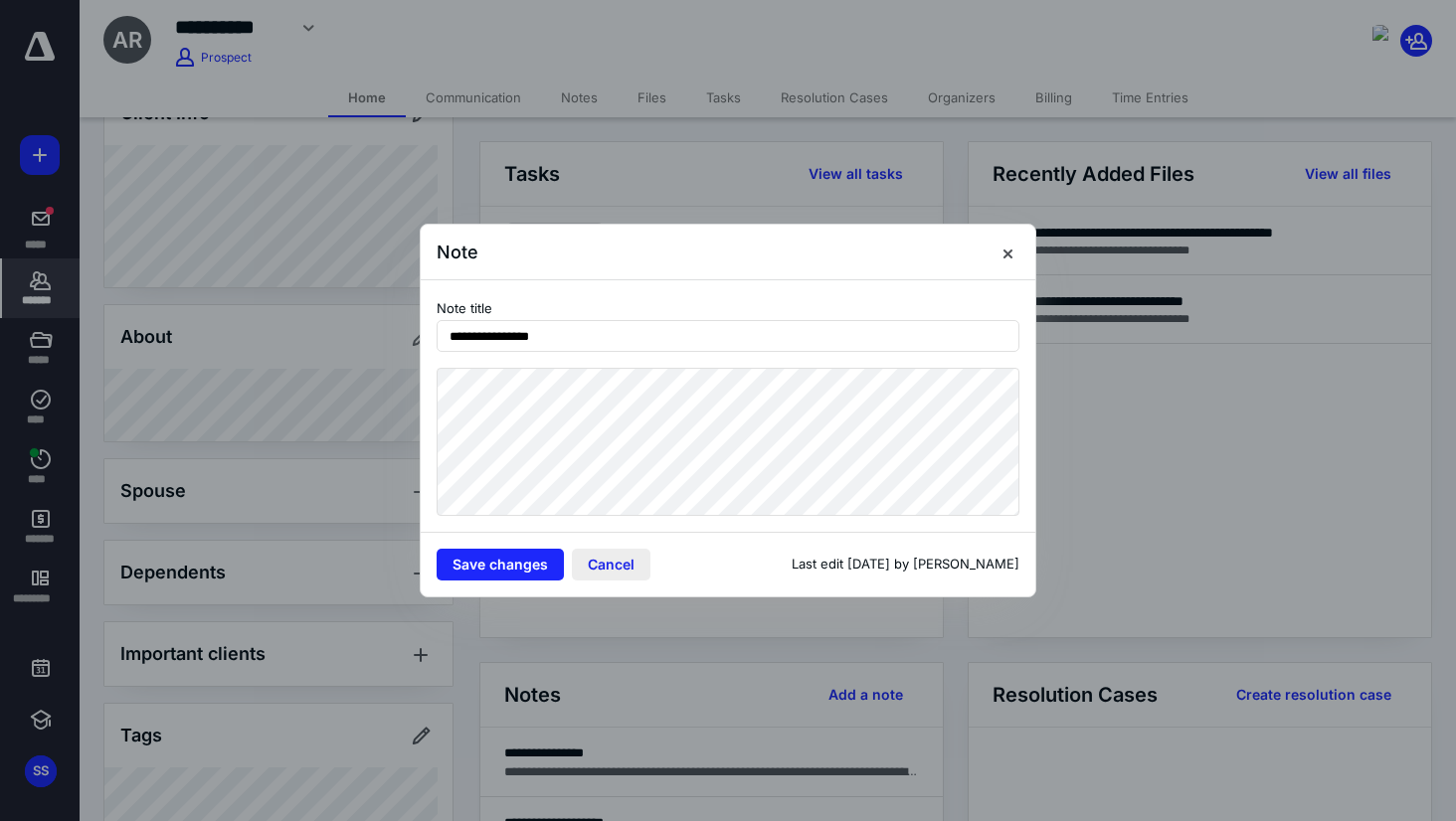 click on "Cancel" at bounding box center [611, 565] 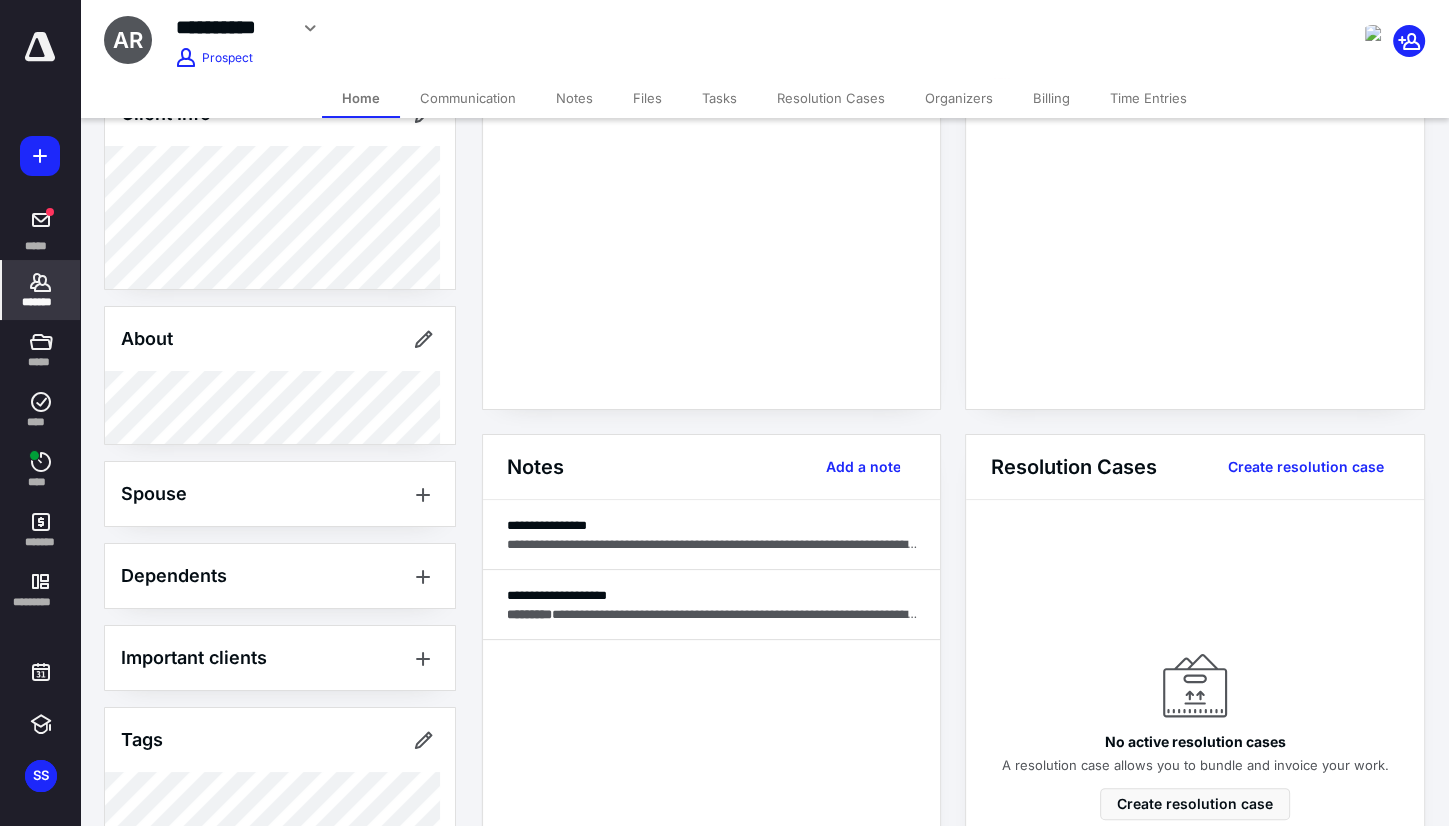 scroll, scrollTop: 234, scrollLeft: 0, axis: vertical 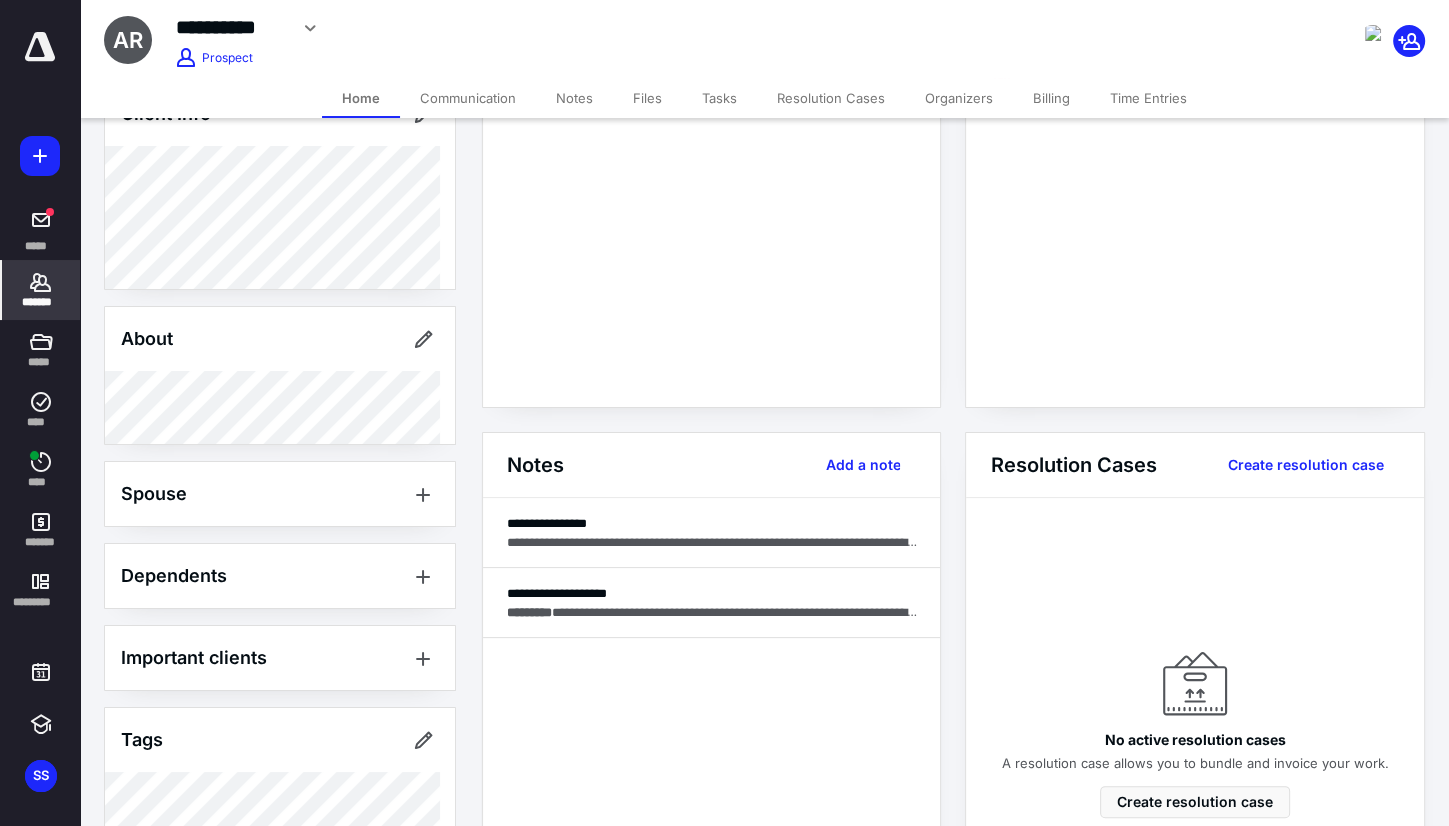 click on "**********" at bounding box center [711, 190] 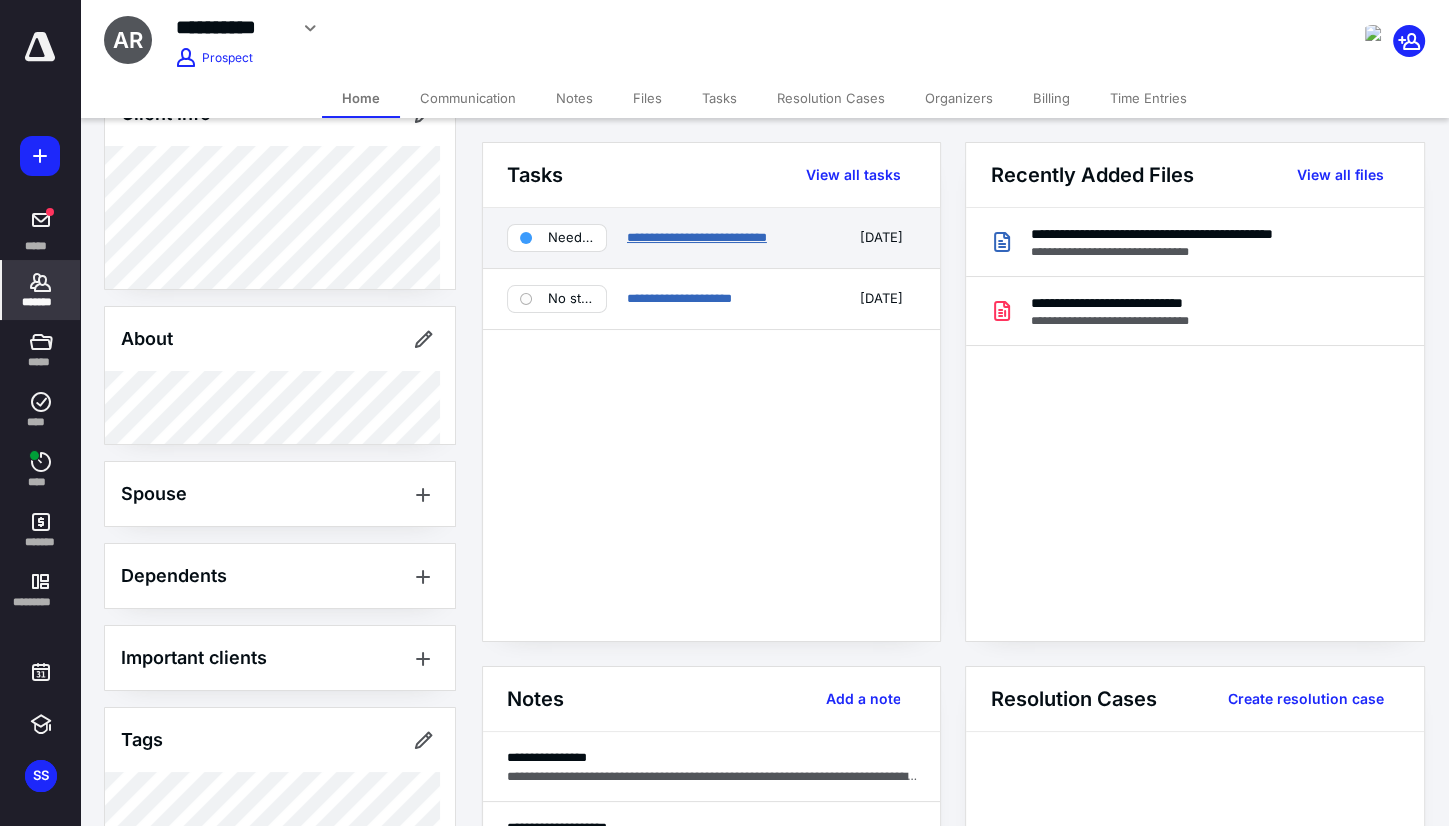 click on "**********" at bounding box center [697, 237] 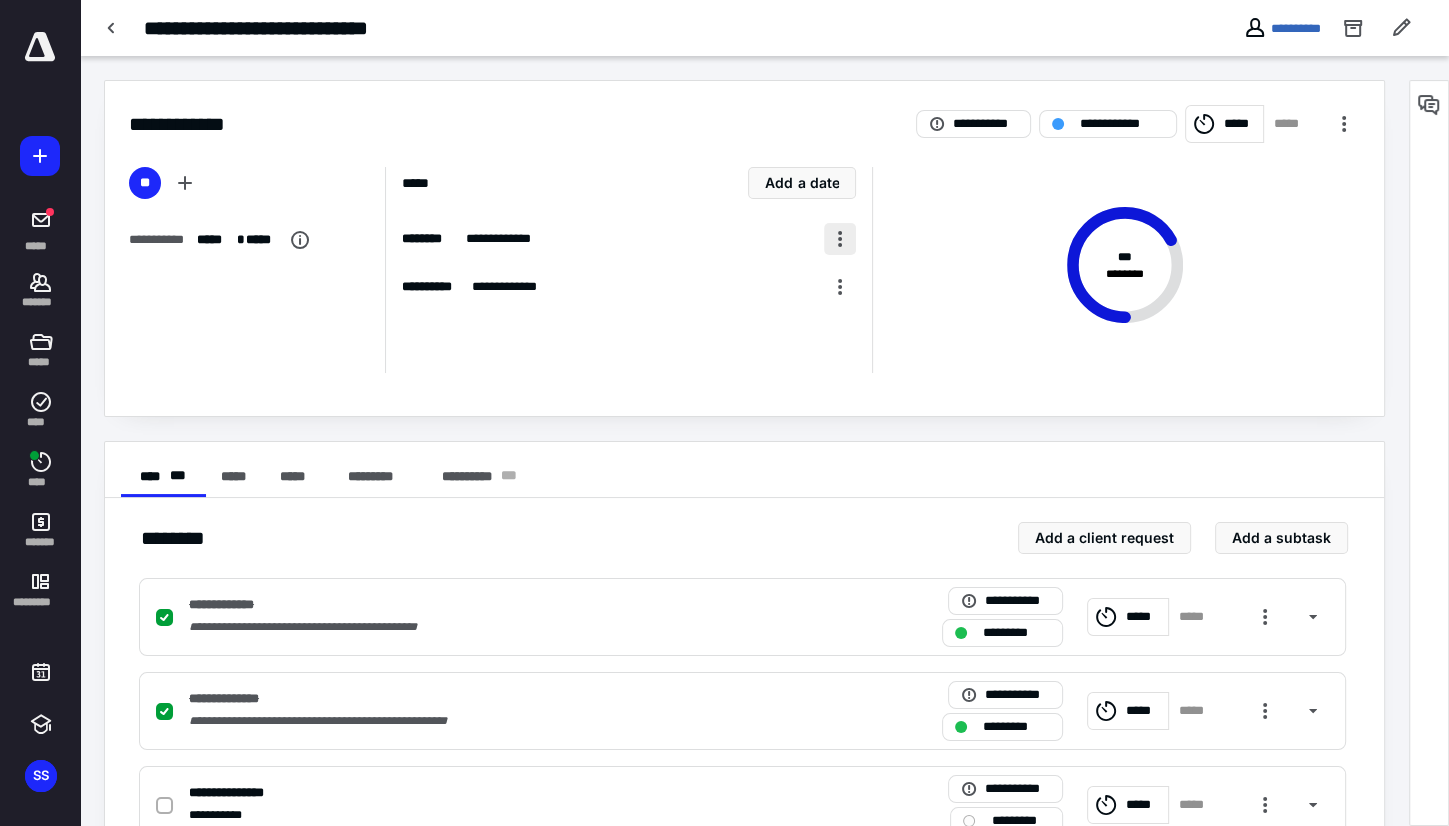 click at bounding box center [840, 239] 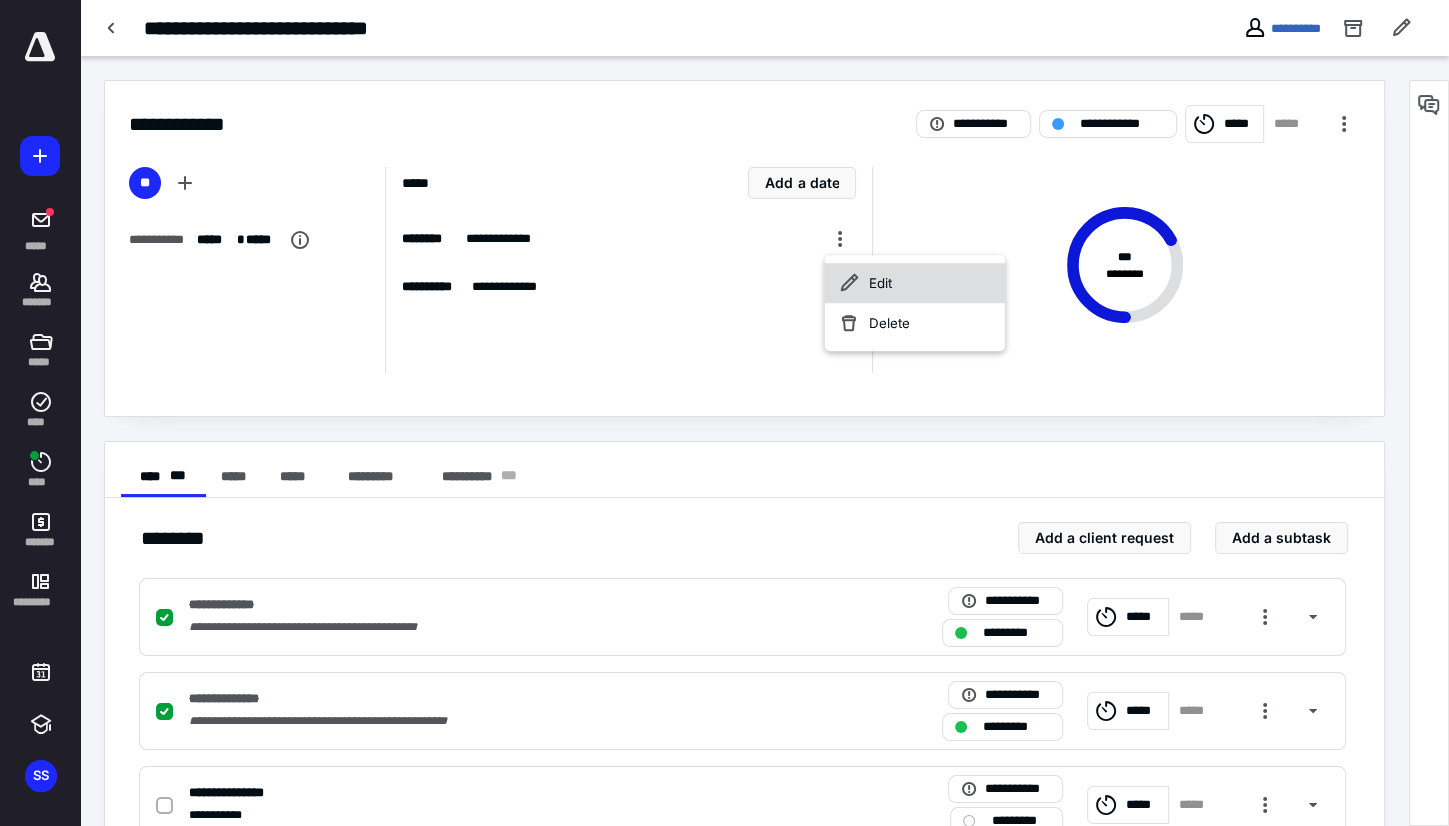 click on "Edit" at bounding box center (915, 283) 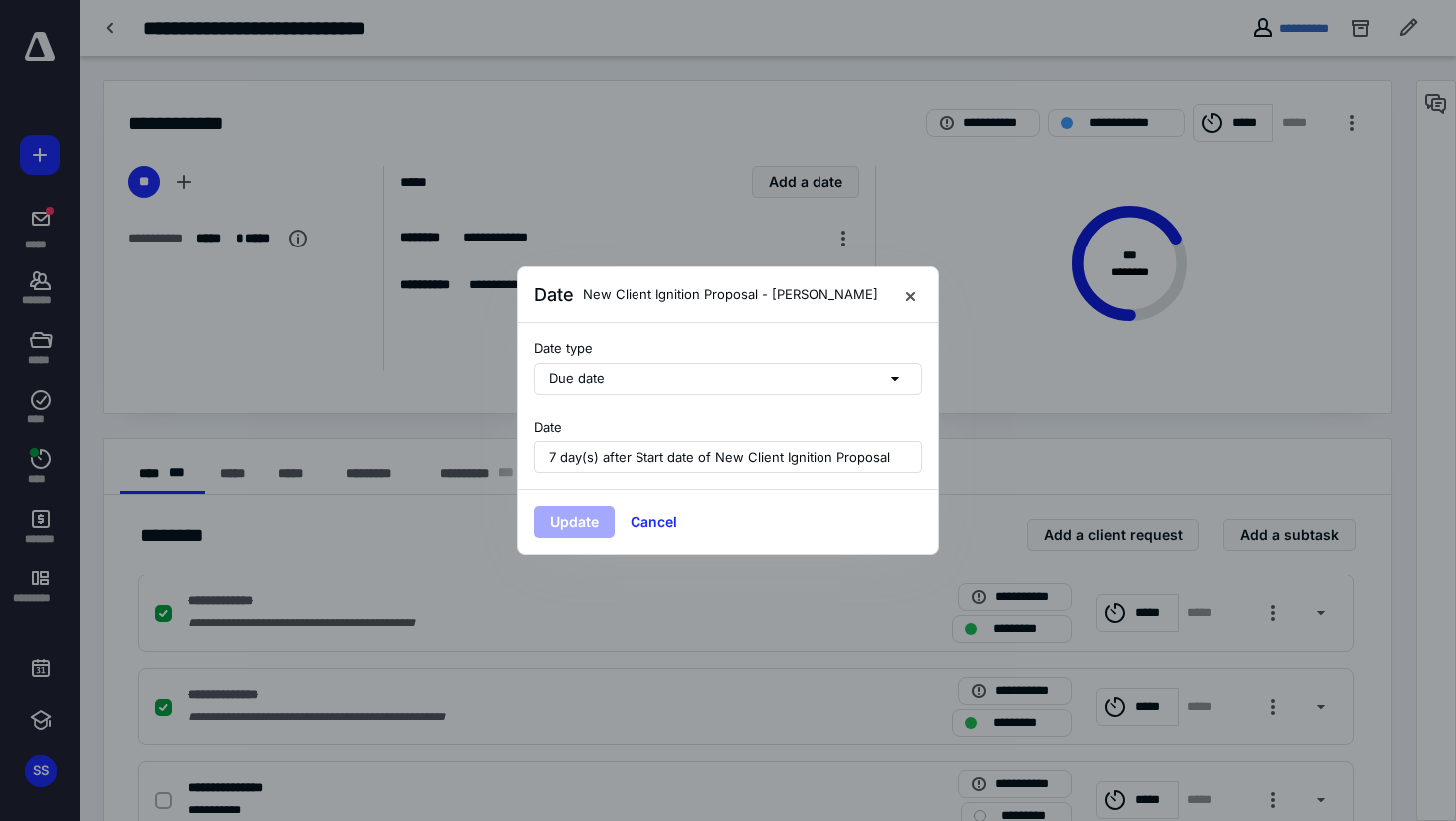 click on "7 day(s) after Start date of New Client Ignition Proposal" at bounding box center (719, 457) 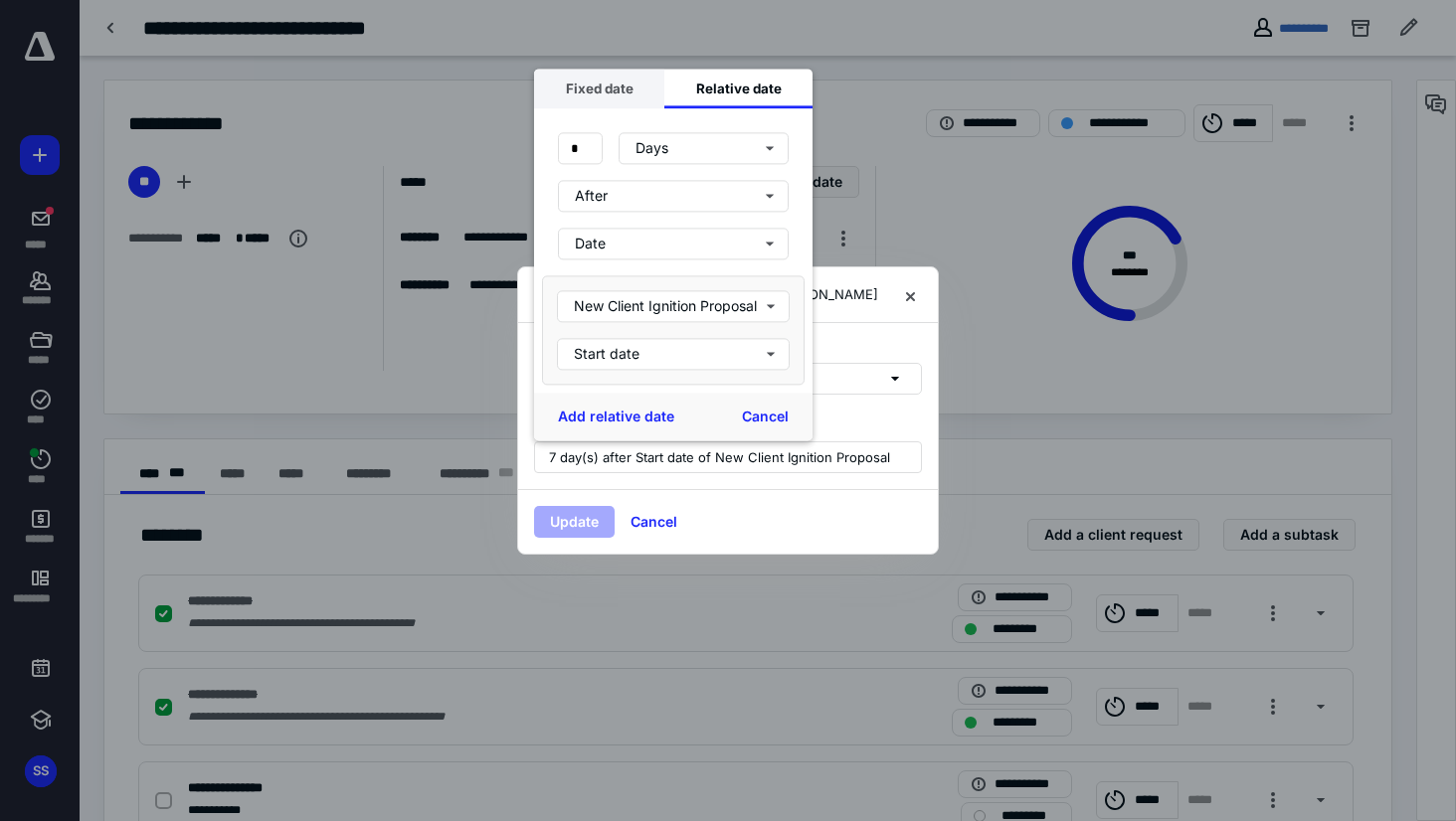 click on "Fixed date" at bounding box center [599, 88] 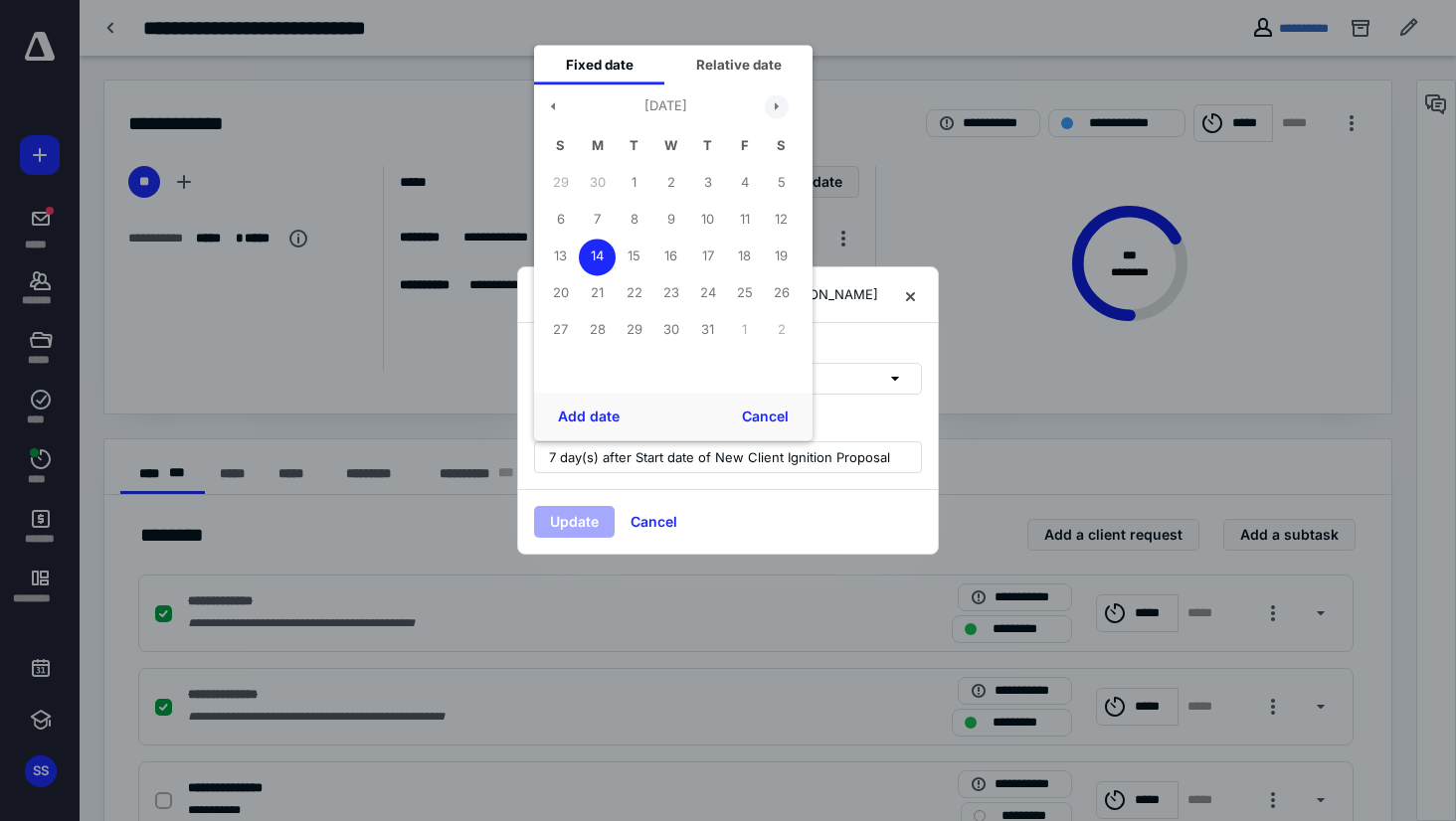 click at bounding box center [777, 106] 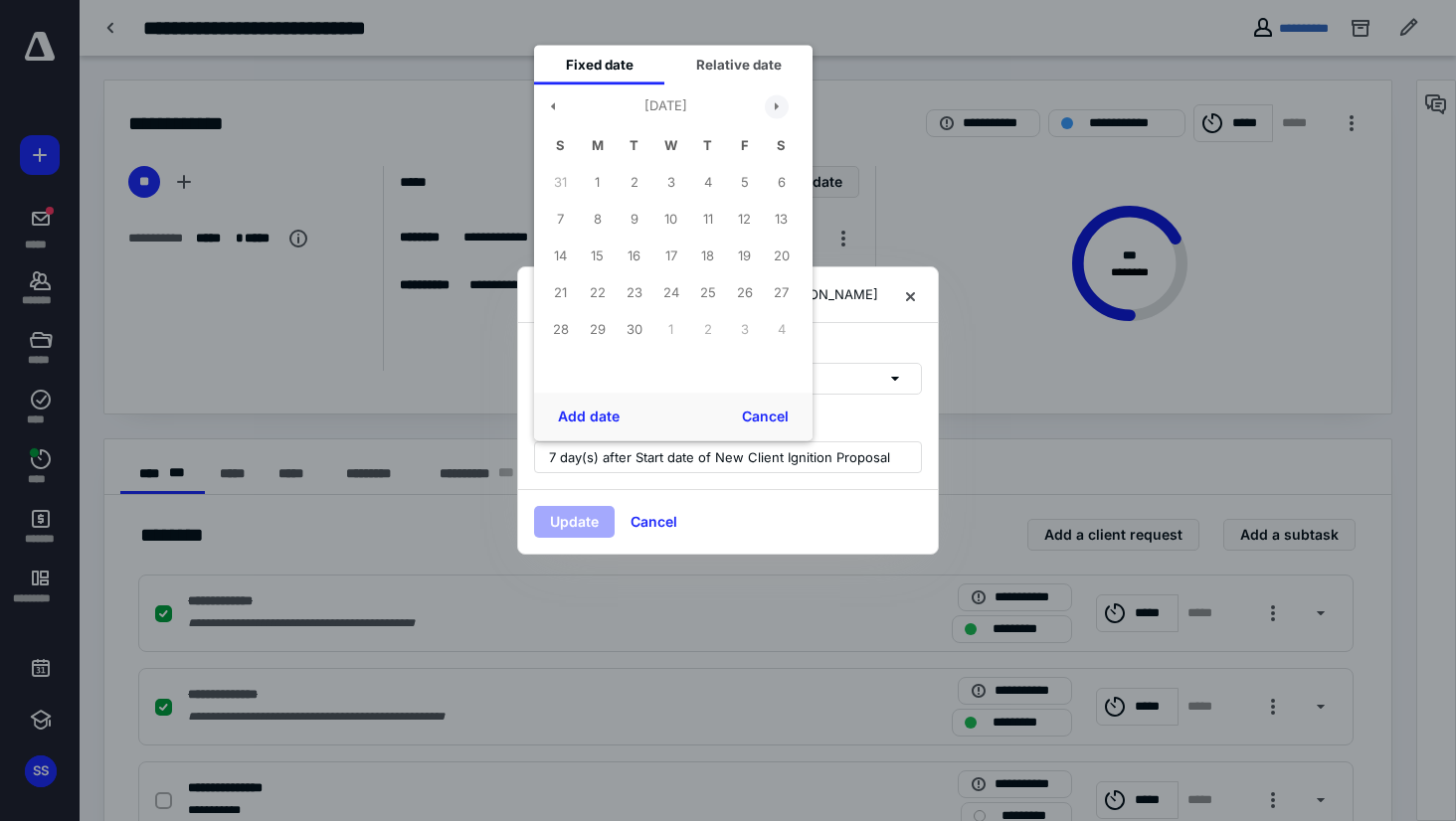 click at bounding box center [777, 106] 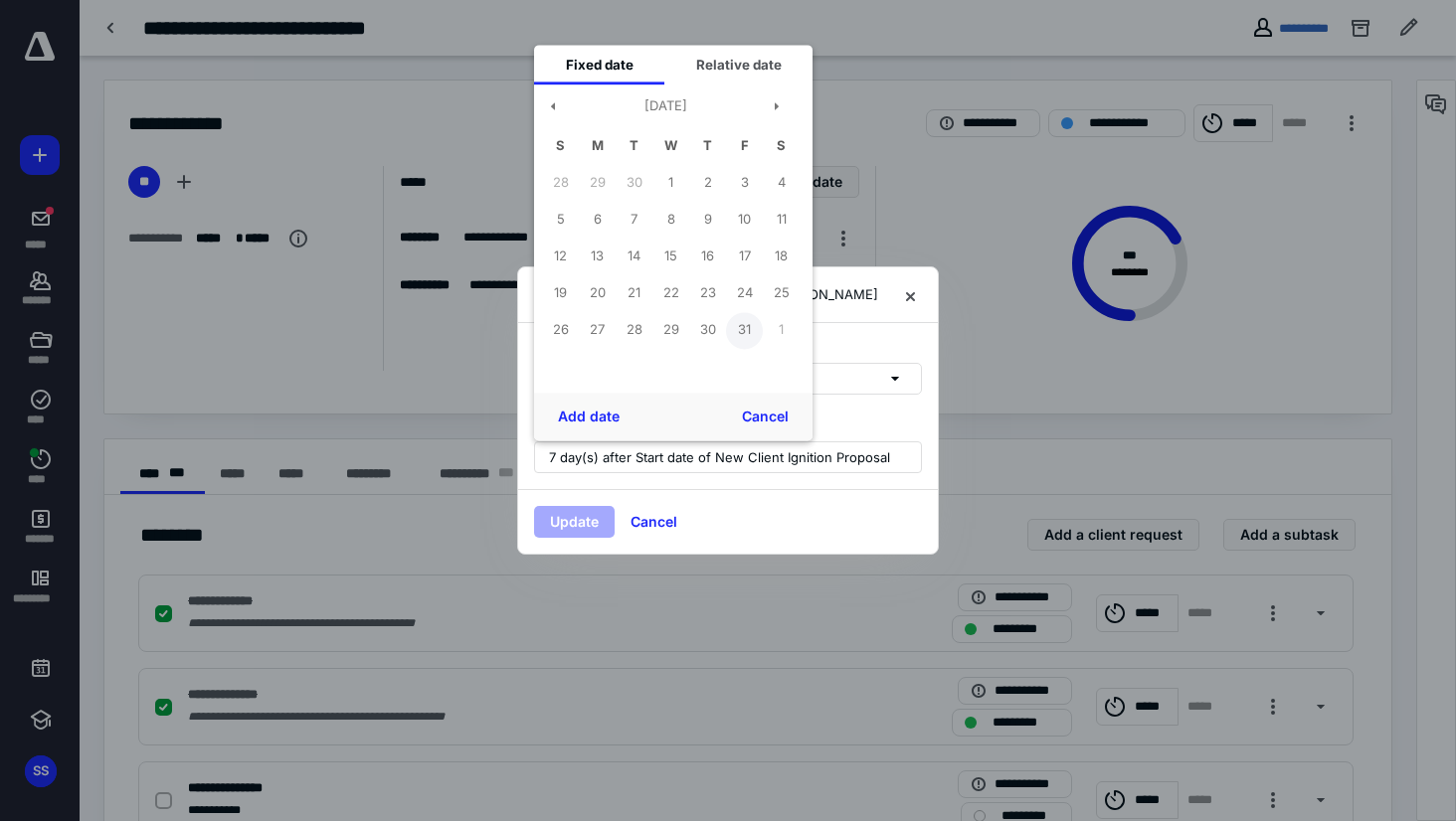click on "31" at bounding box center (744, 330) 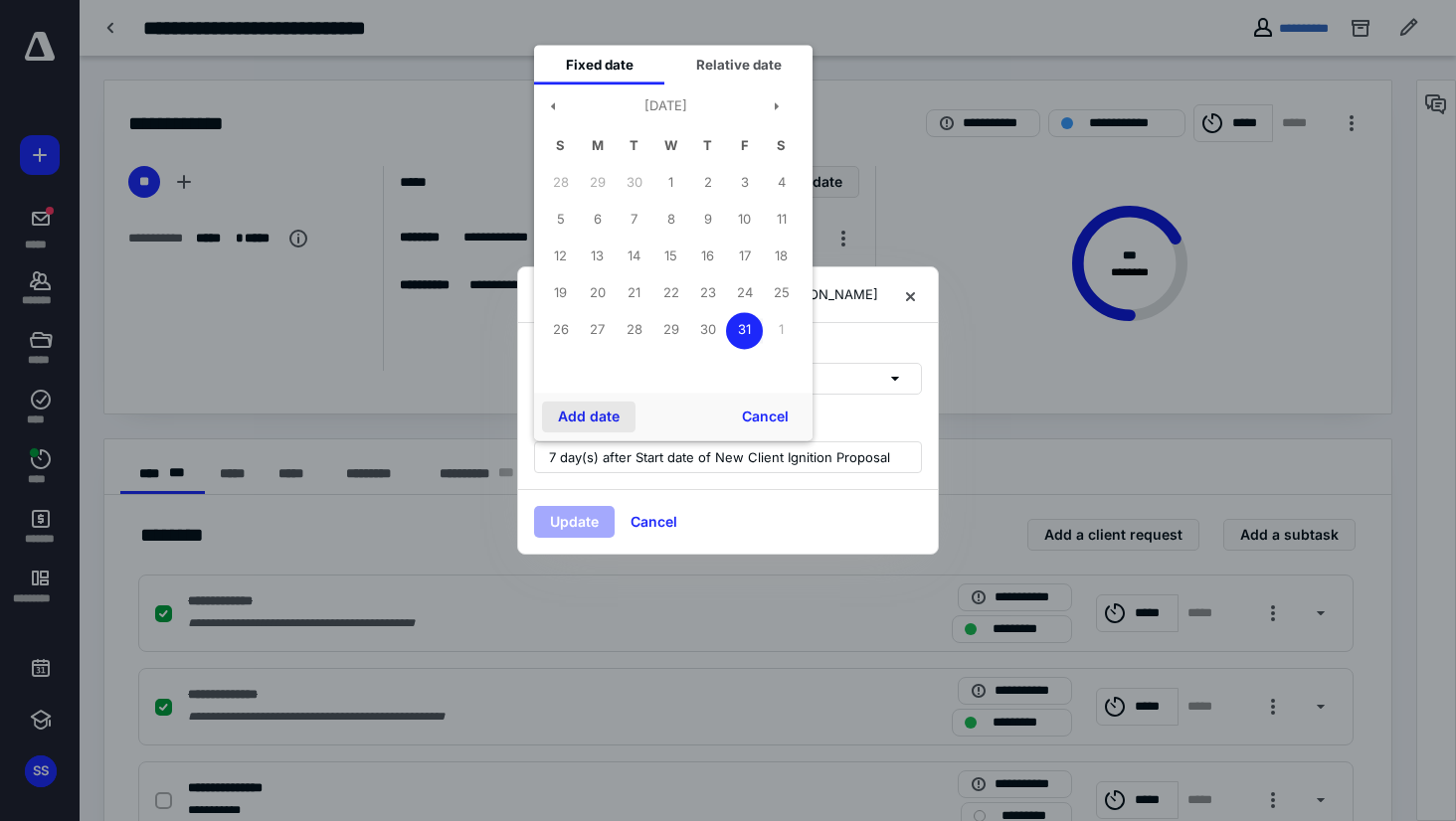 click on "Add date" at bounding box center (589, 416) 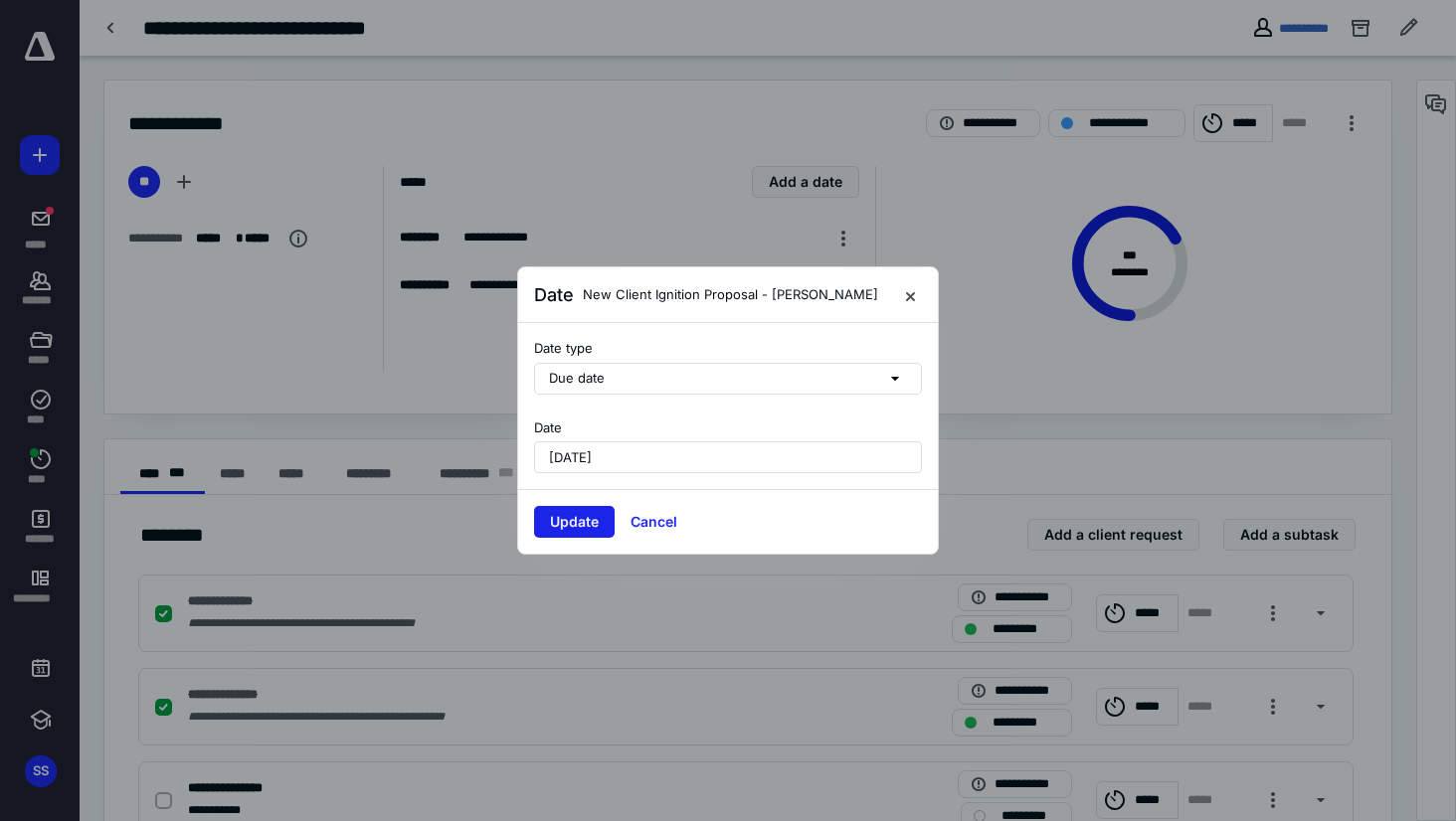 click on "Update" at bounding box center [574, 522] 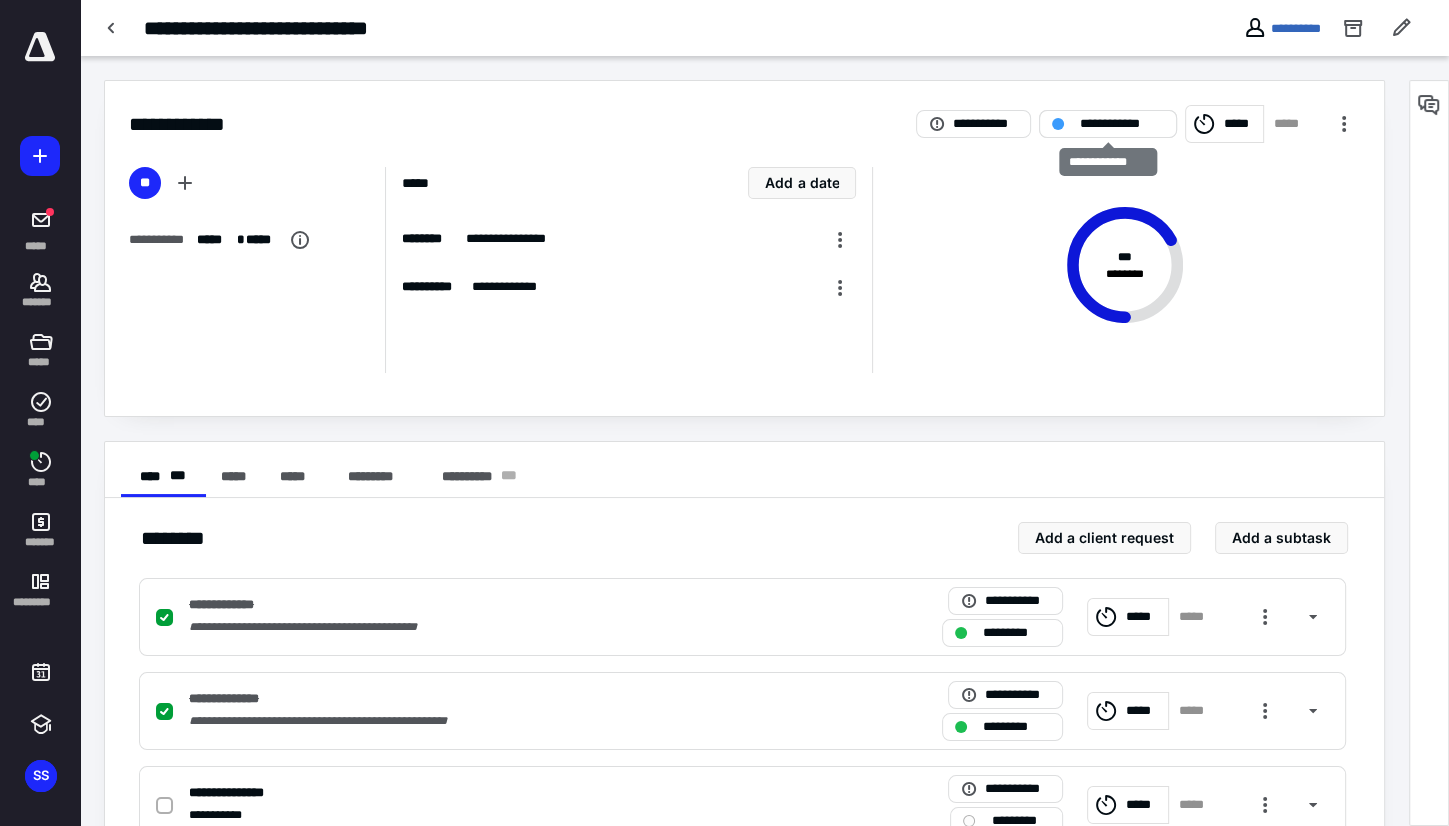 click on "**********" at bounding box center [1108, 124] 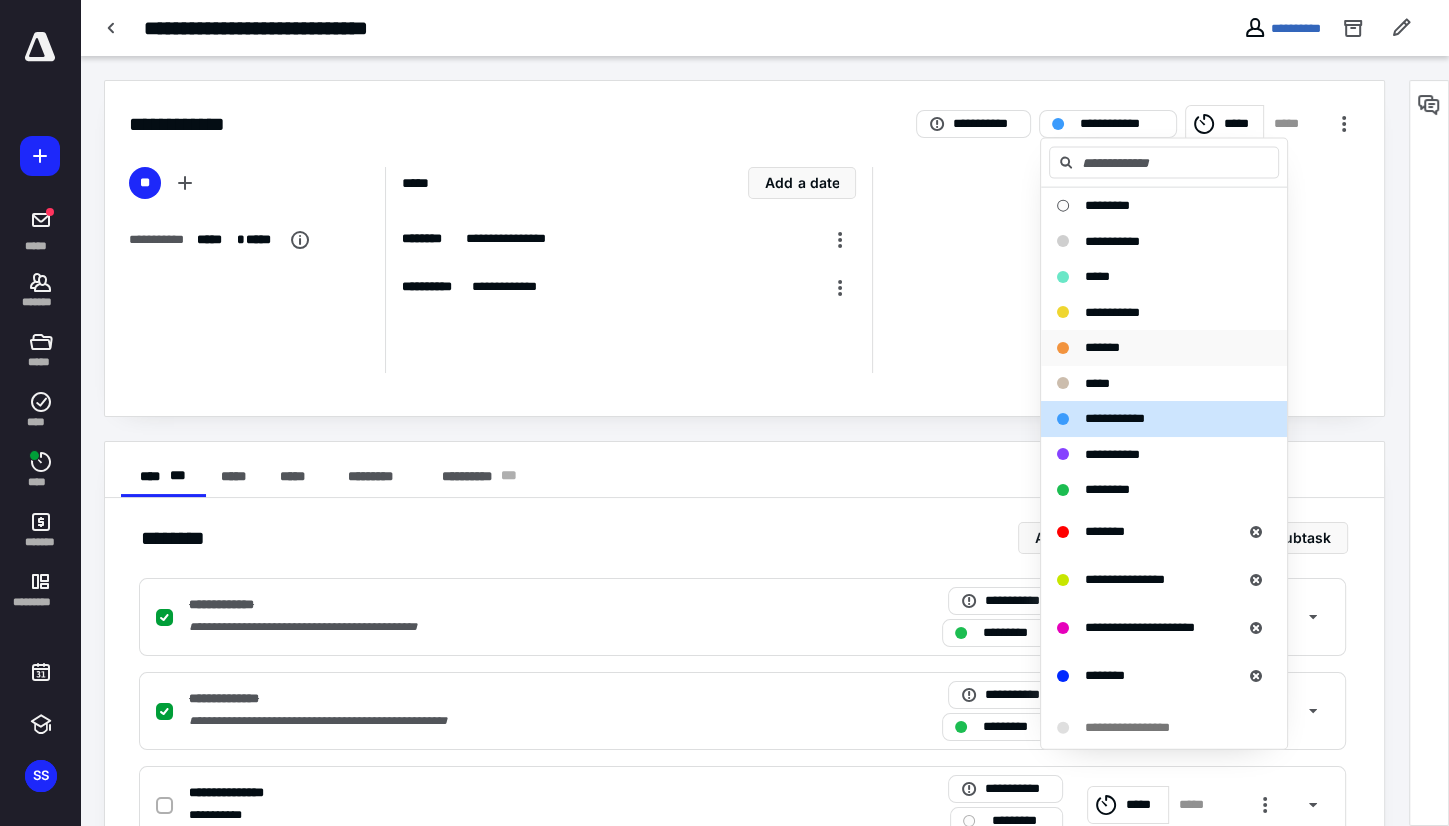 click on "*******" at bounding box center (1102, 348) 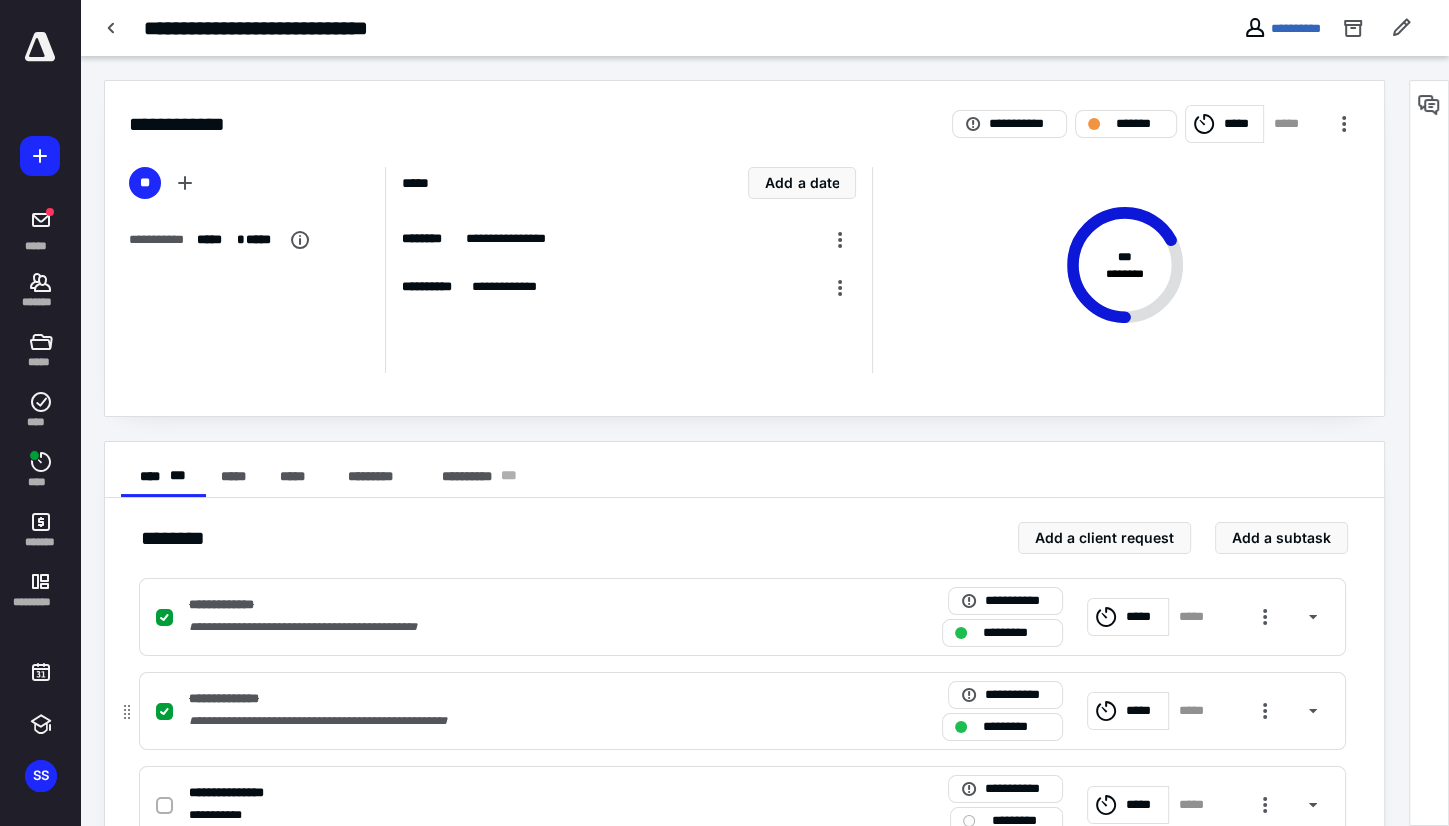 click 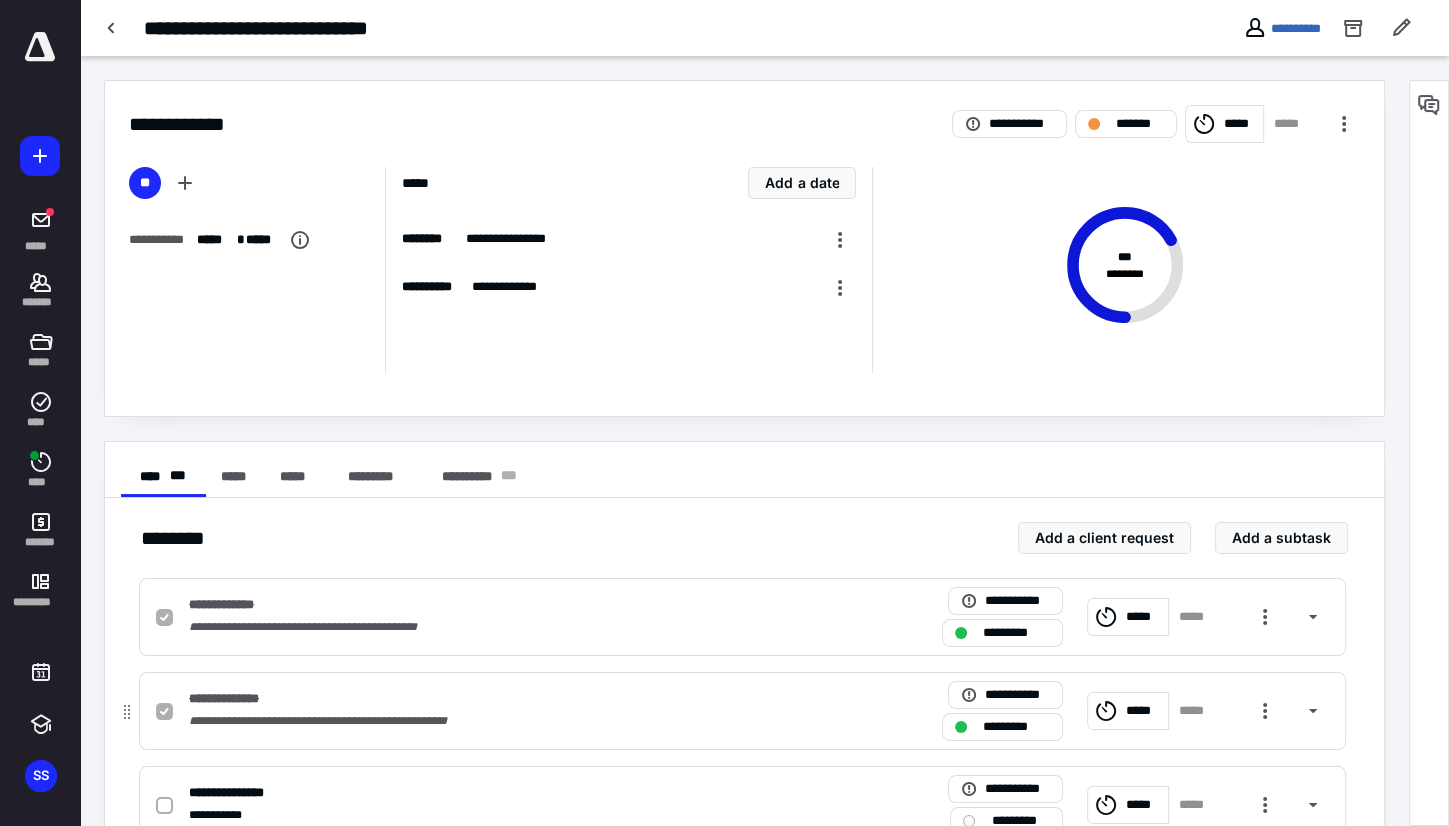 checkbox on "false" 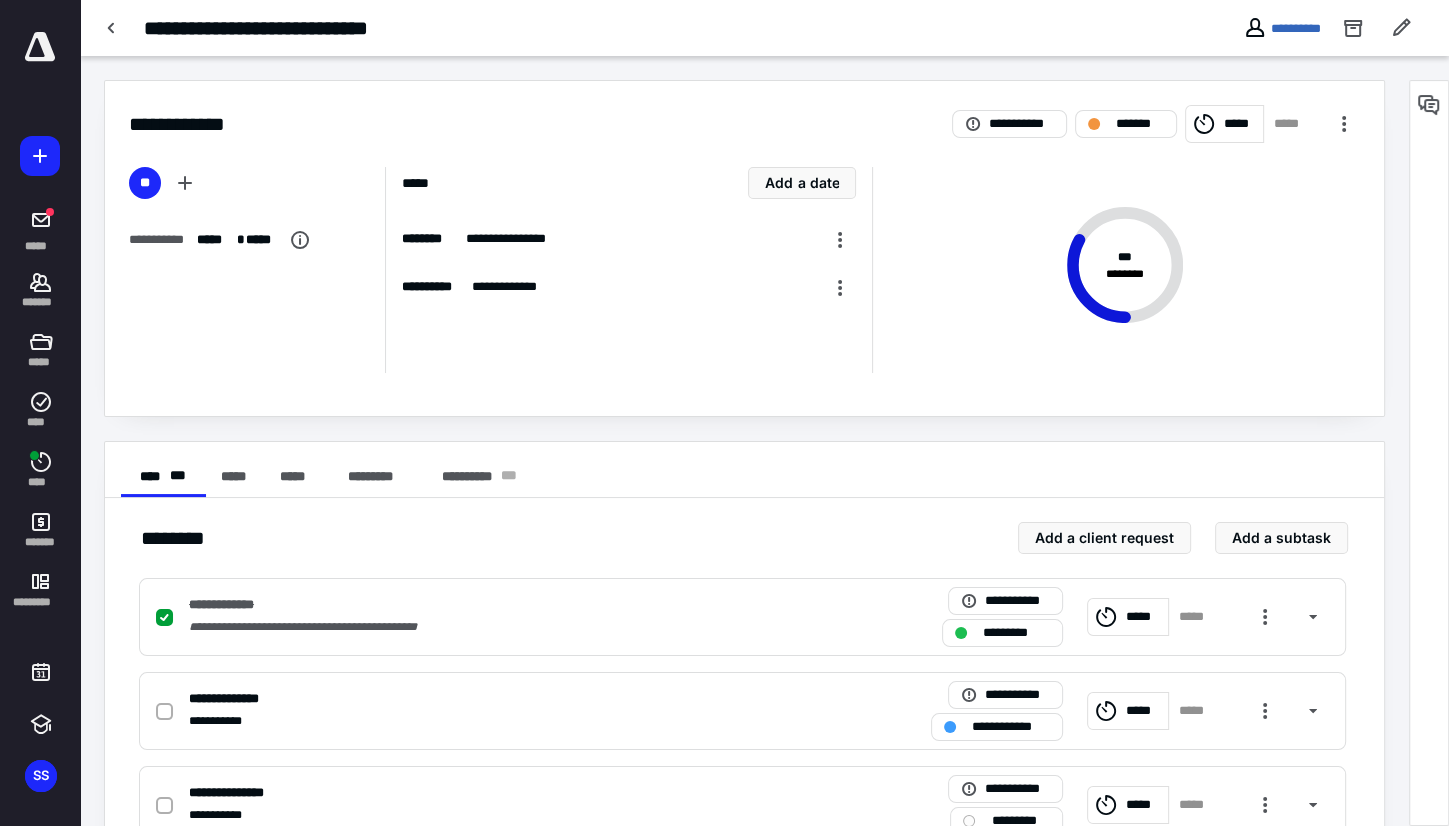 scroll, scrollTop: 67, scrollLeft: 0, axis: vertical 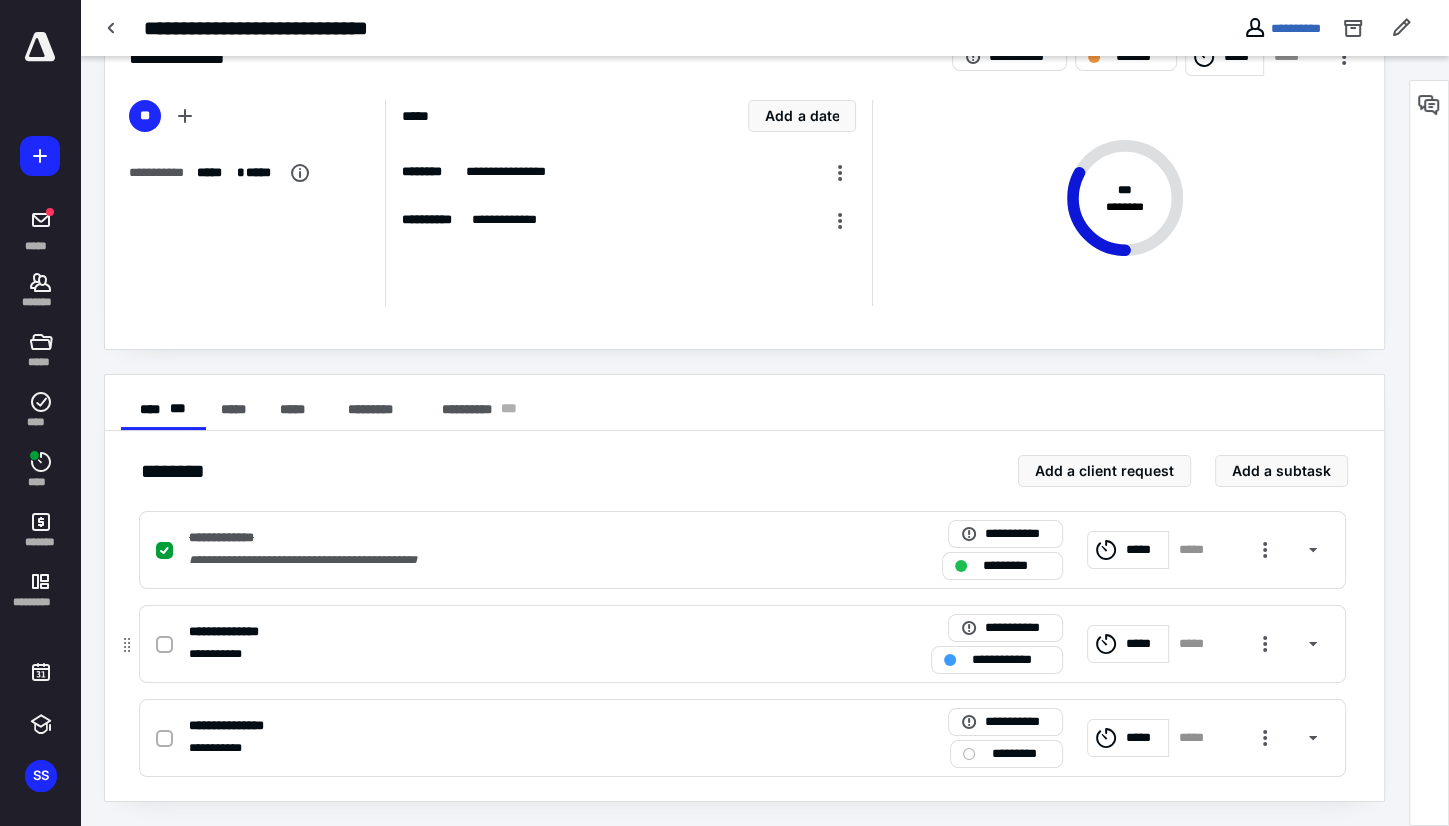 click on "**********" at bounding box center [1011, 660] 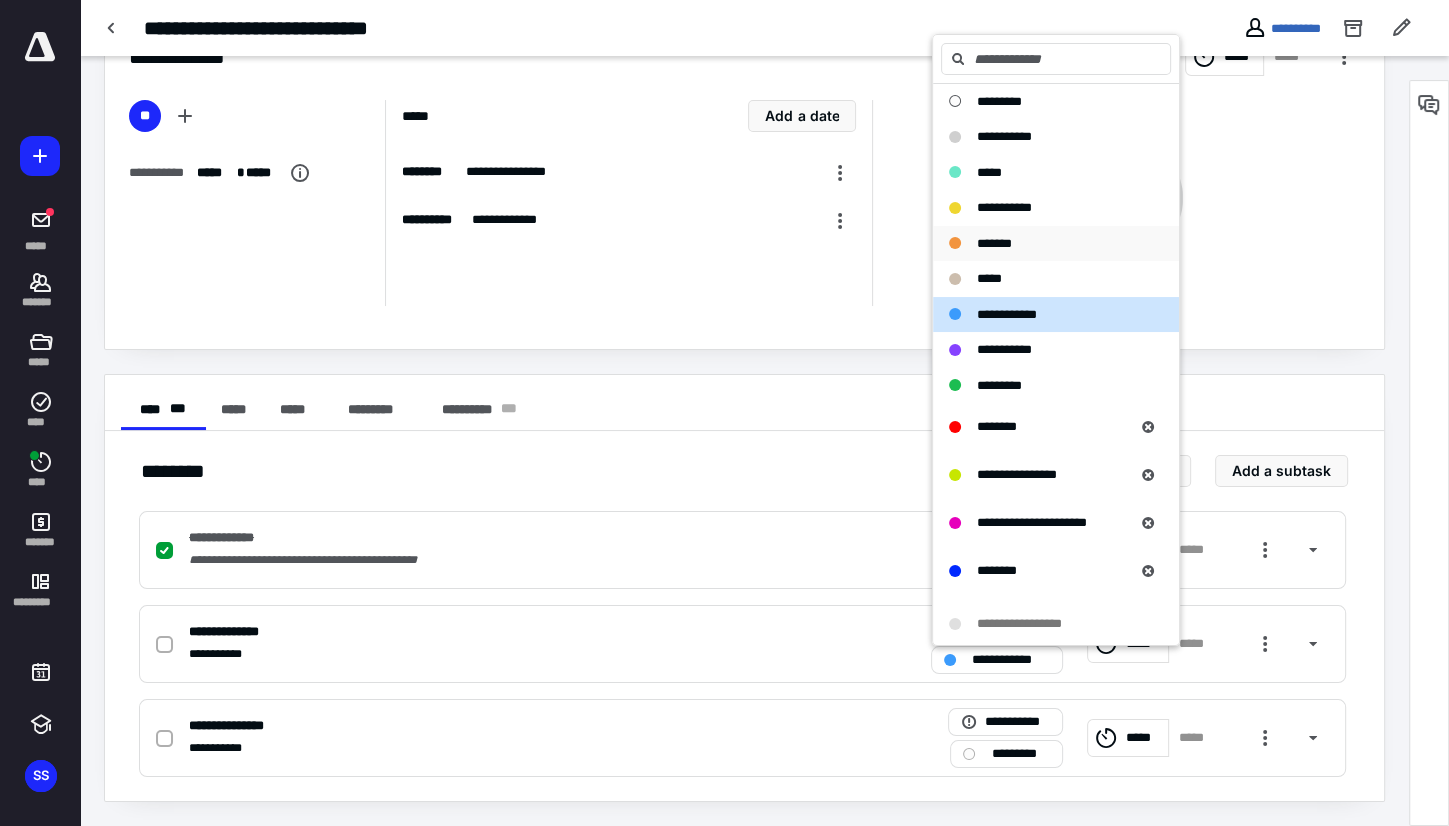 click on "*******" at bounding box center (994, 243) 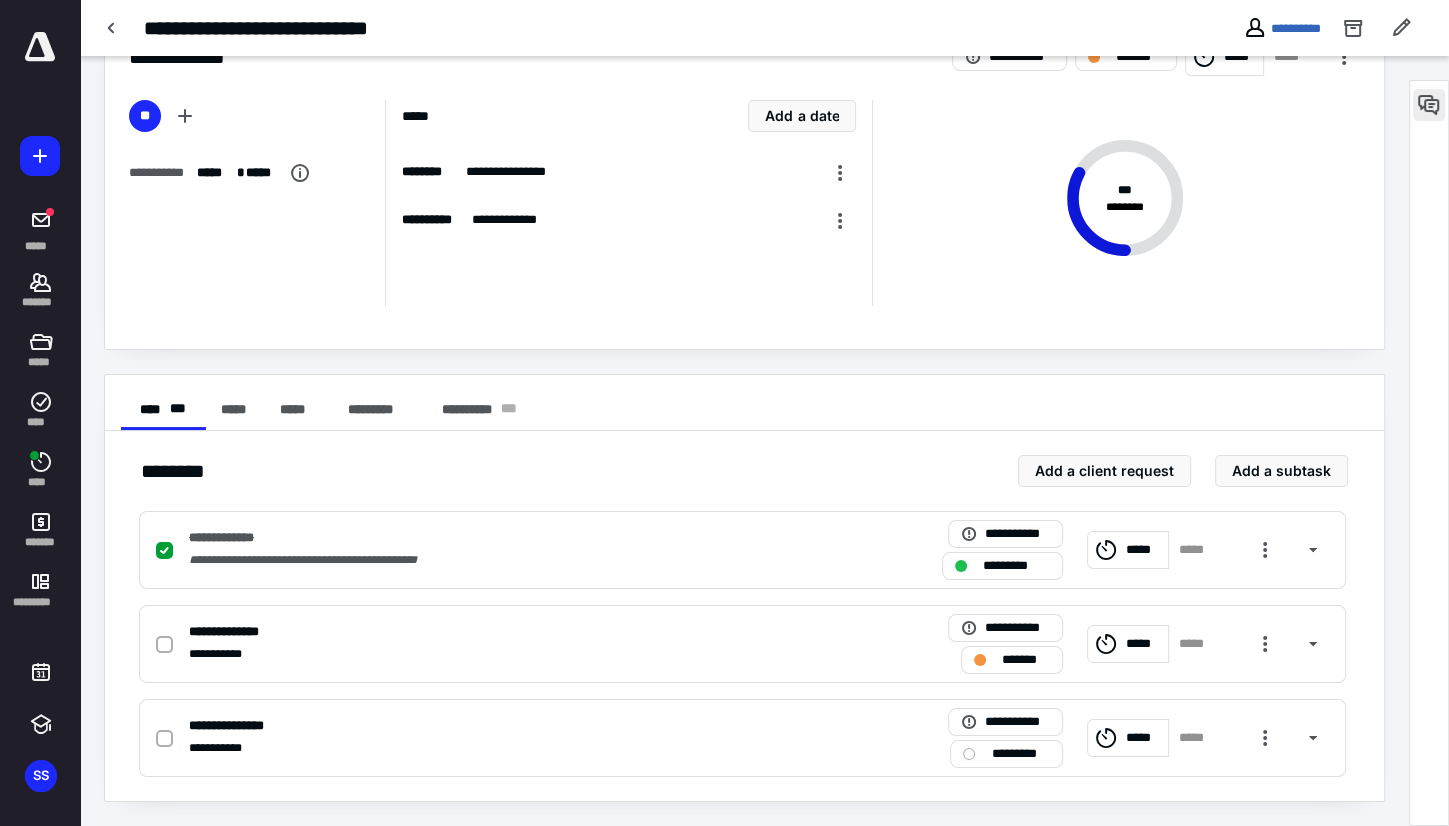 click at bounding box center [1429, 105] 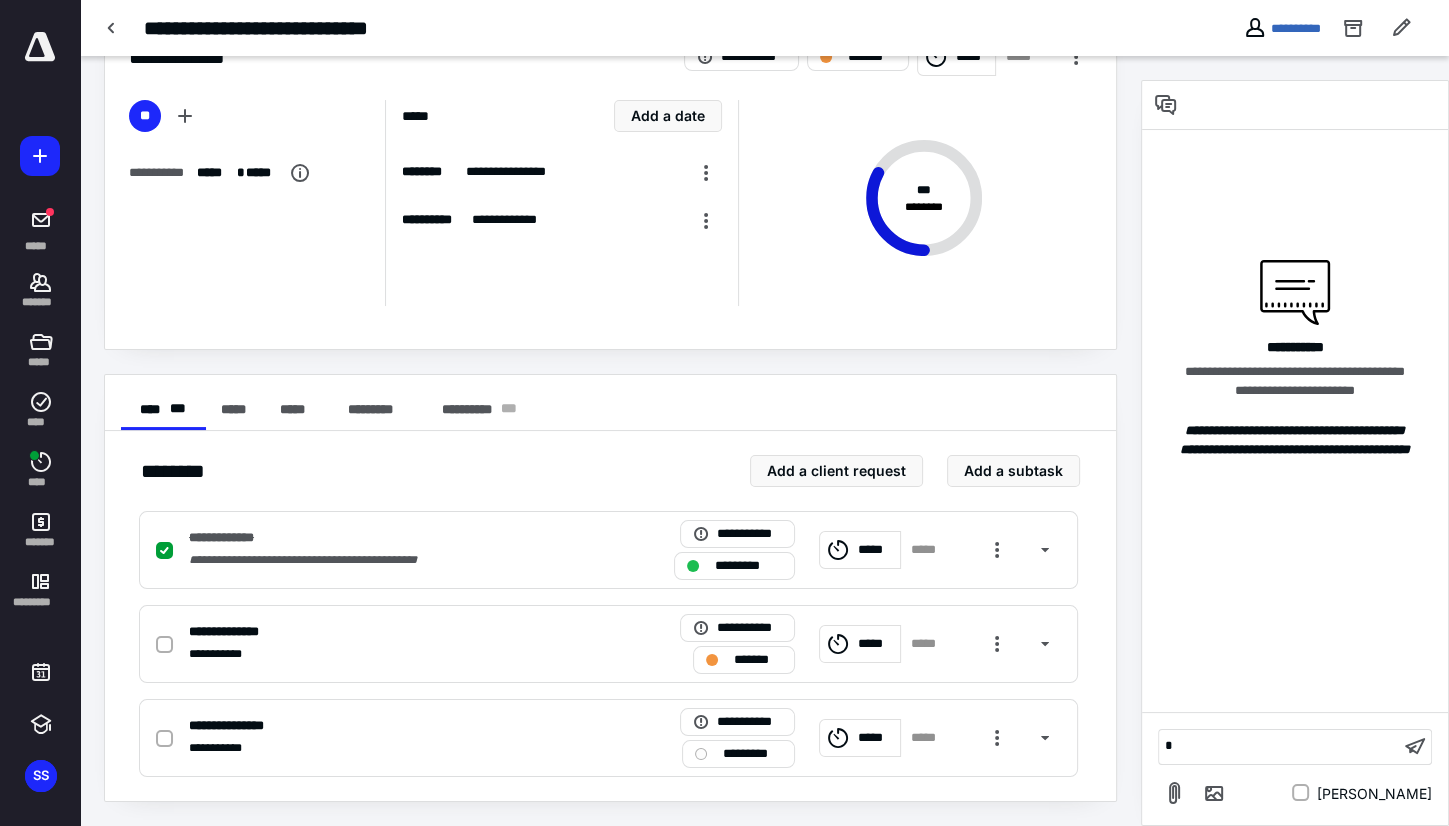 type 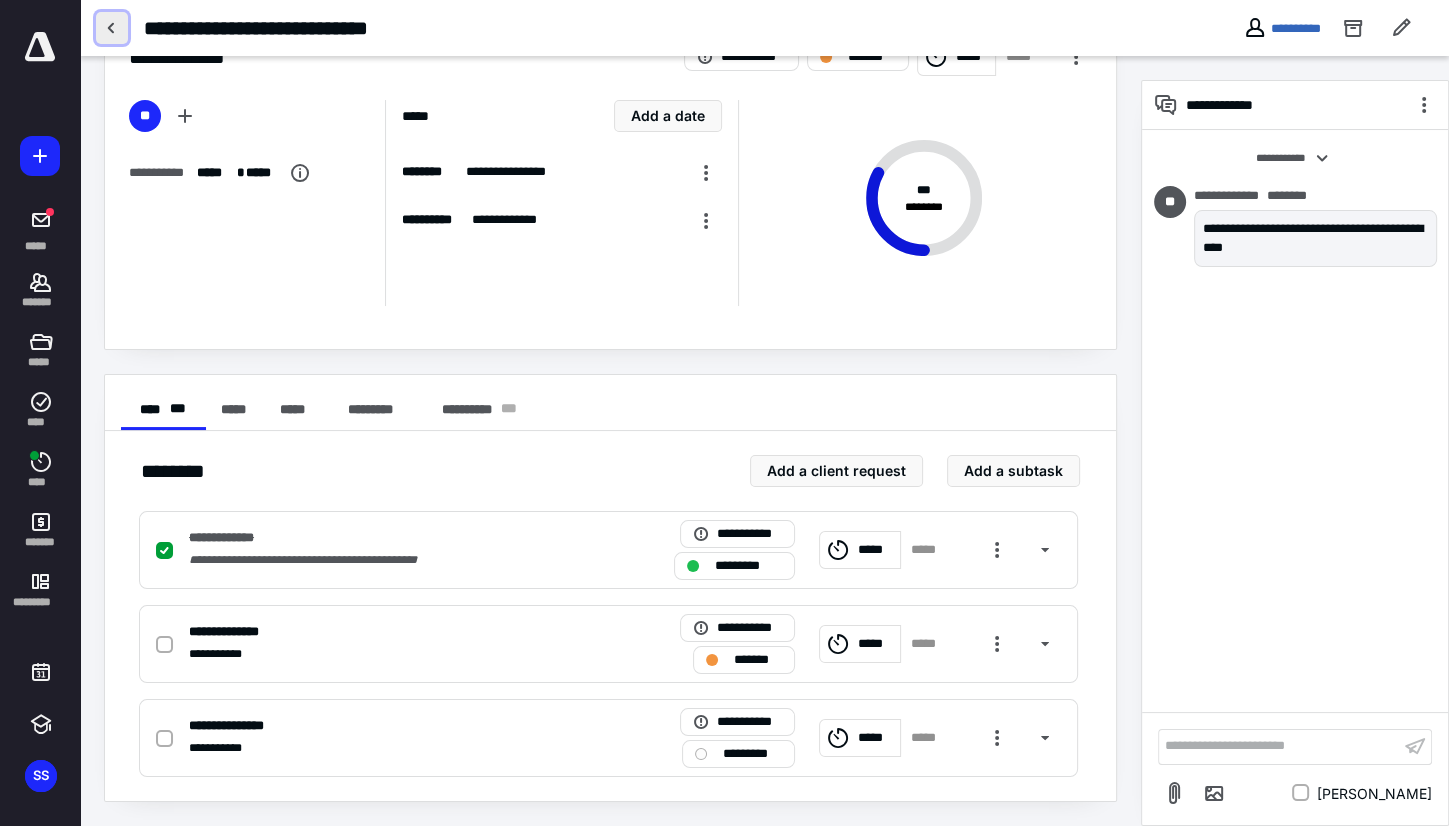 click at bounding box center [112, 28] 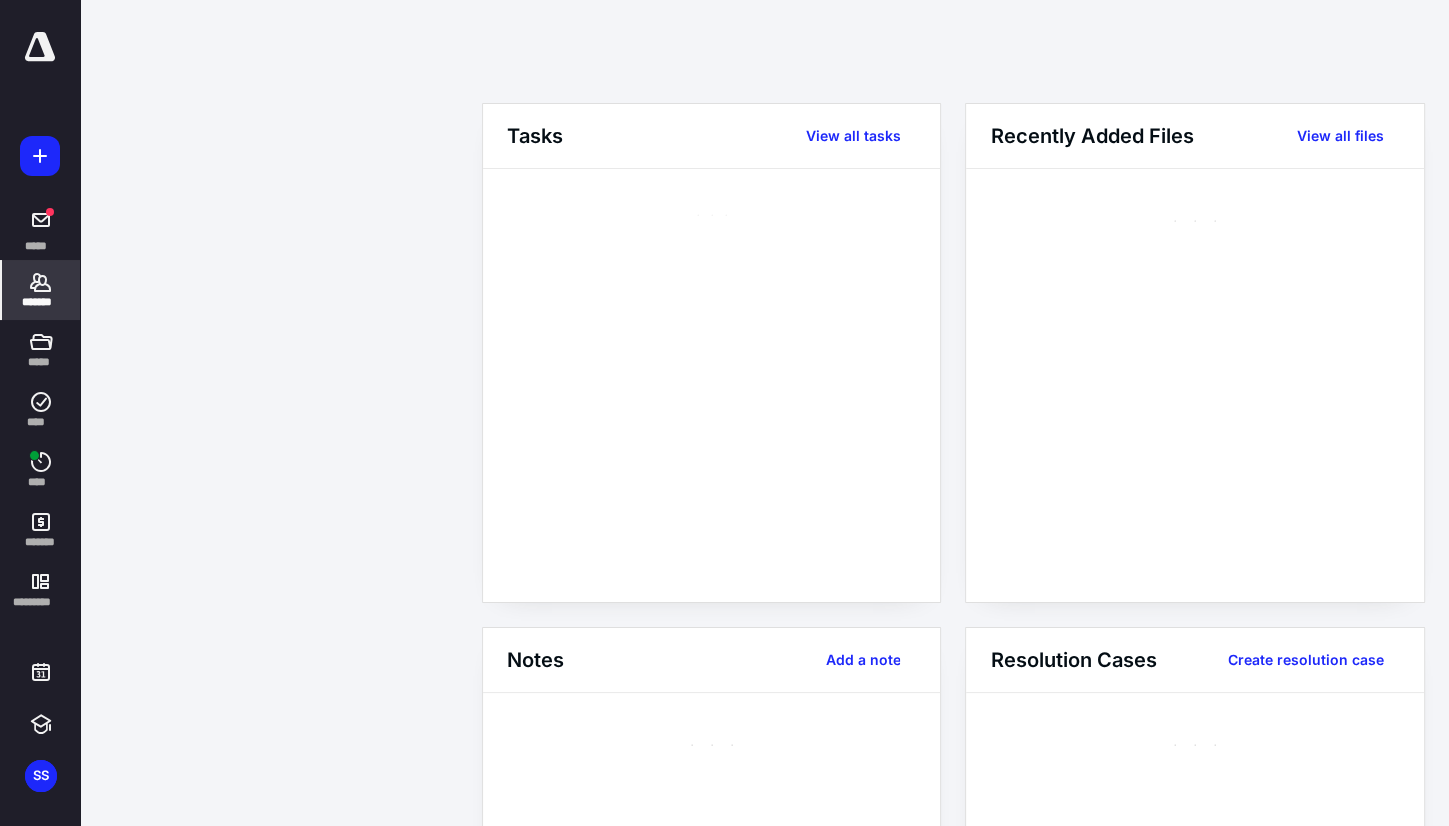 scroll, scrollTop: 0, scrollLeft: 0, axis: both 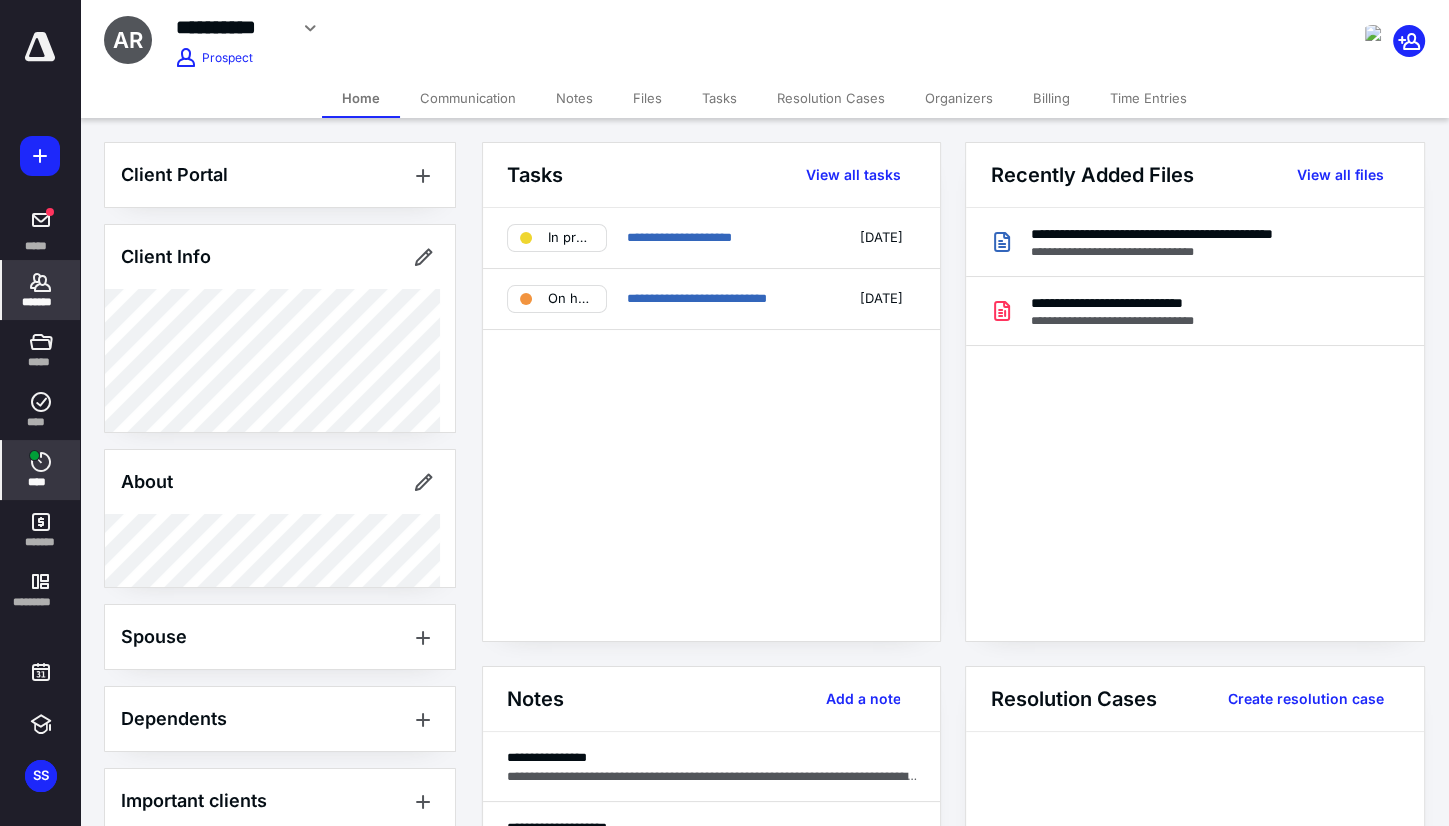 click on "****" at bounding box center (41, 470) 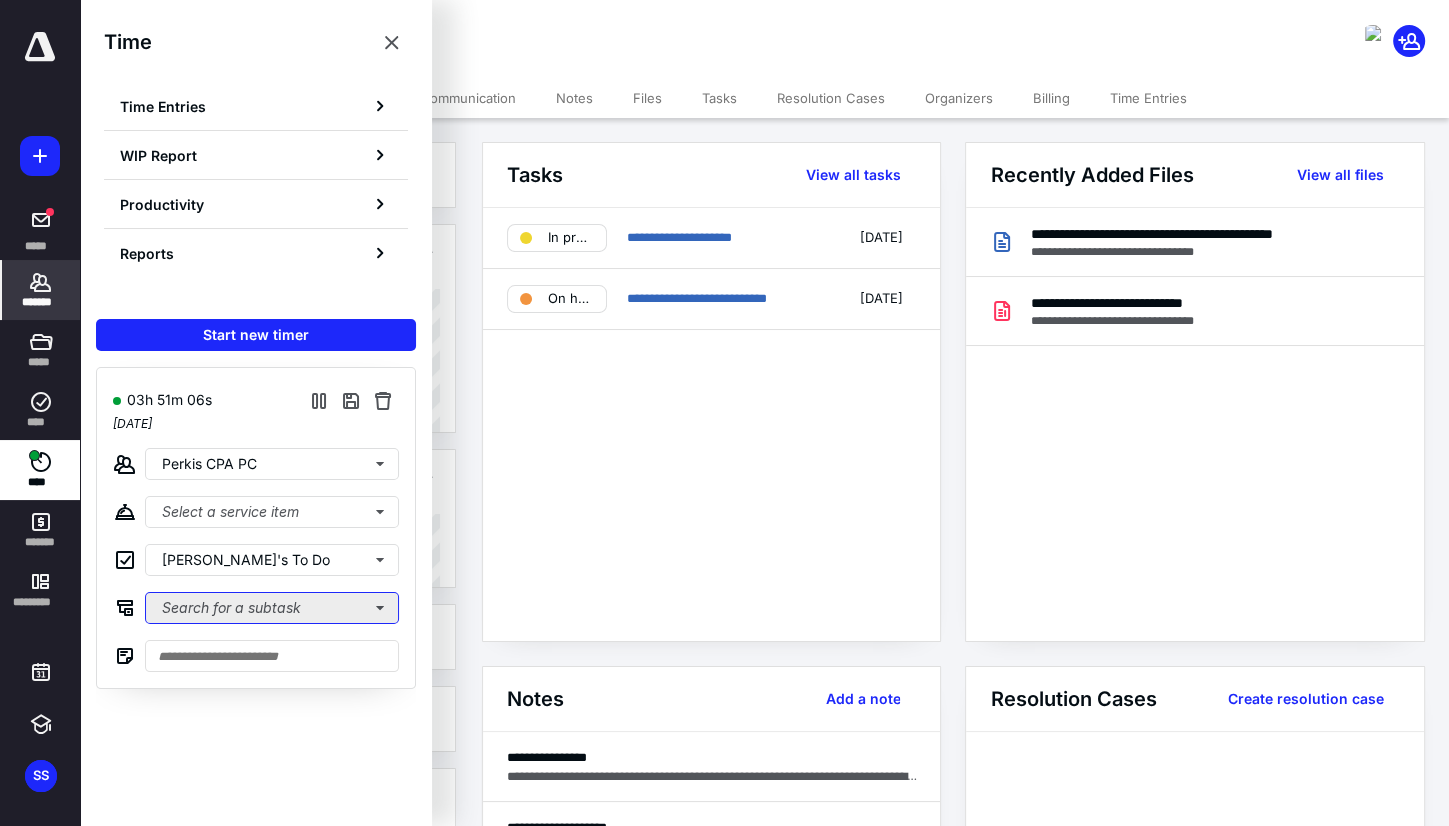 click on "Search for a subtask" at bounding box center (272, 608) 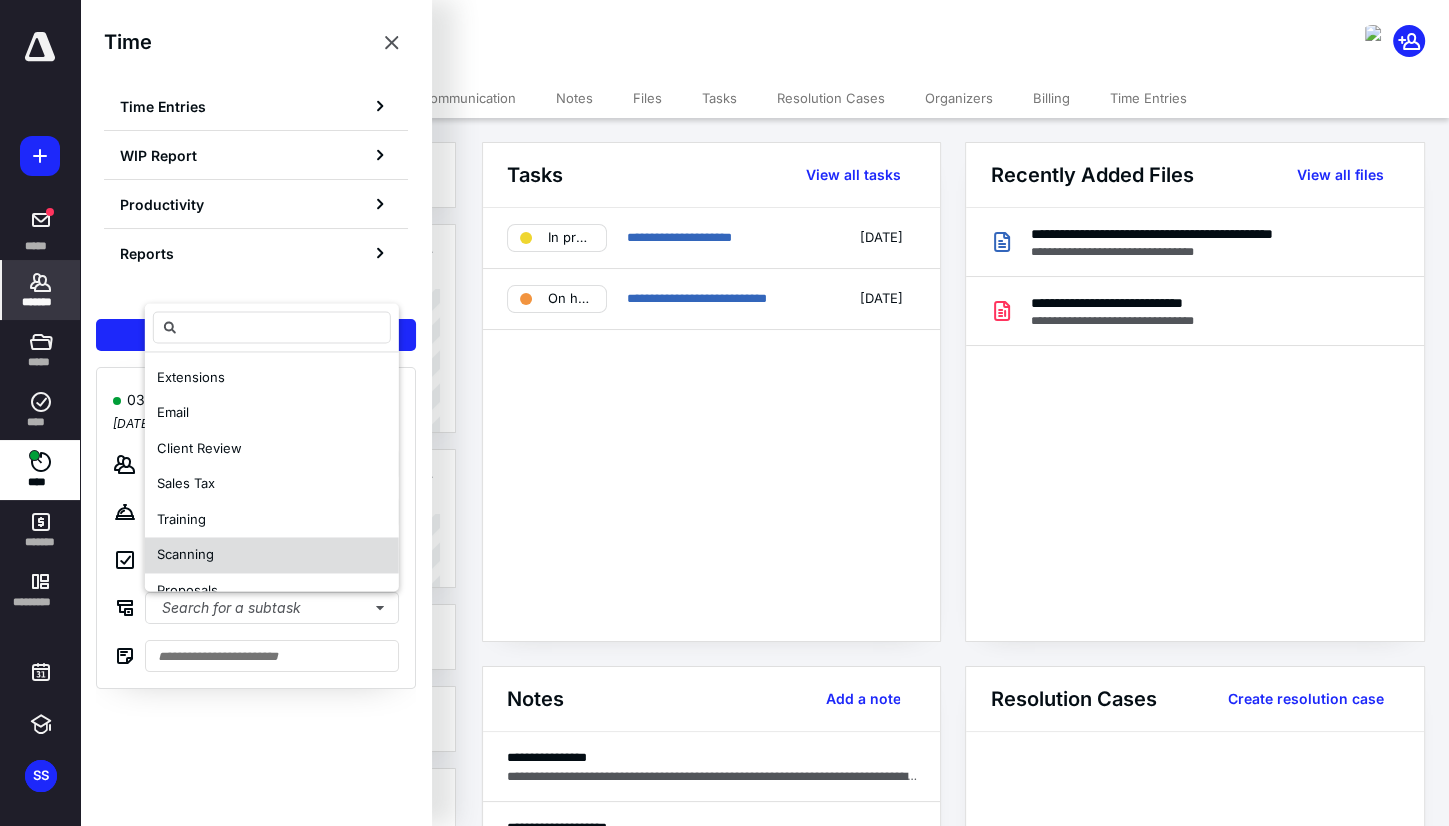 scroll, scrollTop: 60, scrollLeft: 0, axis: vertical 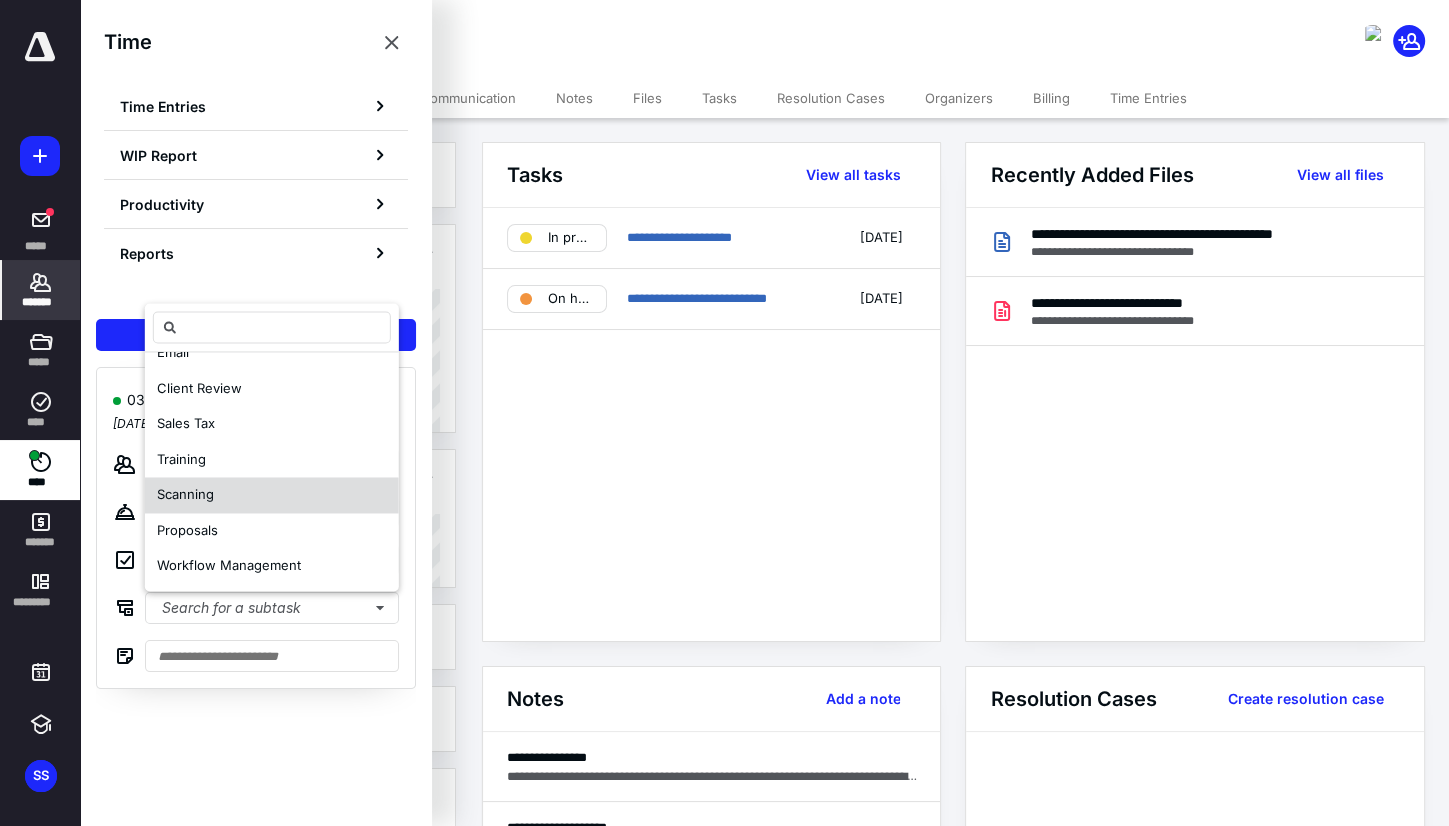 click on "Workflow Management" at bounding box center (229, 566) 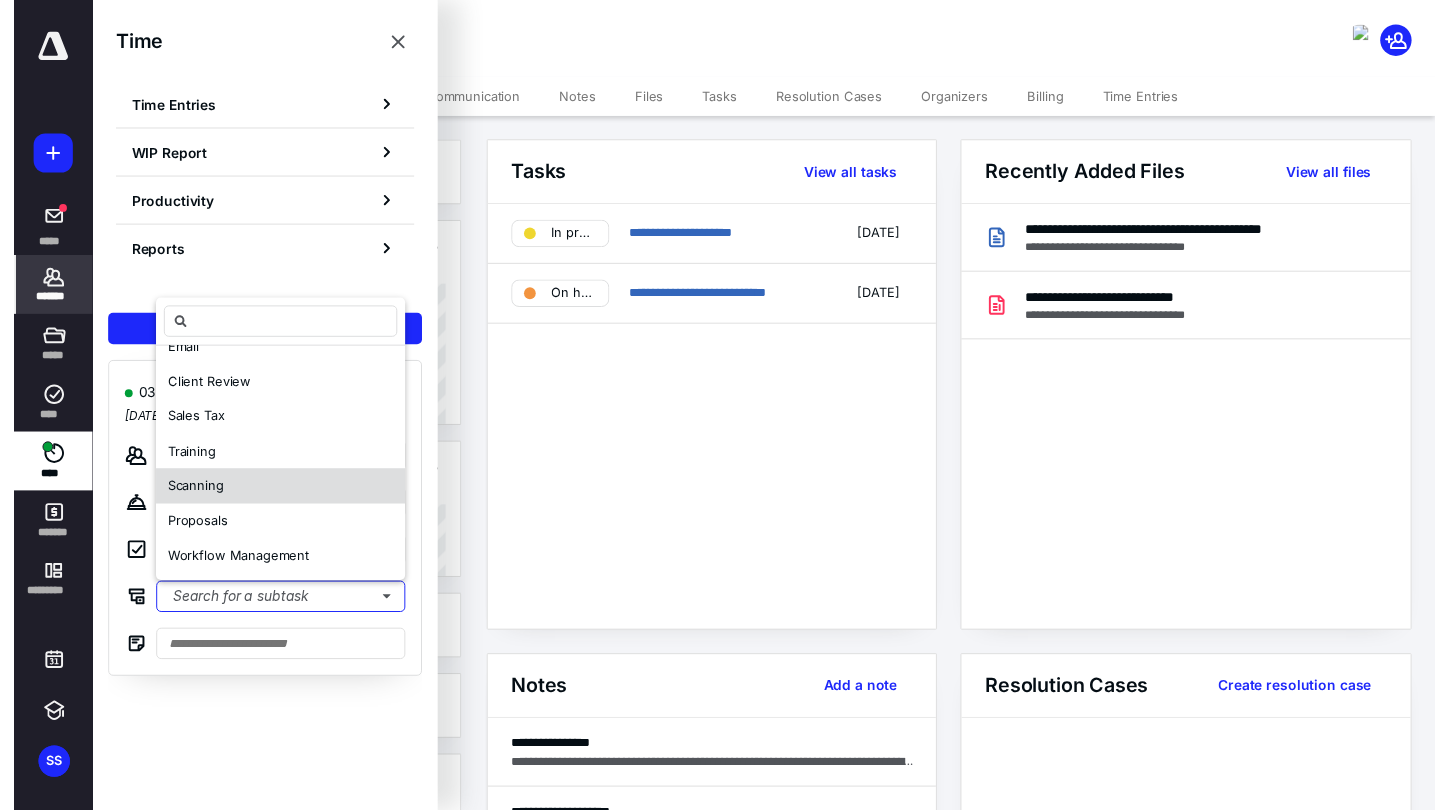 scroll, scrollTop: 0, scrollLeft: 0, axis: both 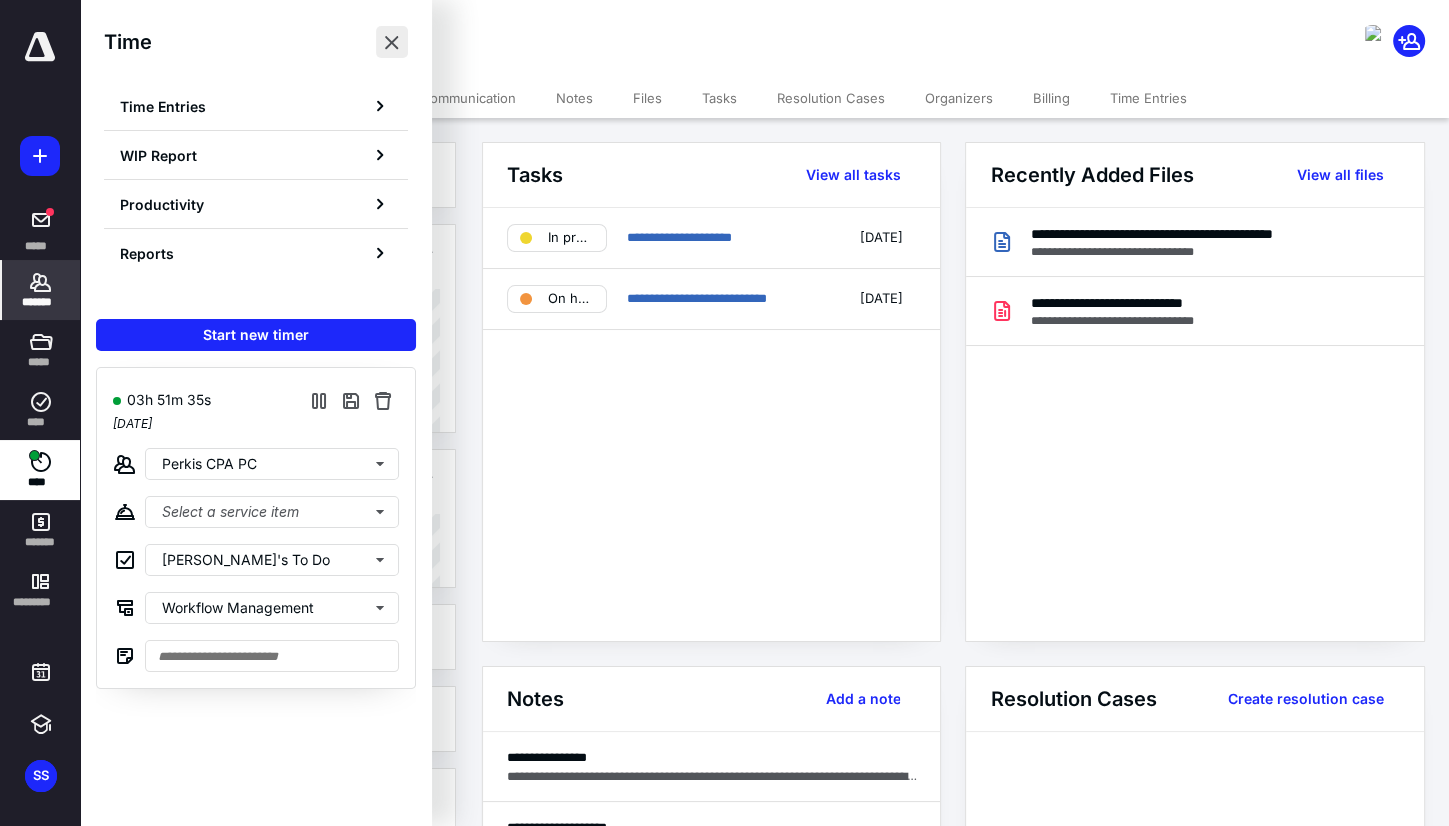 click at bounding box center [392, 42] 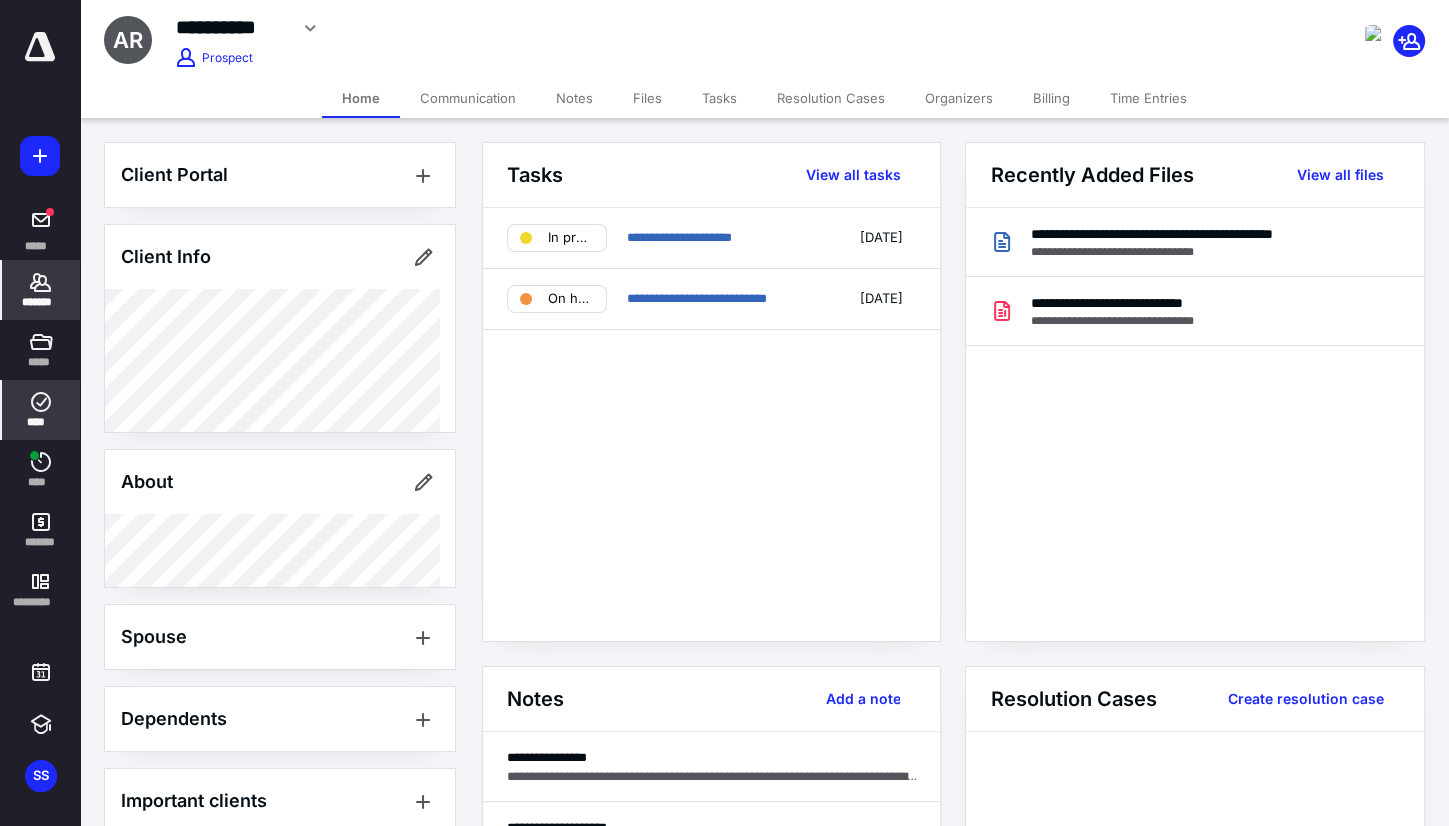 click 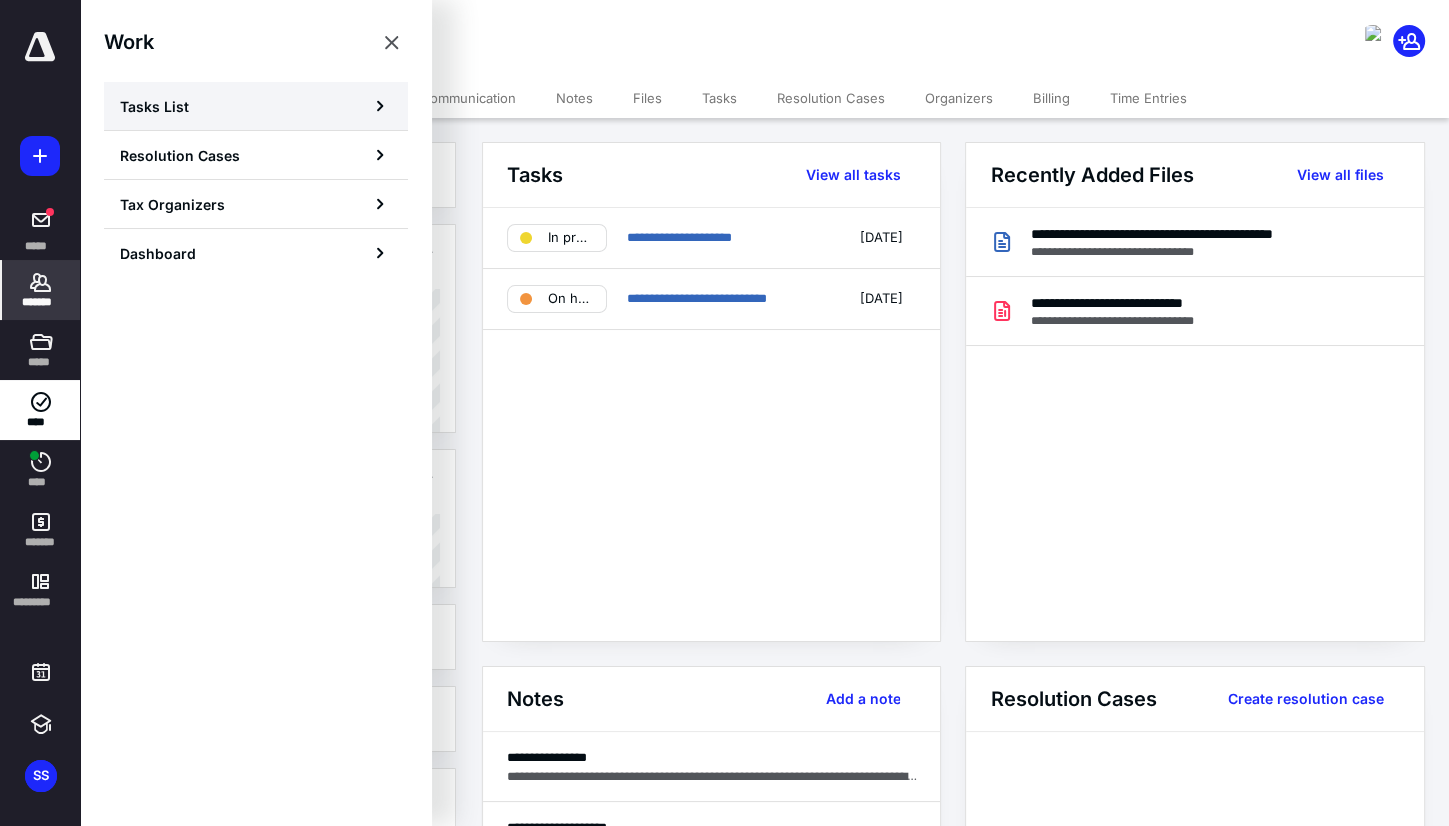 click on "Tasks List" at bounding box center (256, 106) 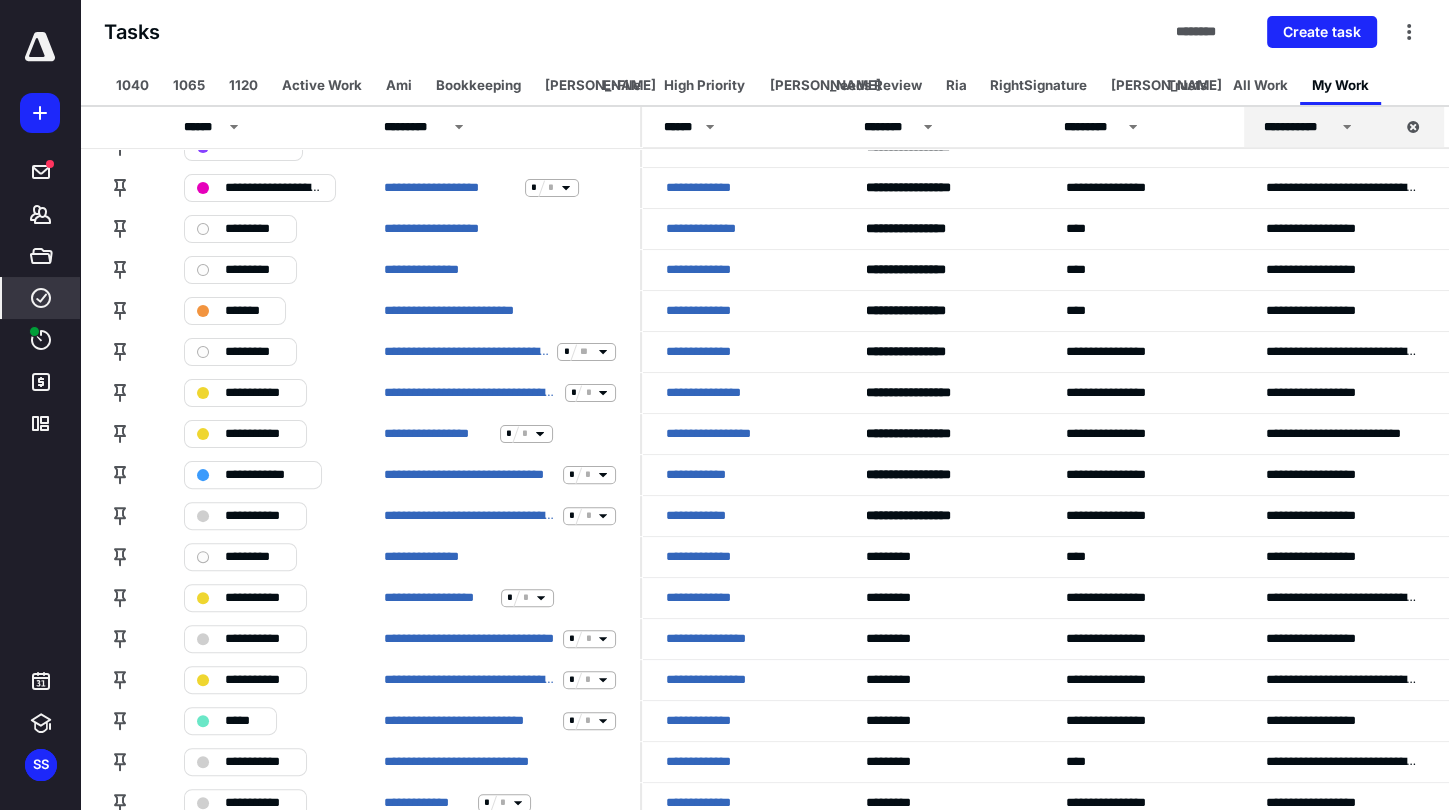 scroll, scrollTop: 432, scrollLeft: 0, axis: vertical 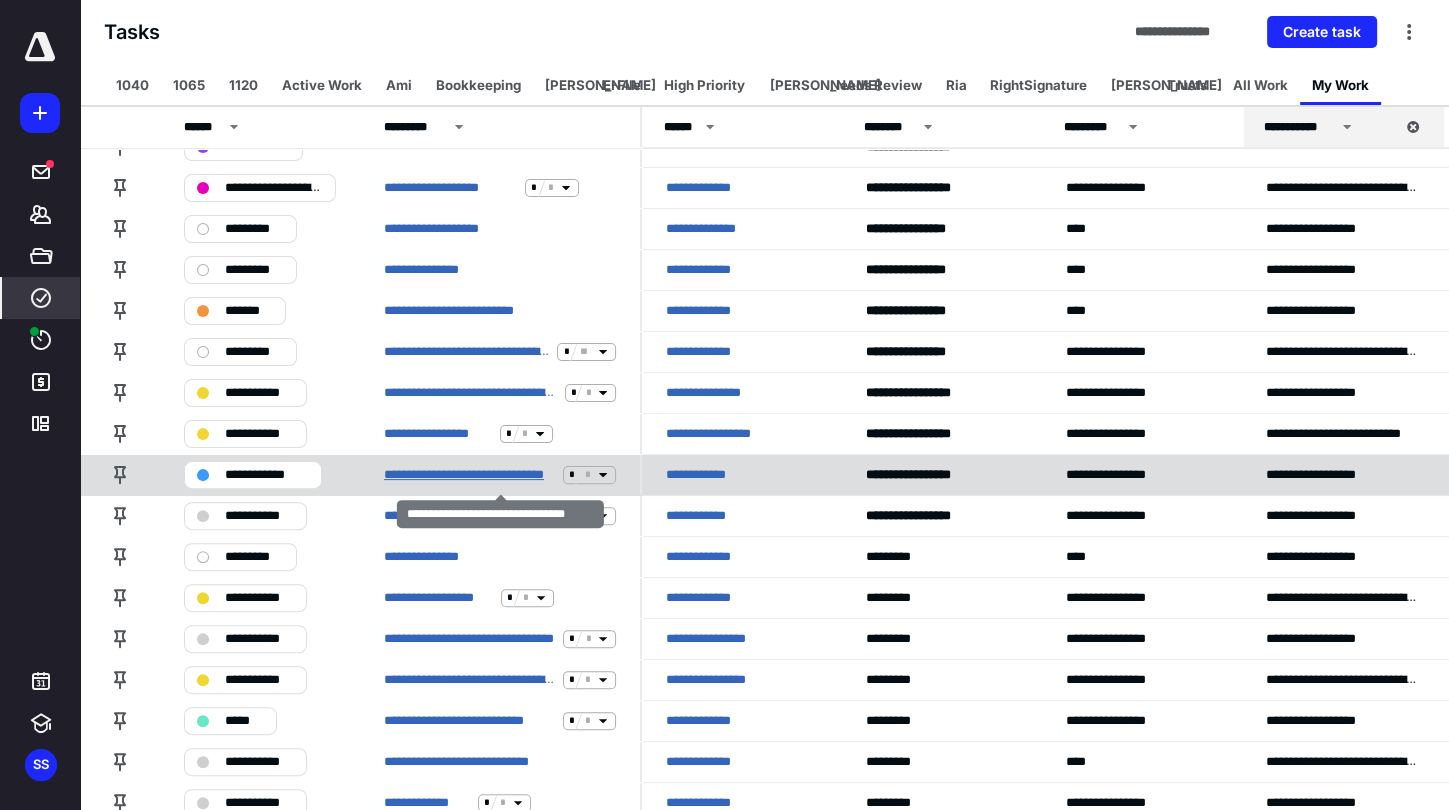 click on "**********" at bounding box center (469, 475) 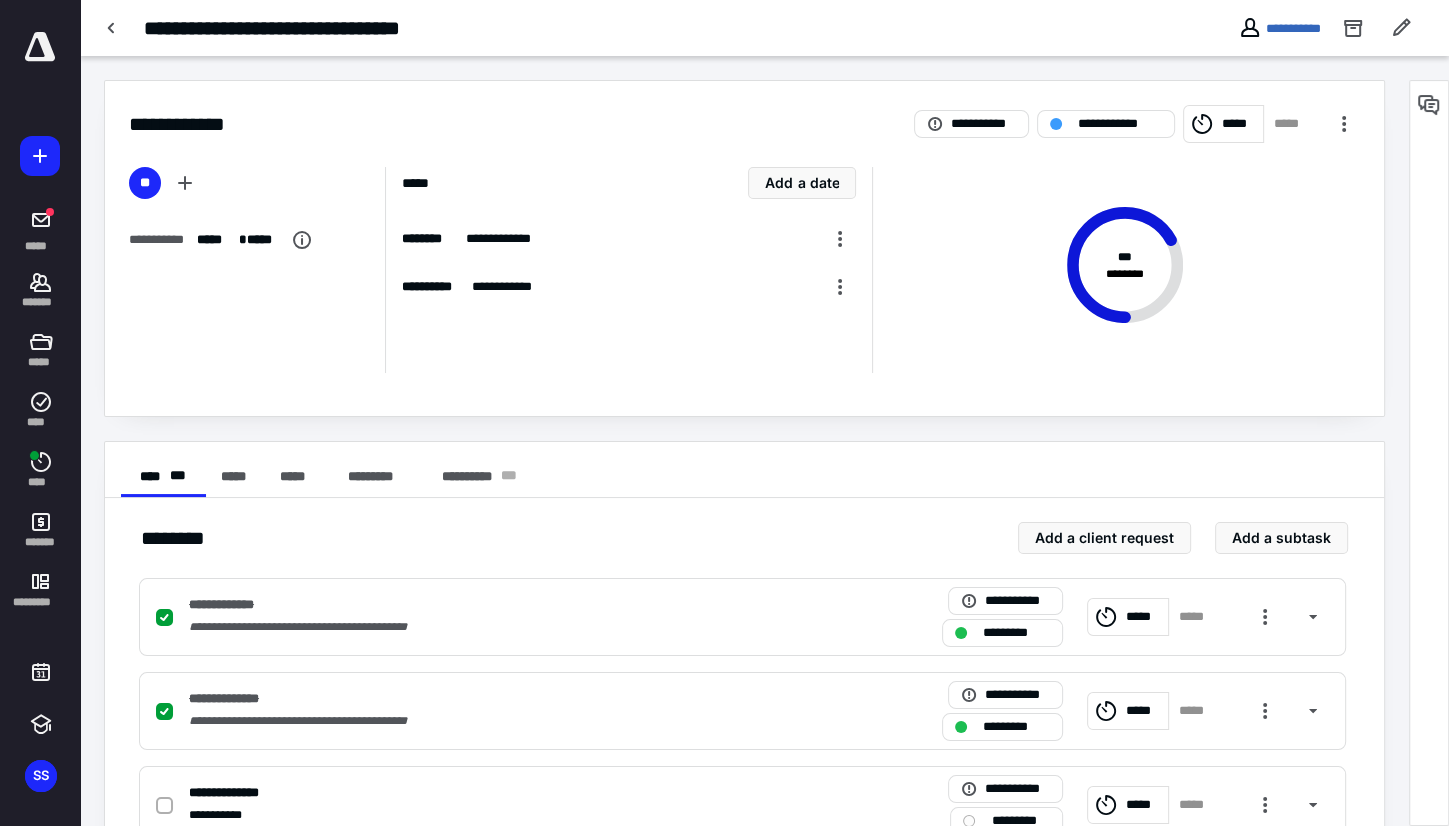 scroll, scrollTop: 67, scrollLeft: 0, axis: vertical 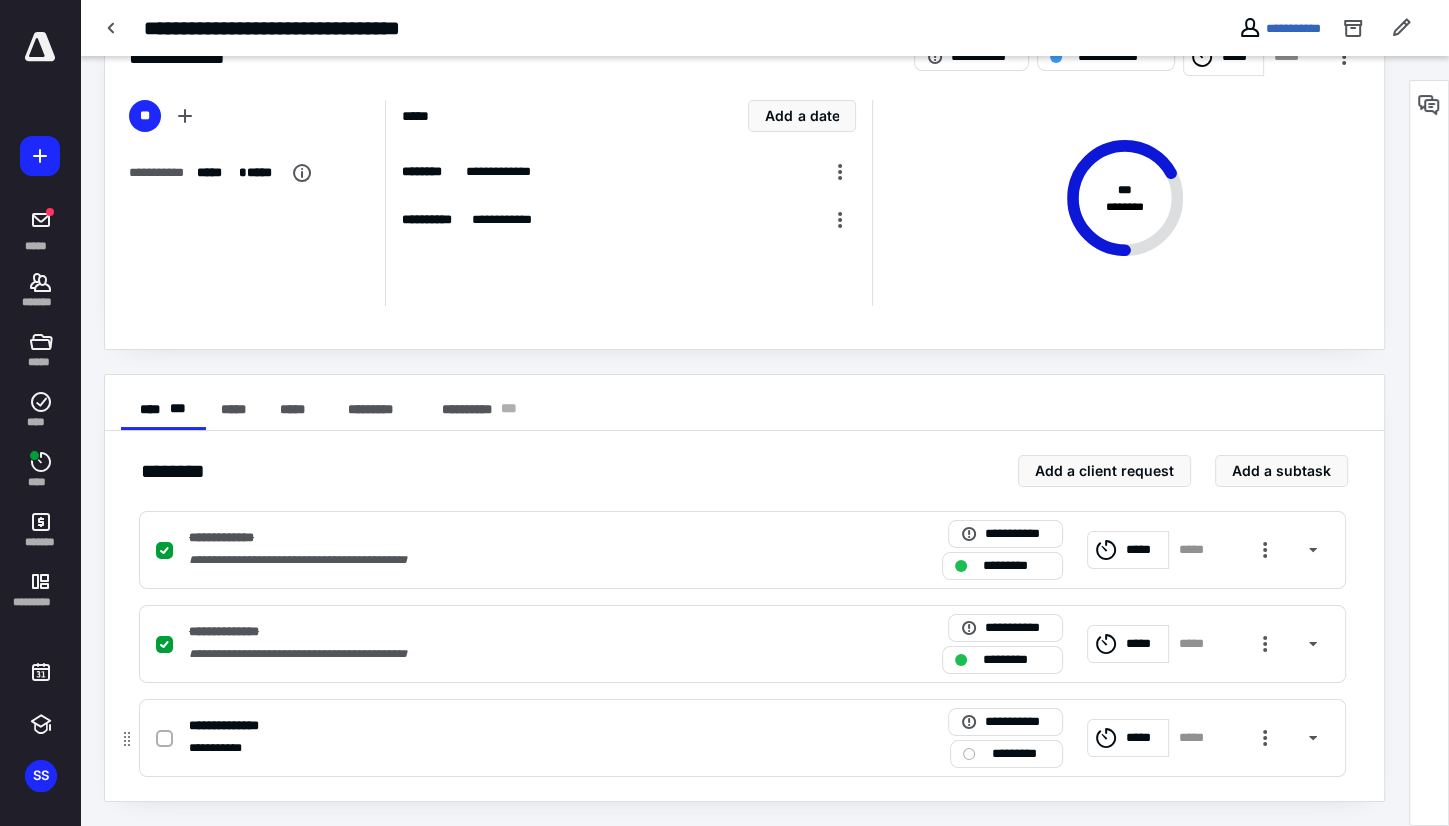 click 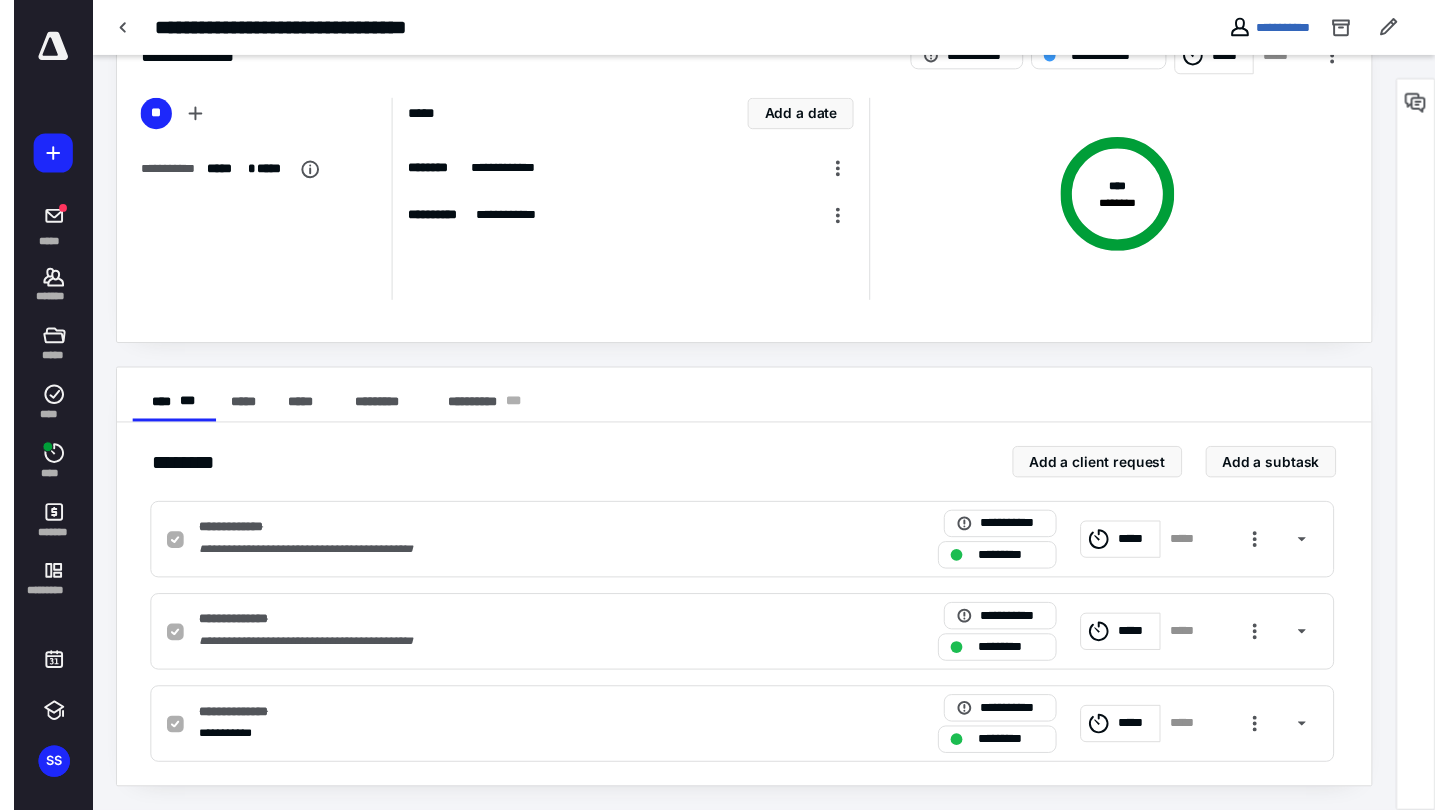 scroll, scrollTop: 0, scrollLeft: 0, axis: both 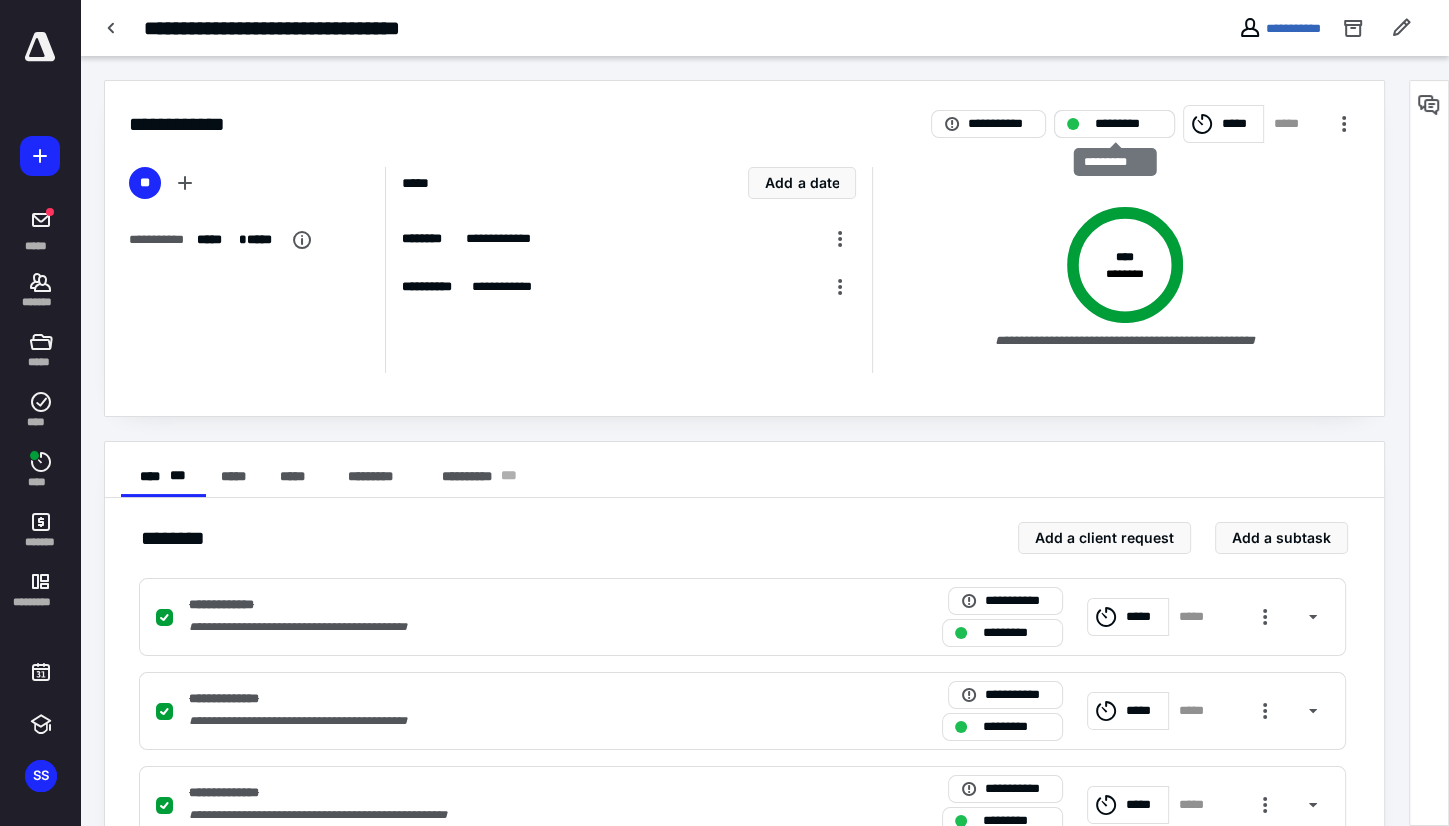 click on "*********" at bounding box center [1128, 124] 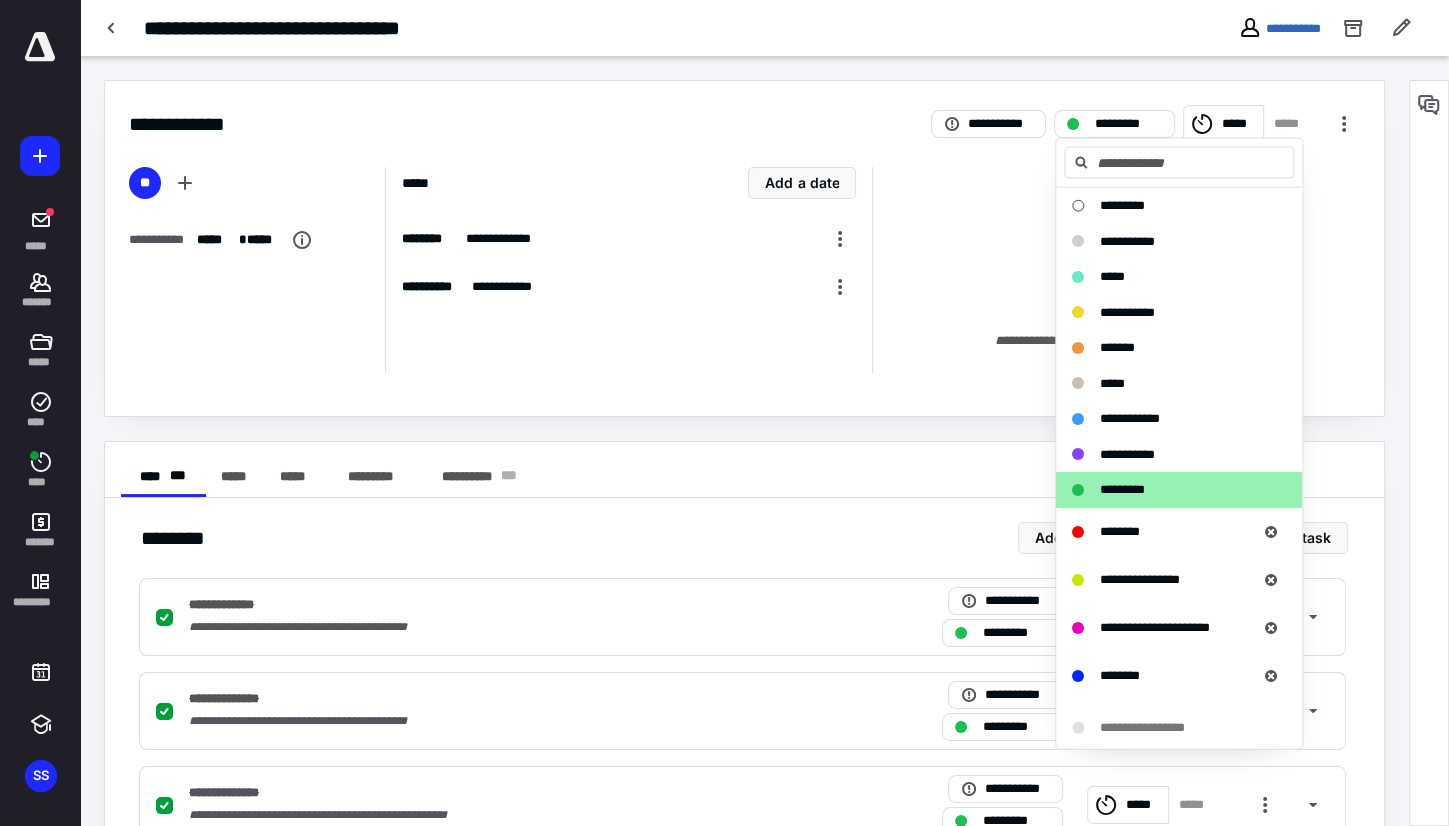 click on "*********" at bounding box center (1122, 489) 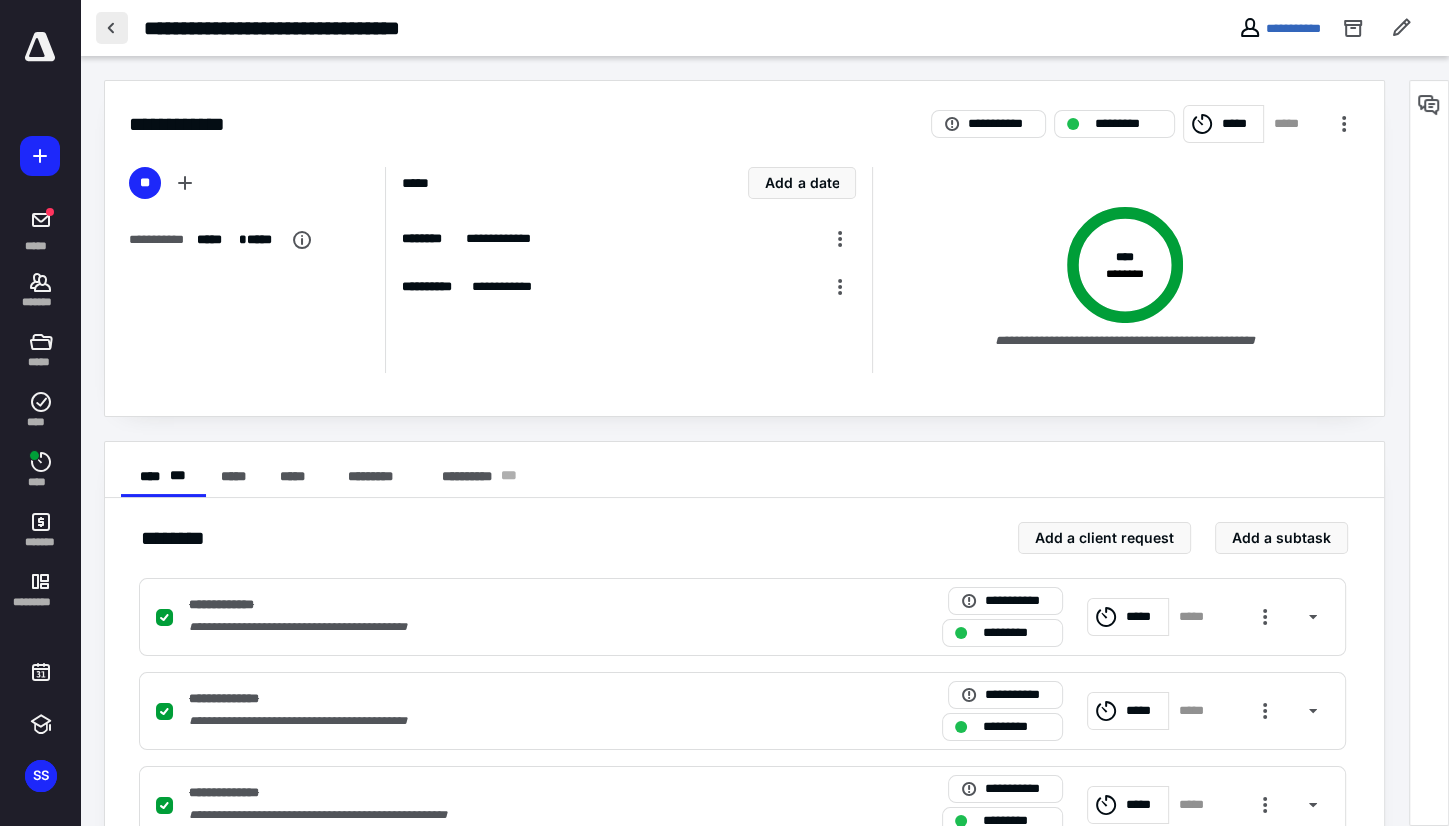 click at bounding box center (112, 28) 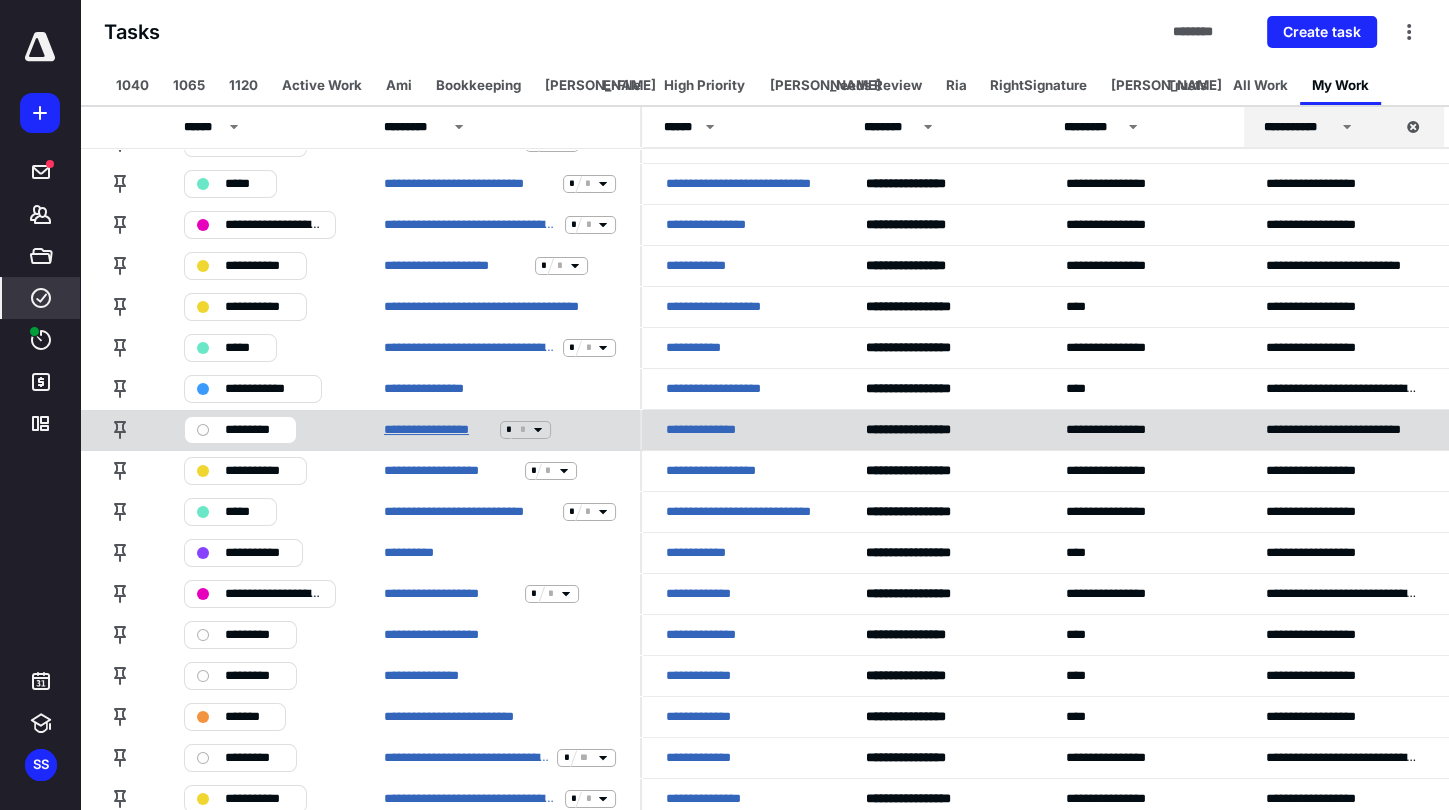 scroll, scrollTop: 27, scrollLeft: 0, axis: vertical 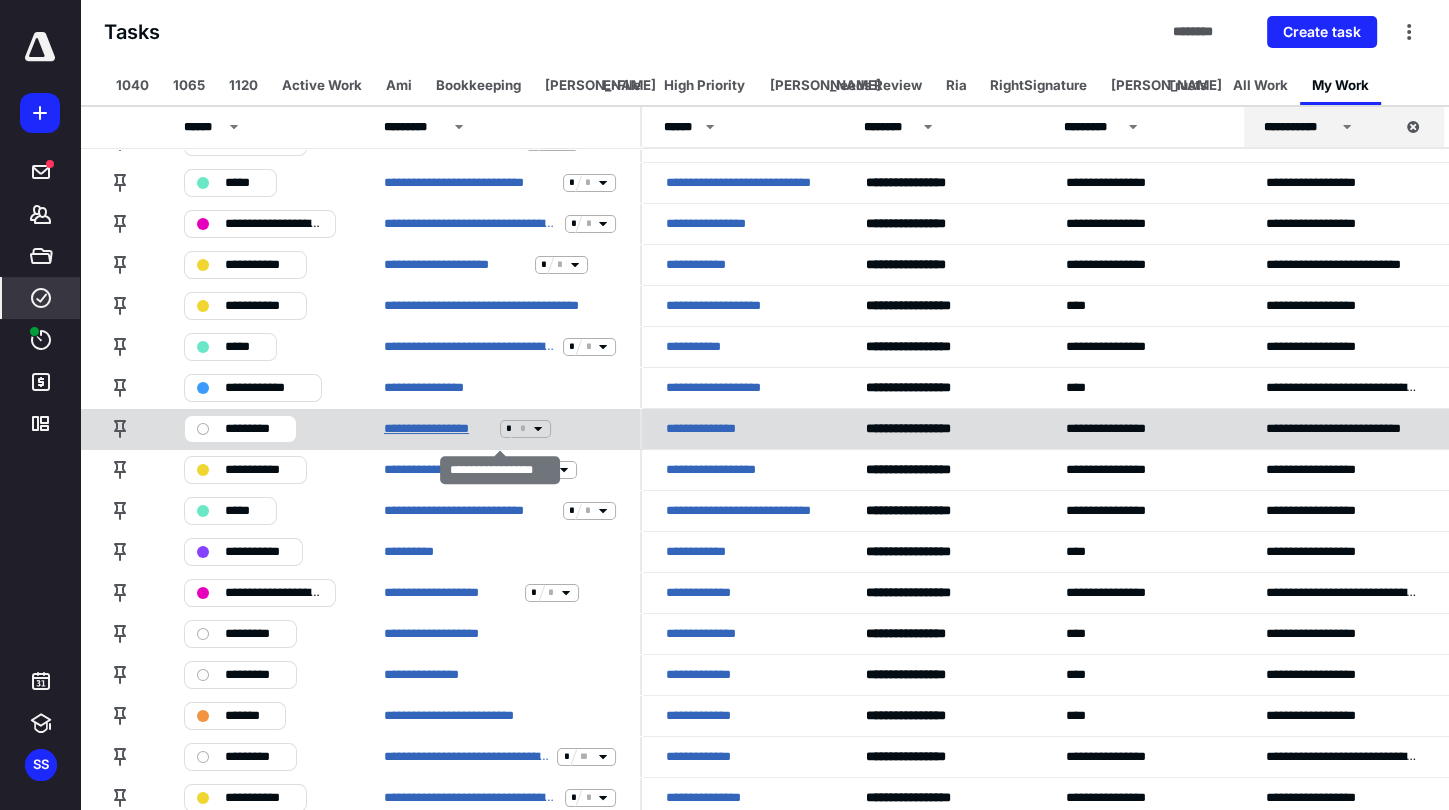 click on "**********" at bounding box center (438, 429) 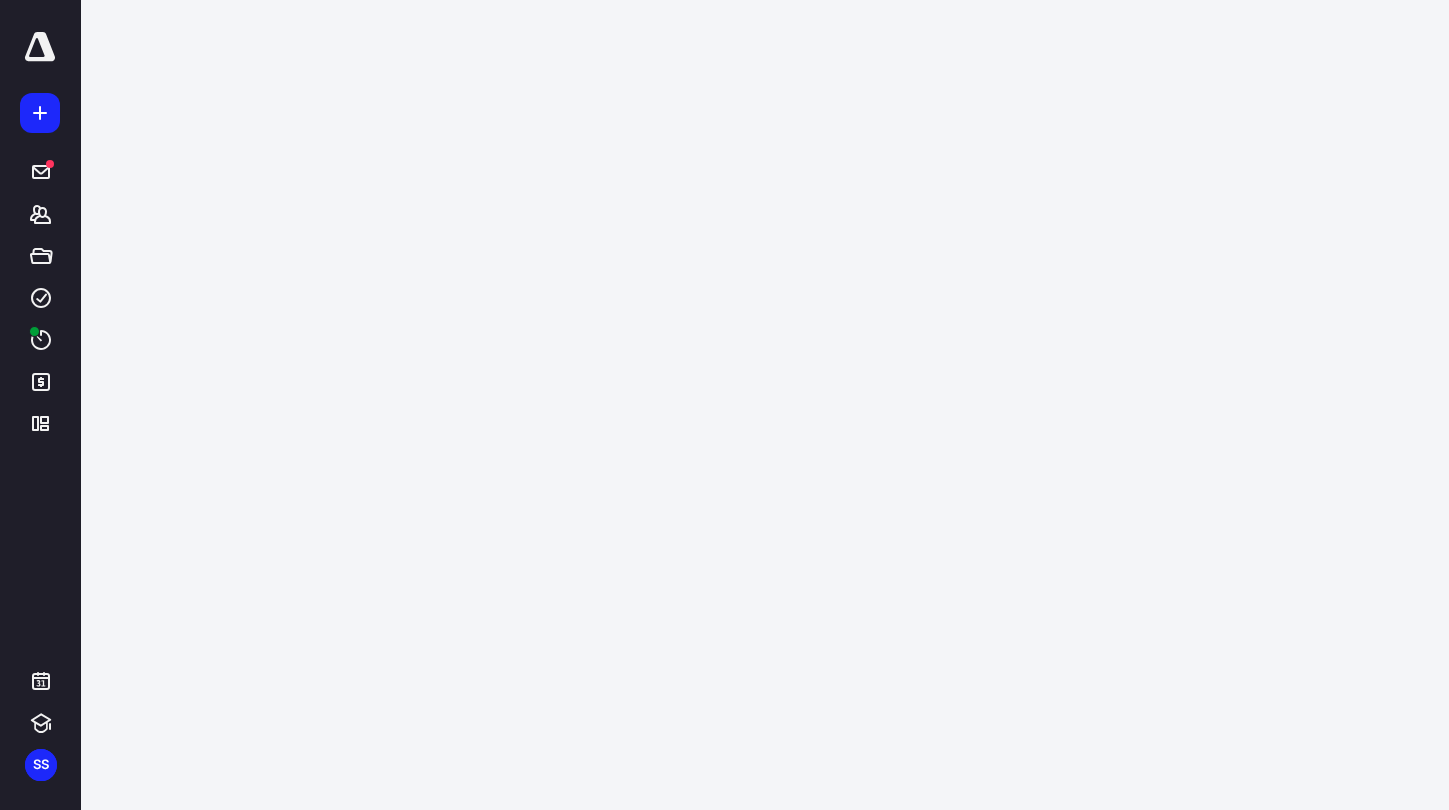 scroll, scrollTop: 0, scrollLeft: 0, axis: both 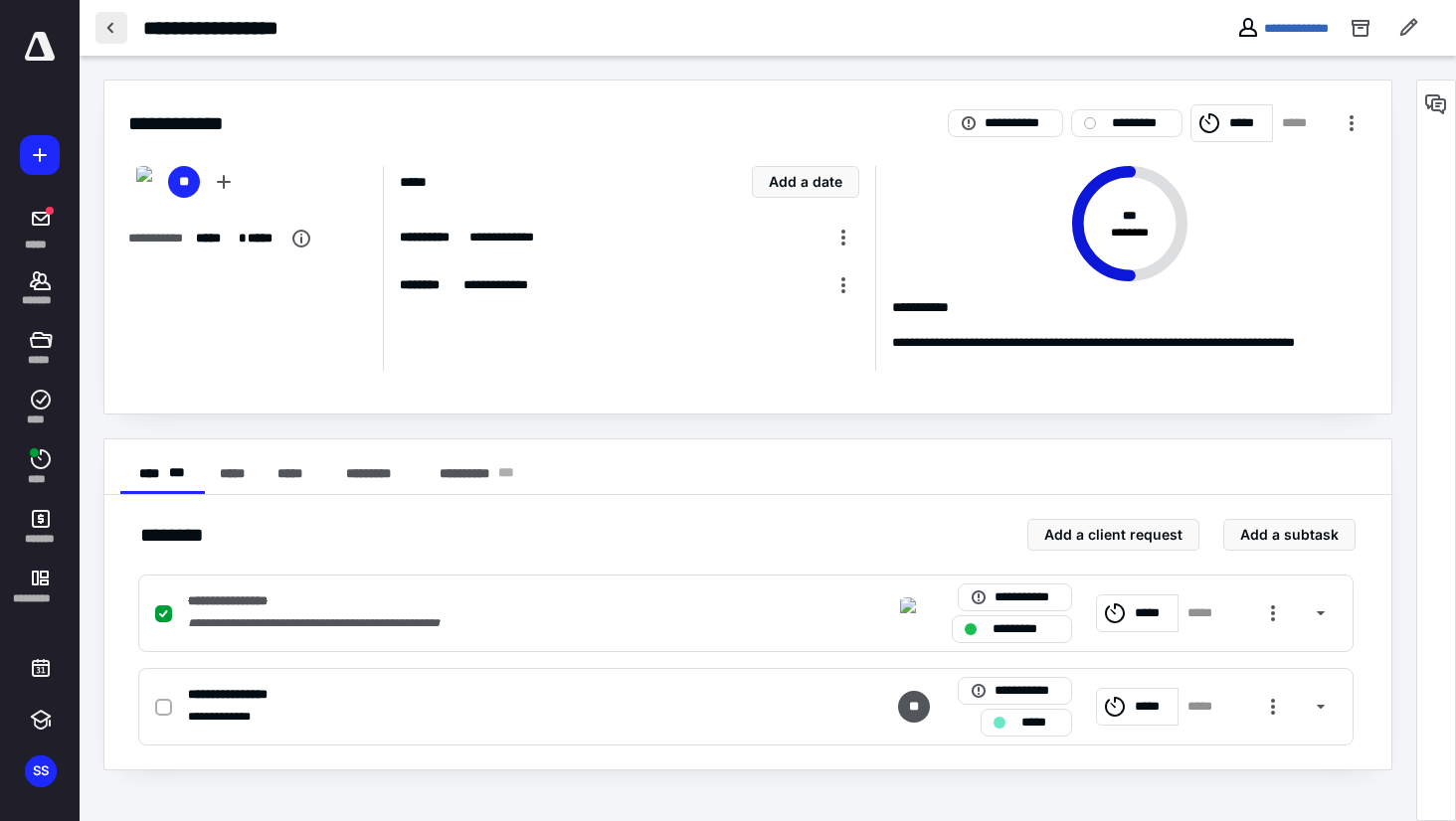 click at bounding box center [111, 28] 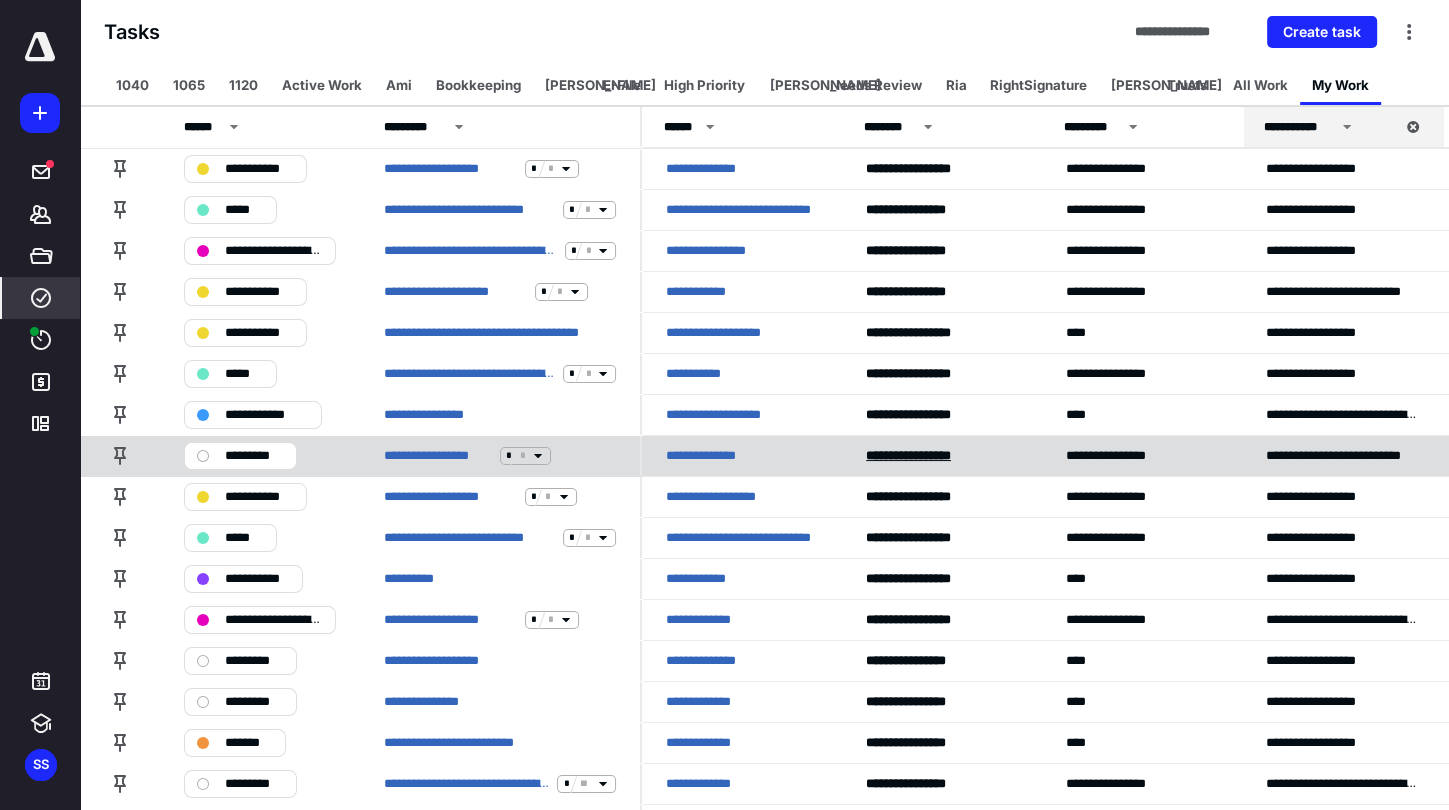 click on "******* *********" at bounding box center (908, 455) 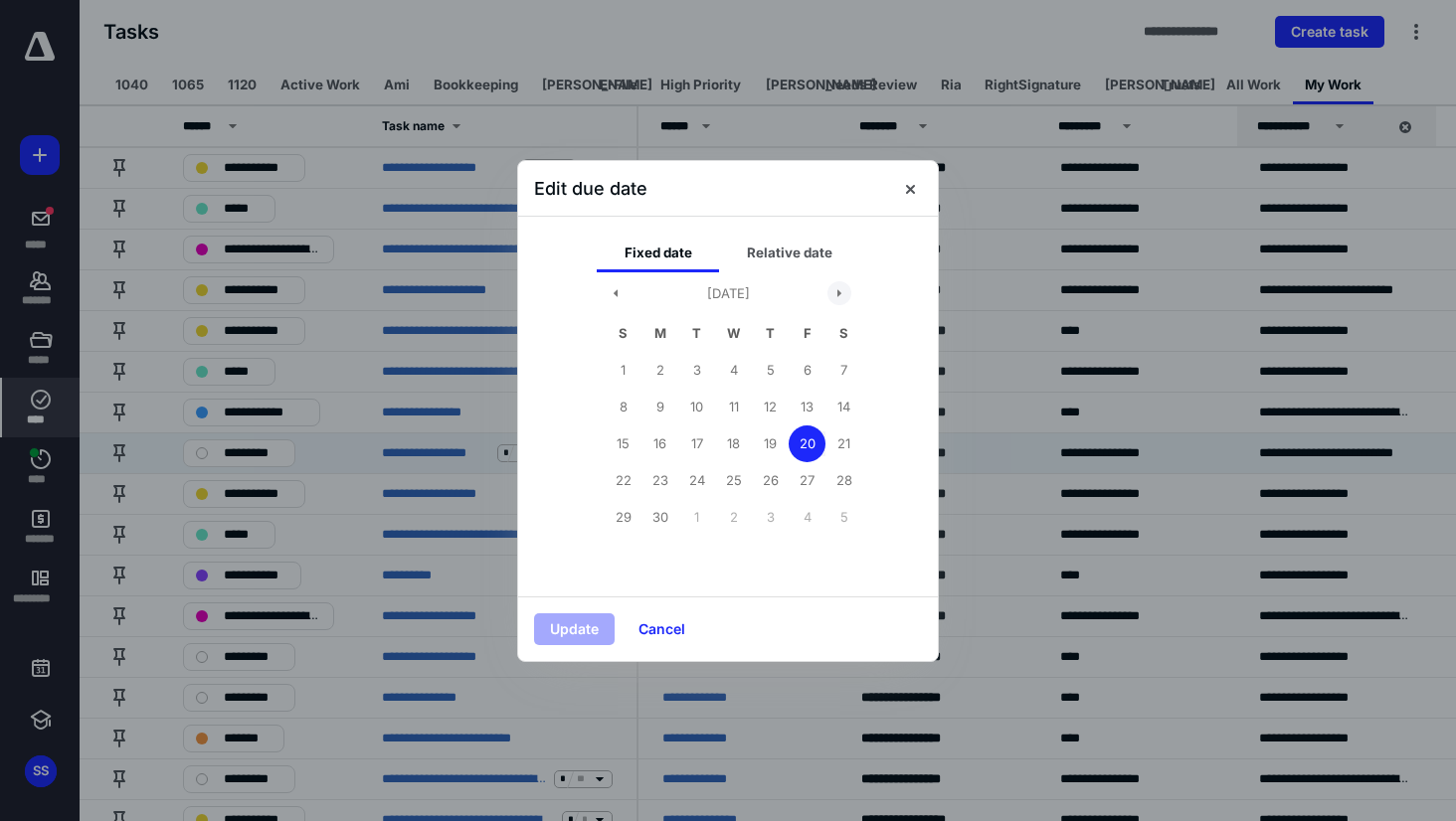 click at bounding box center [839, 293] 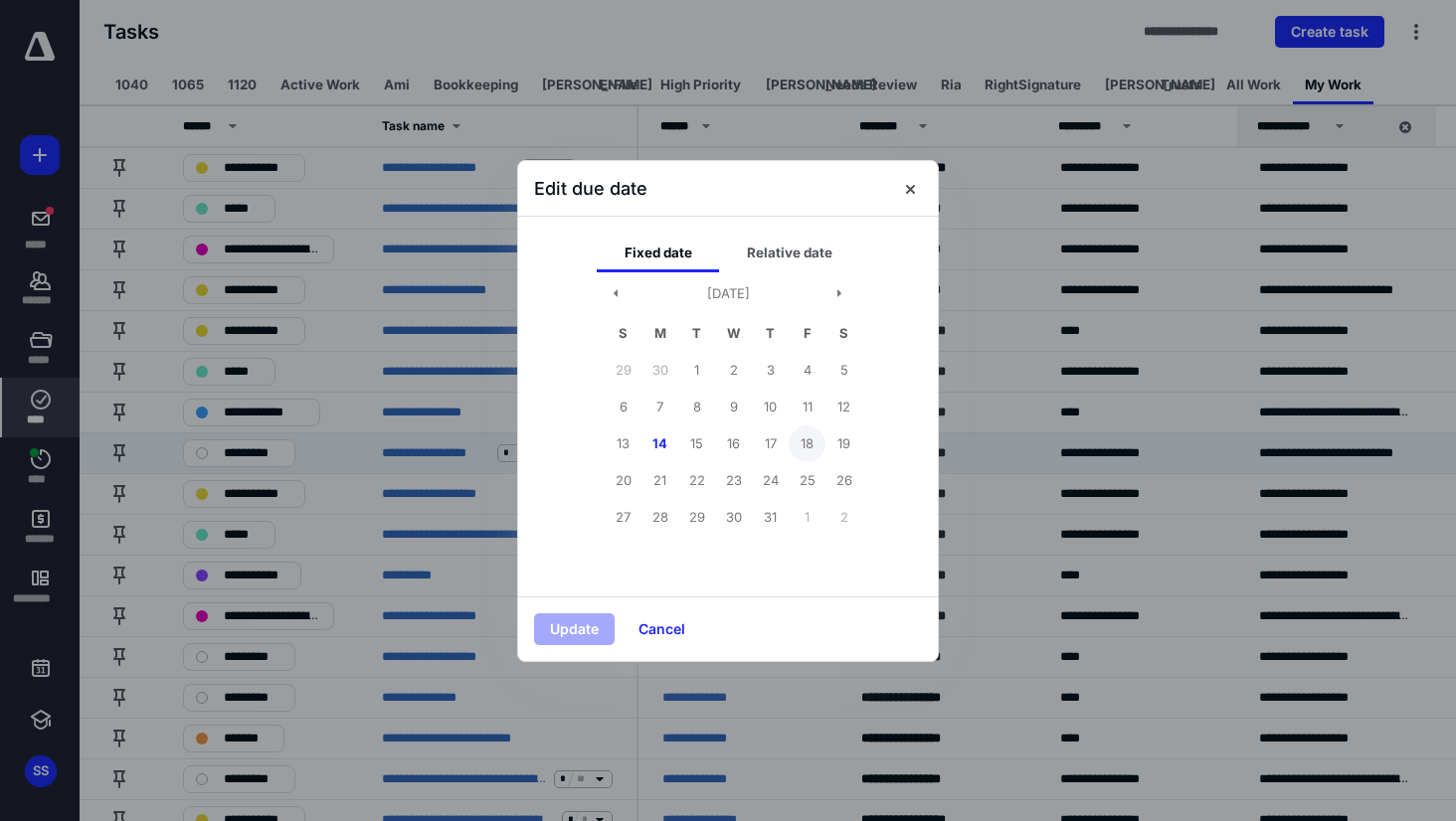 click on "18" at bounding box center [807, 443] 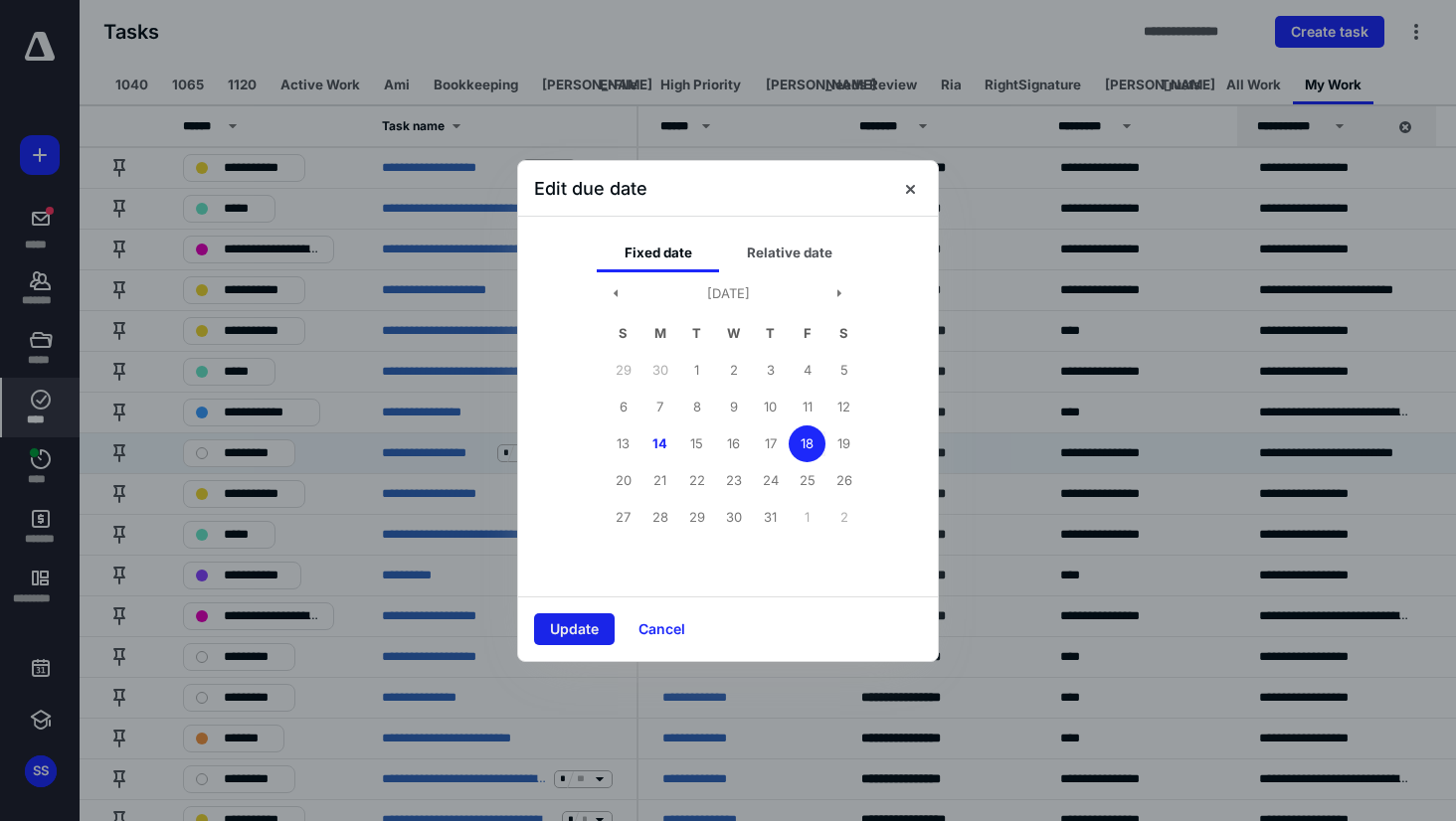 click on "Update" at bounding box center [574, 629] 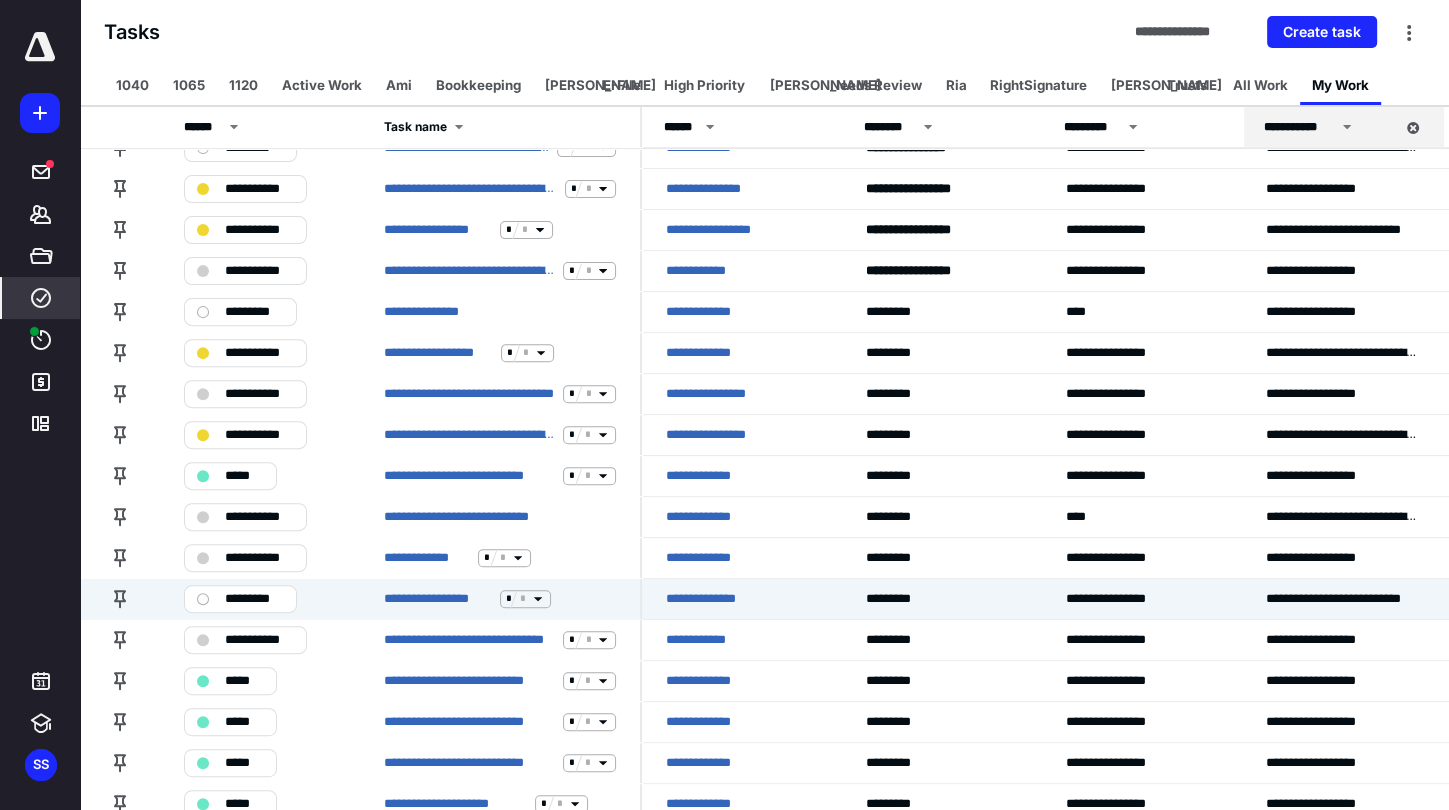 scroll, scrollTop: 596, scrollLeft: 0, axis: vertical 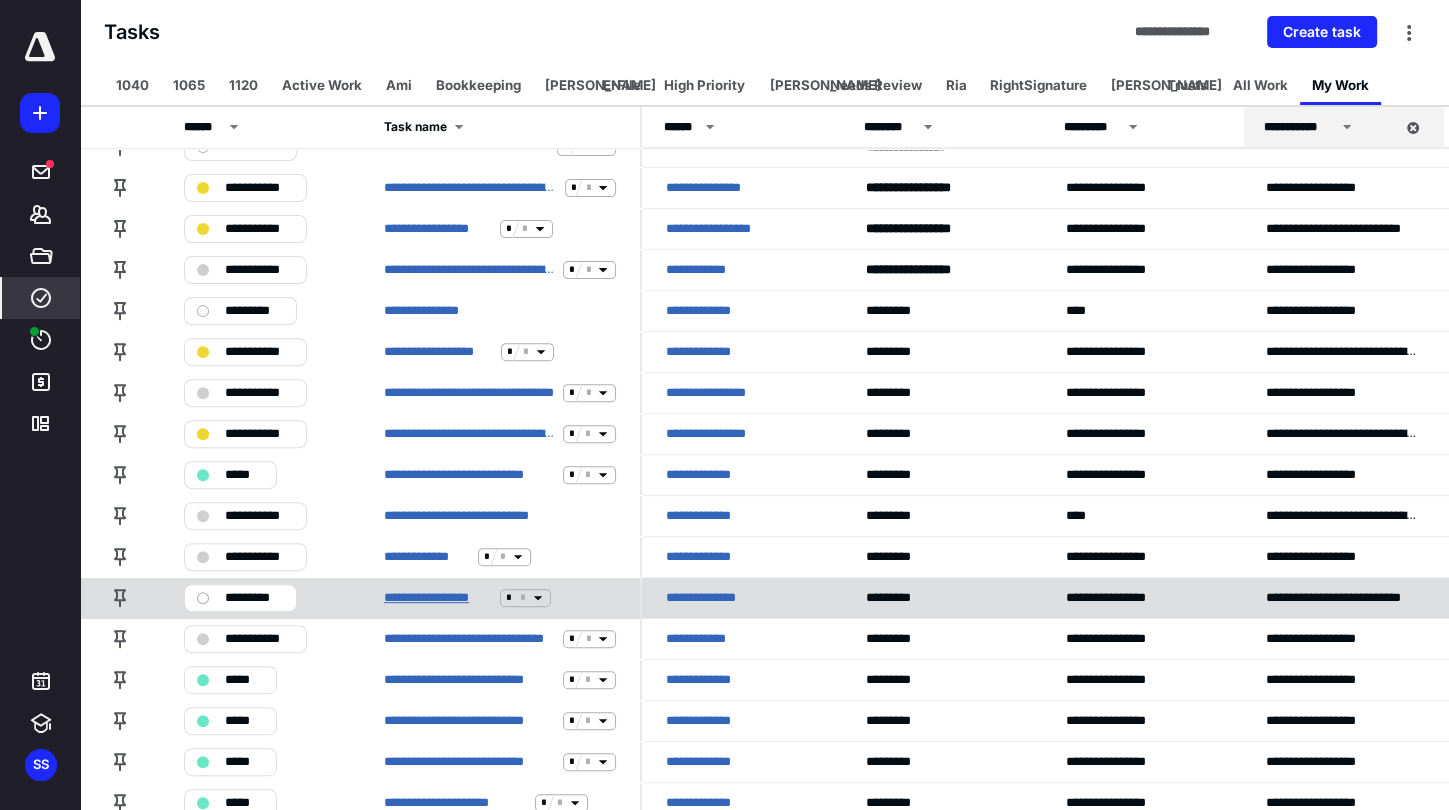 click on "**********" at bounding box center [438, 598] 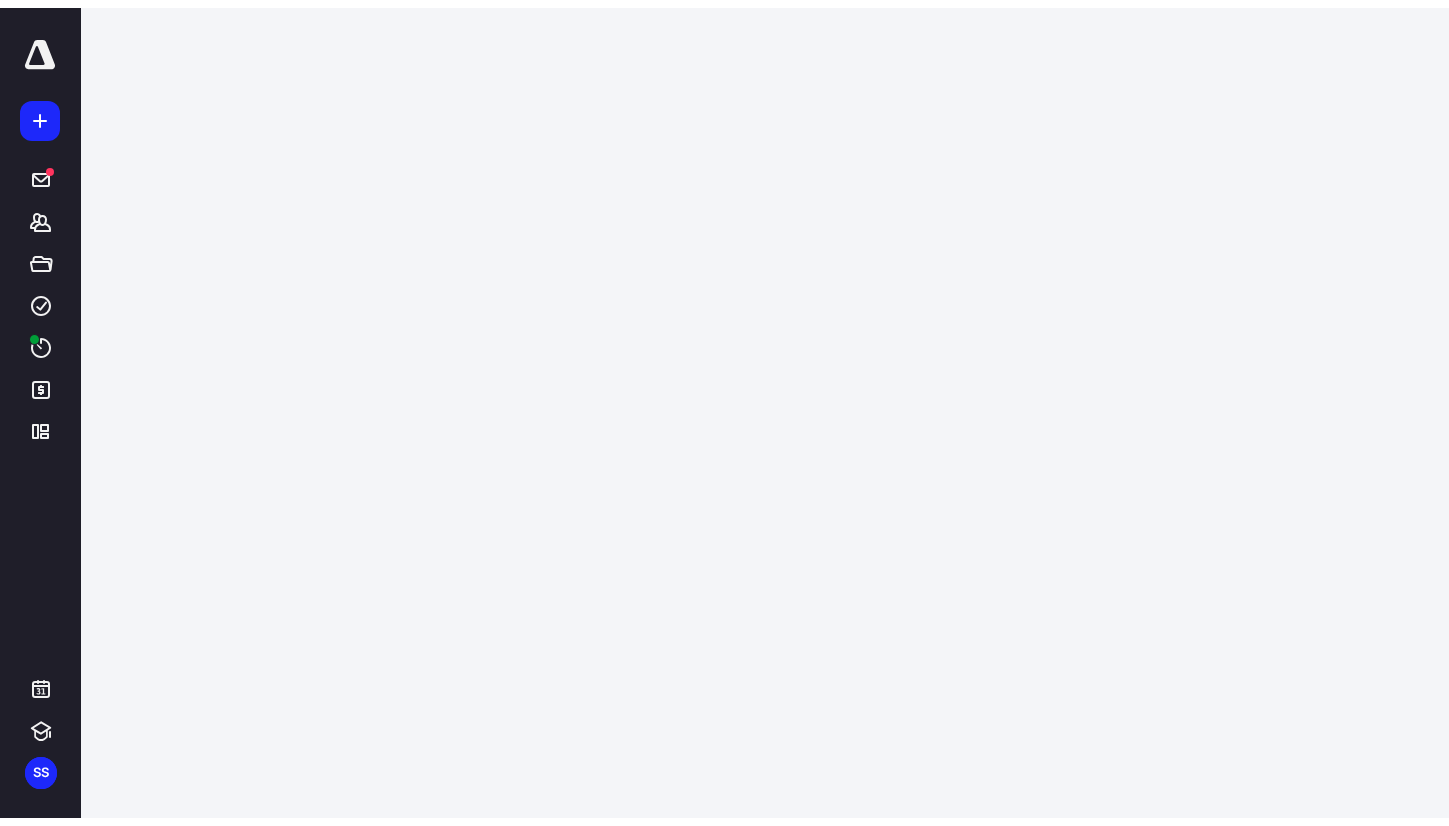 scroll, scrollTop: 0, scrollLeft: 0, axis: both 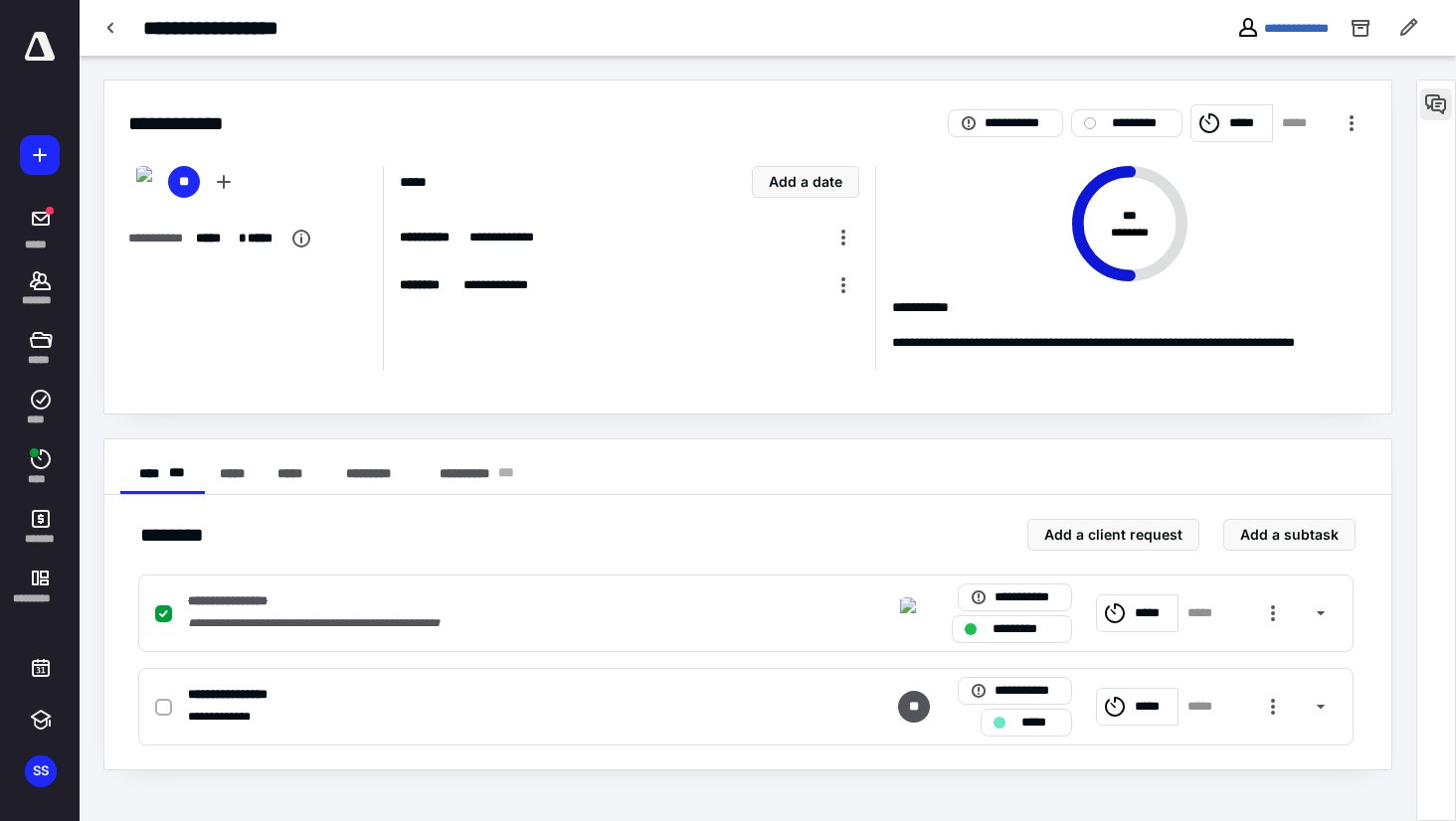 click at bounding box center [1436, 104] 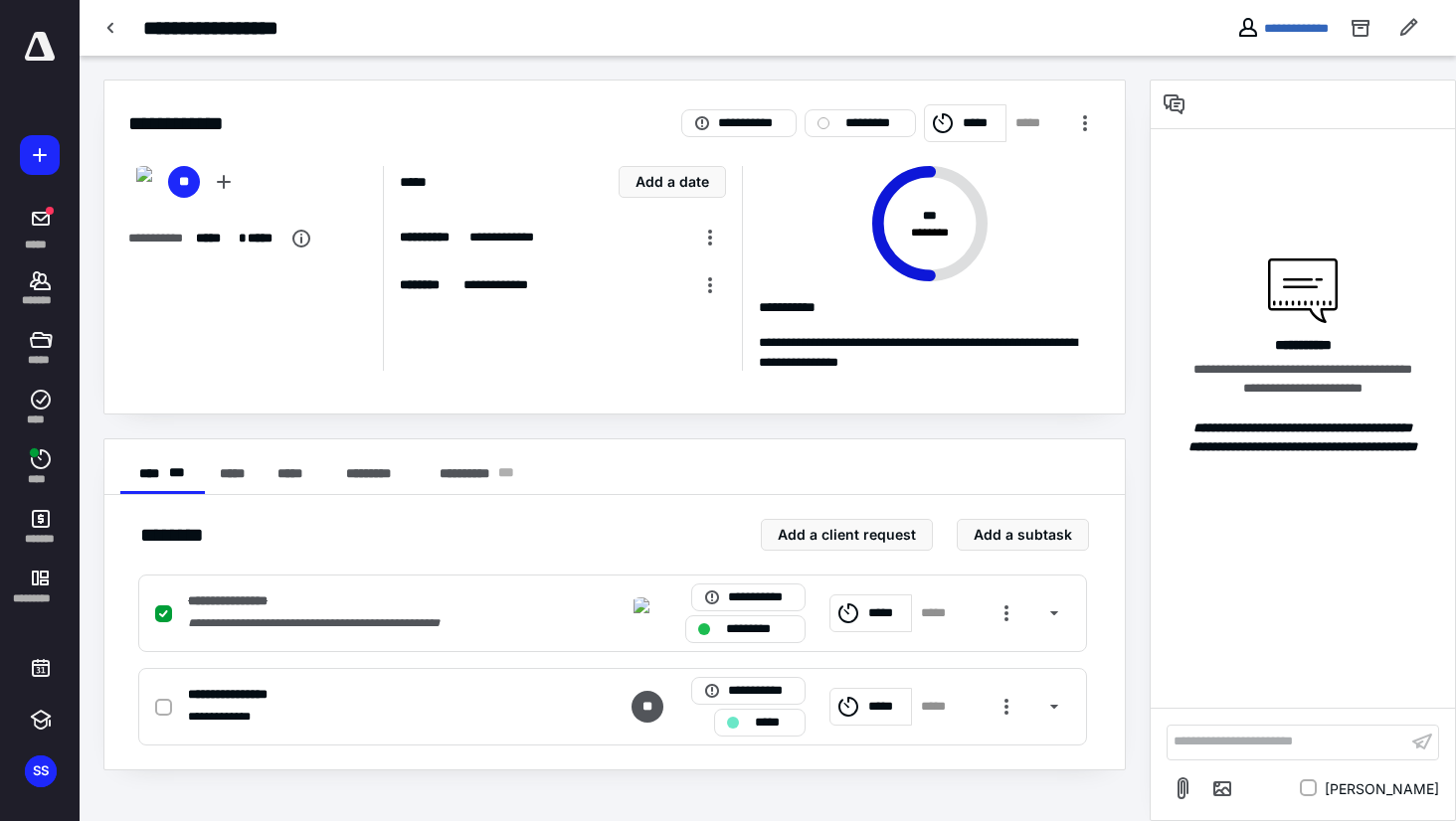 click on "**********" at bounding box center [1287, 741] 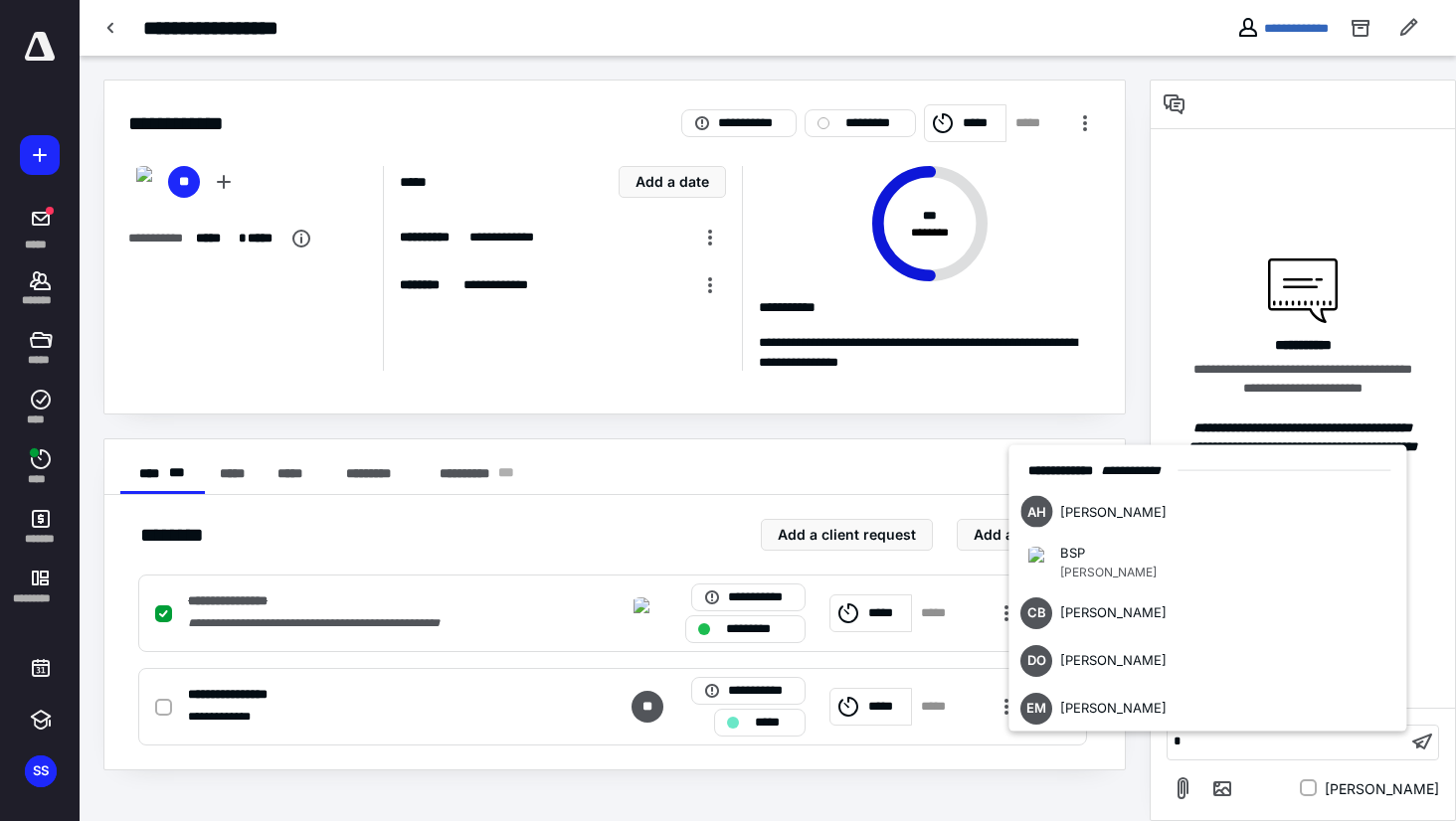 type 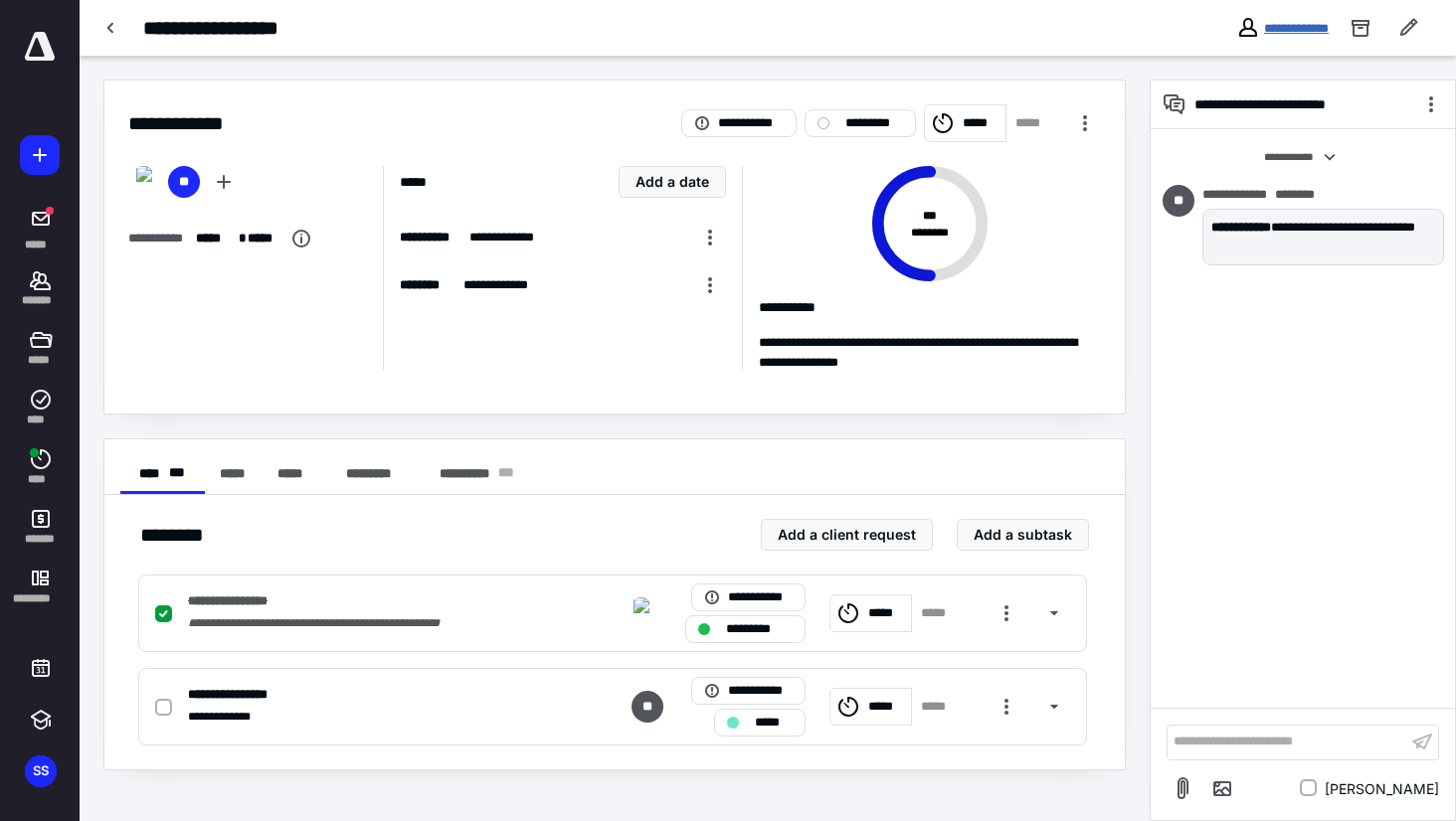 click on "**********" at bounding box center (1296, 28) 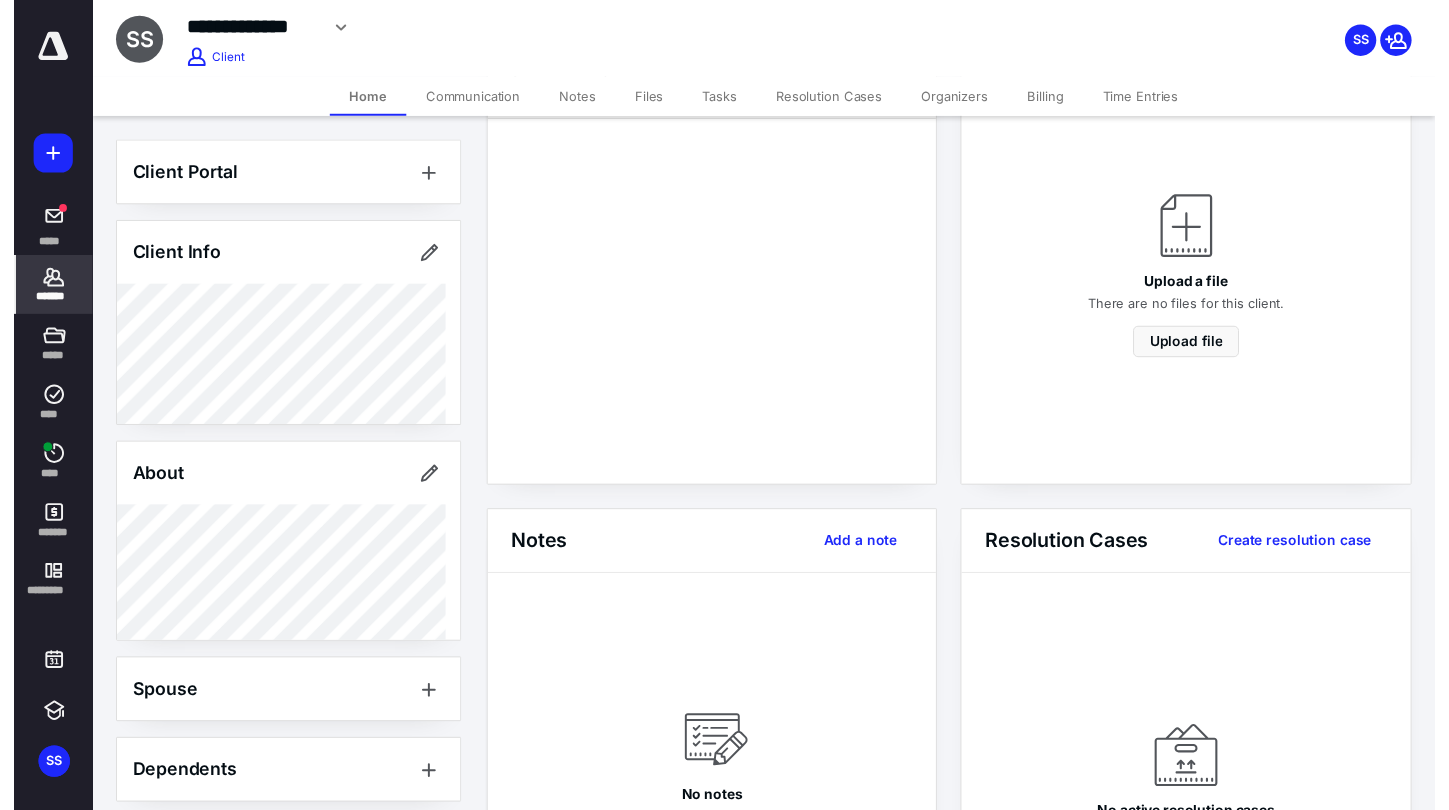 scroll, scrollTop: 0, scrollLeft: 0, axis: both 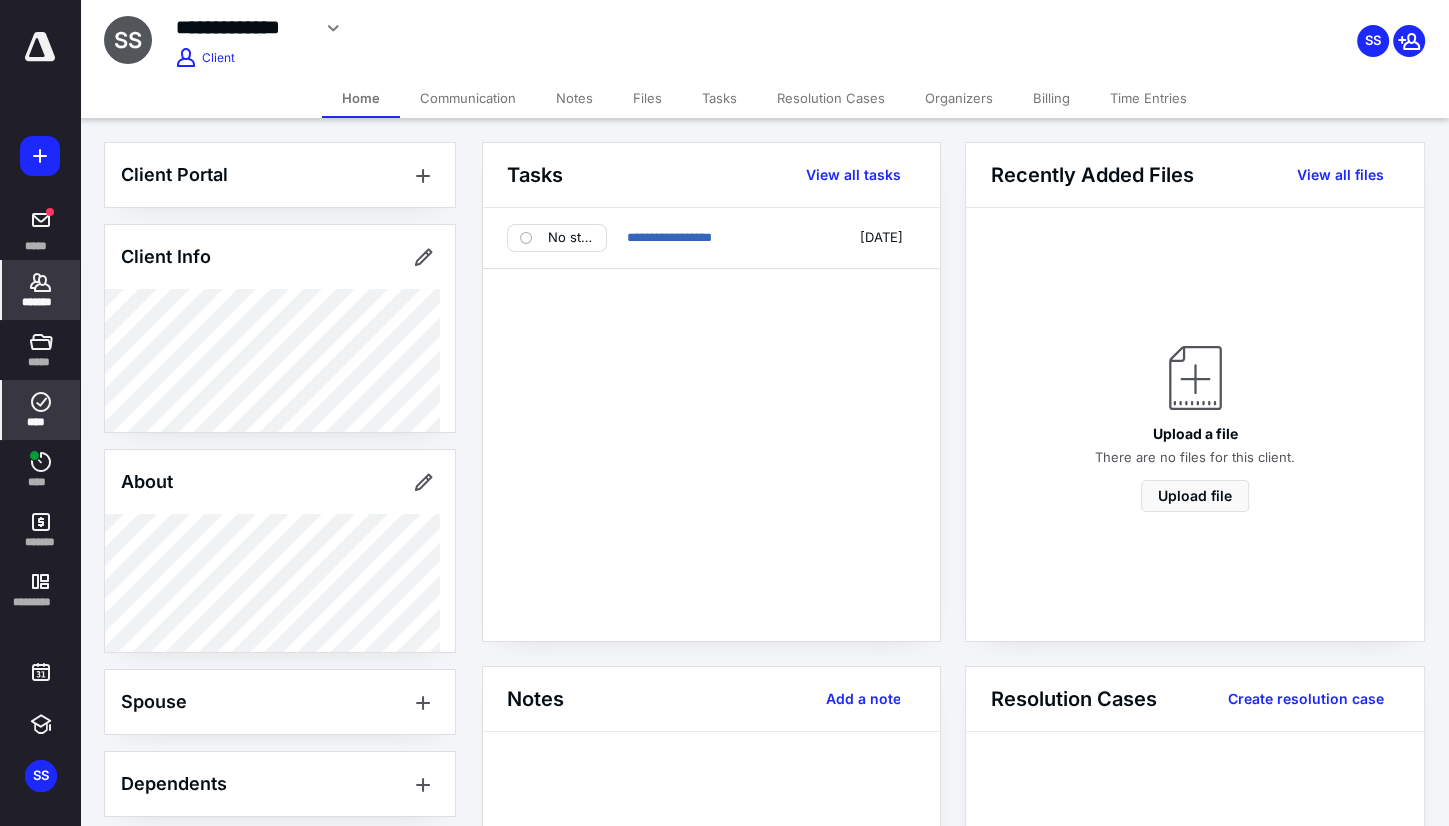 click on "****" at bounding box center [41, 422] 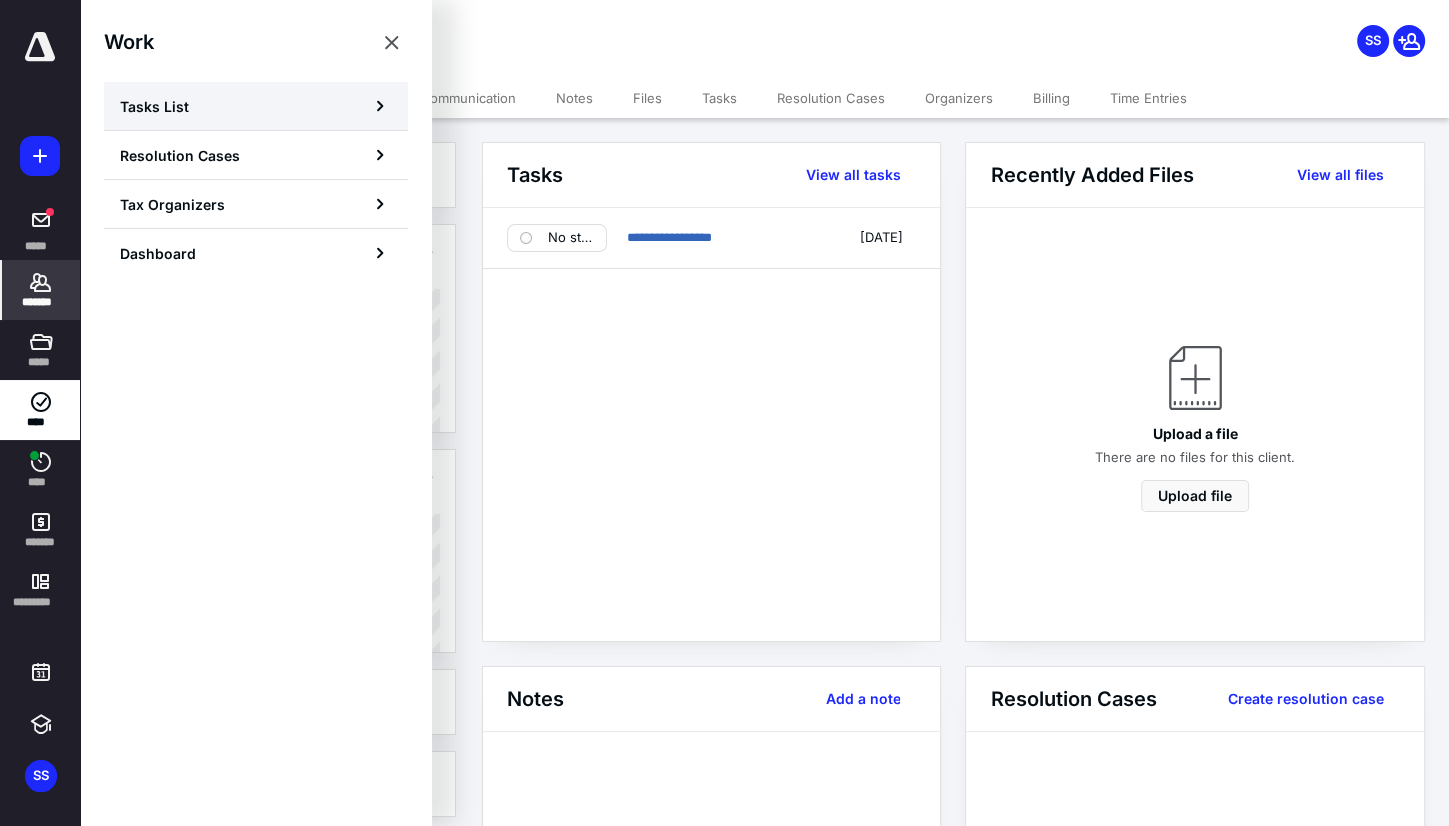 click on "Tasks List" at bounding box center (256, 106) 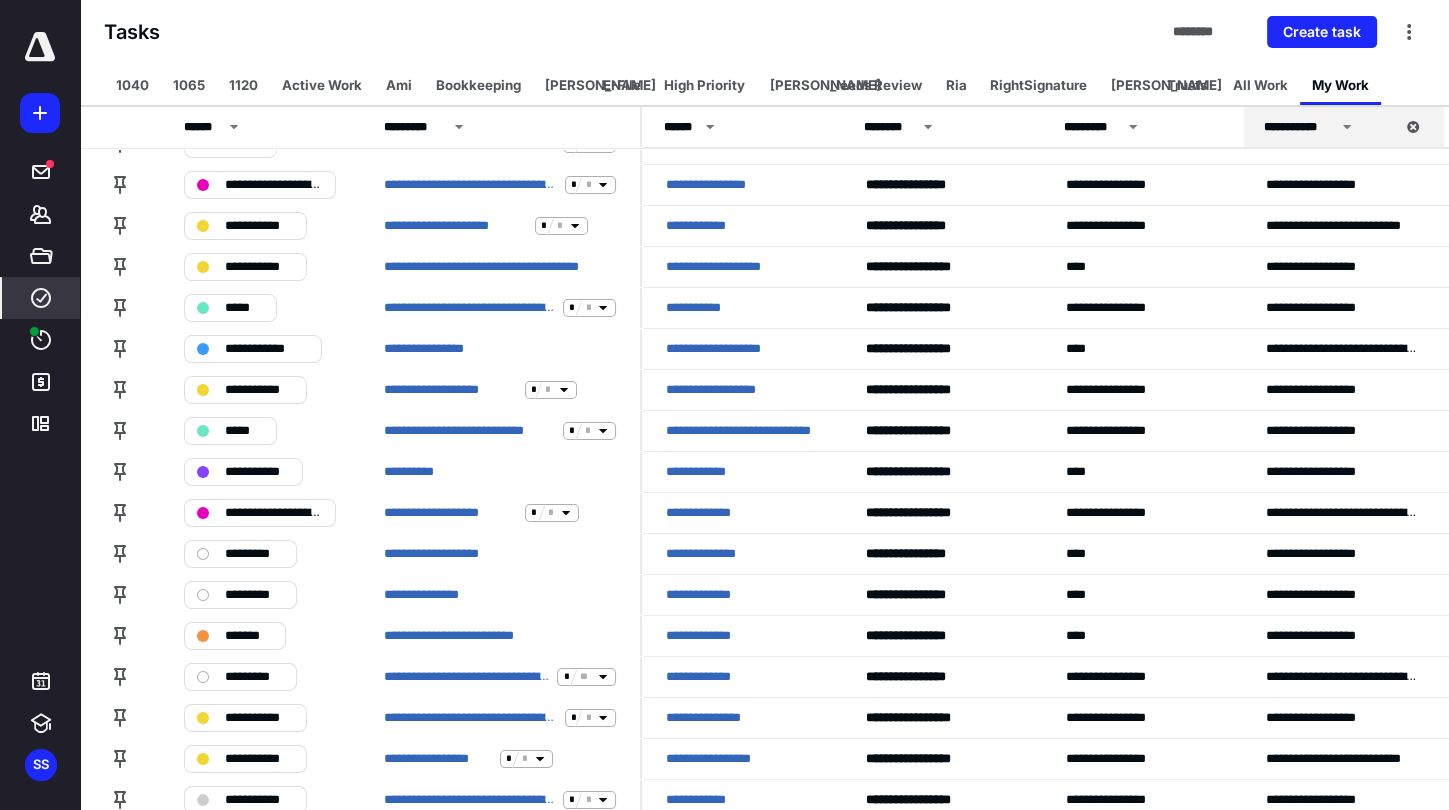 scroll, scrollTop: 68, scrollLeft: 0, axis: vertical 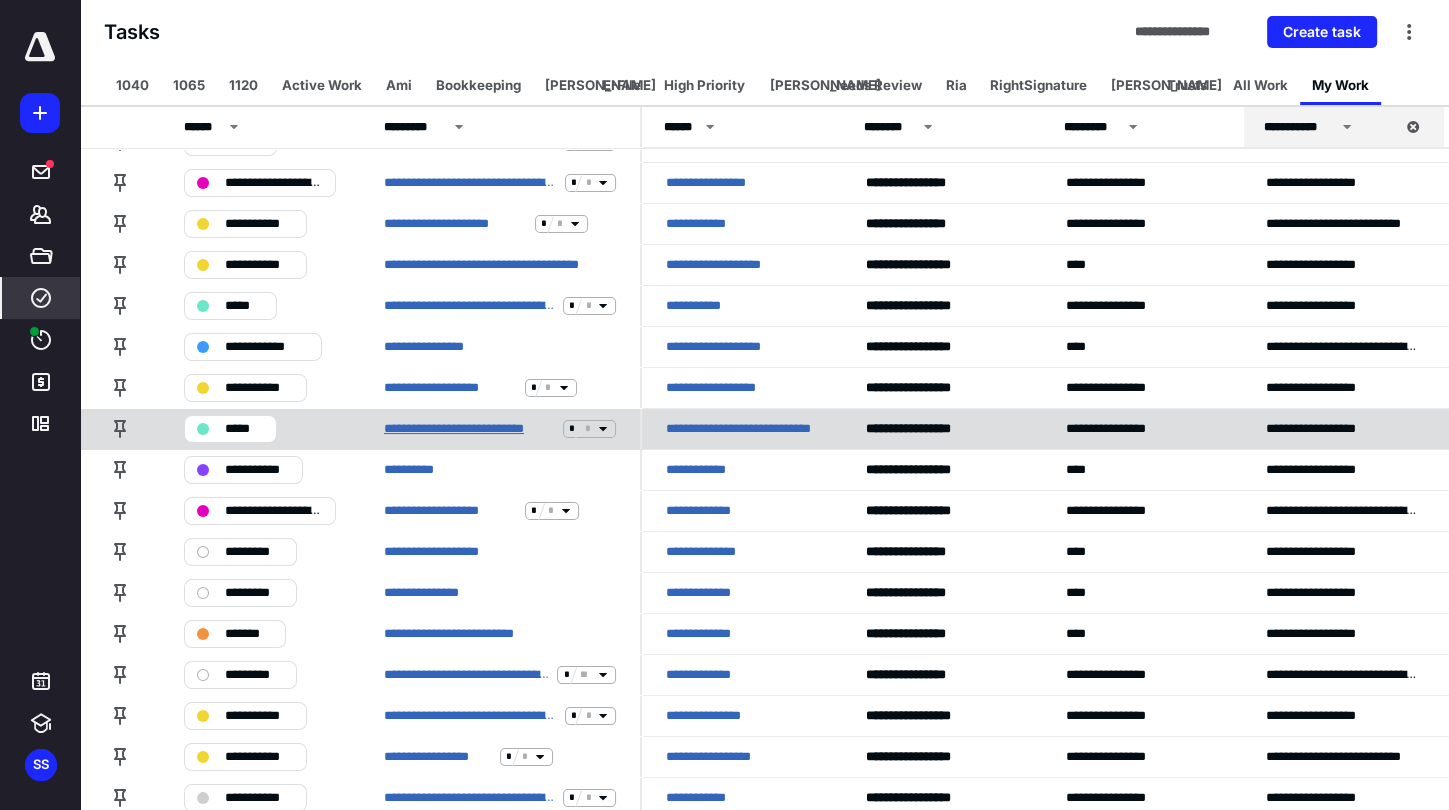 click on "**********" at bounding box center (469, 429) 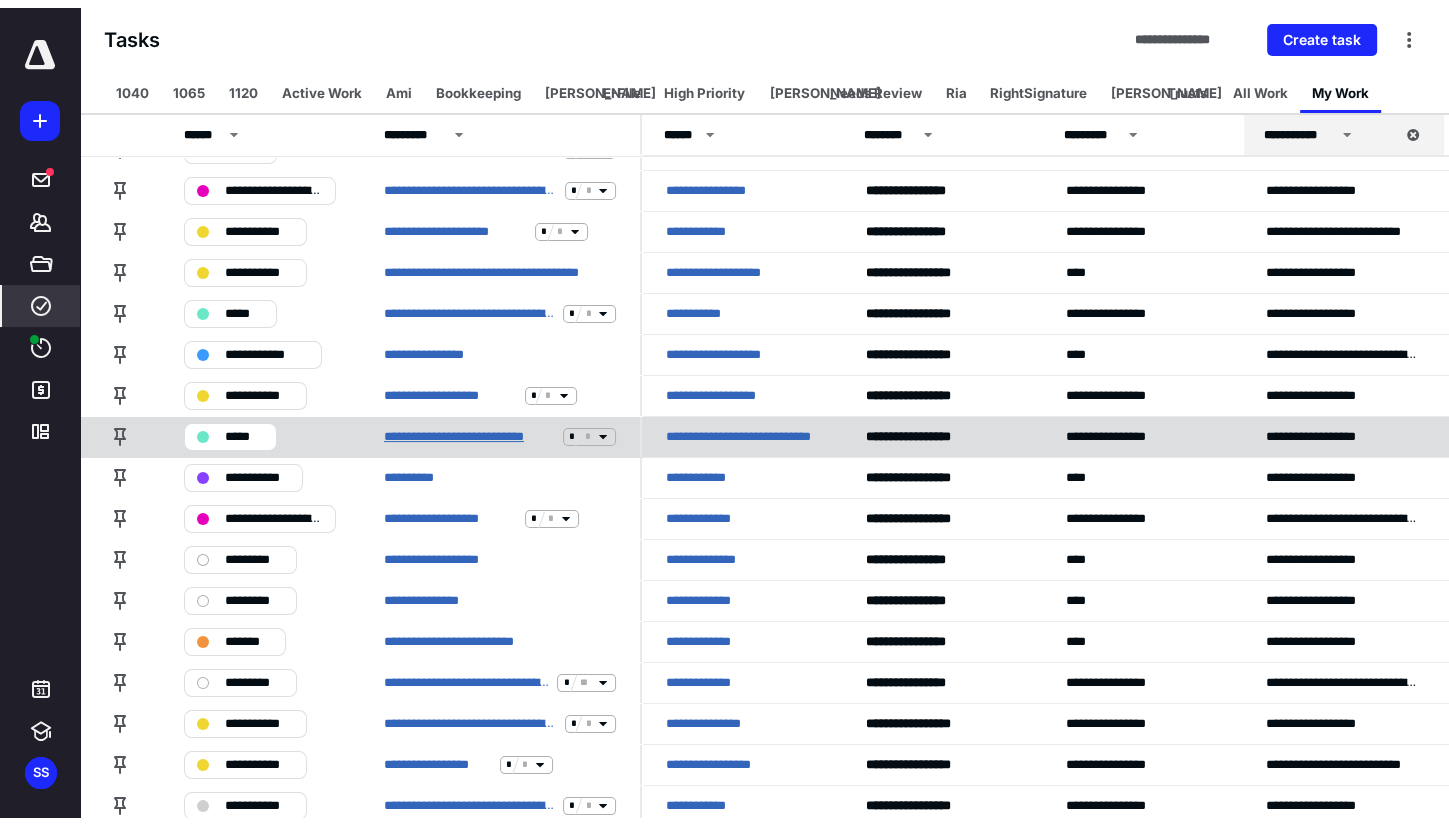 scroll, scrollTop: 0, scrollLeft: 0, axis: both 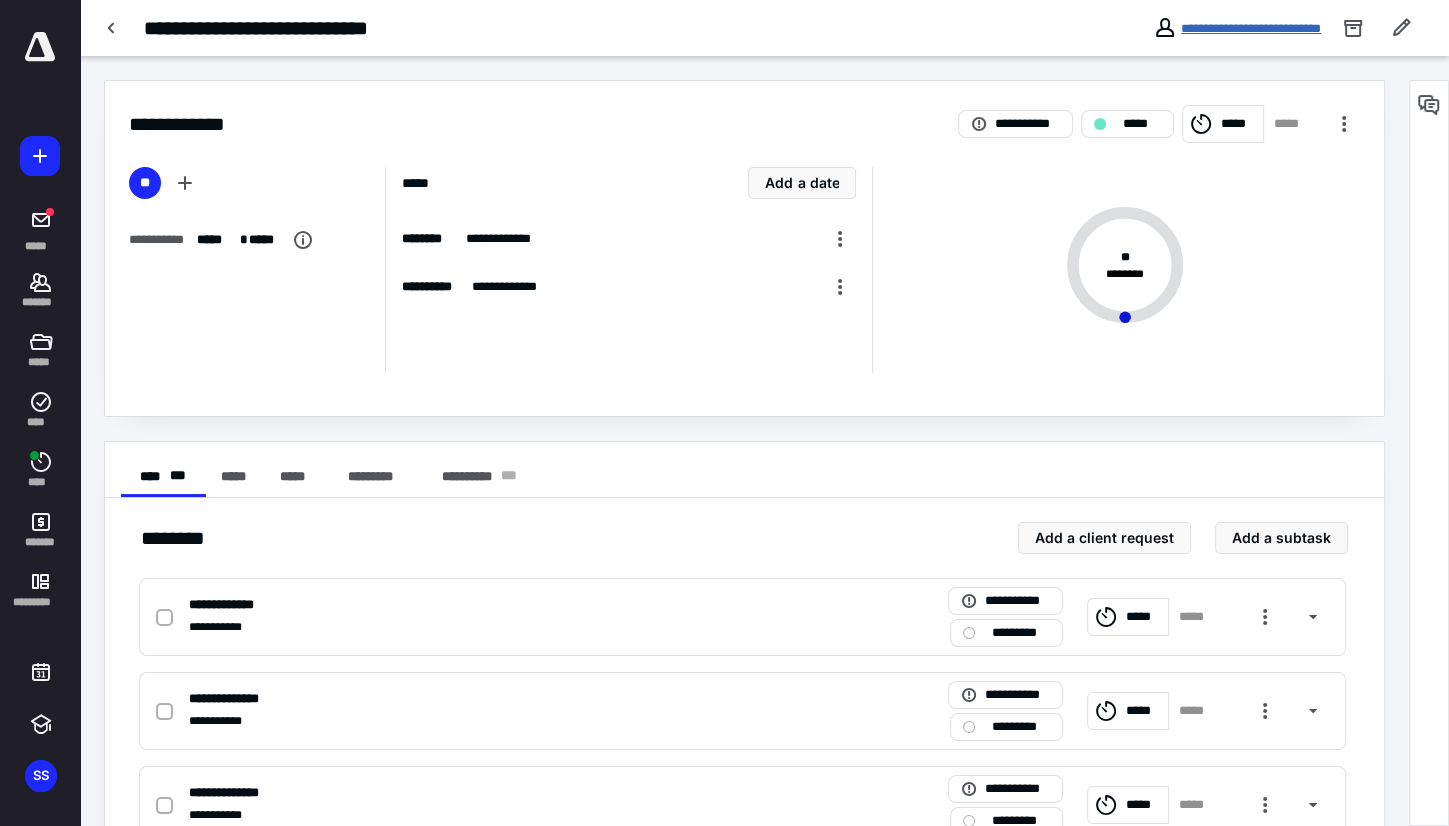 click on "**********" at bounding box center (1251, 28) 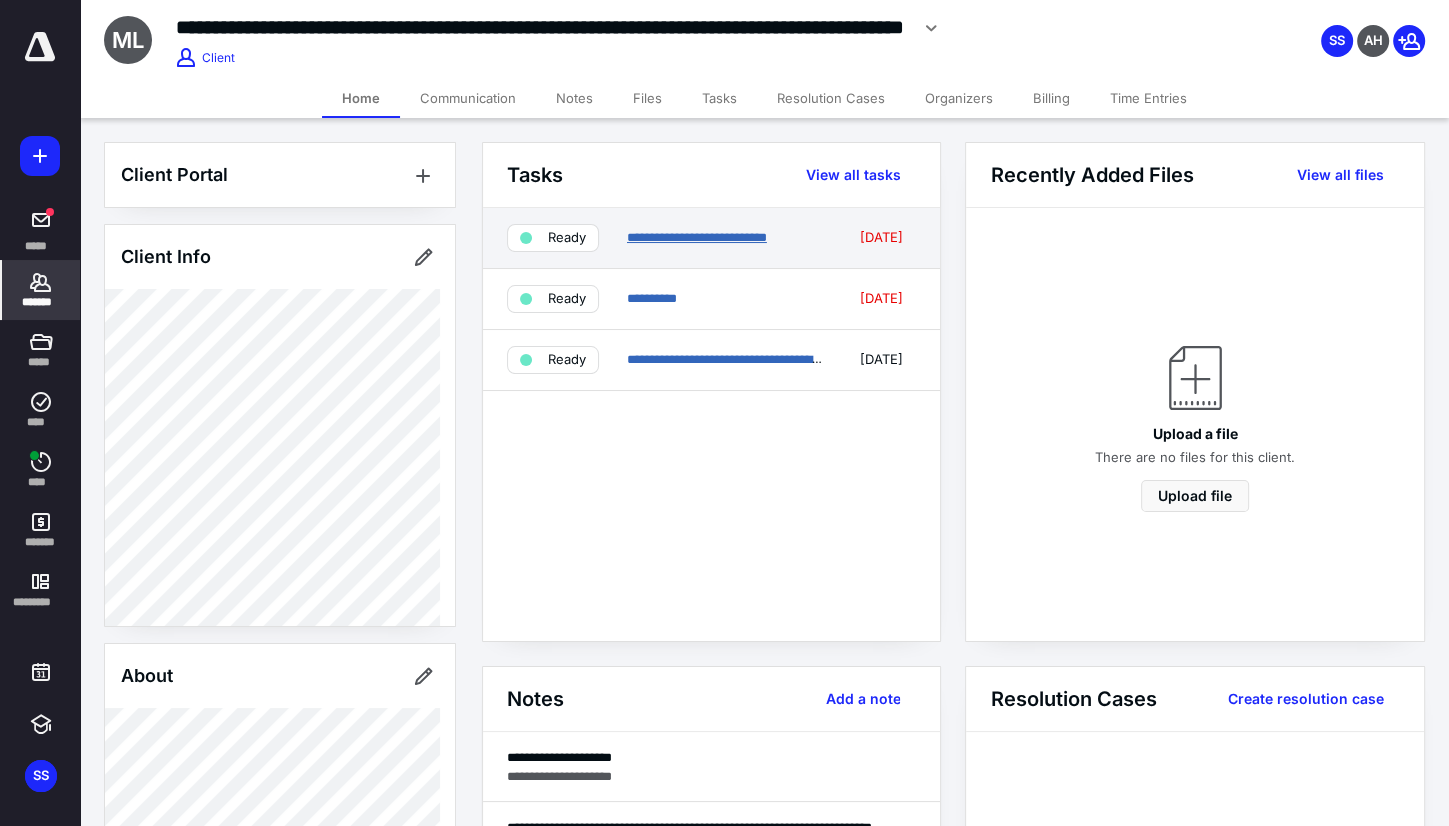 click on "**********" at bounding box center (697, 237) 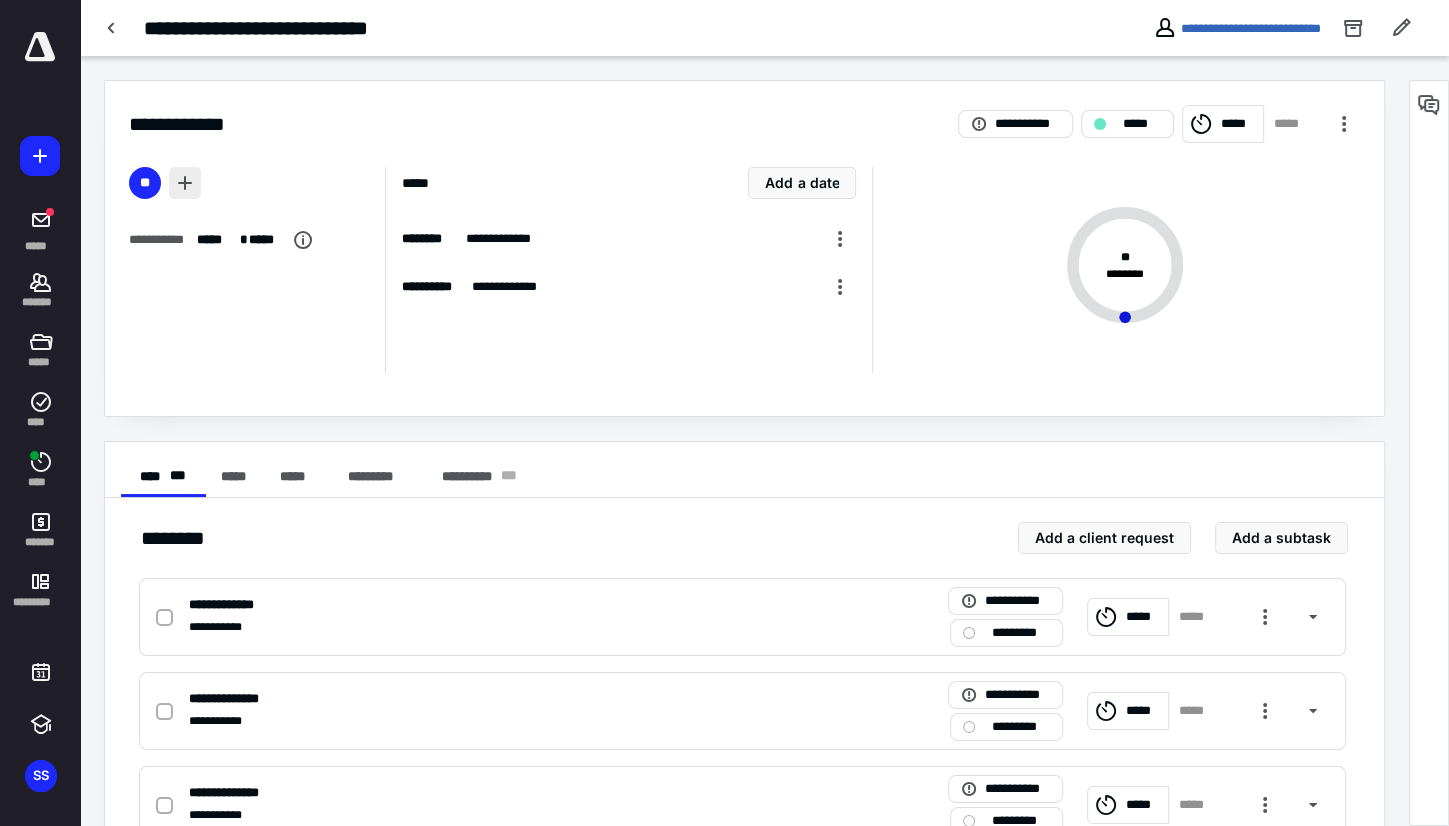 click at bounding box center (185, 183) 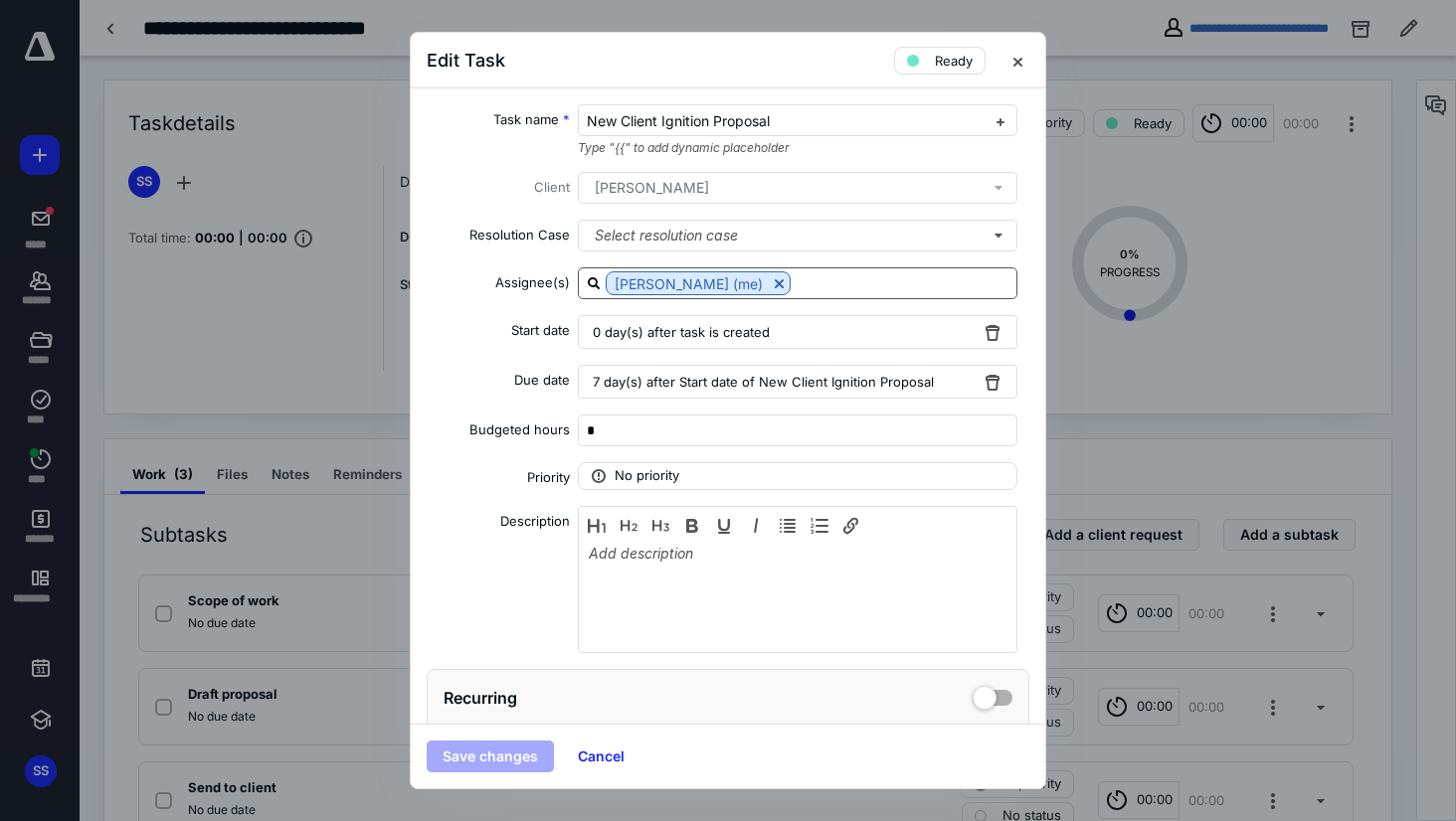 click on "[PERSON_NAME] (me)" at bounding box center [798, 283] 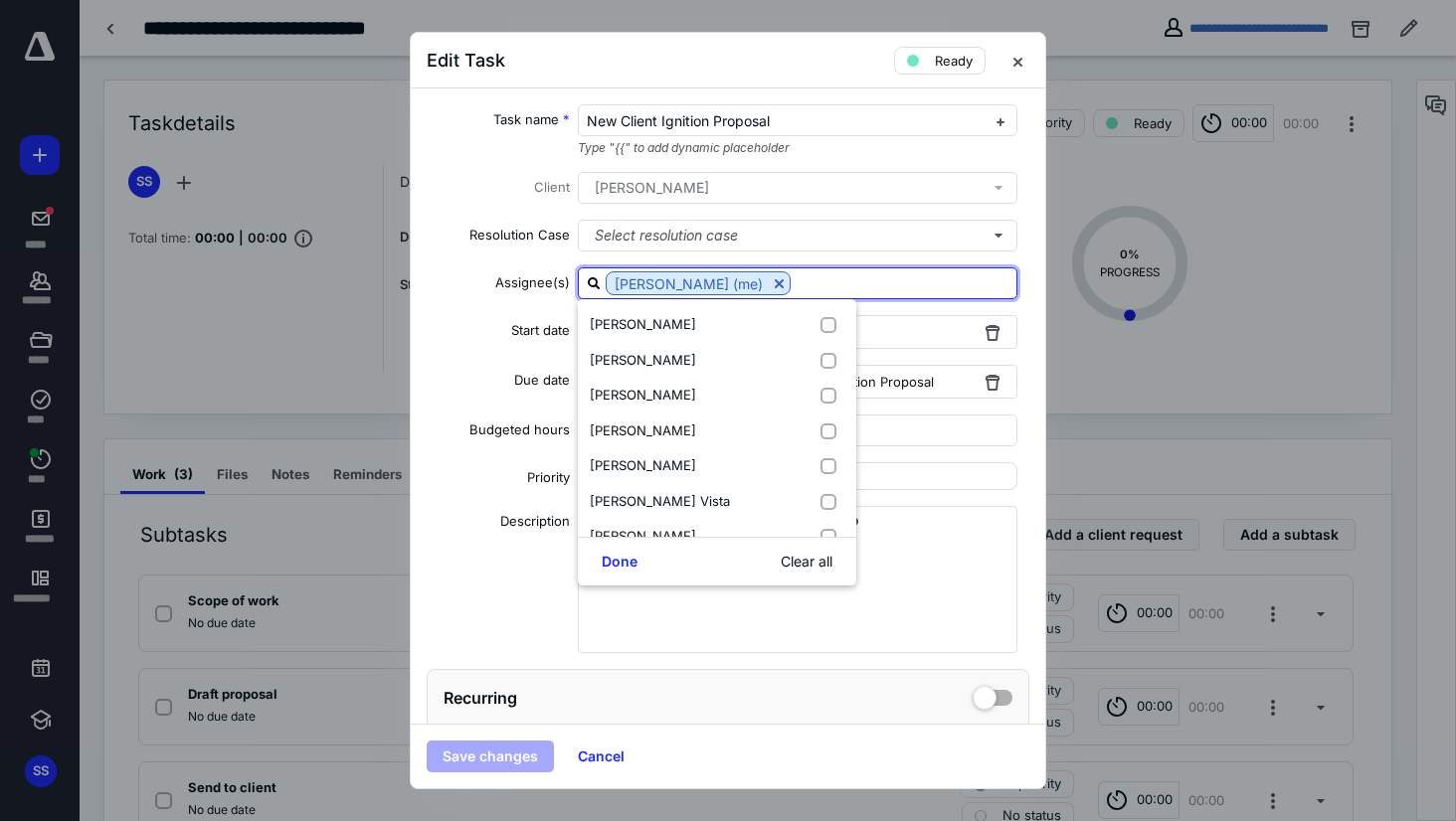 type on "r" 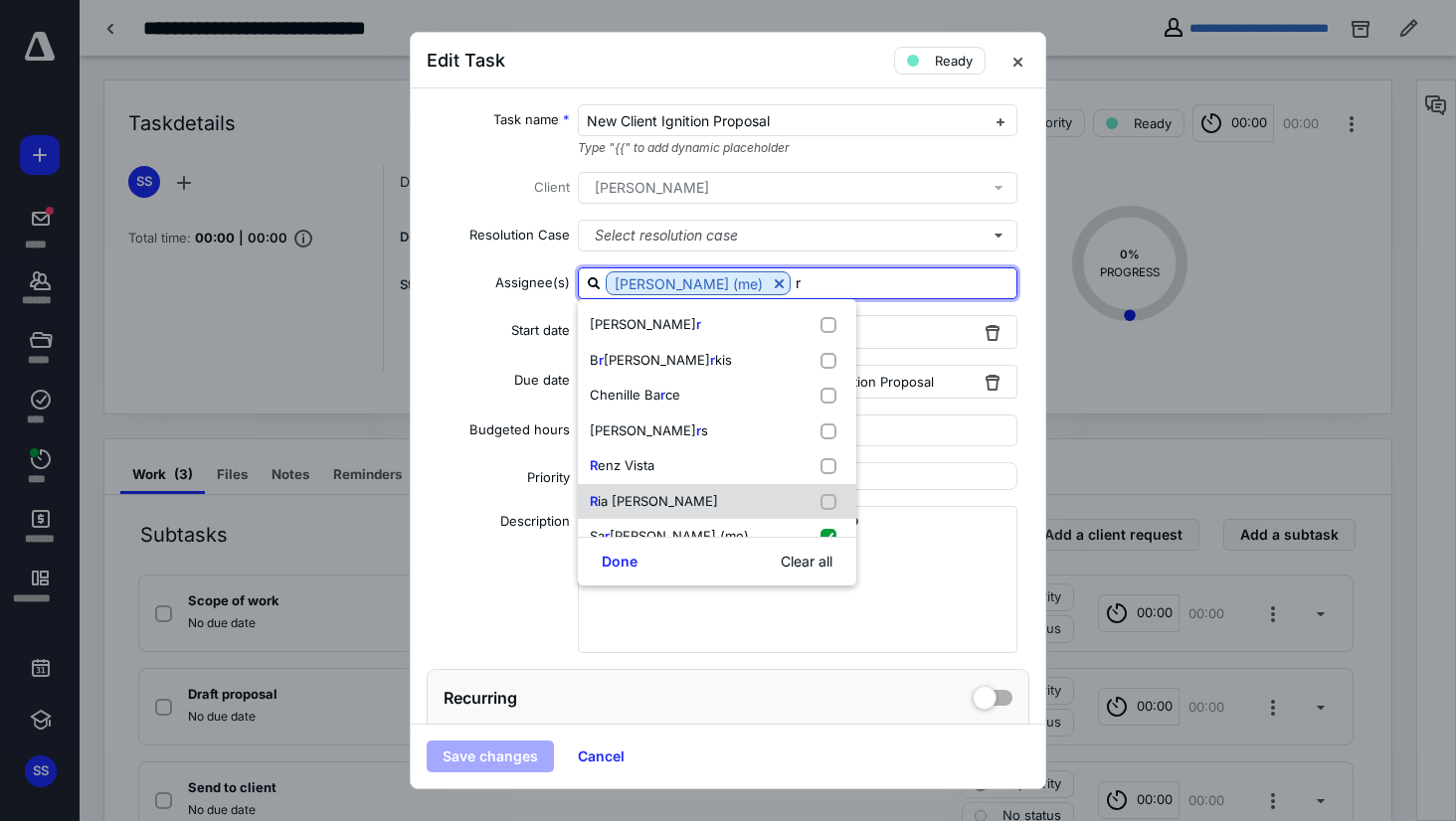 click at bounding box center [832, 502] 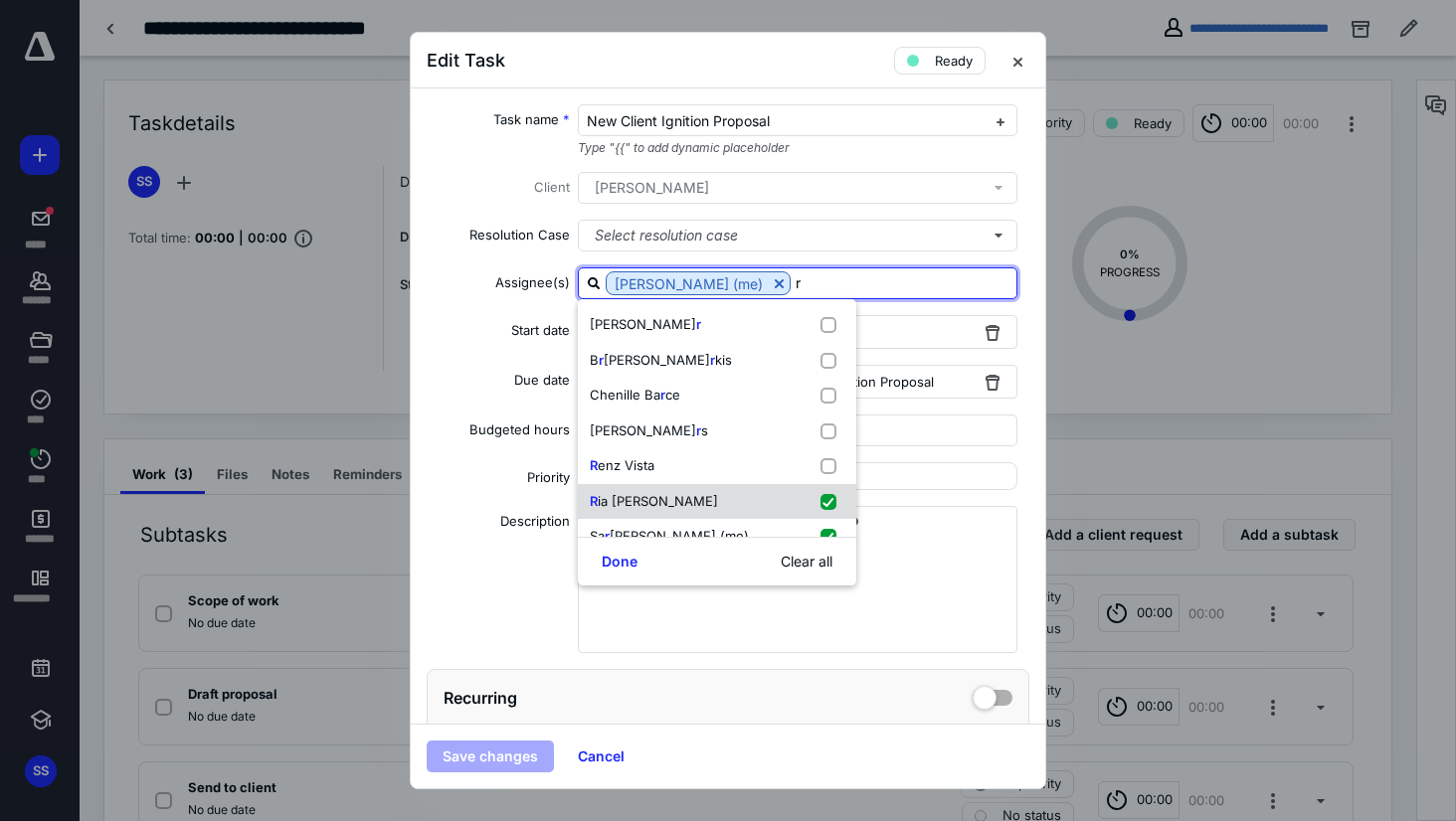 checkbox on "true" 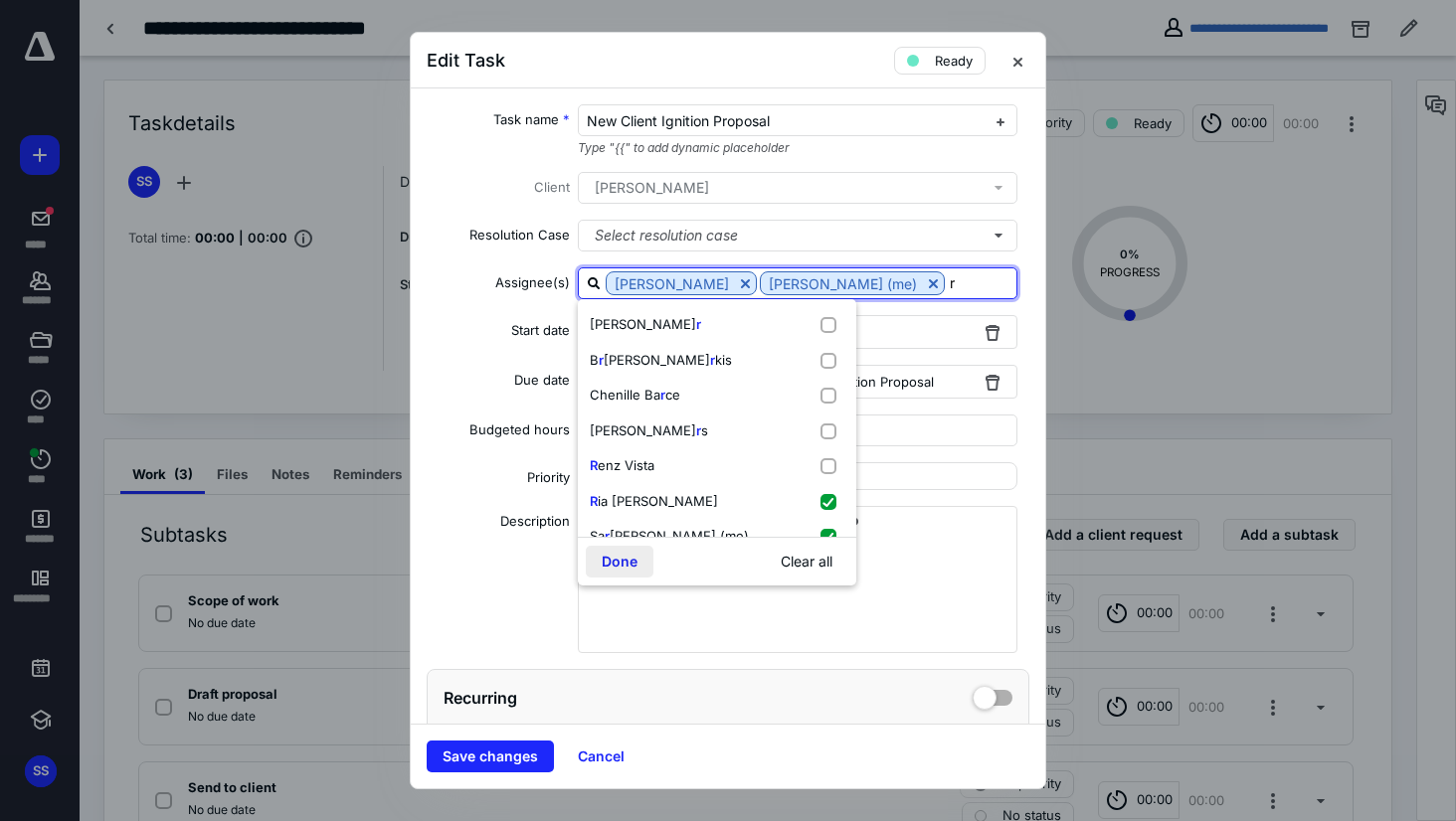 type on "r" 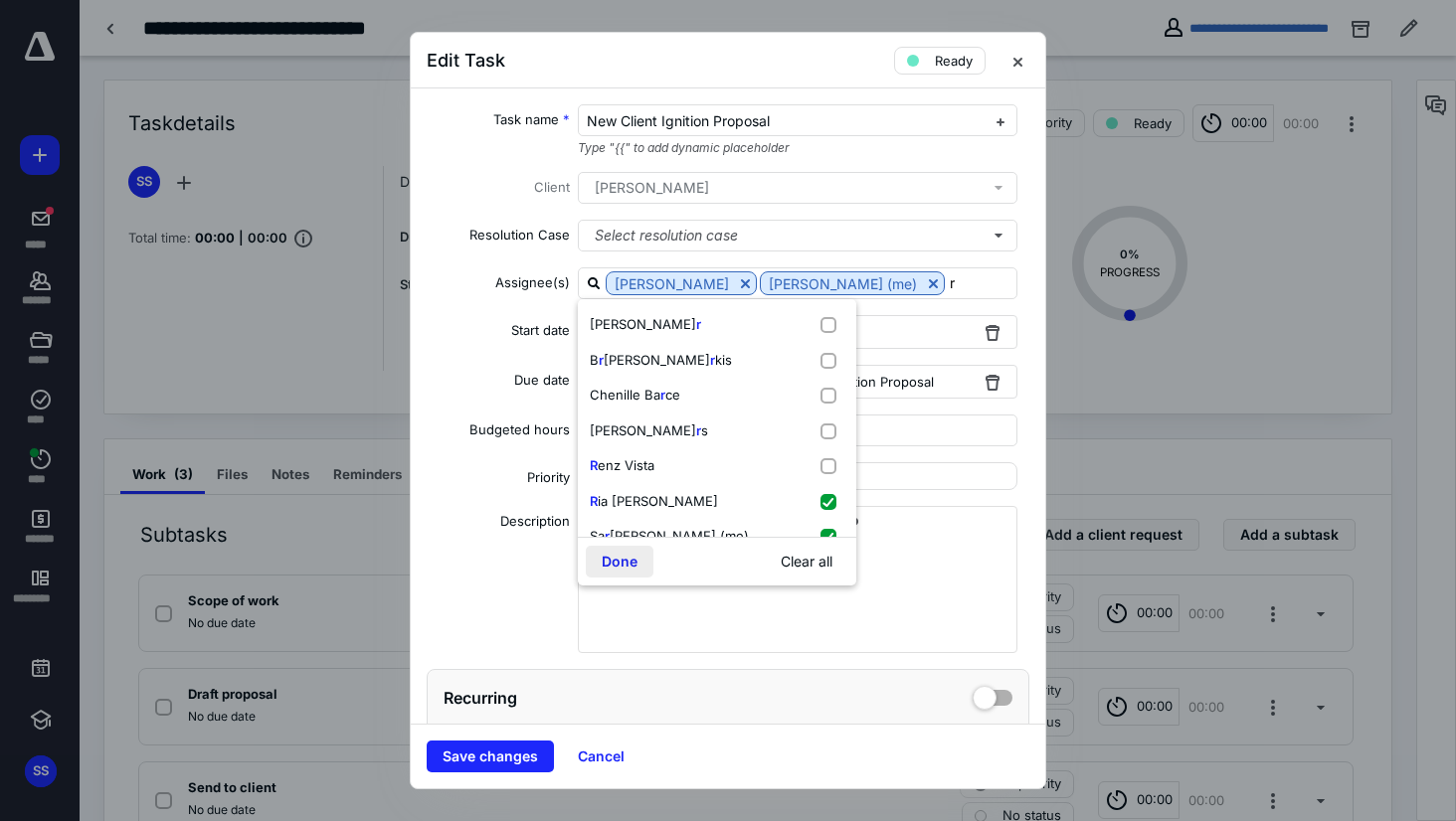 click on "Done" at bounding box center [620, 562] 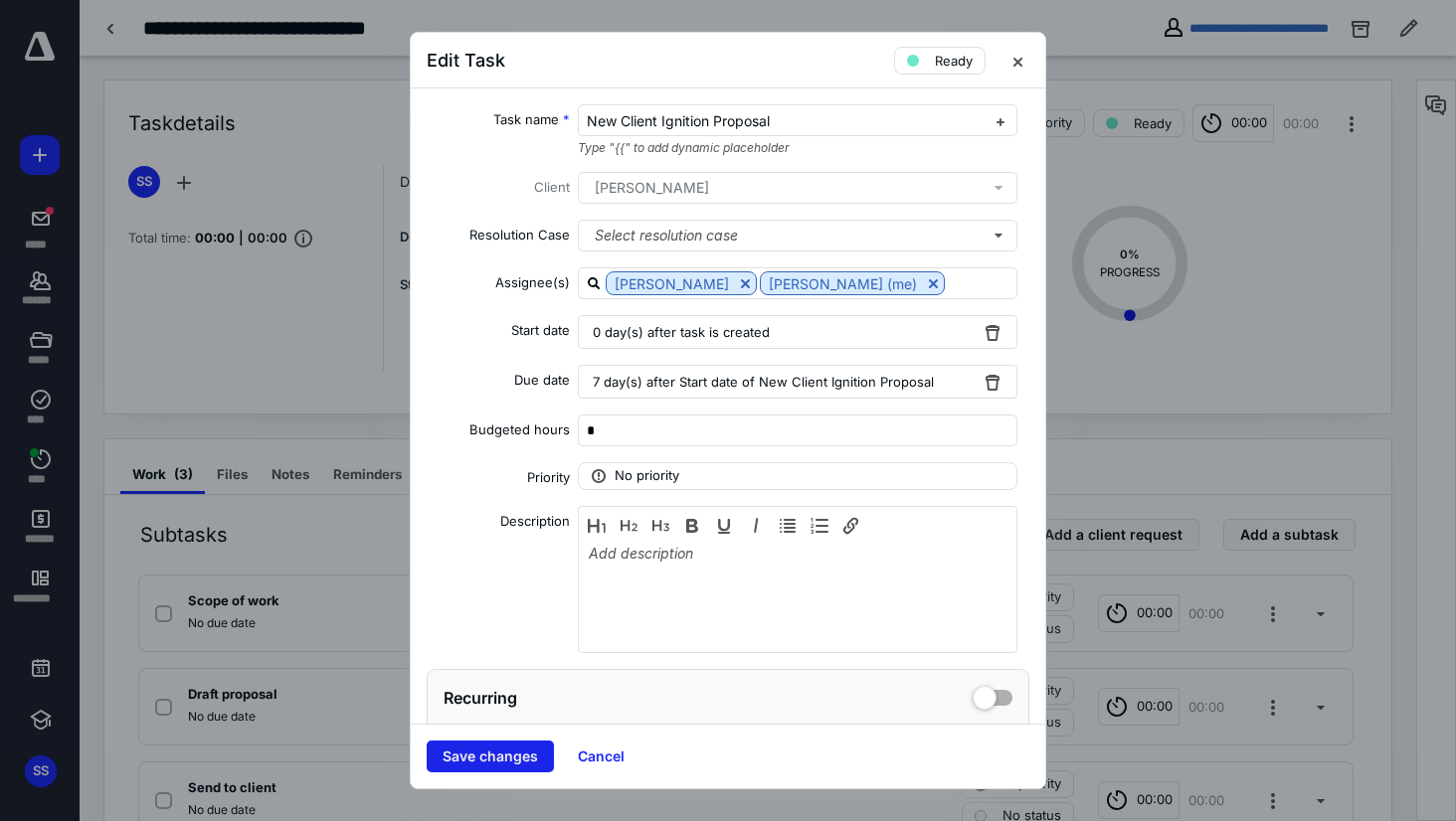 click on "Save changes" at bounding box center (490, 756) 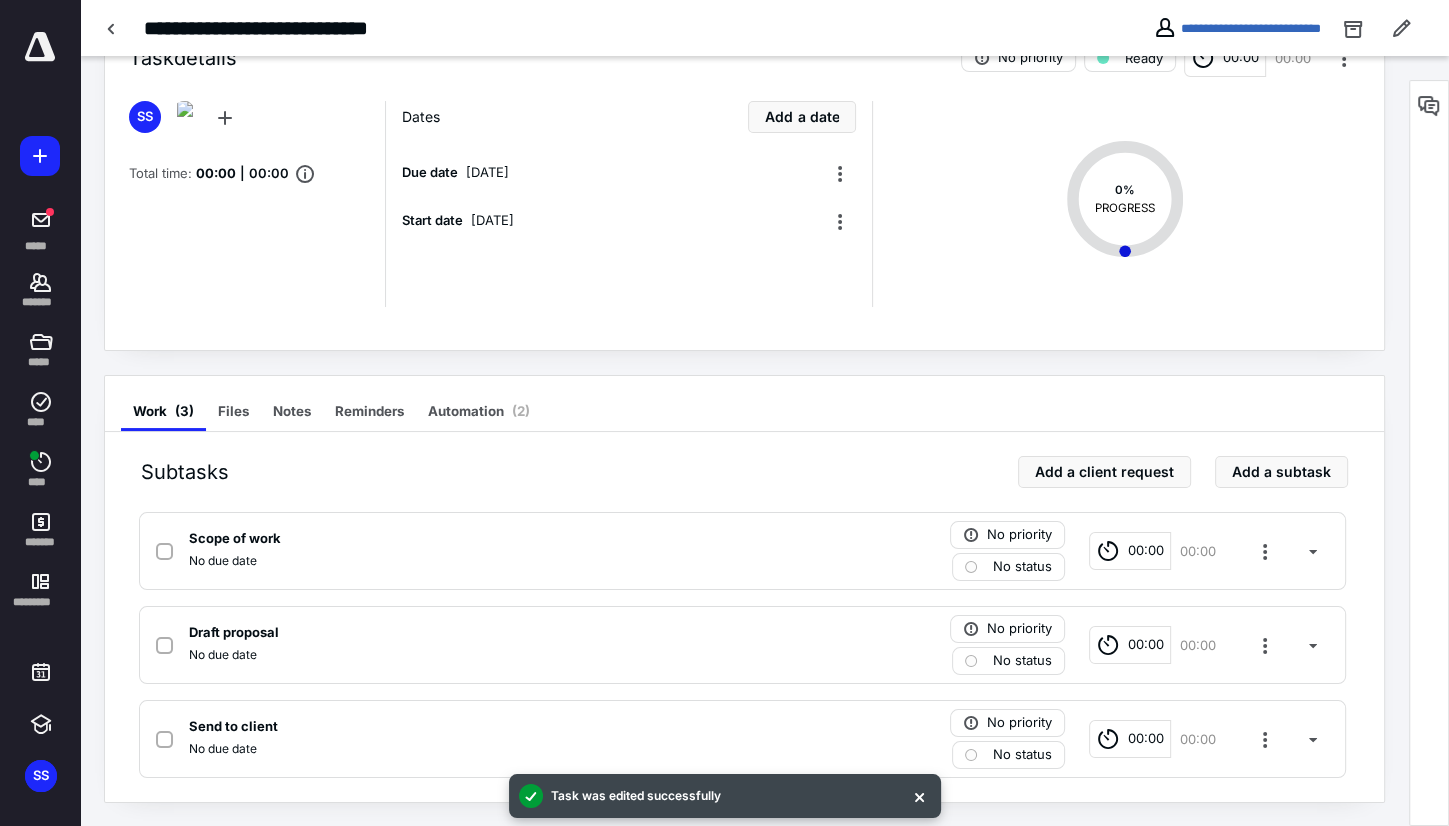 scroll, scrollTop: 0, scrollLeft: 0, axis: both 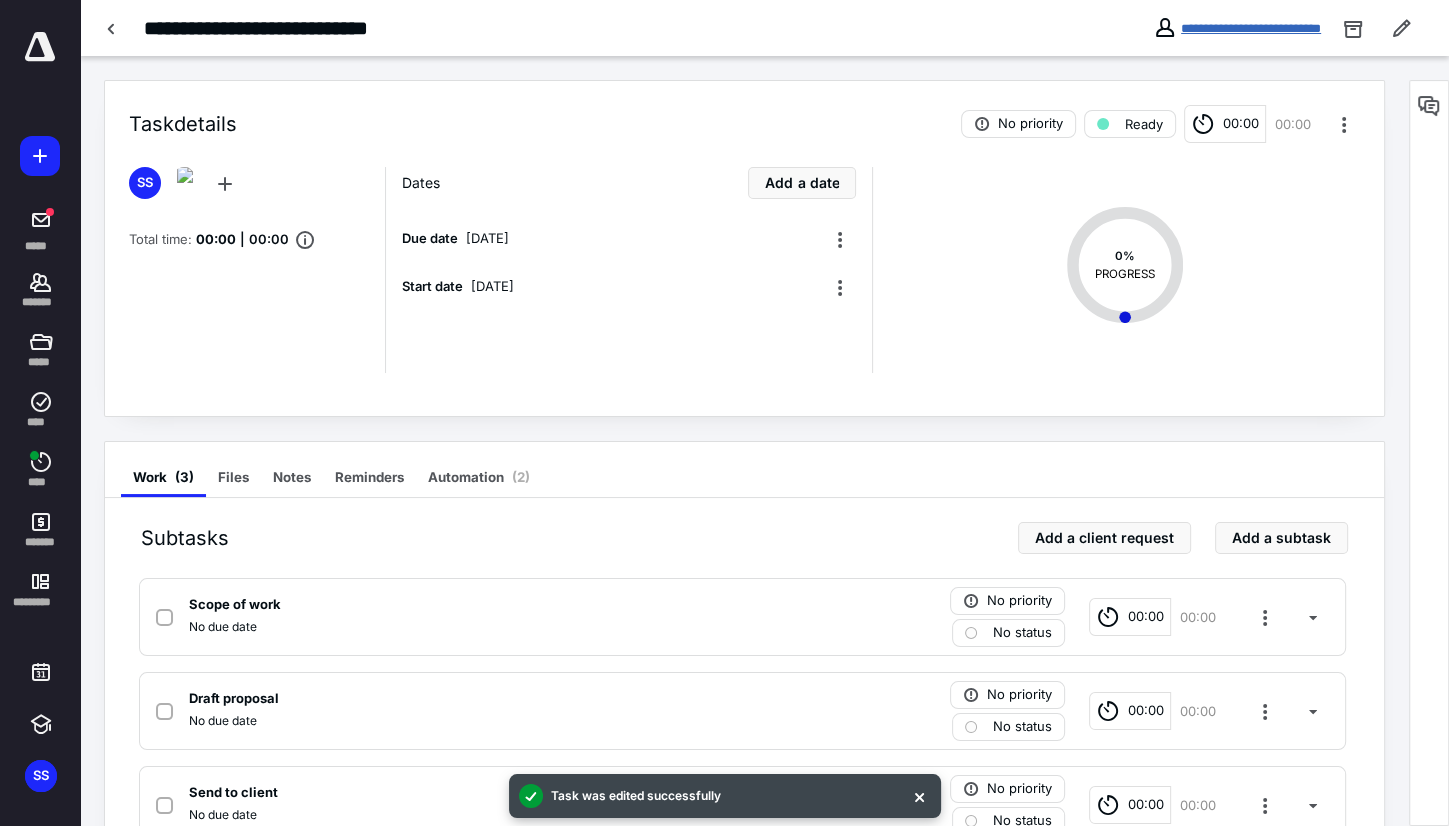 click on "**********" at bounding box center [1251, 28] 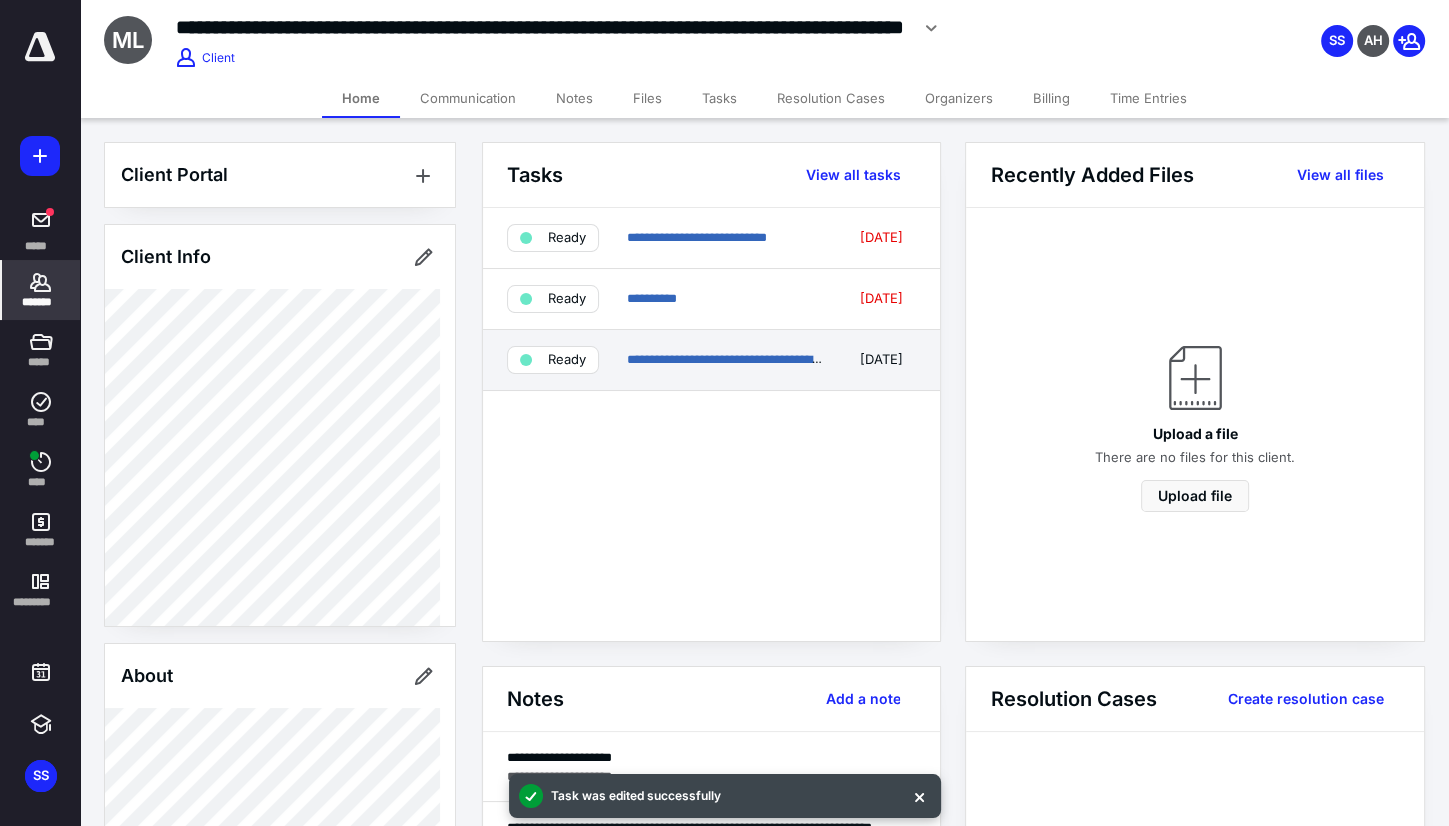 scroll, scrollTop: 344, scrollLeft: 0, axis: vertical 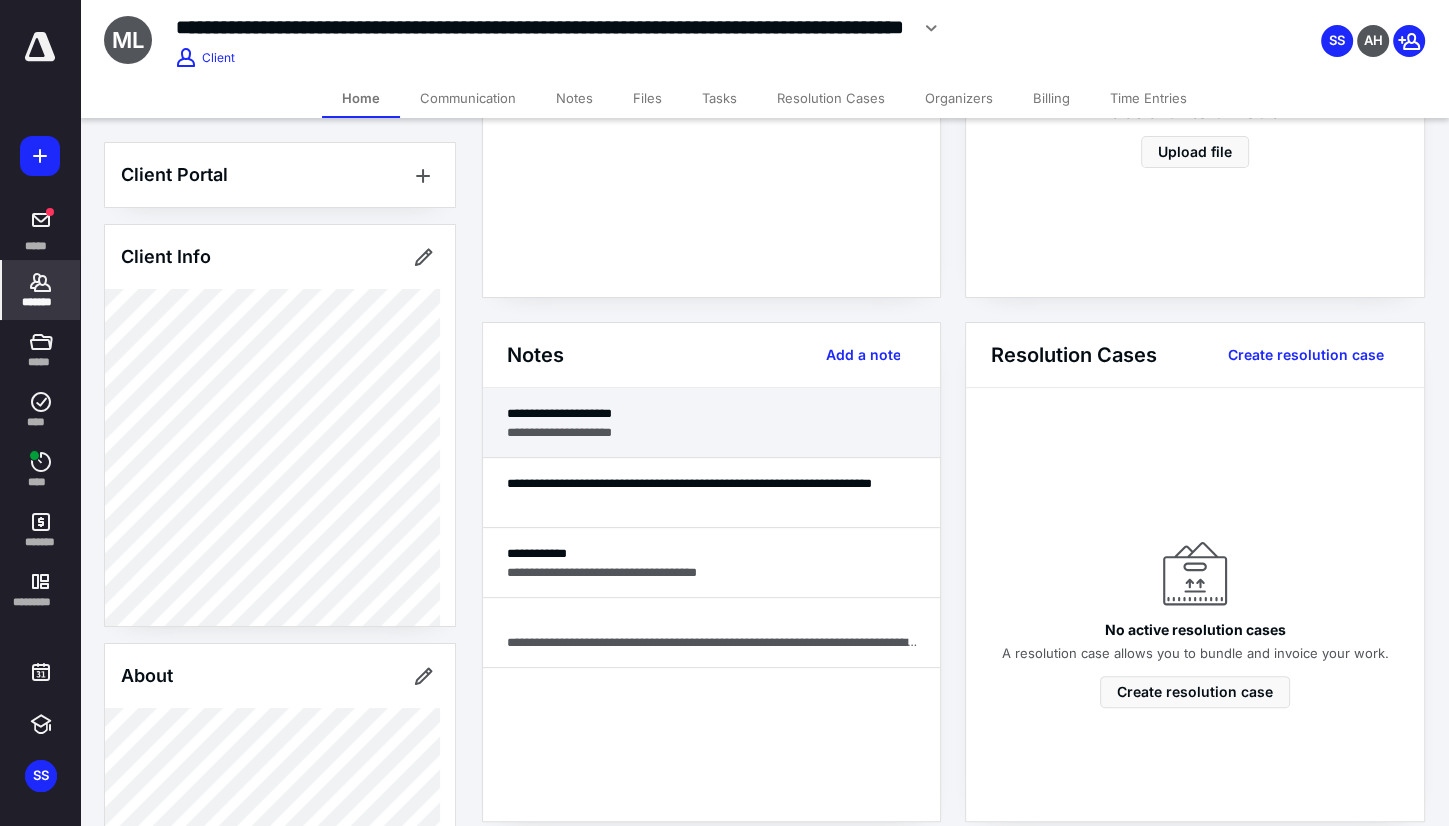 click on "**********" at bounding box center (712, 432) 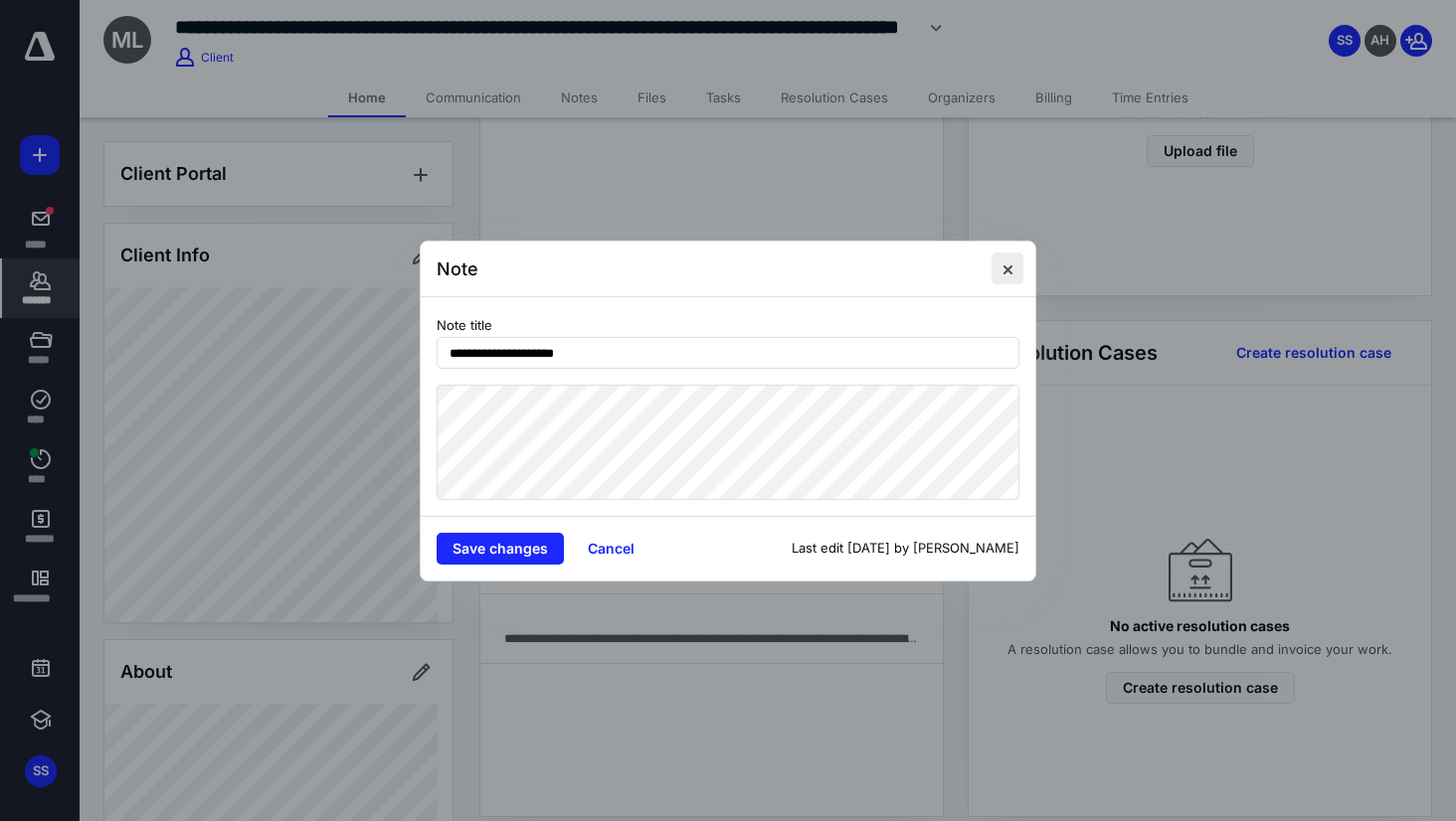 click at bounding box center (1007, 268) 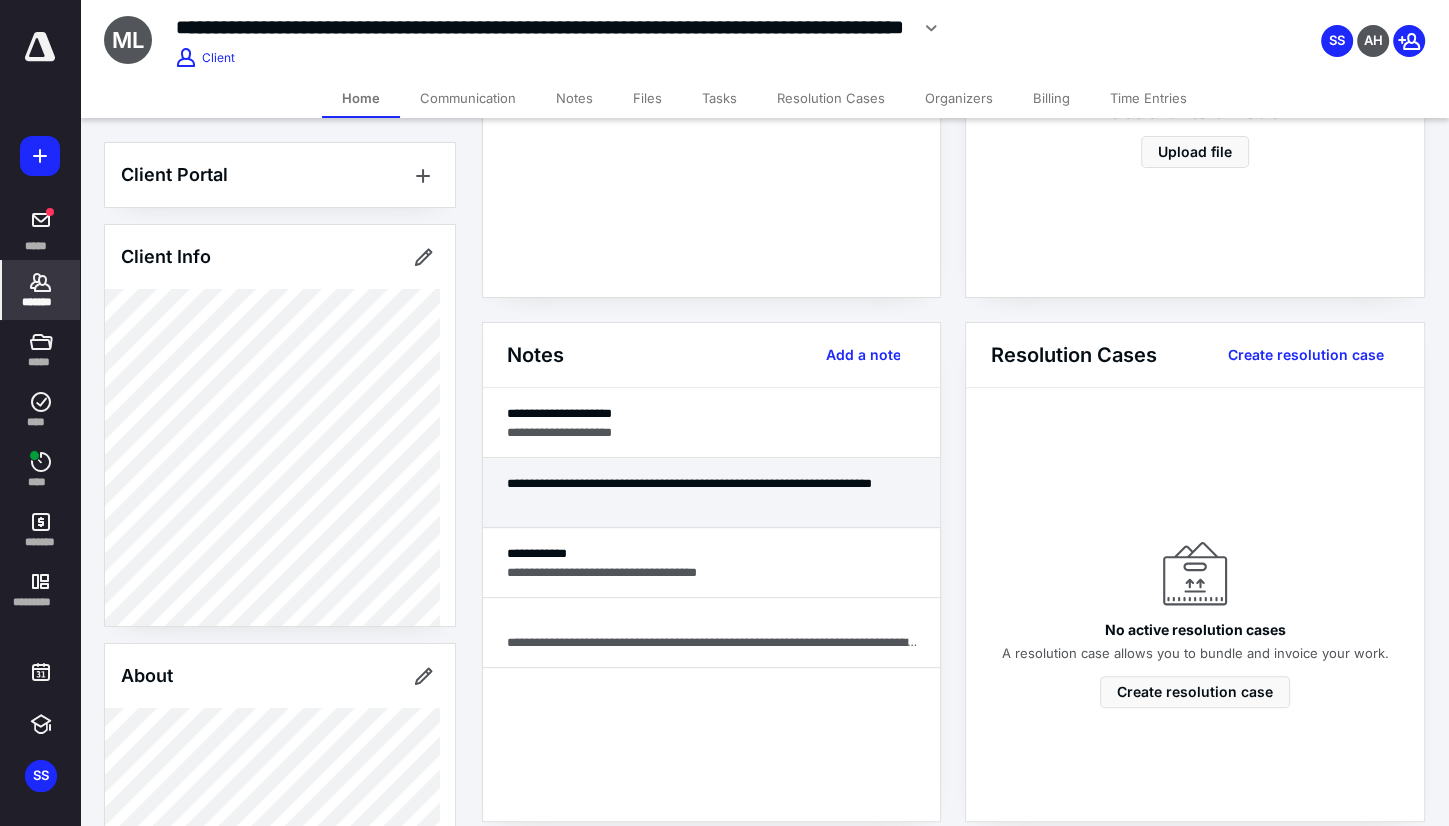 click at bounding box center [712, 502] 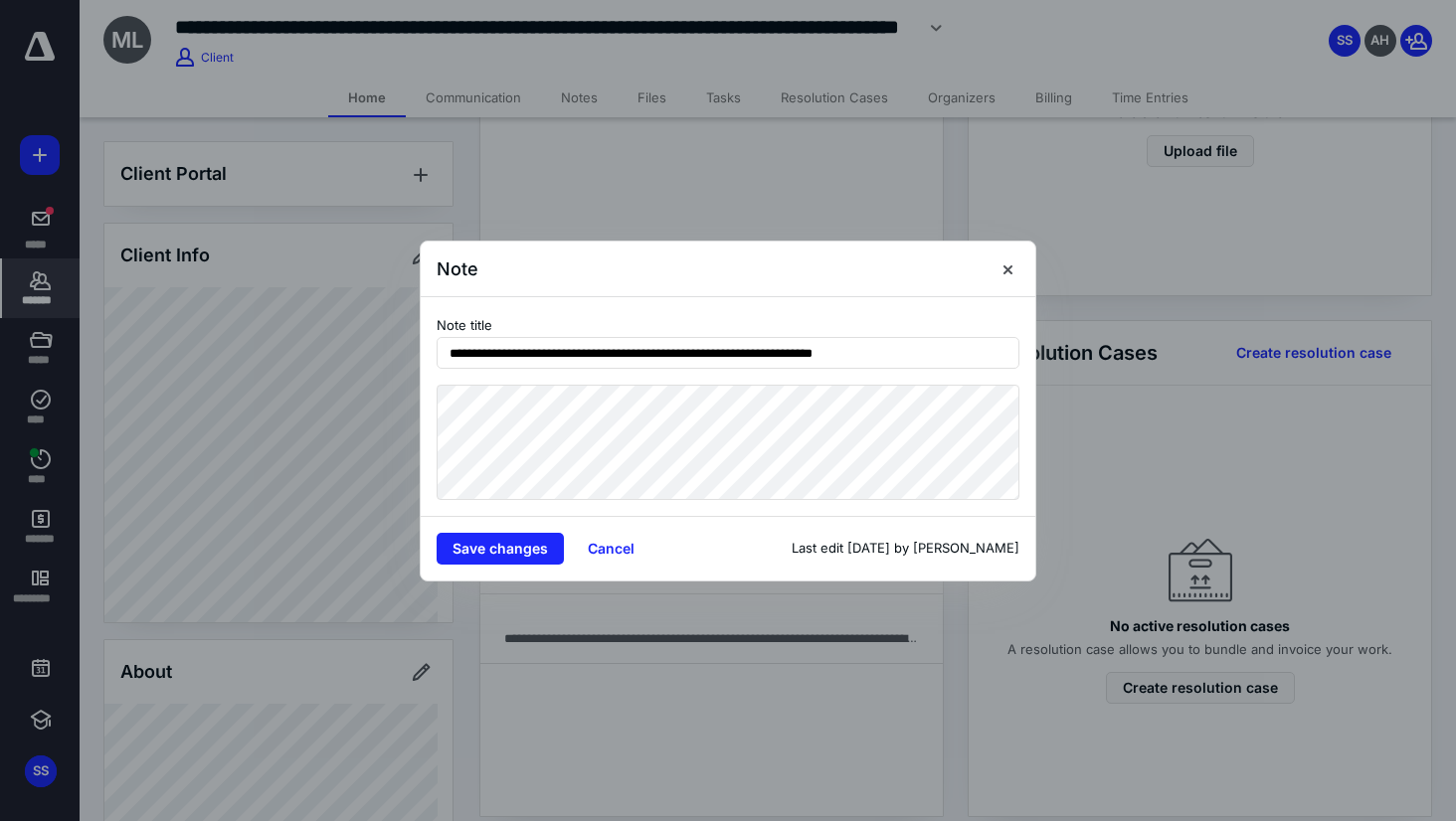 click at bounding box center [728, 410] 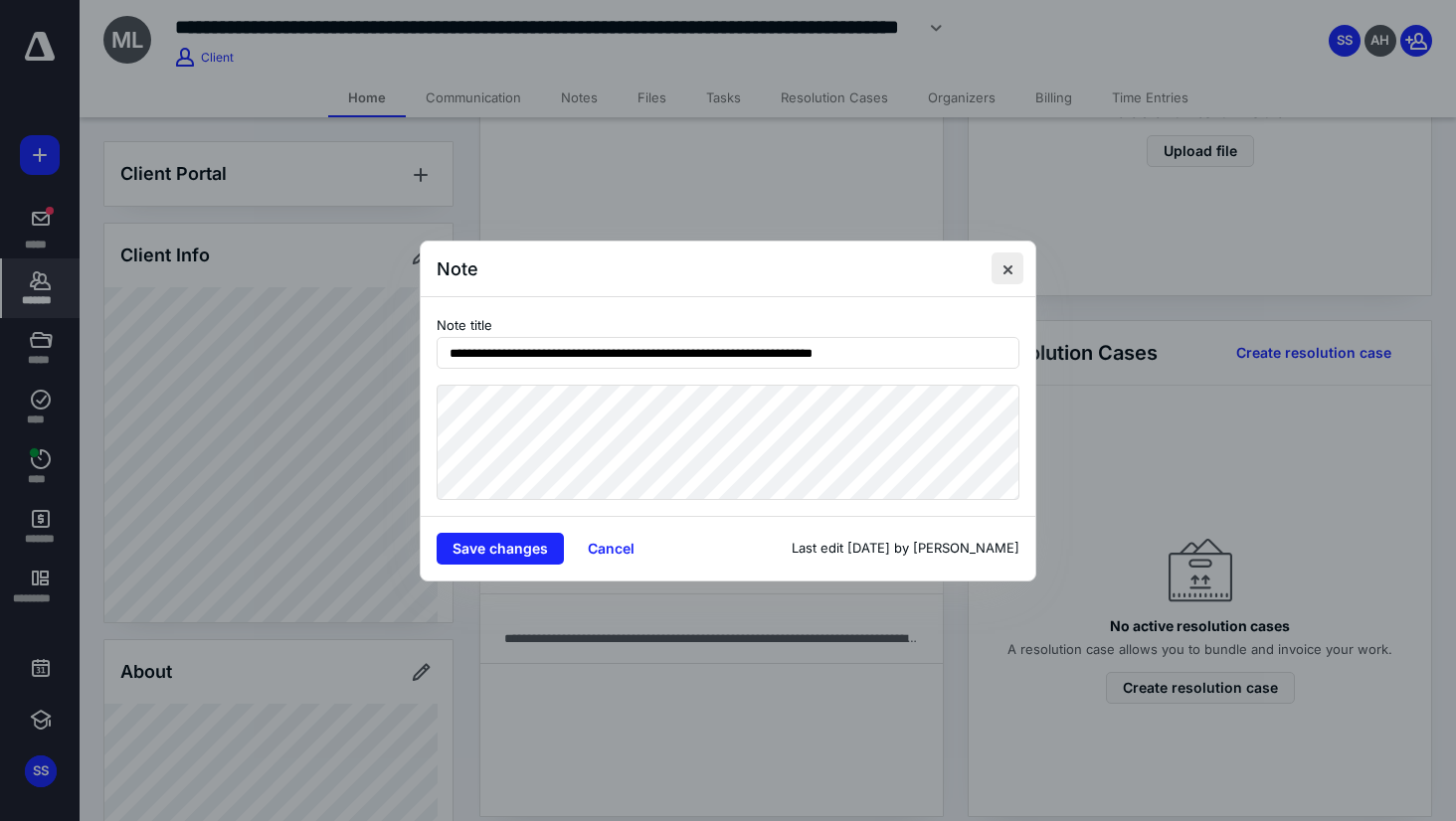 click at bounding box center [1007, 268] 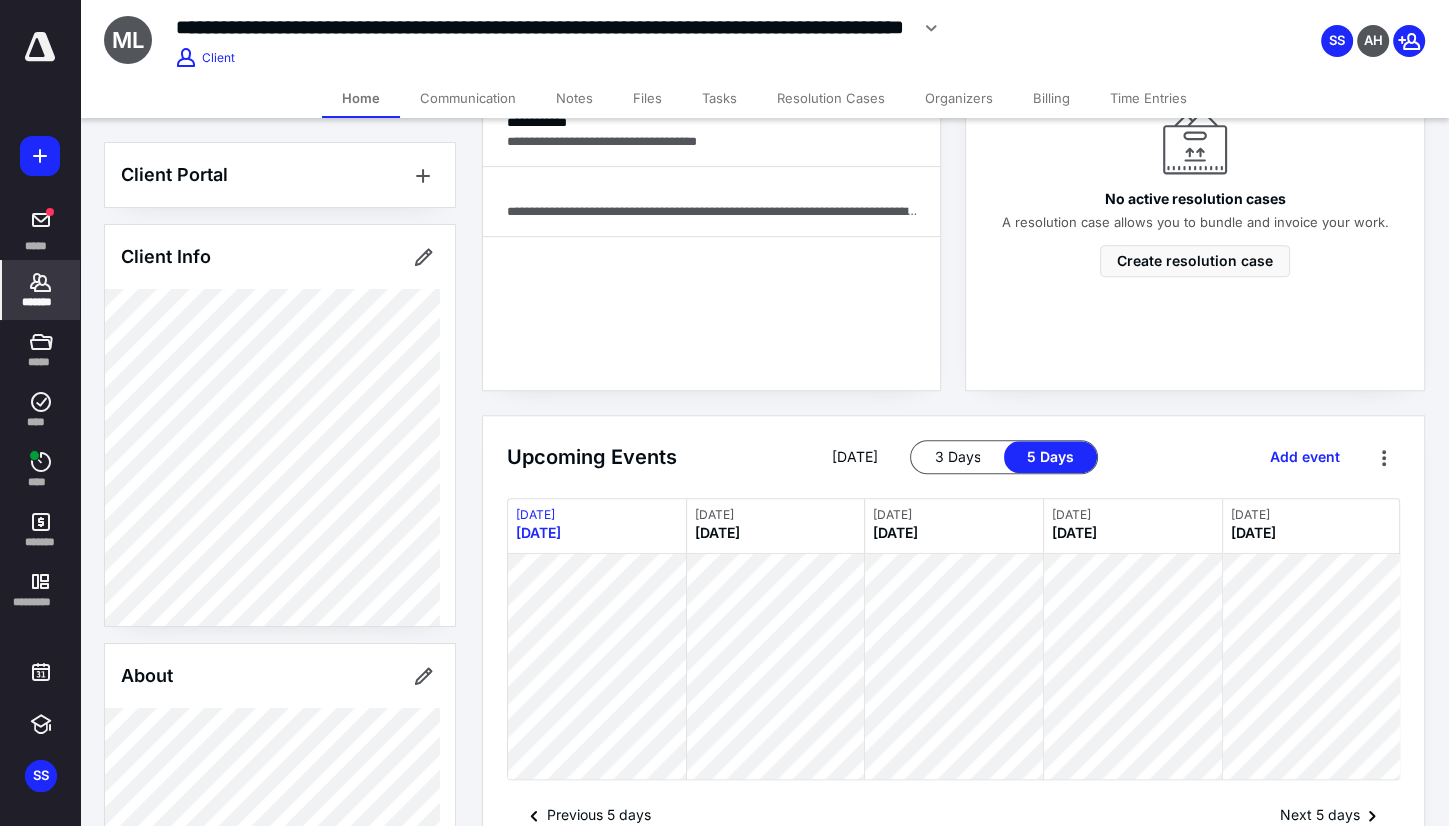scroll, scrollTop: 0, scrollLeft: 0, axis: both 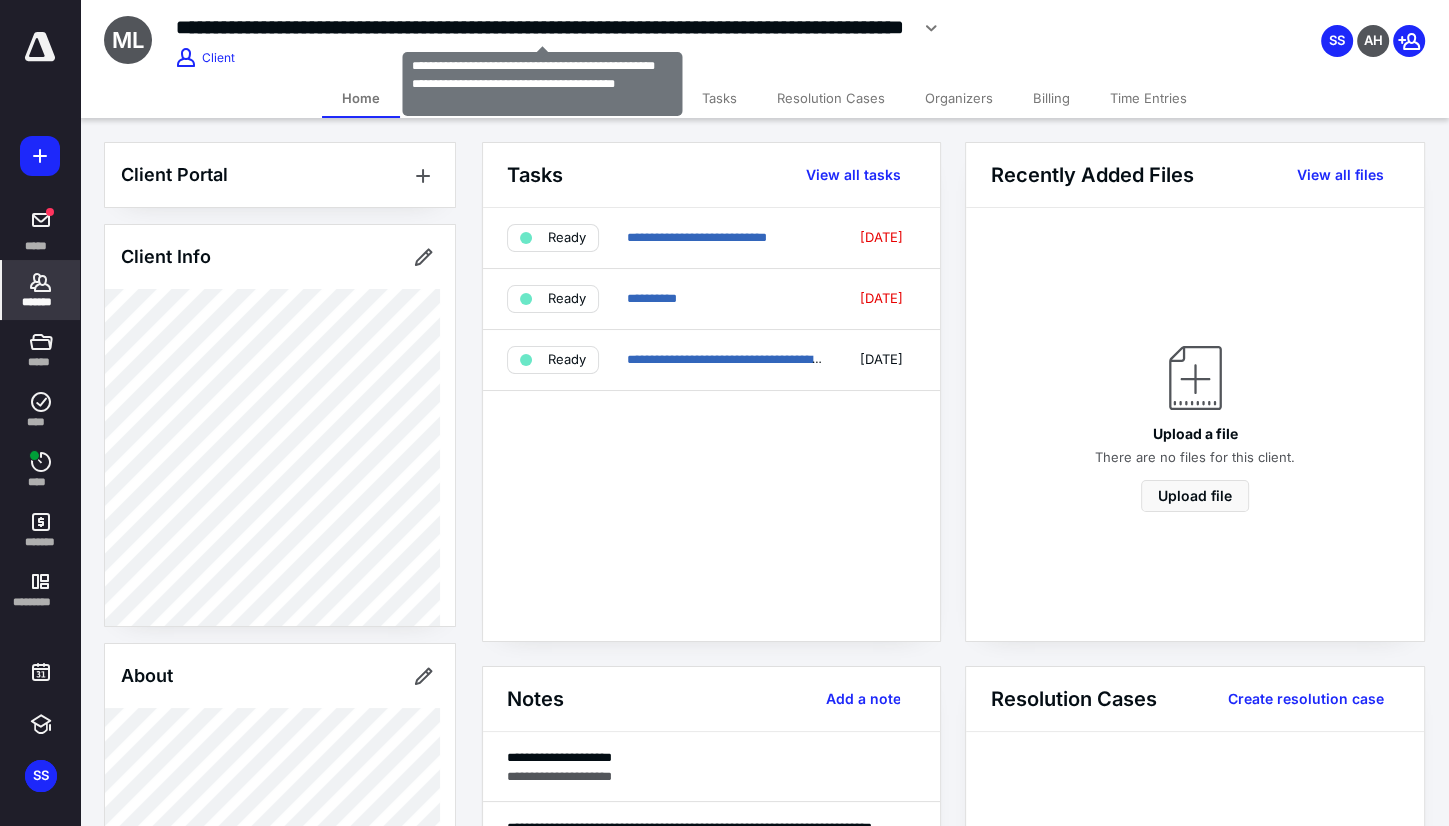 click on "**********" at bounding box center [542, 27] 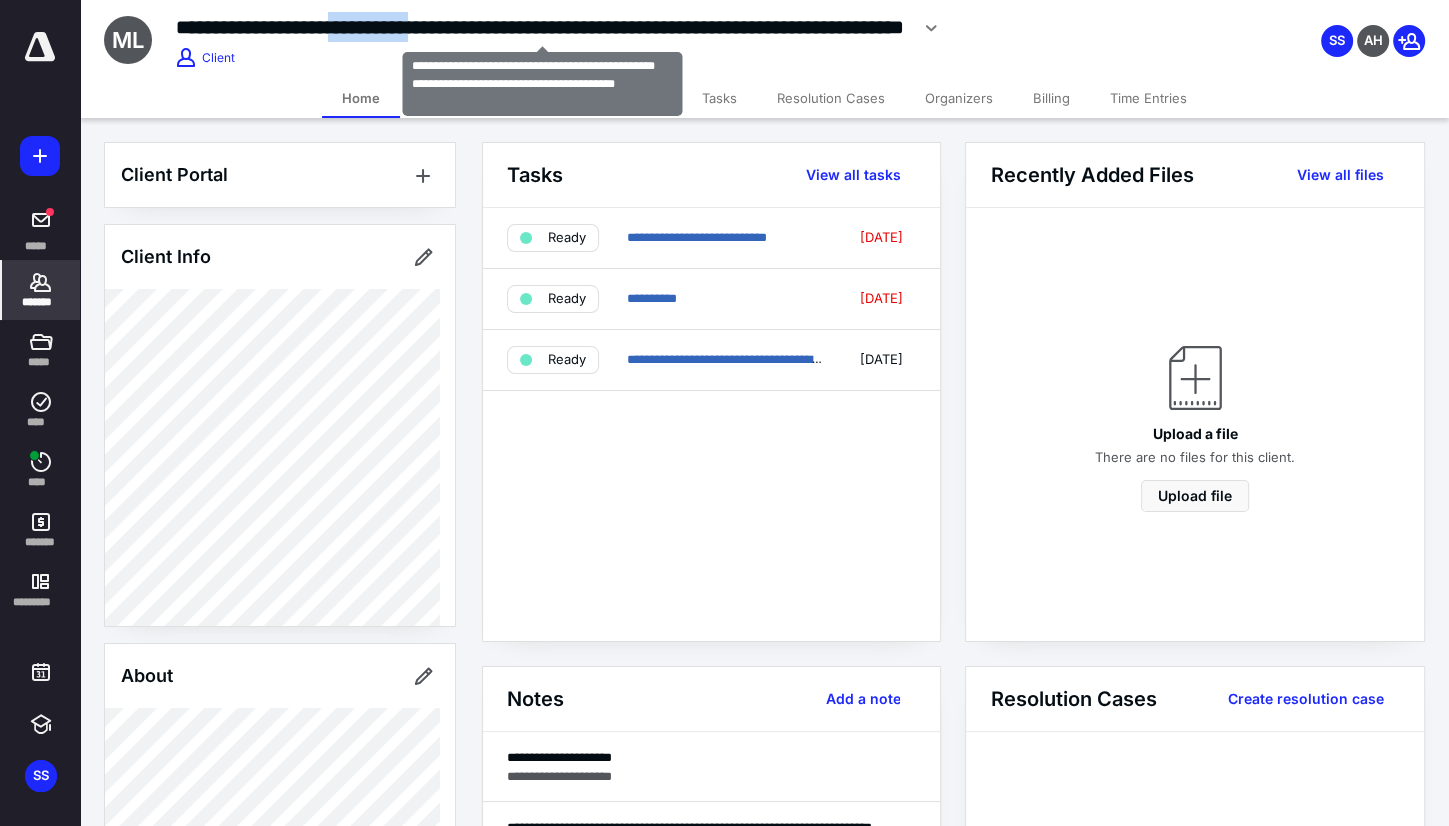 click on "**********" at bounding box center (542, 27) 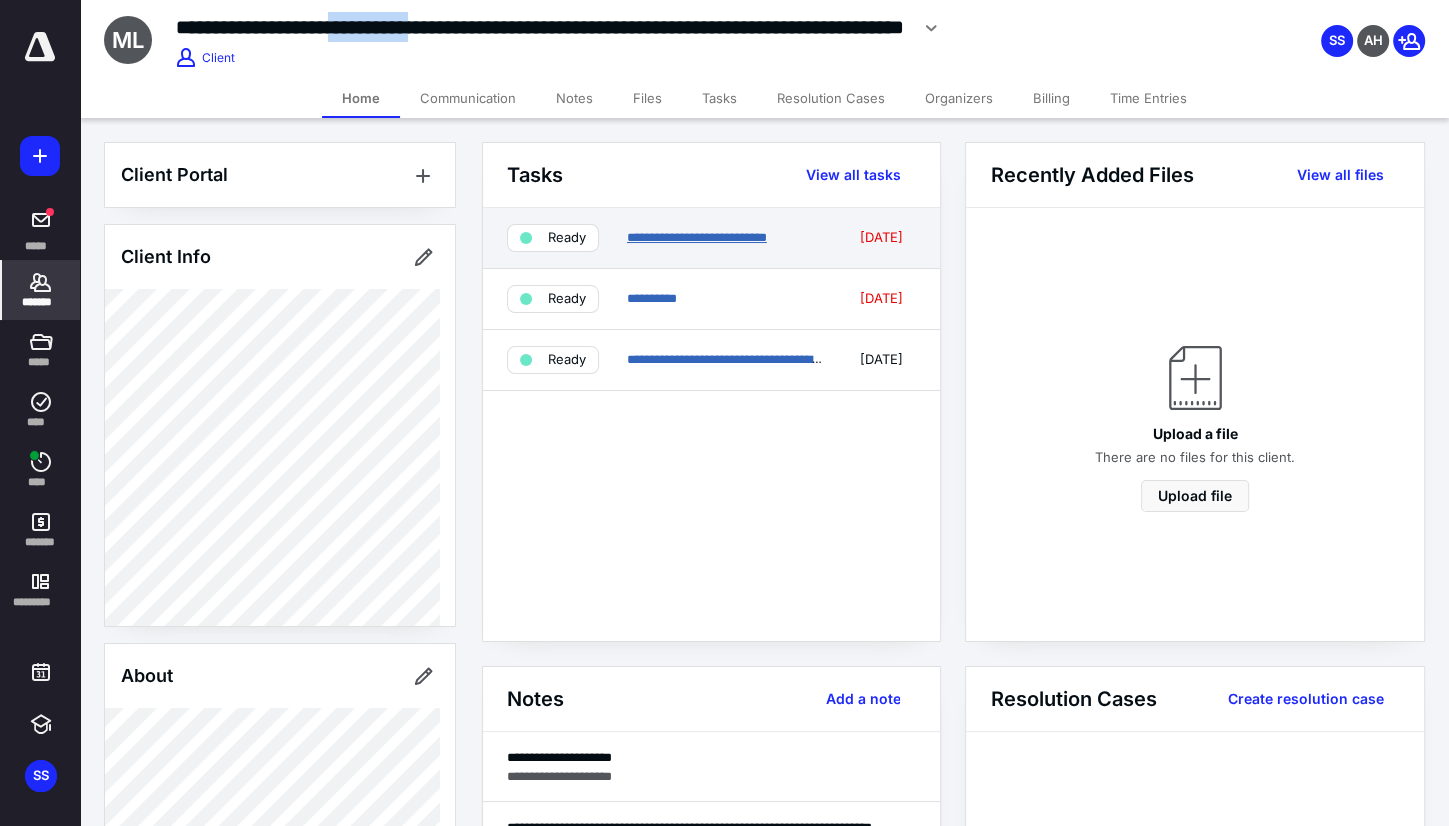 click on "**********" at bounding box center (697, 237) 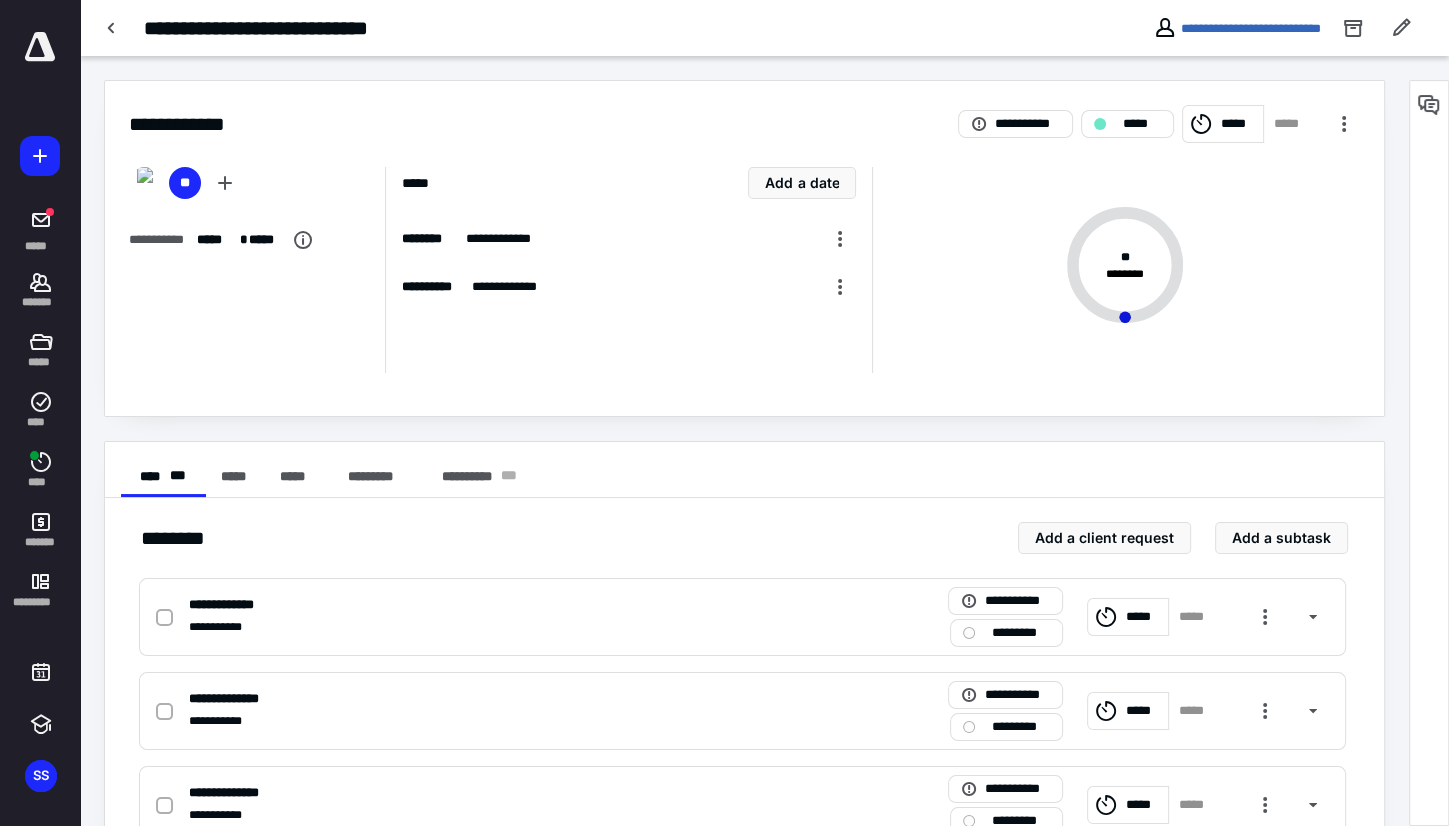 scroll, scrollTop: 67, scrollLeft: 0, axis: vertical 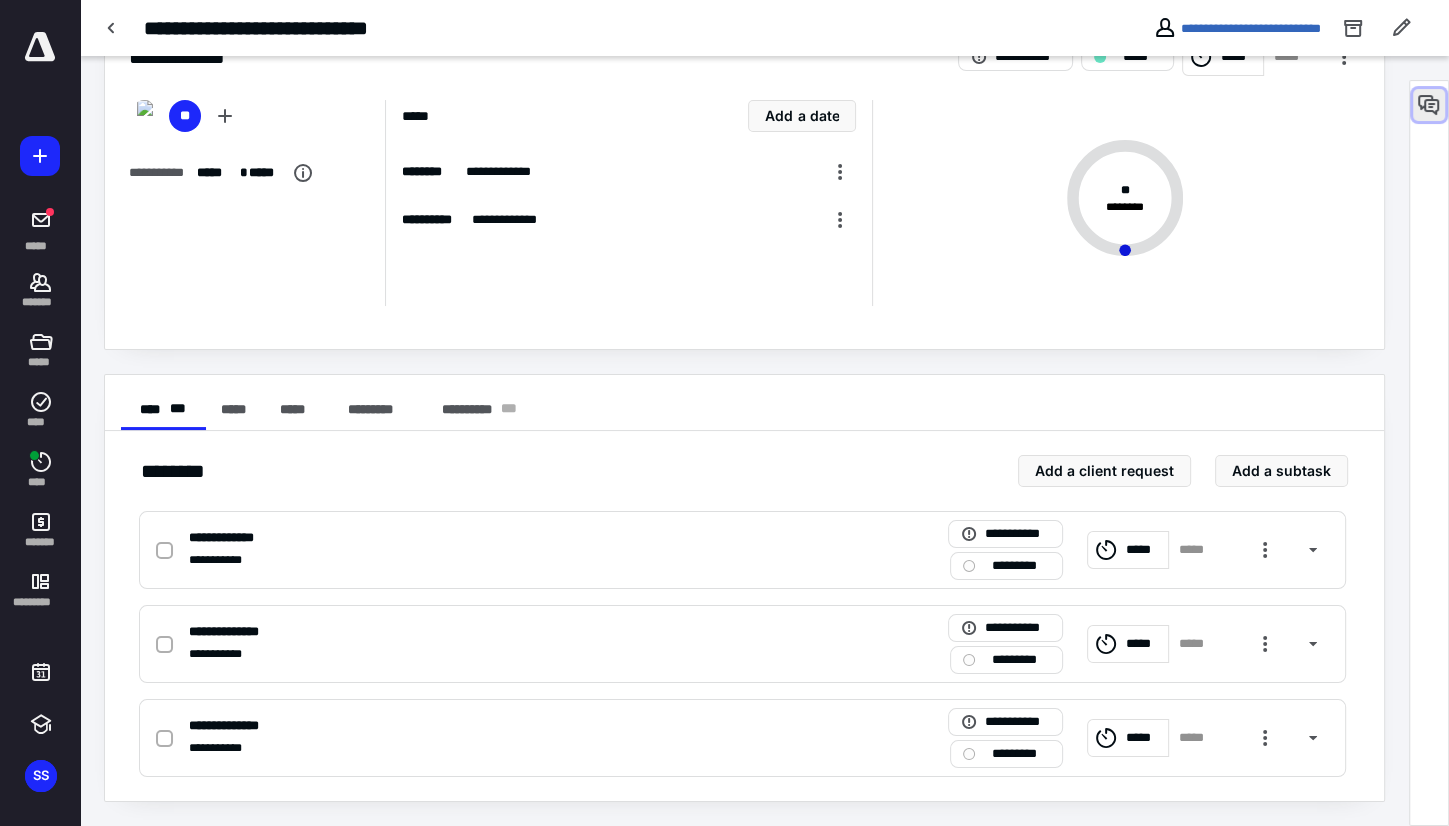 click at bounding box center (1429, 105) 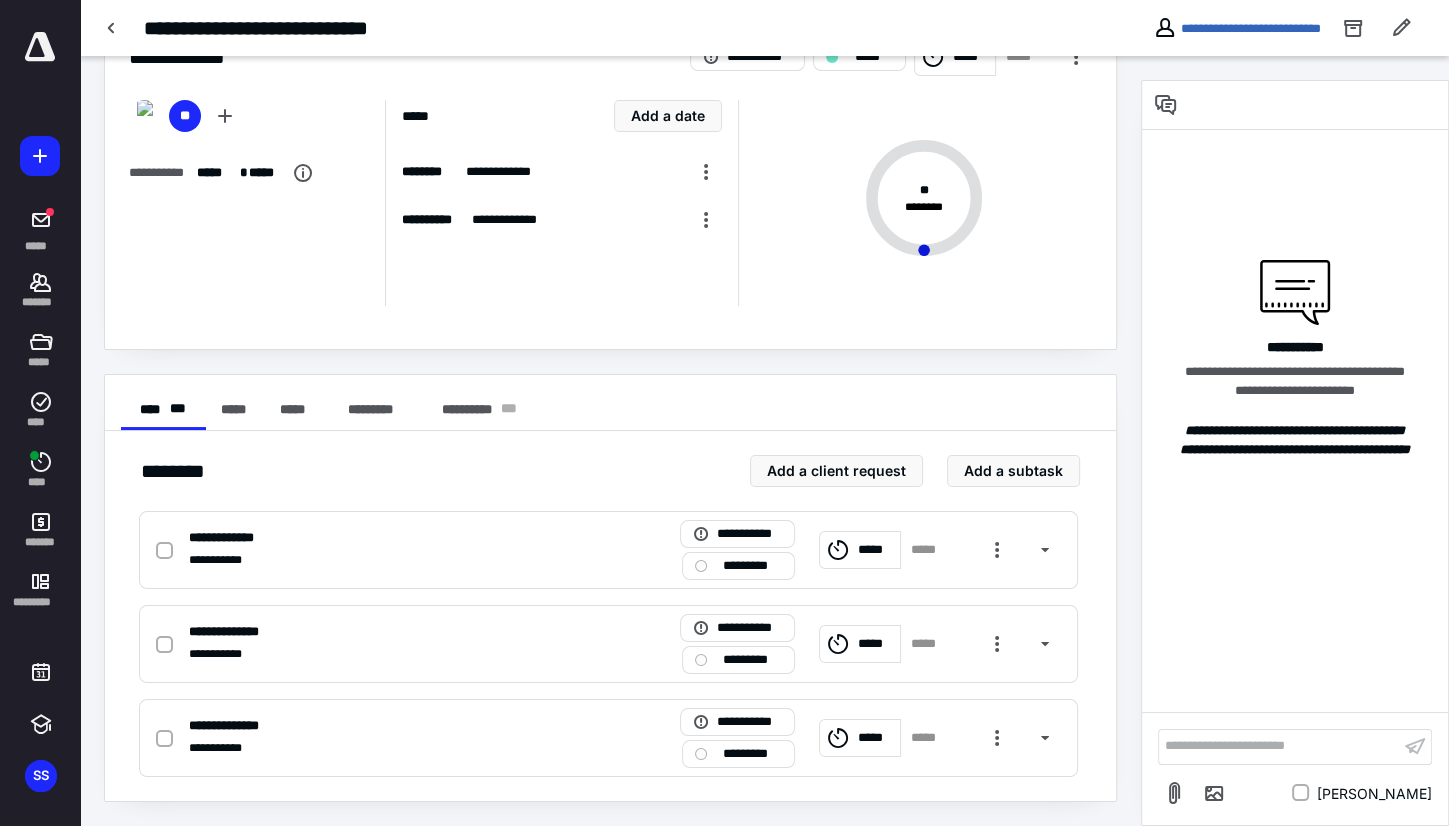 click on "**********" at bounding box center [1279, 746] 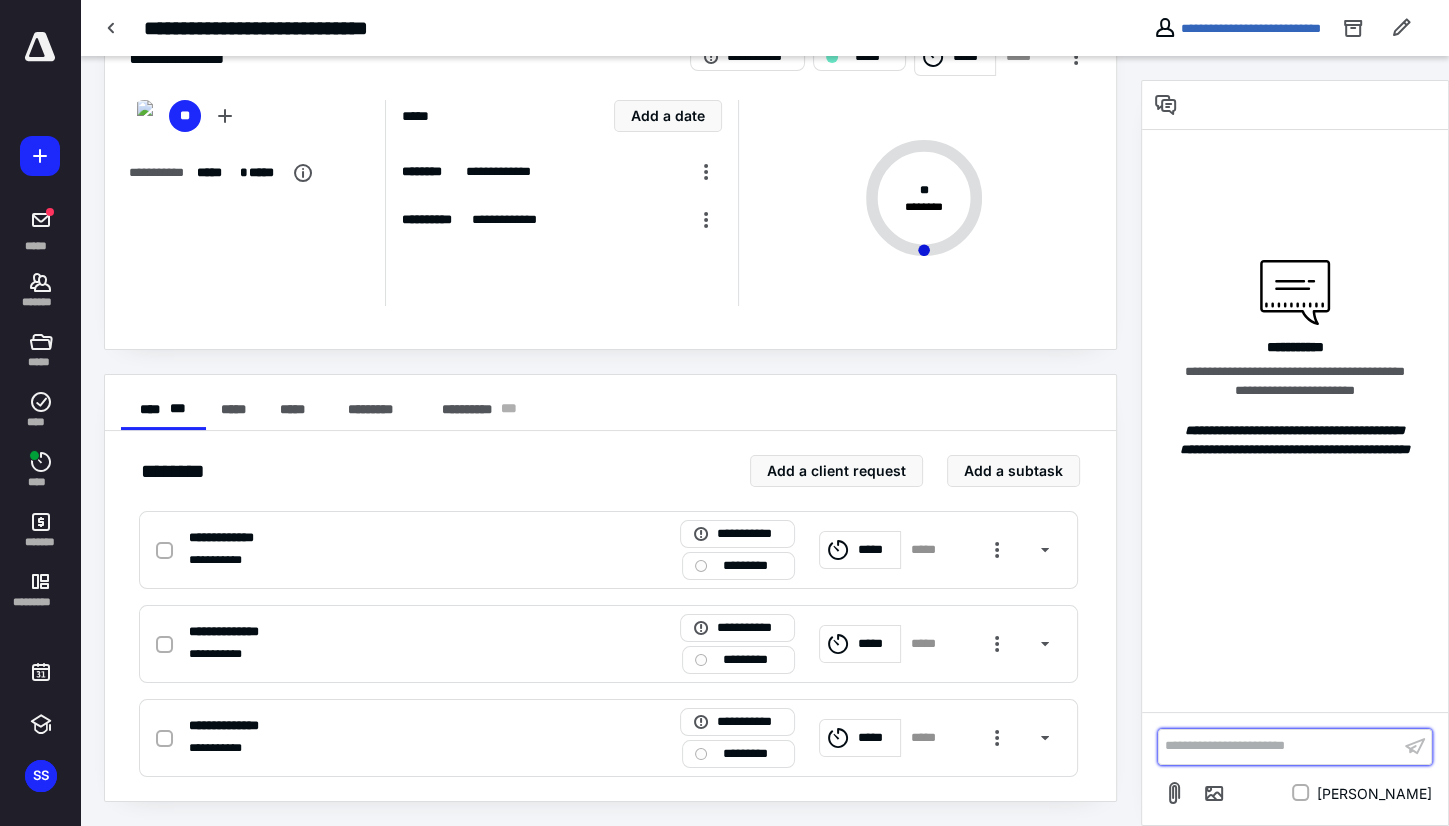 click on "**********" at bounding box center [1279, 746] 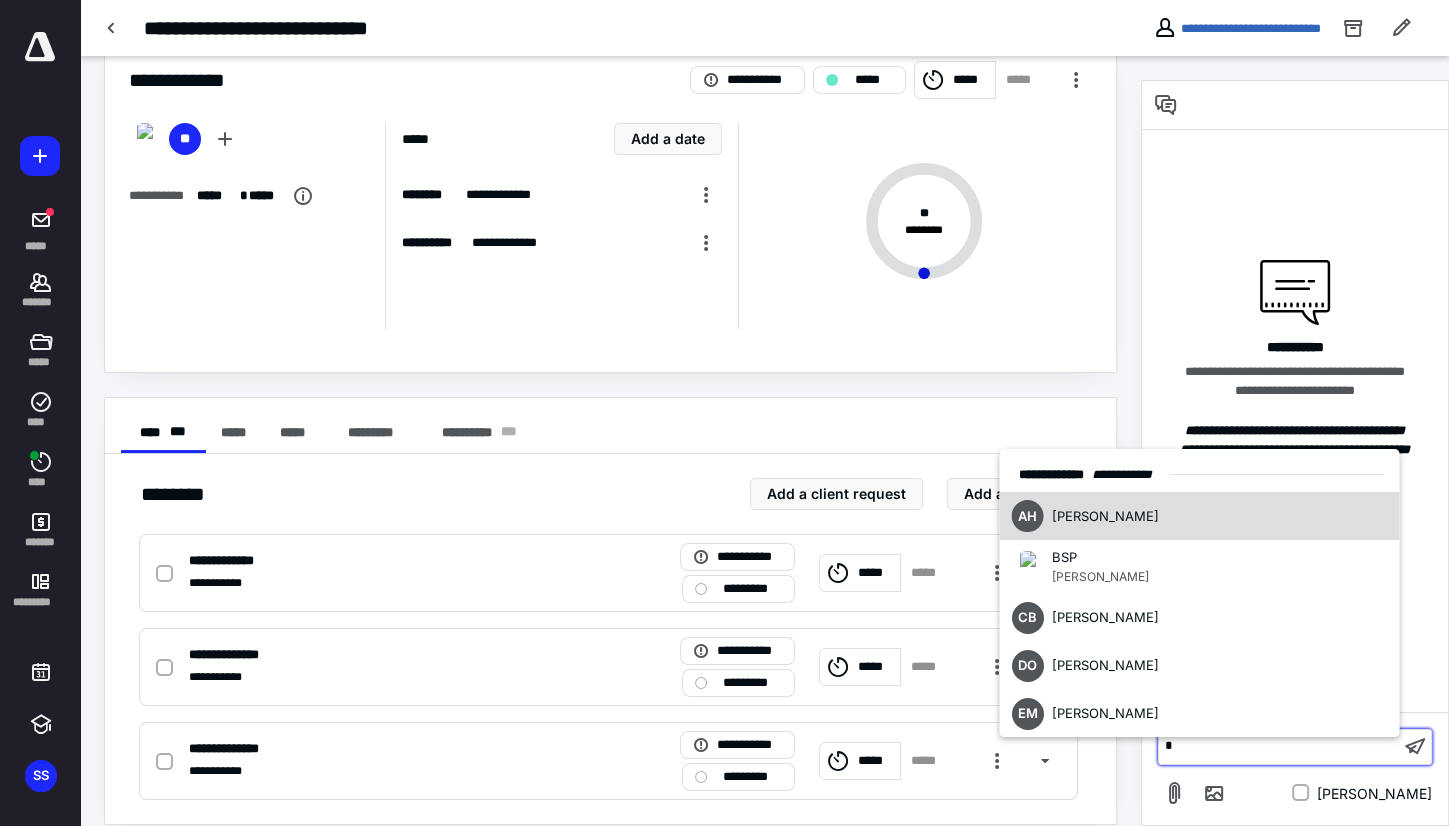 type 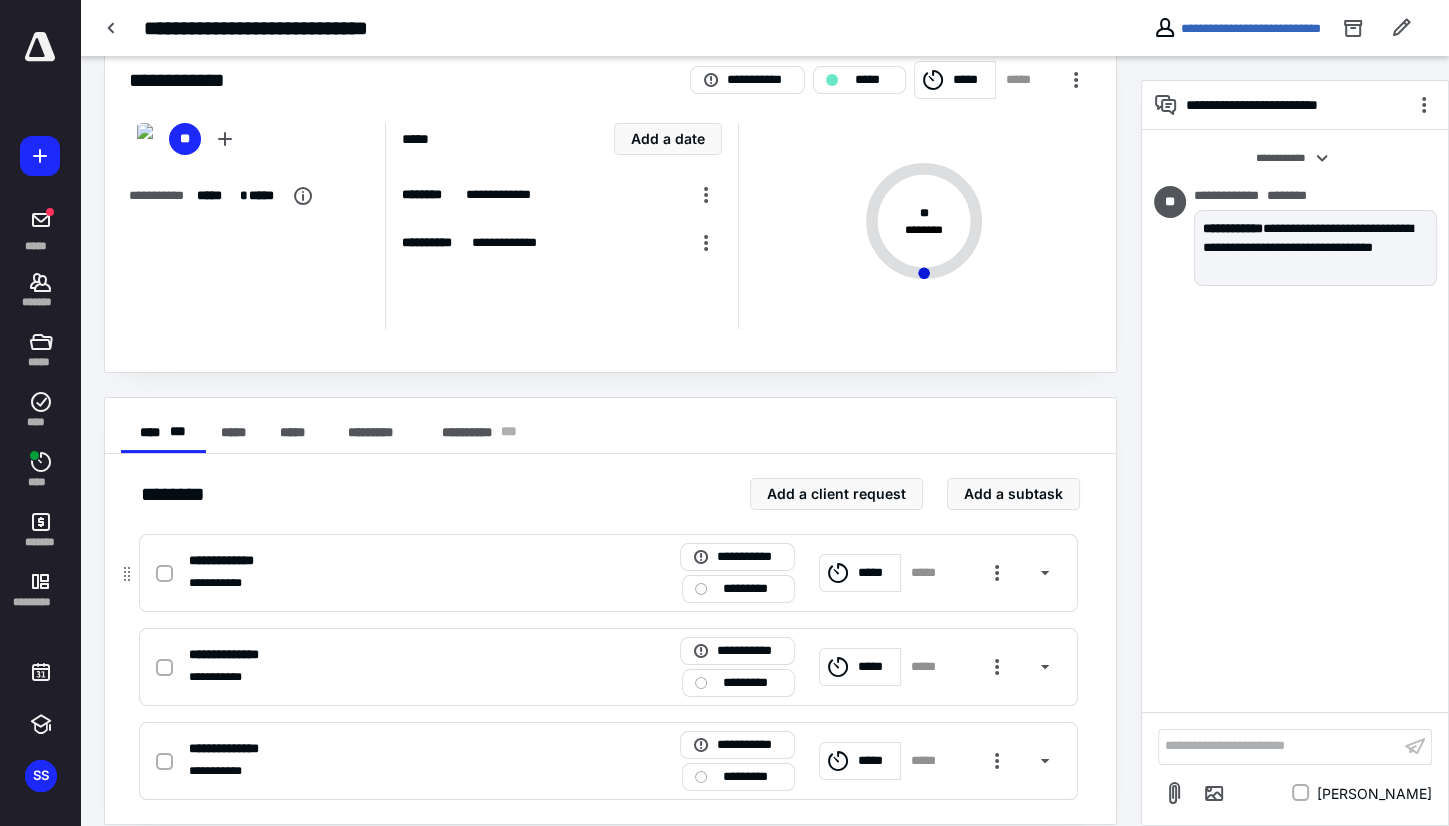click on "**********" at bounding box center [608, 573] 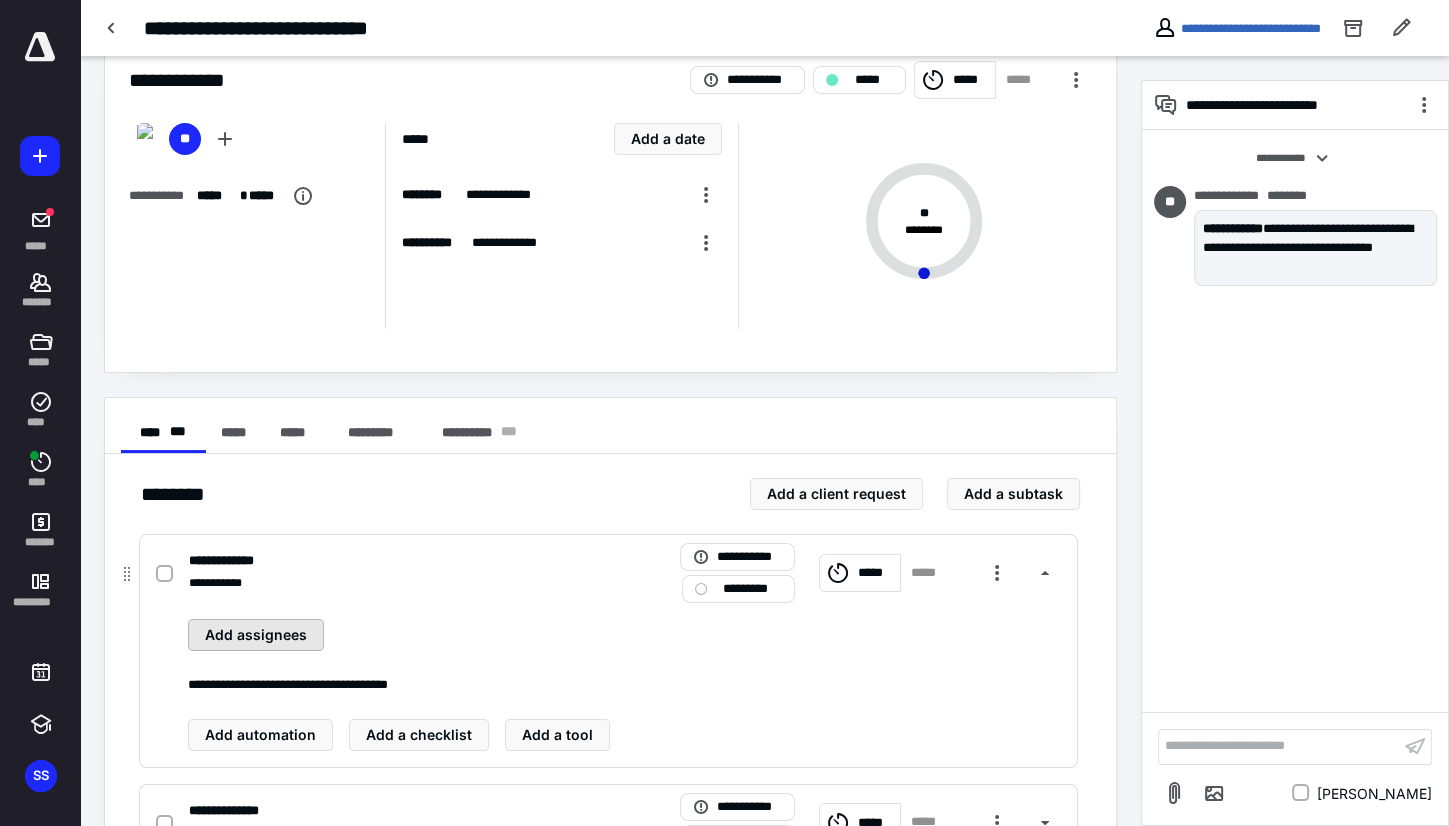 click on "Add assignees" at bounding box center [256, 635] 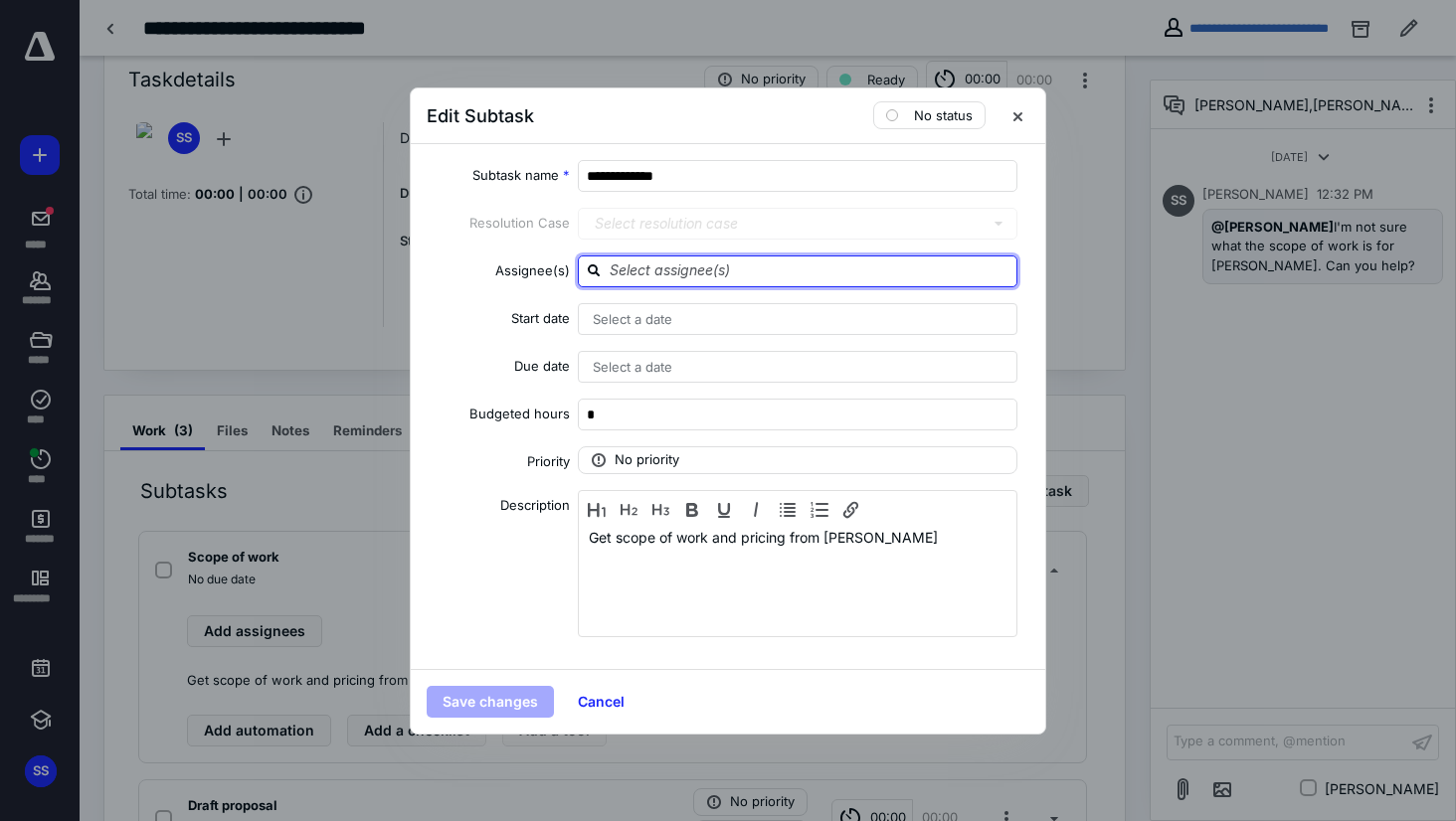 click at bounding box center [810, 270] 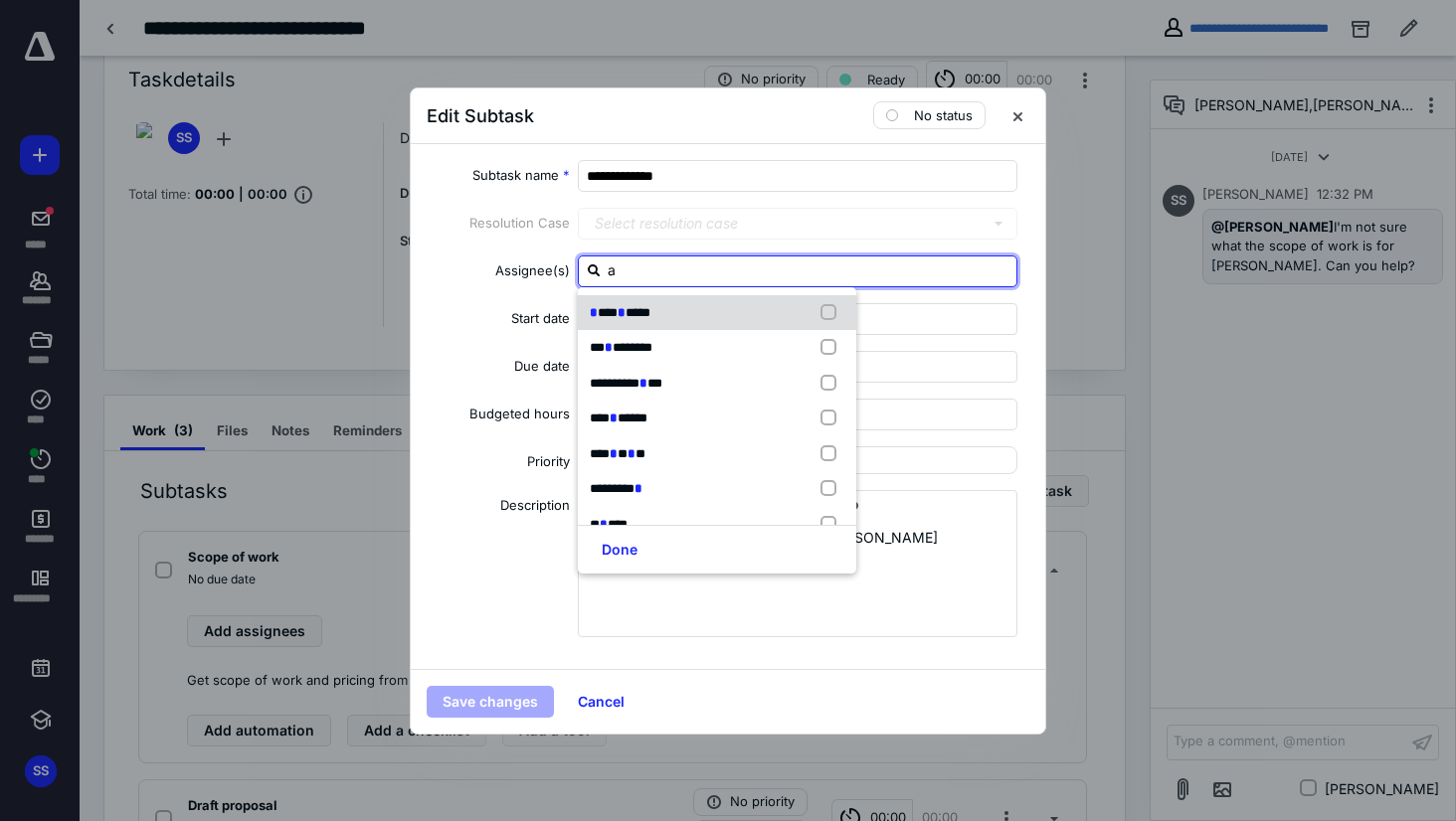 click on "* **** * *****" at bounding box center (717, 313) 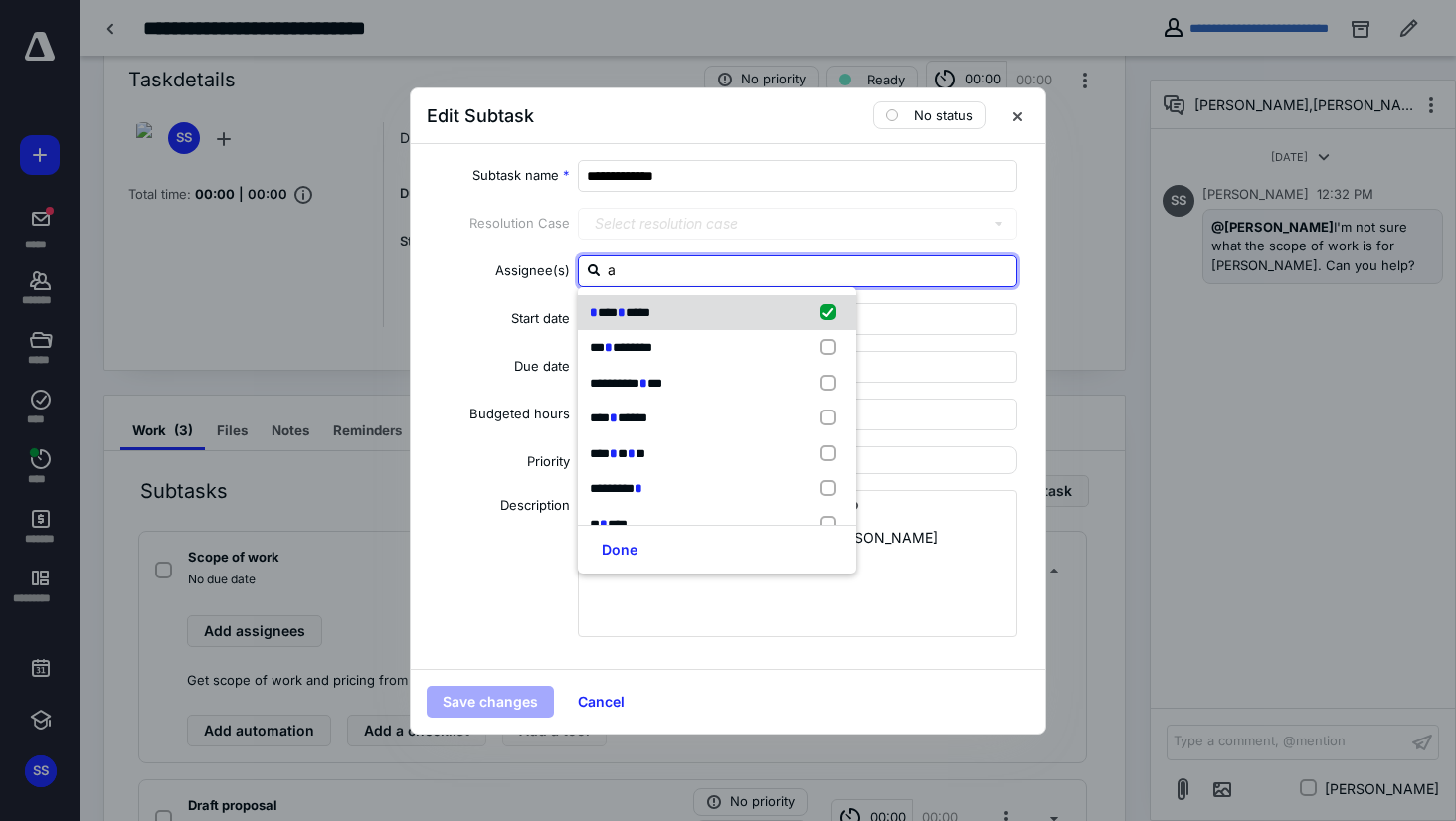 checkbox on "true" 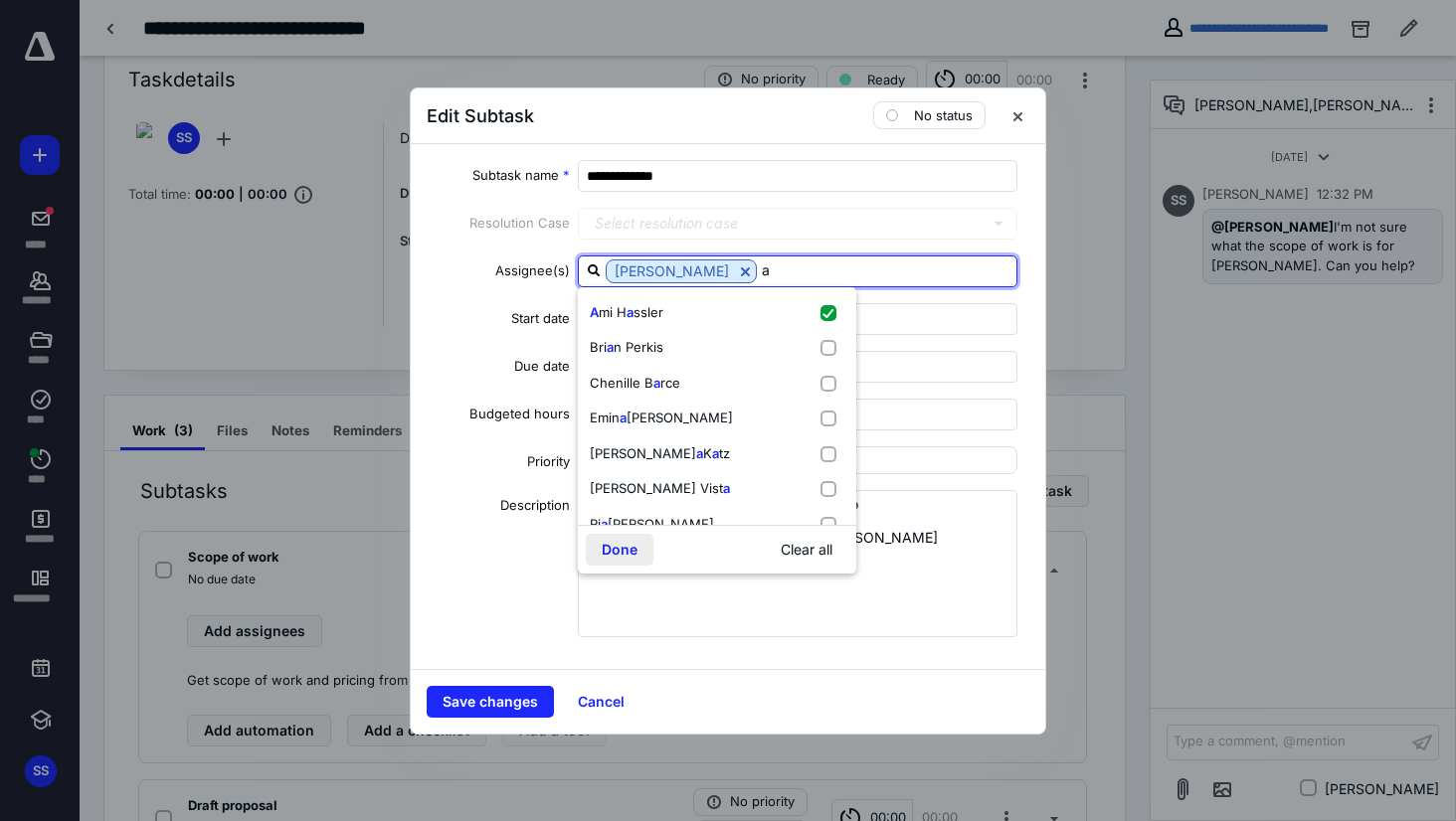 type on "a" 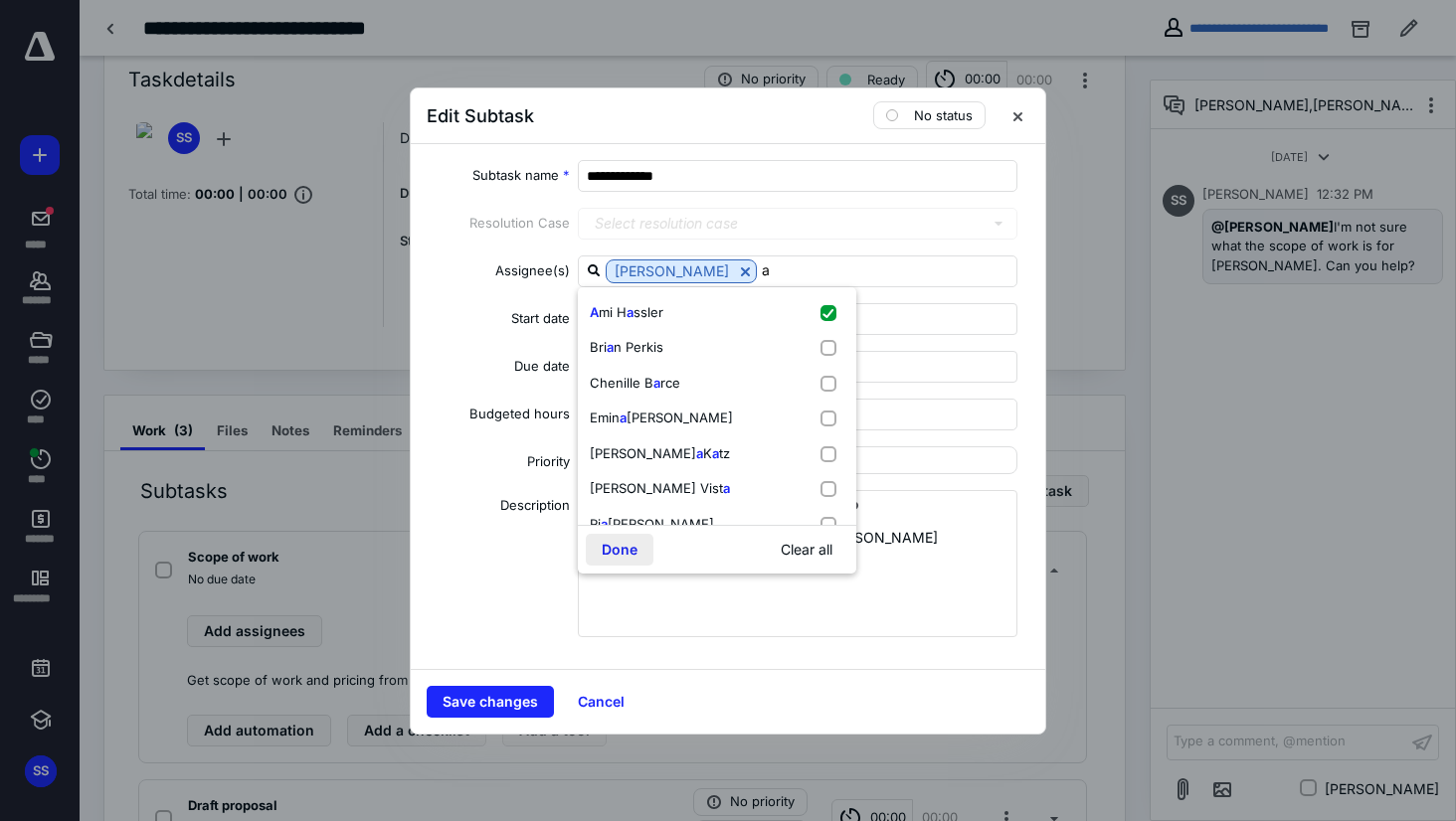 click on "Done" at bounding box center (620, 550) 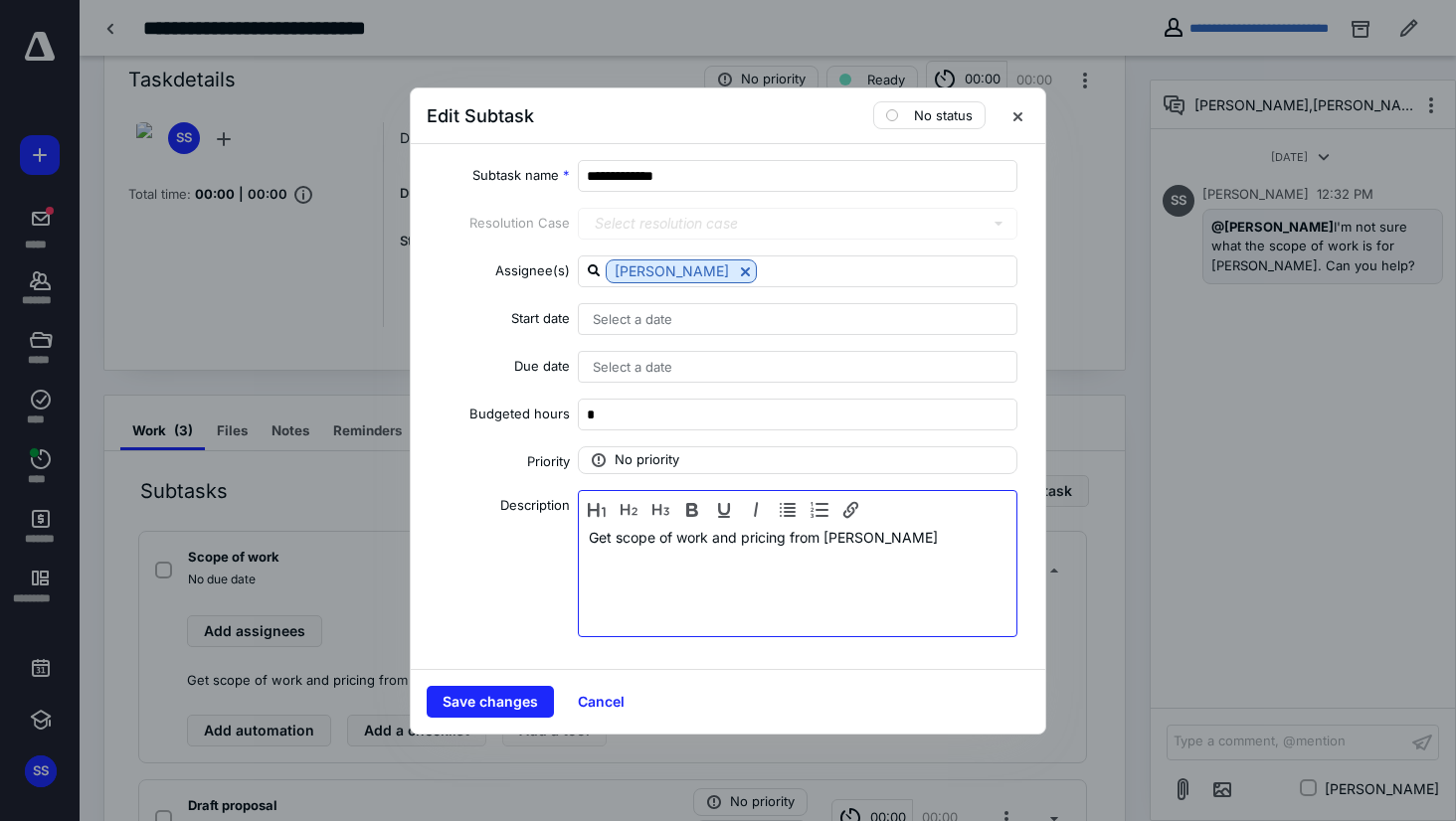 click on "Get scope of work and pricing from [PERSON_NAME]" at bounding box center [798, 578] 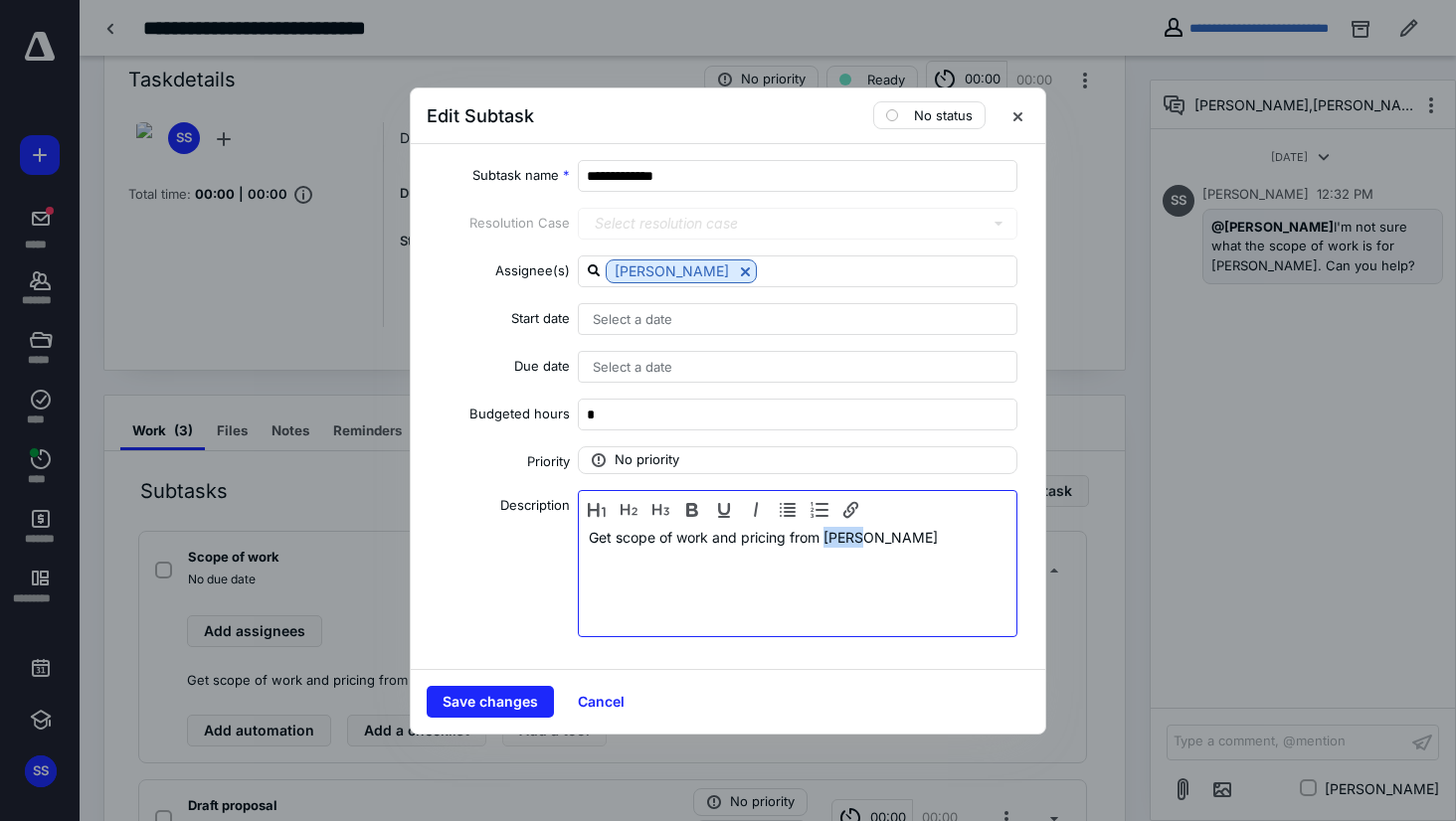 click on "Get scope of work and pricing from [PERSON_NAME]" at bounding box center (798, 578) 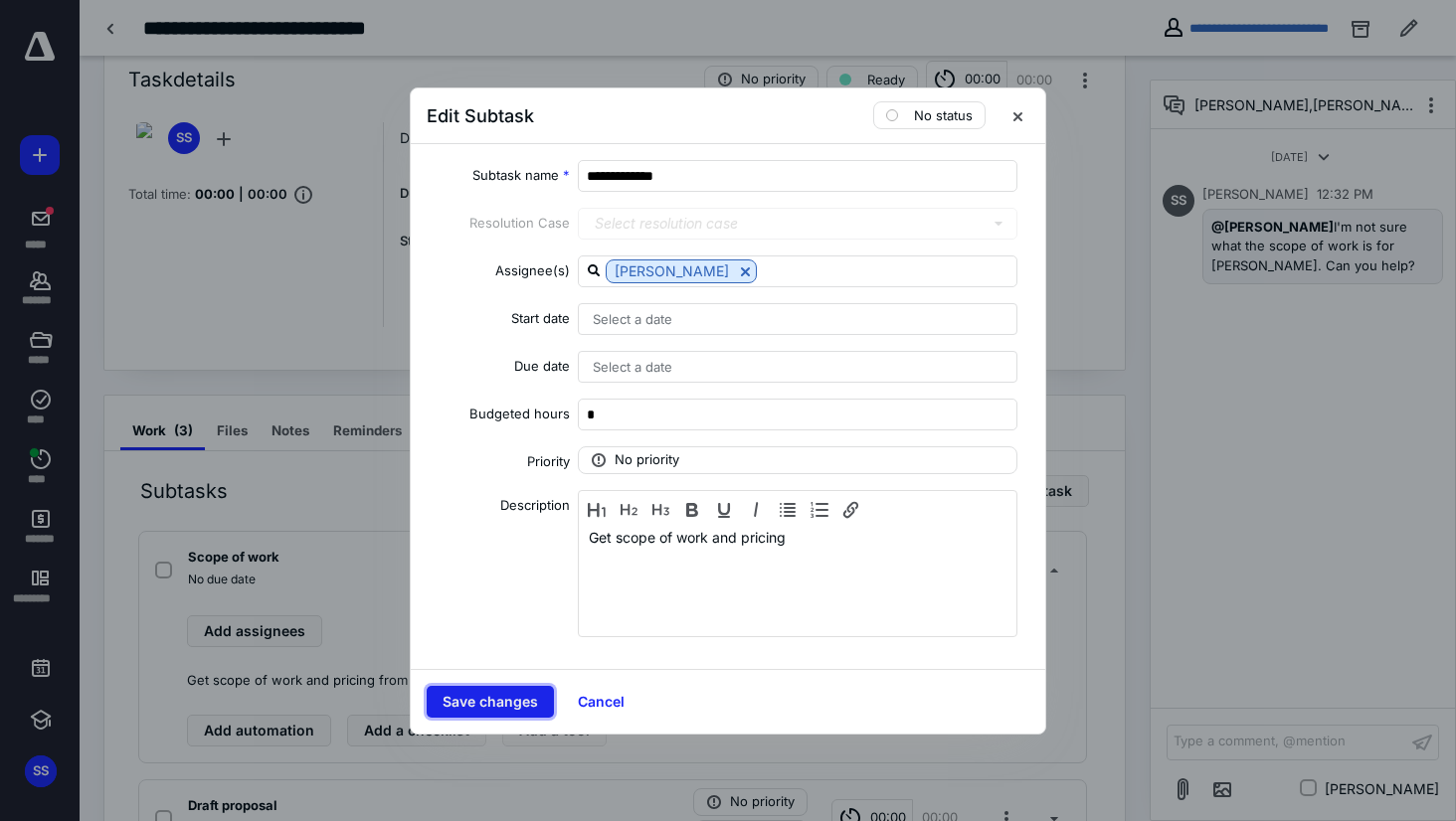 click on "Save changes" at bounding box center [490, 702] 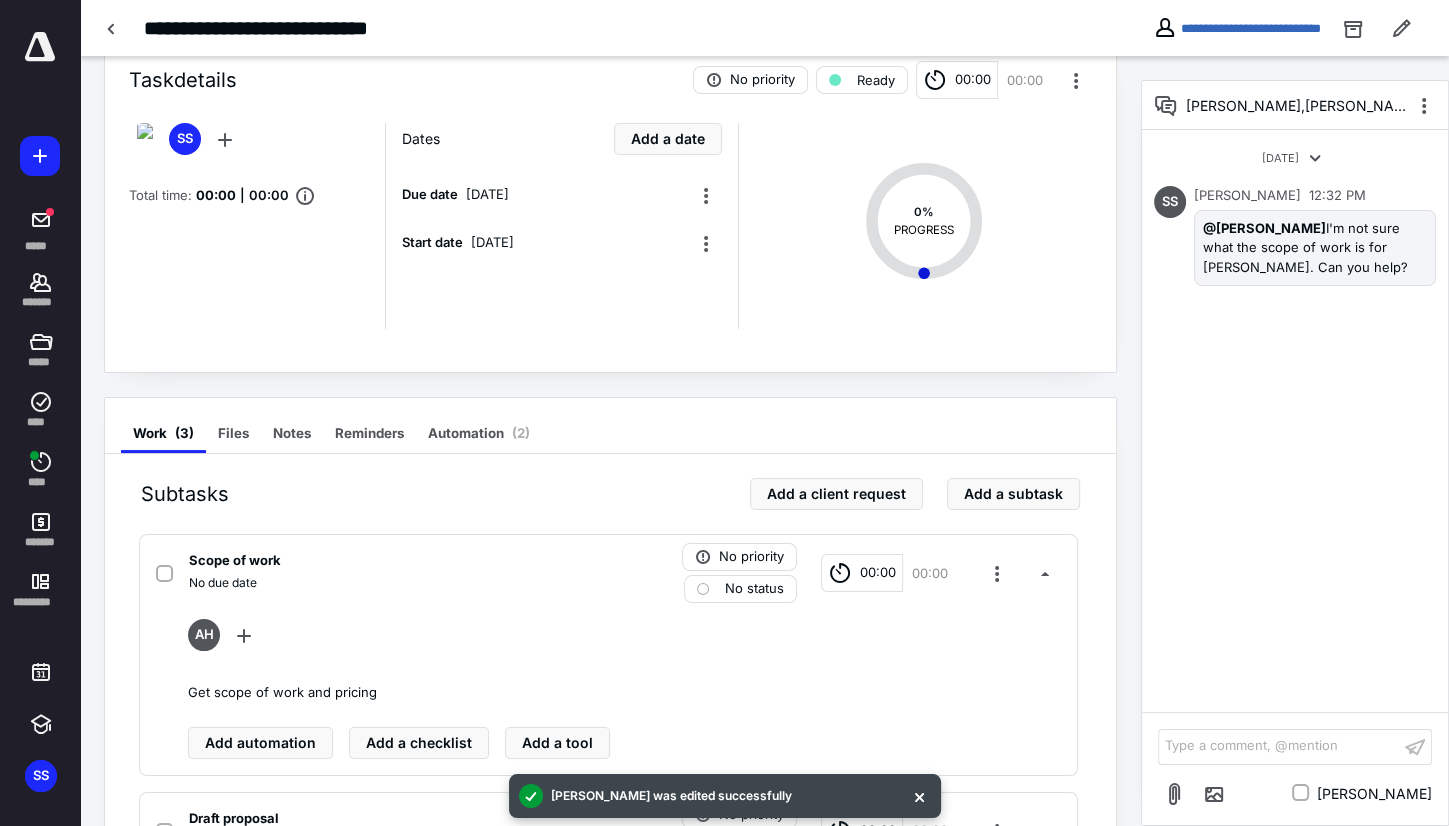 scroll, scrollTop: 230, scrollLeft: 0, axis: vertical 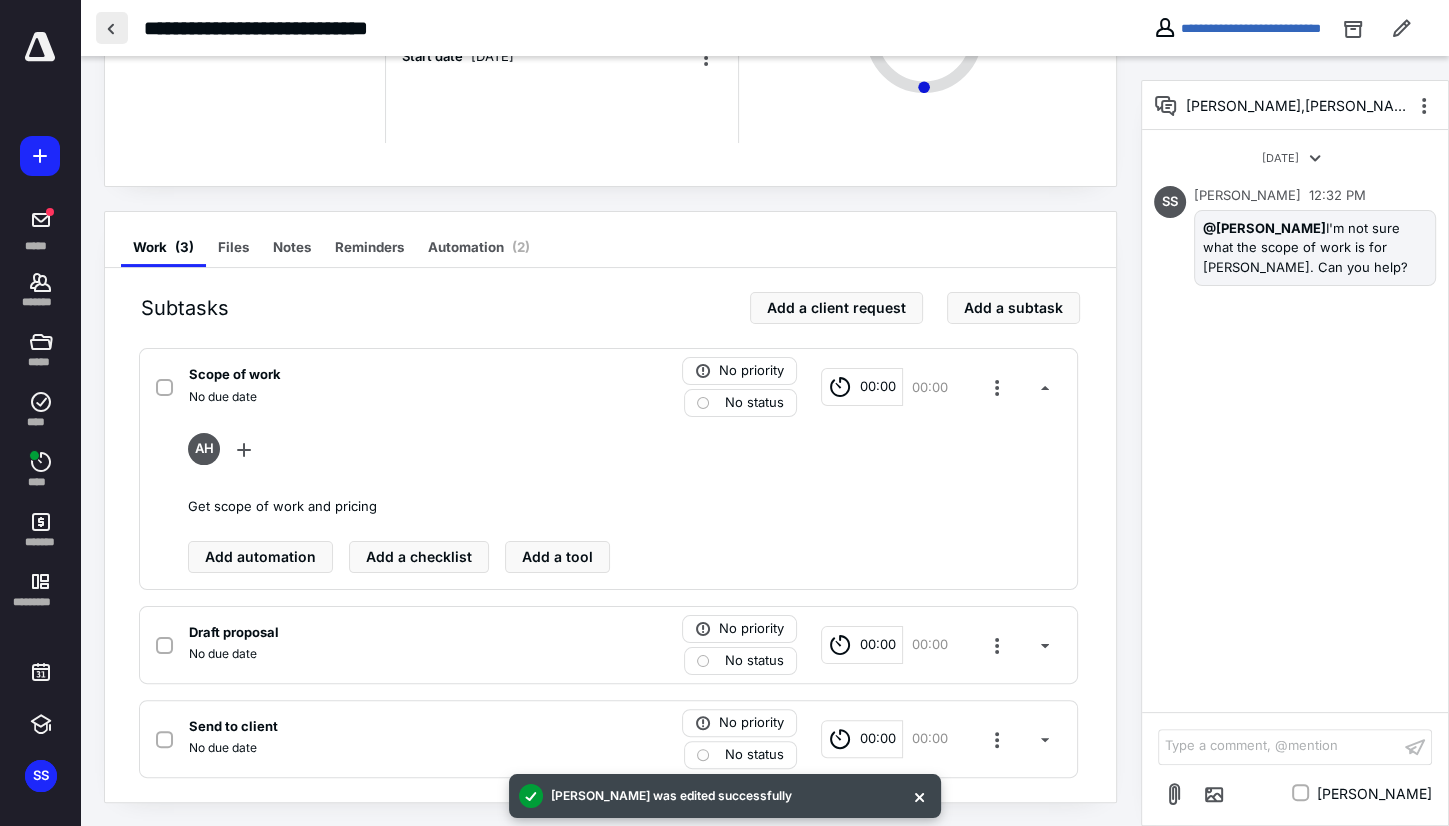 click at bounding box center [112, 28] 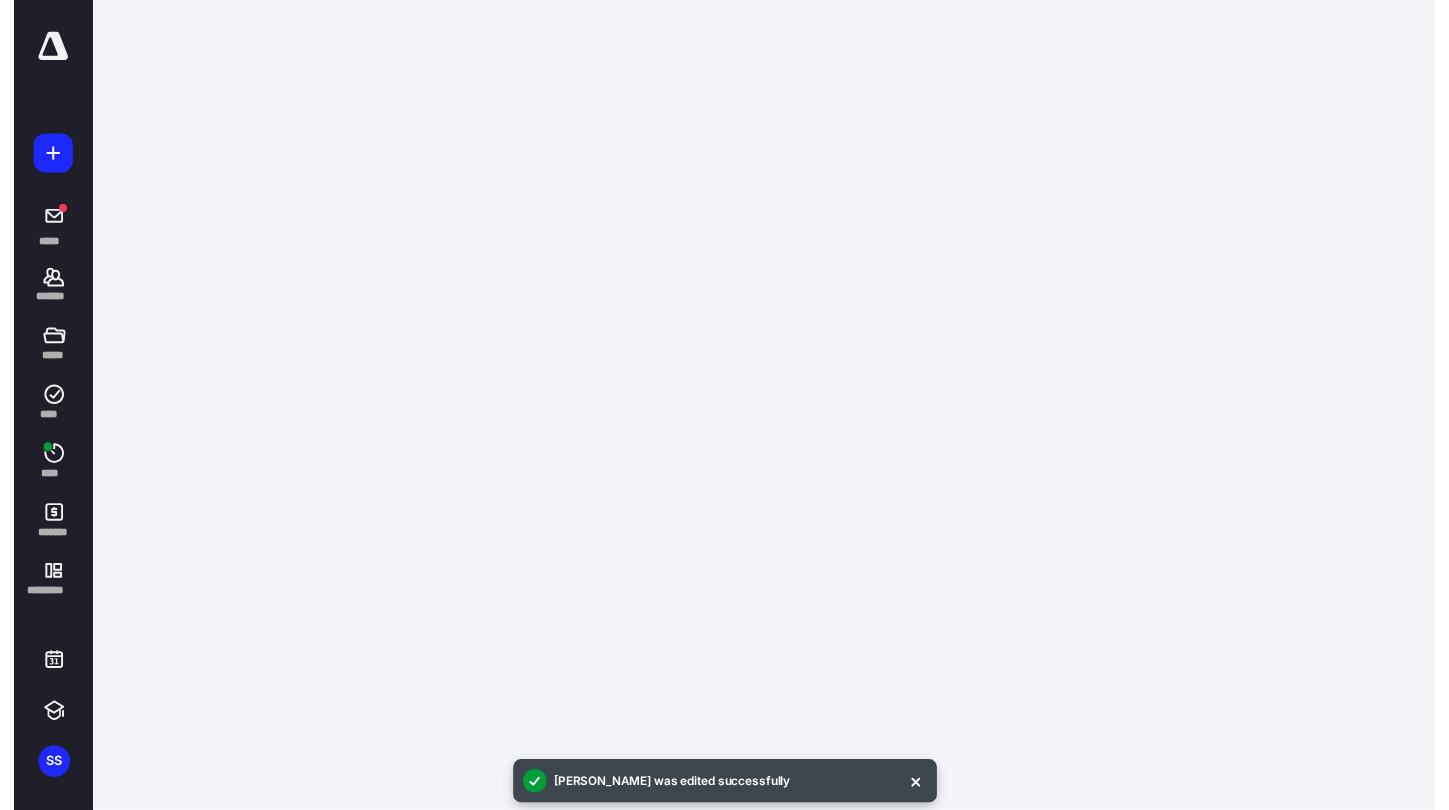 scroll, scrollTop: 0, scrollLeft: 0, axis: both 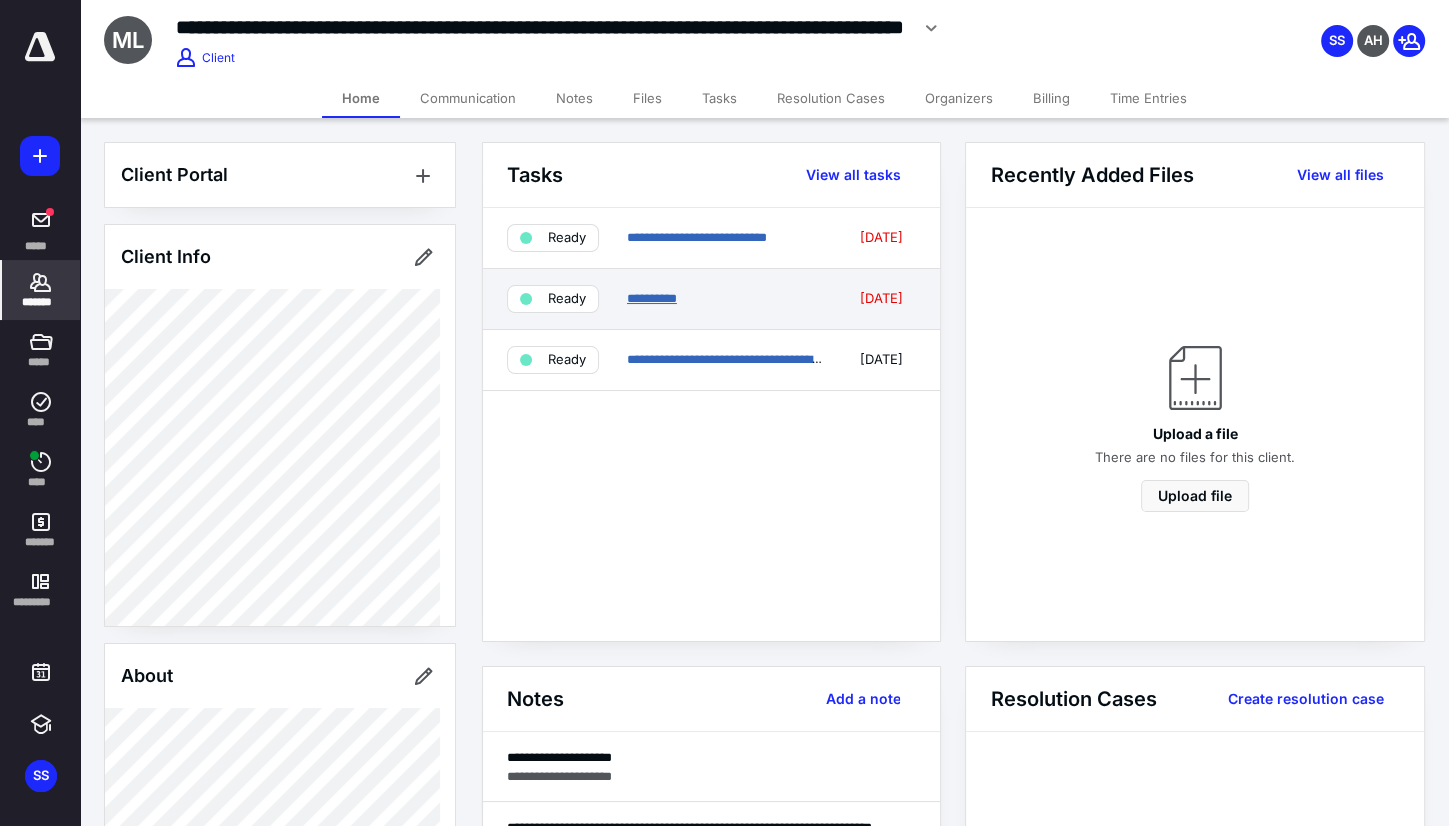 click on "**********" at bounding box center (652, 298) 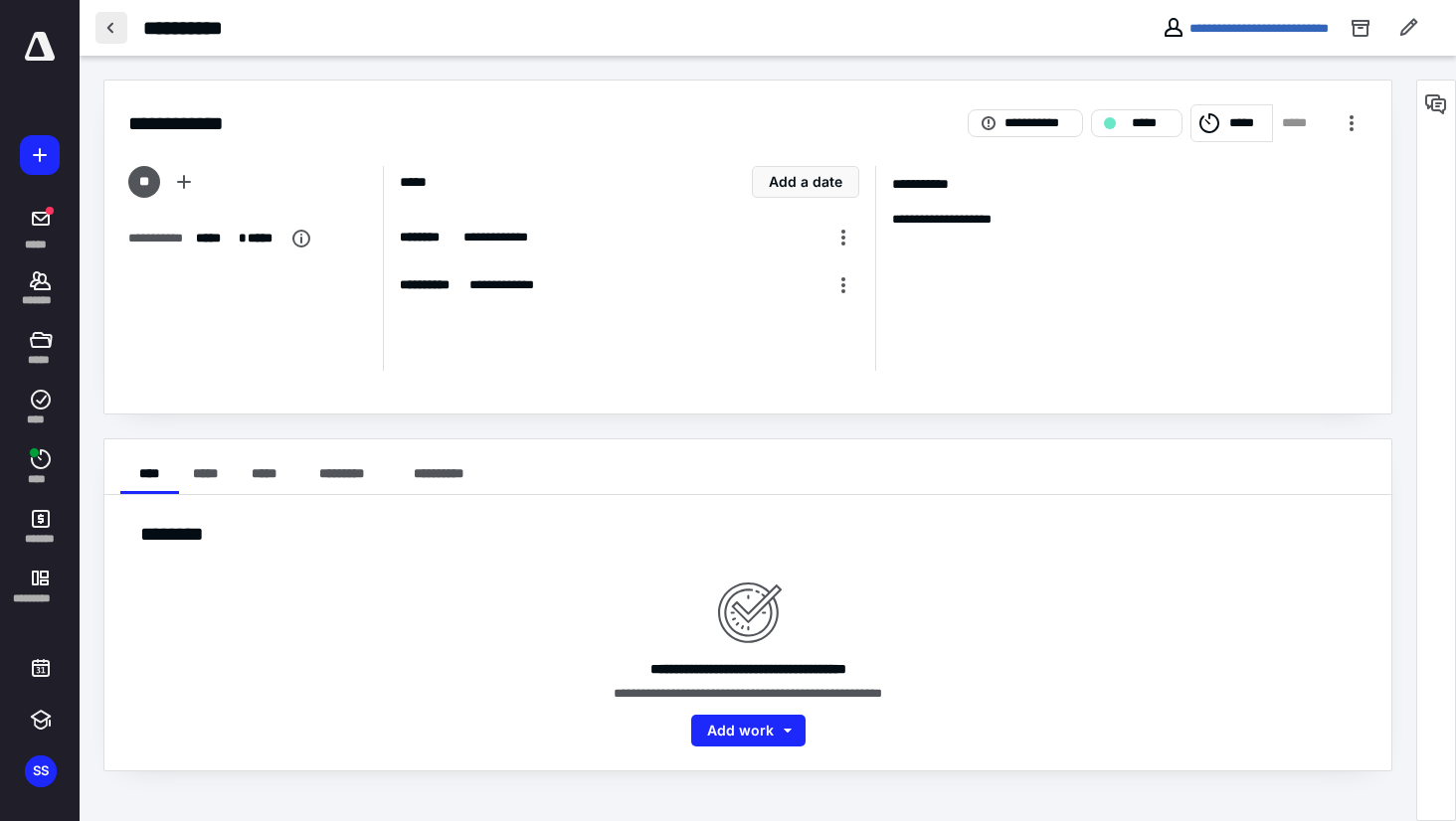 click at bounding box center [111, 28] 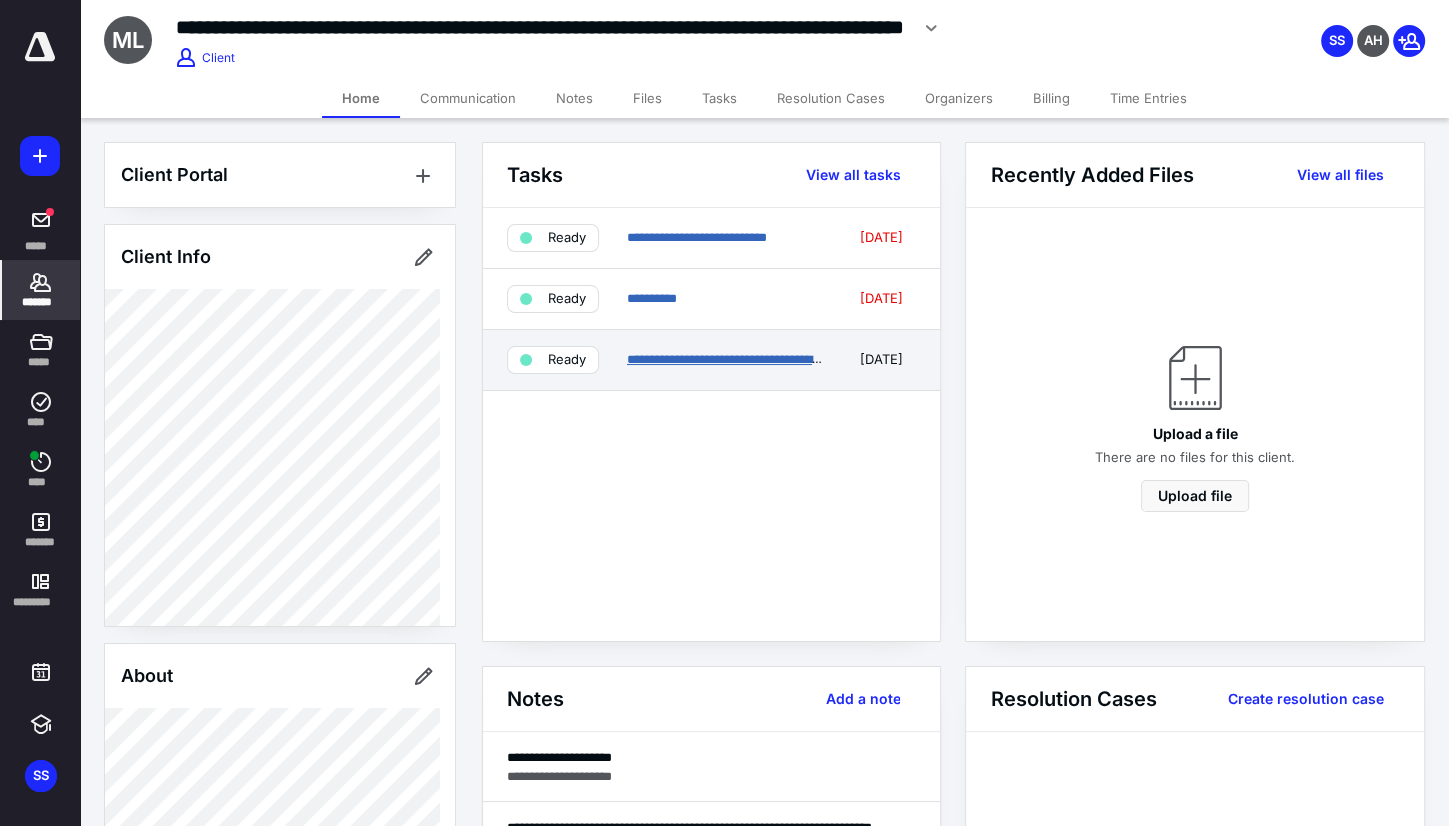 click on "**********" at bounding box center (779, 359) 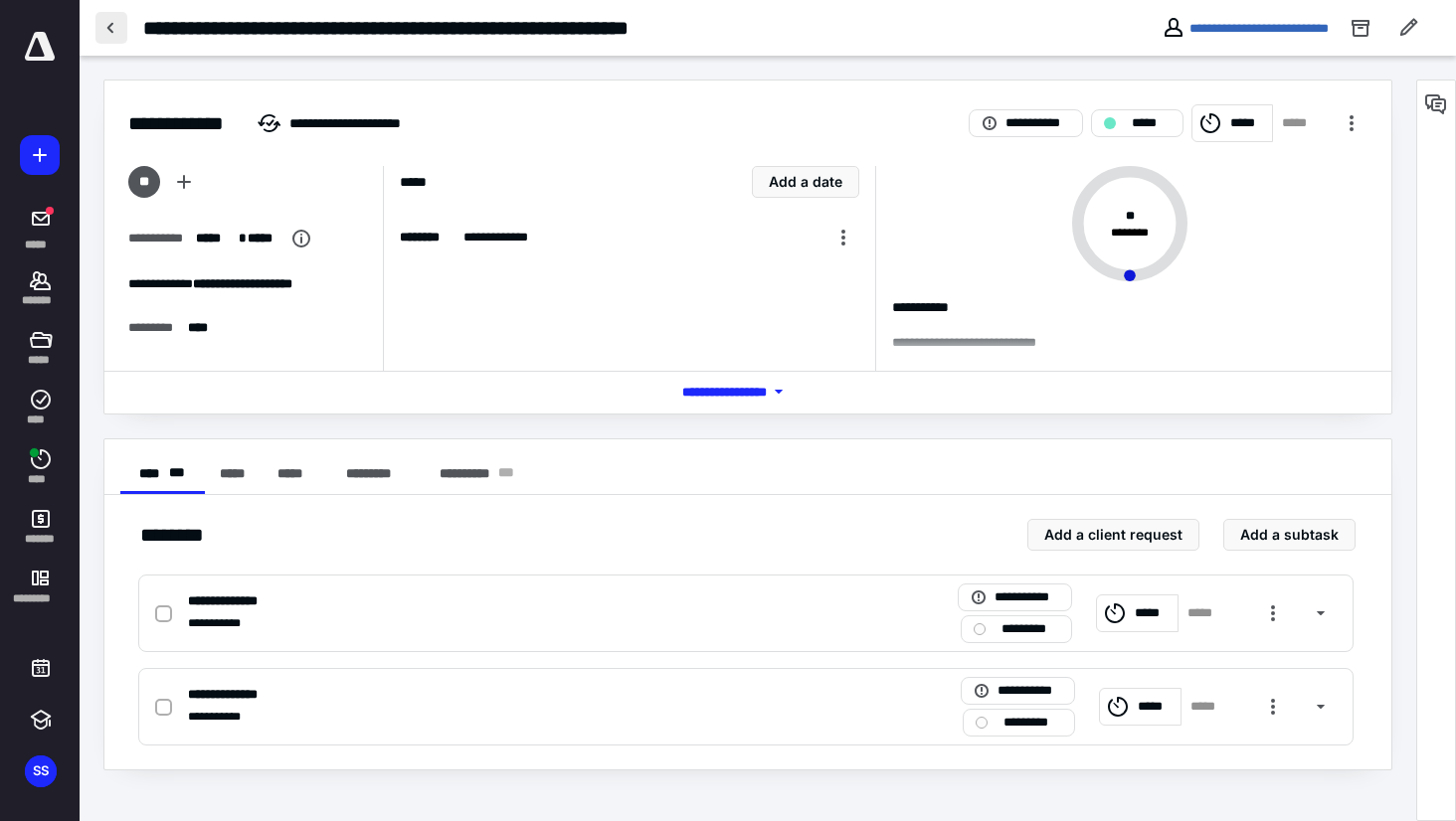 click at bounding box center (111, 28) 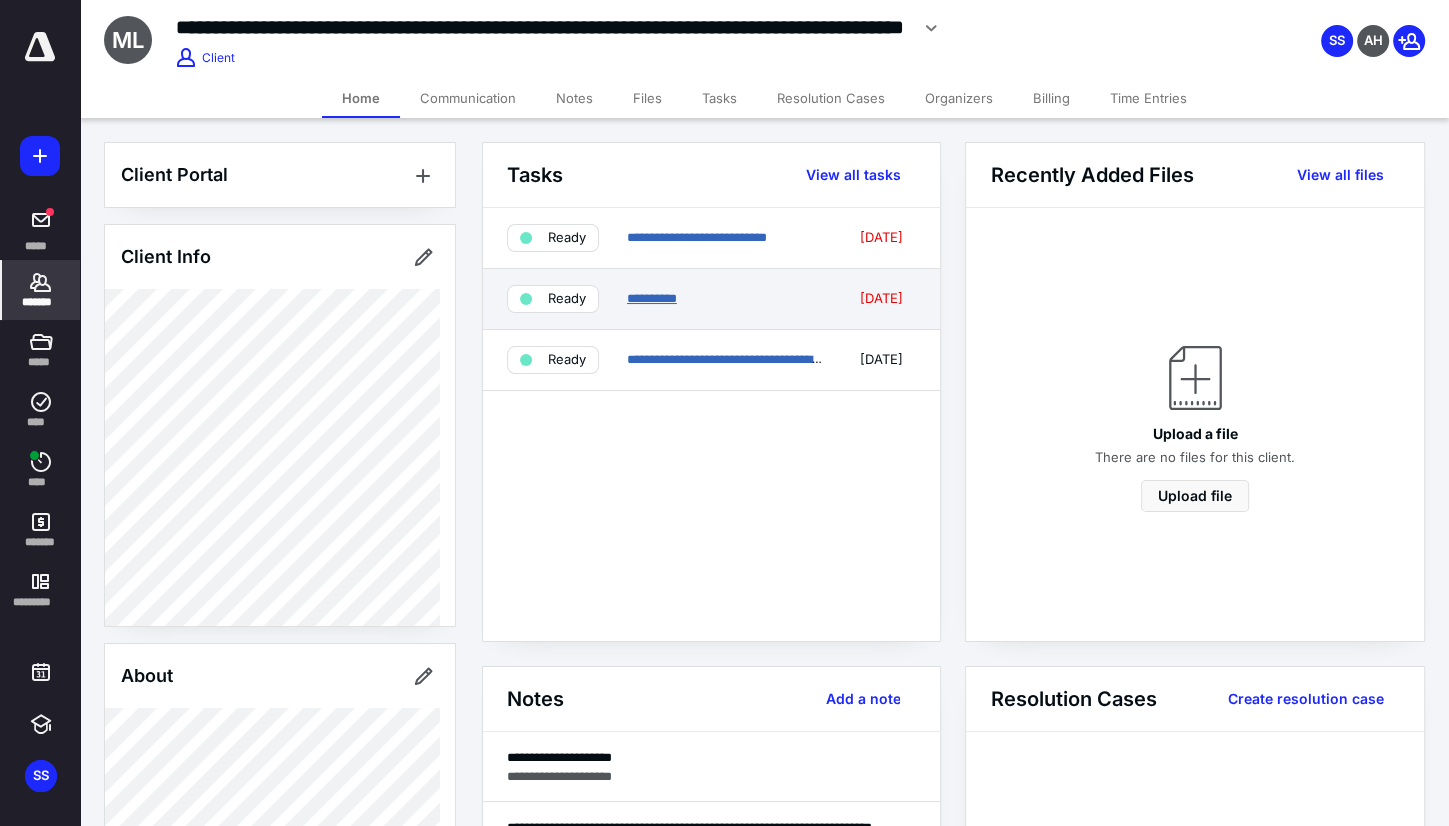 click on "**********" at bounding box center [652, 298] 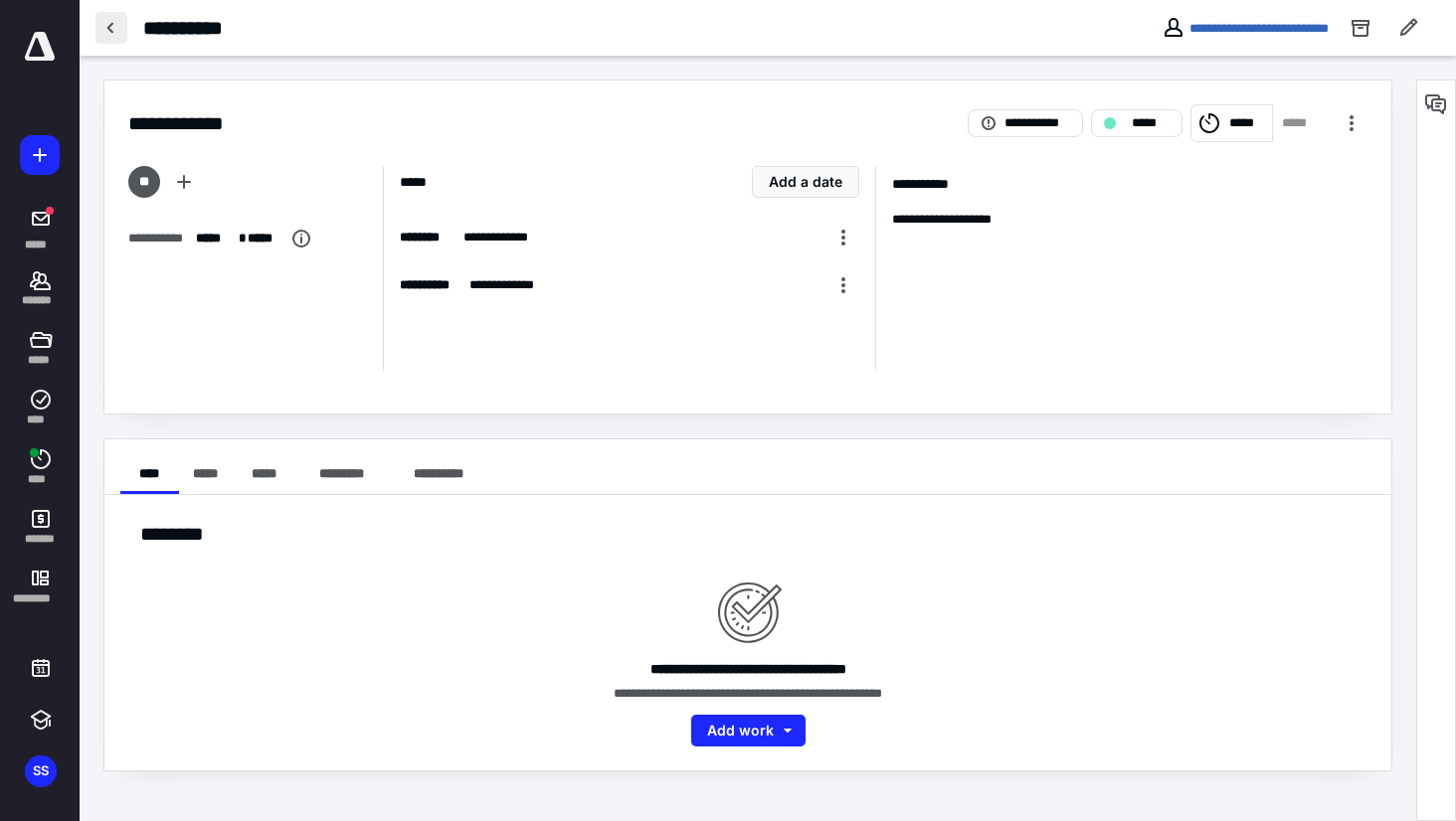 click at bounding box center [111, 28] 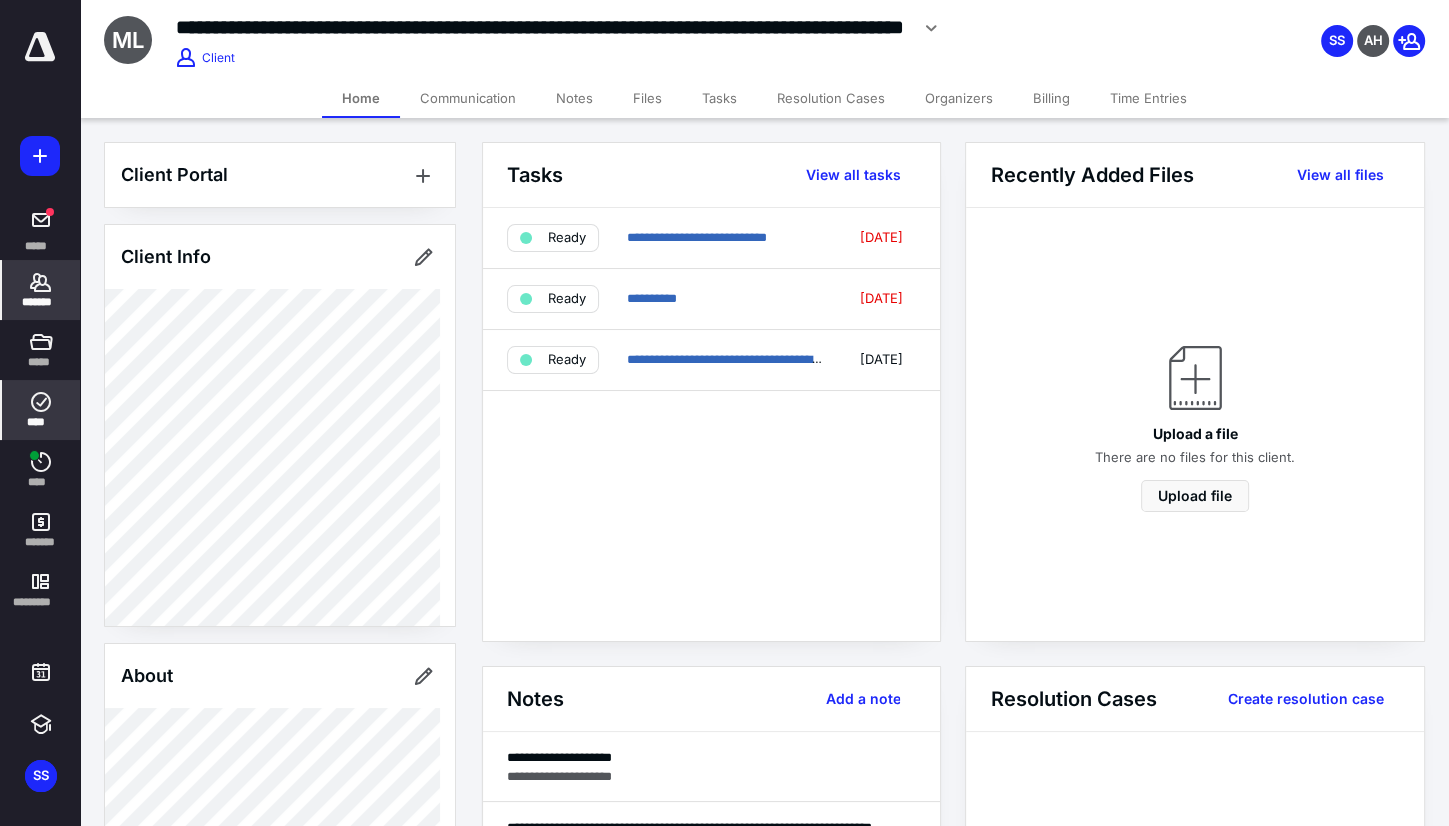 click on "****" at bounding box center (41, 410) 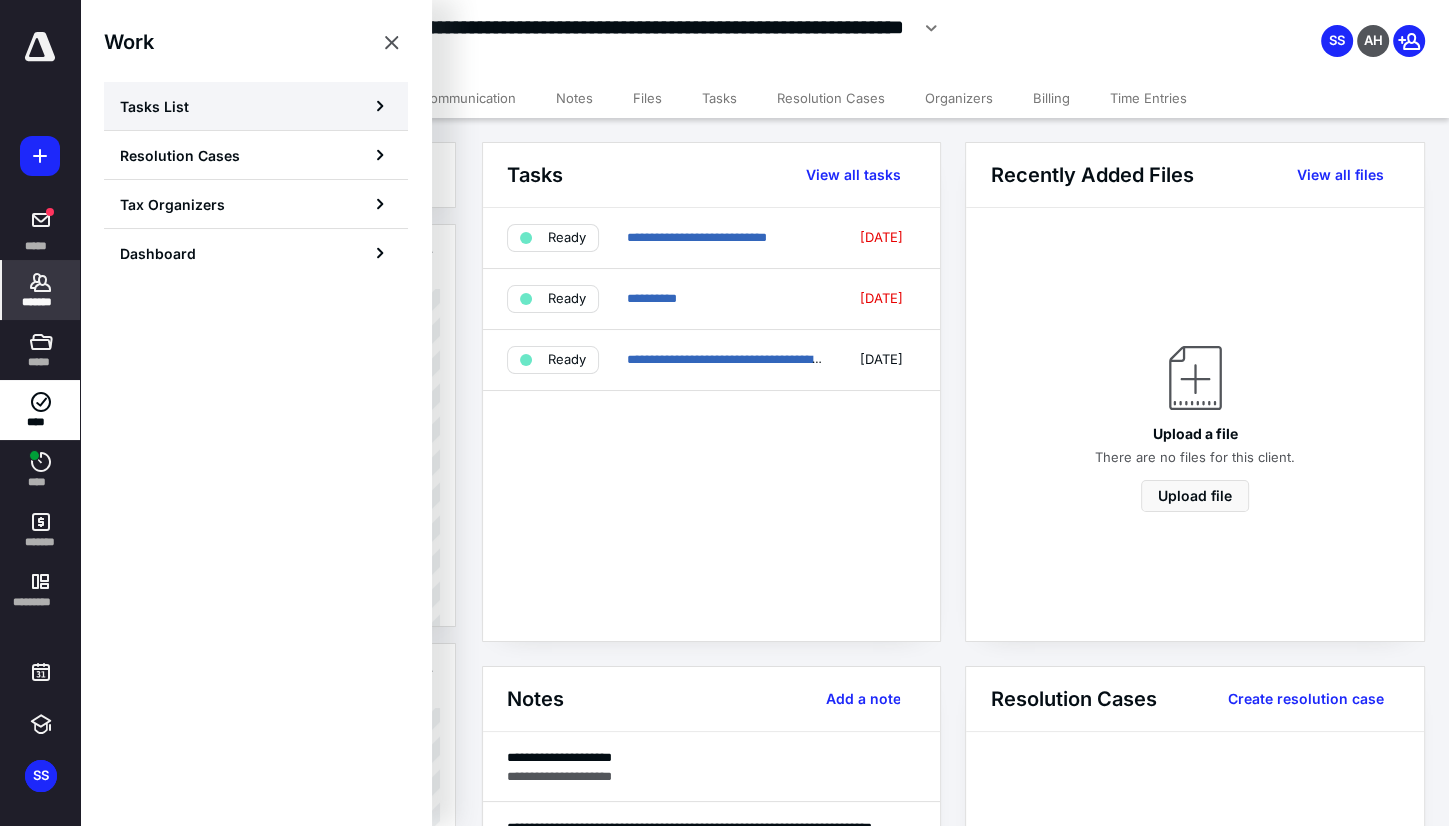 click on "Tasks List" at bounding box center (256, 106) 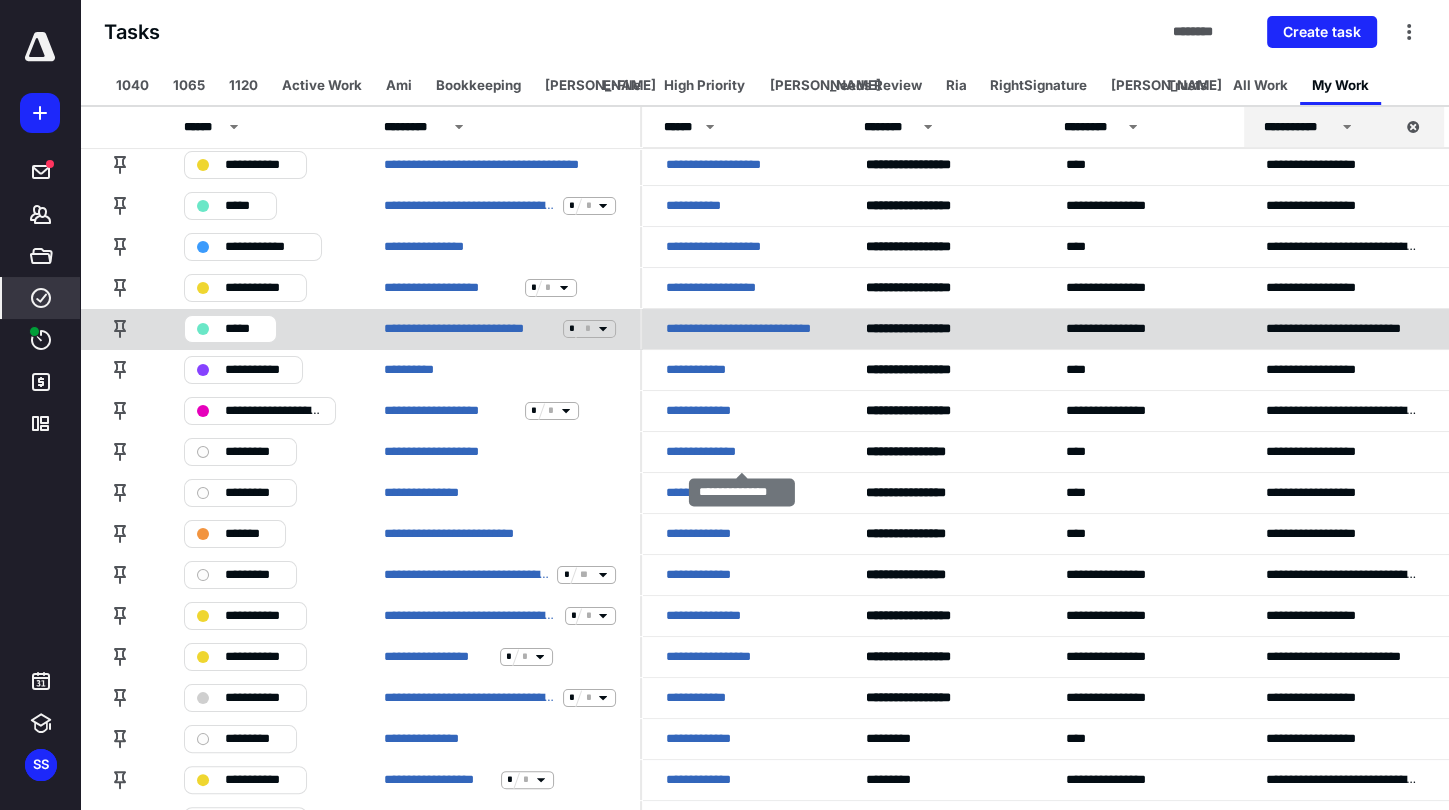 scroll, scrollTop: 168, scrollLeft: 0, axis: vertical 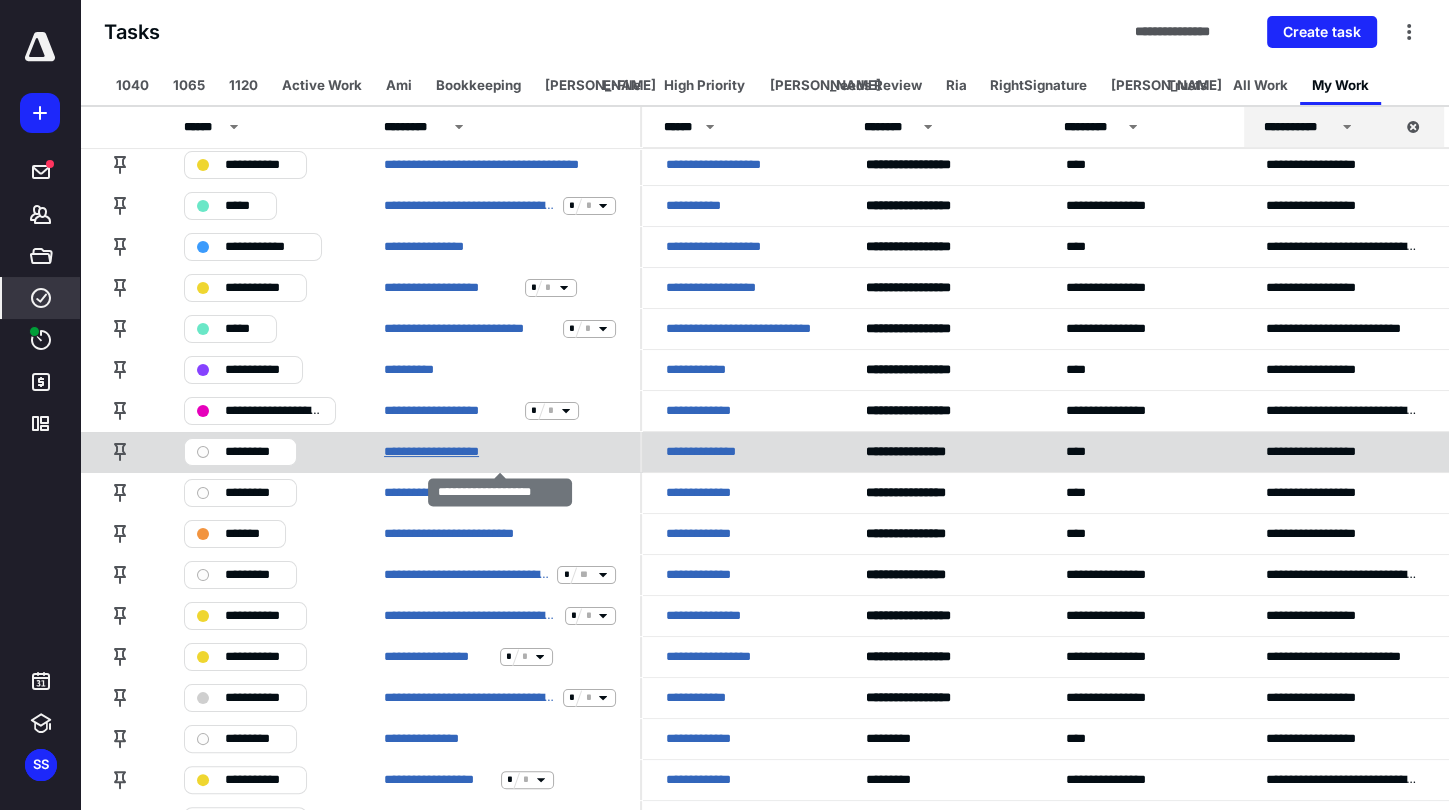 click on "**********" at bounding box center (450, 452) 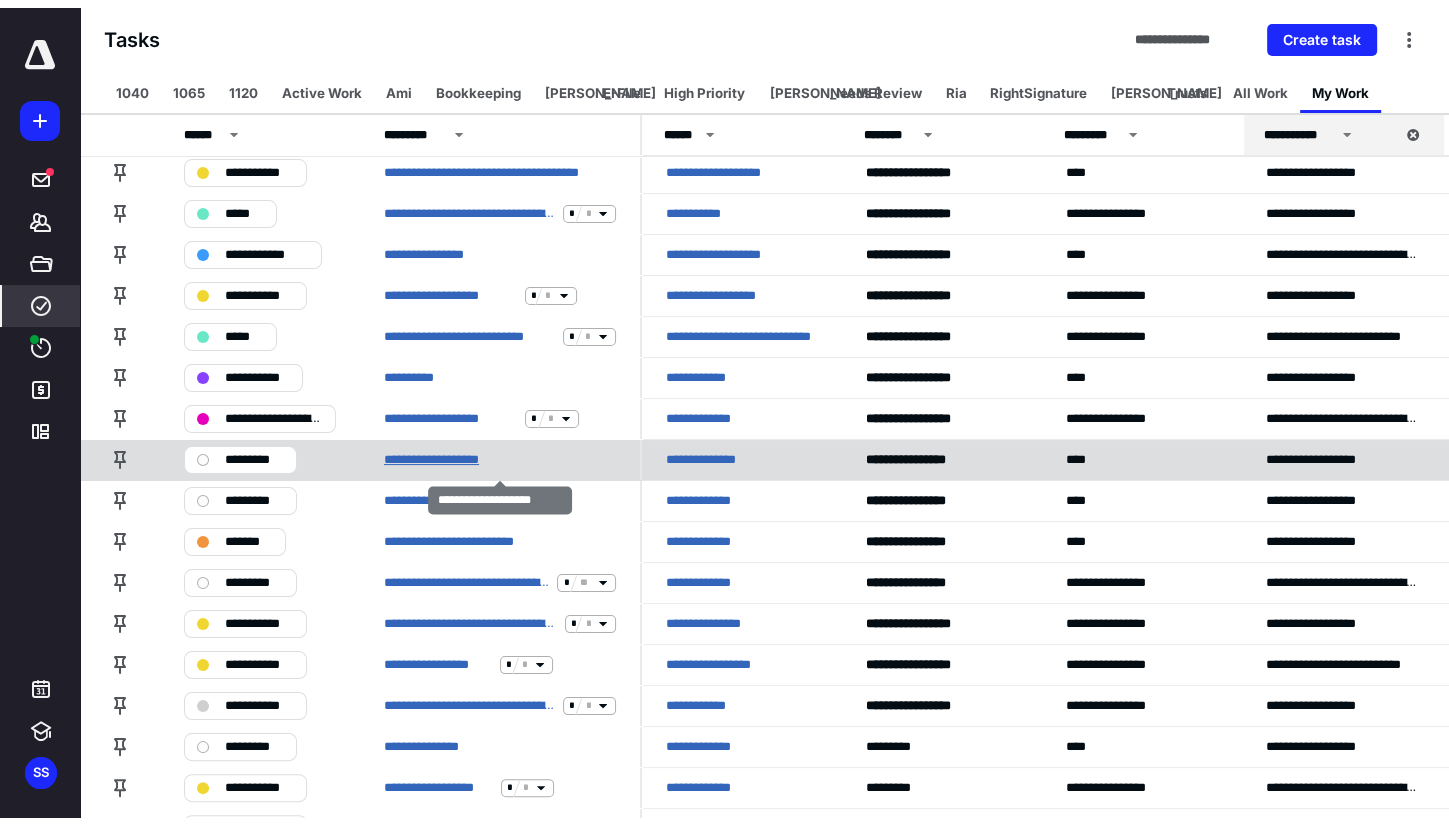 scroll, scrollTop: 0, scrollLeft: 0, axis: both 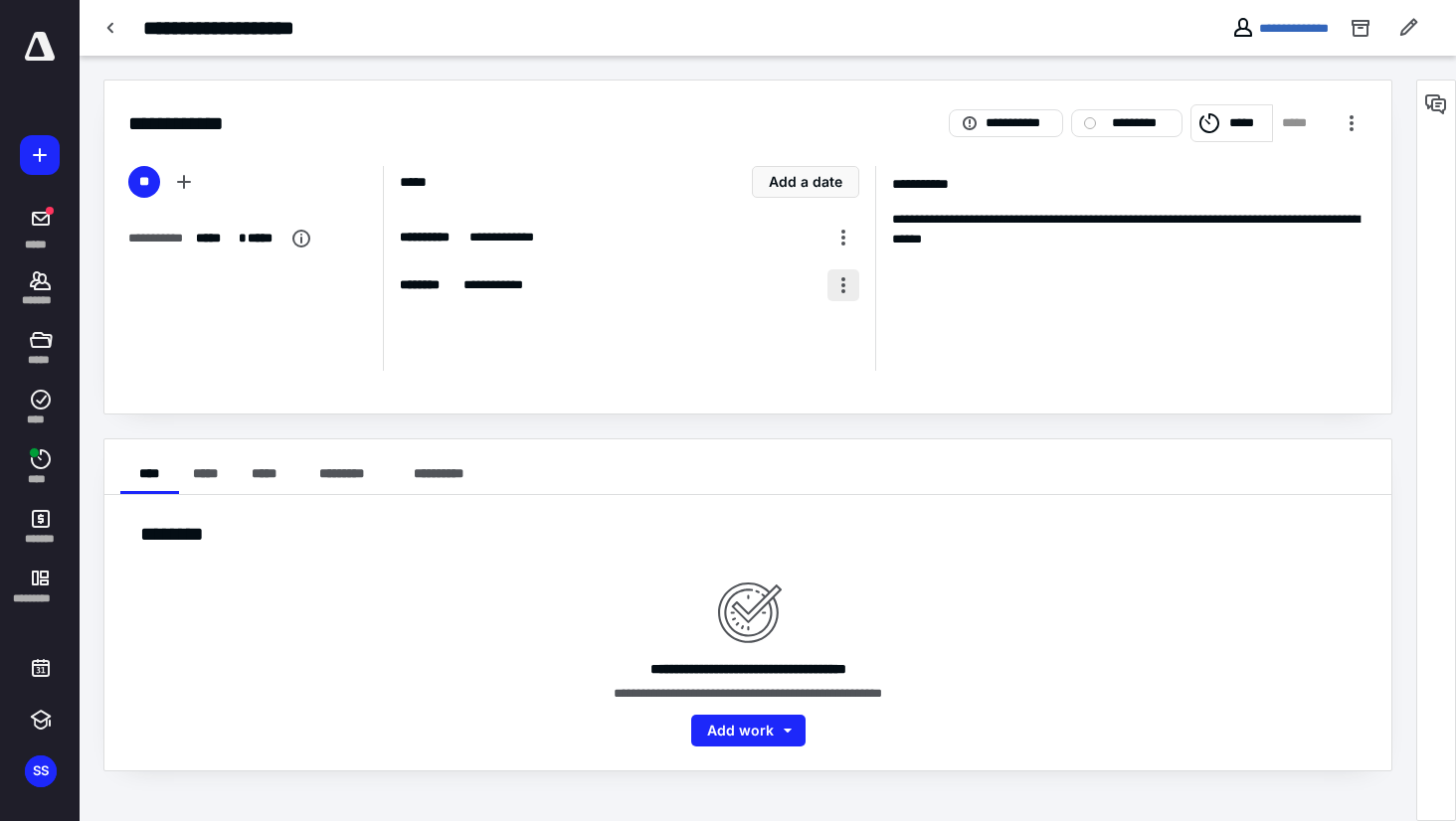 click at bounding box center [843, 285] 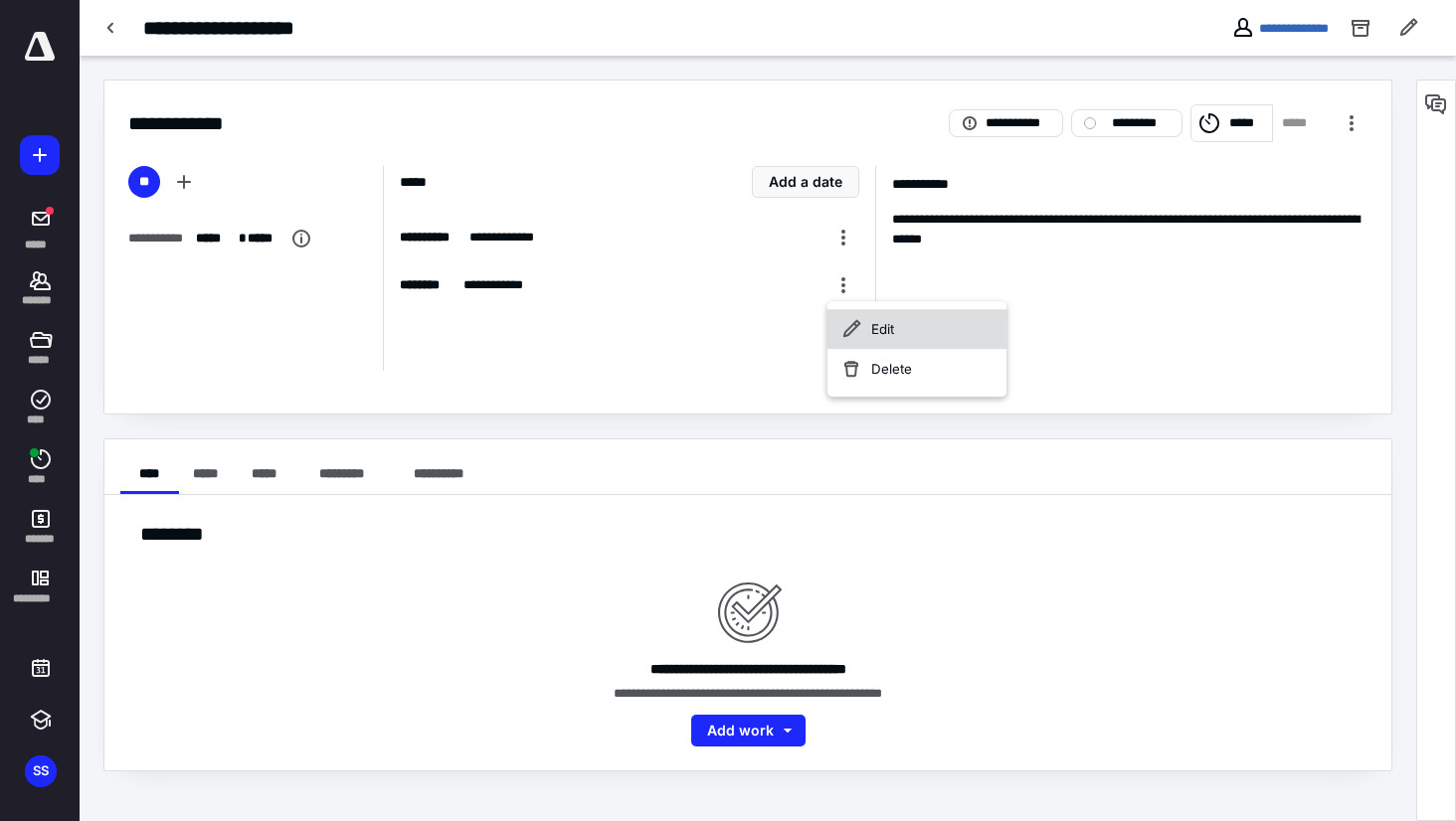 click on "Edit" at bounding box center (917, 329) 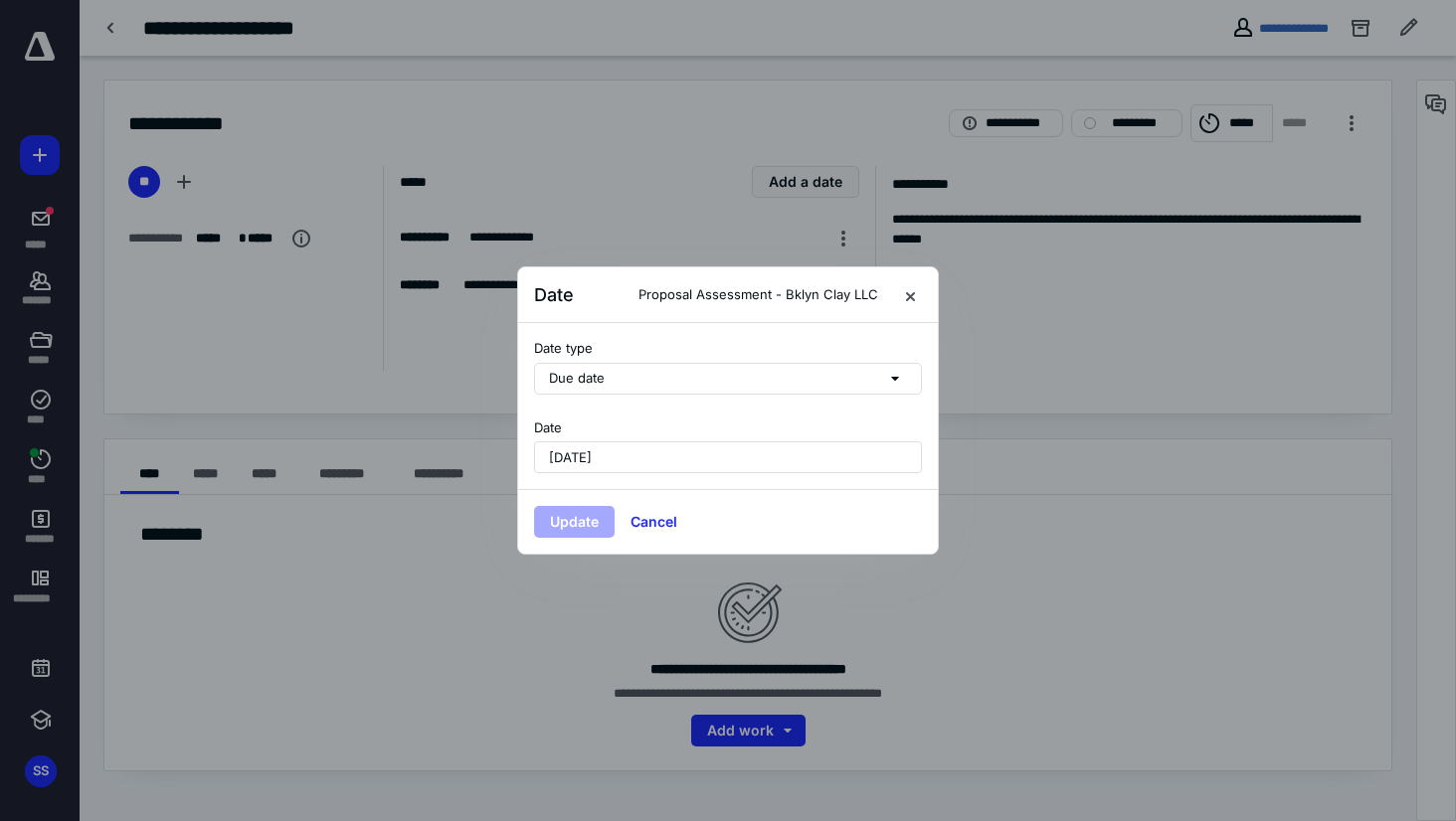 click on "[DATE]" at bounding box center [728, 457] 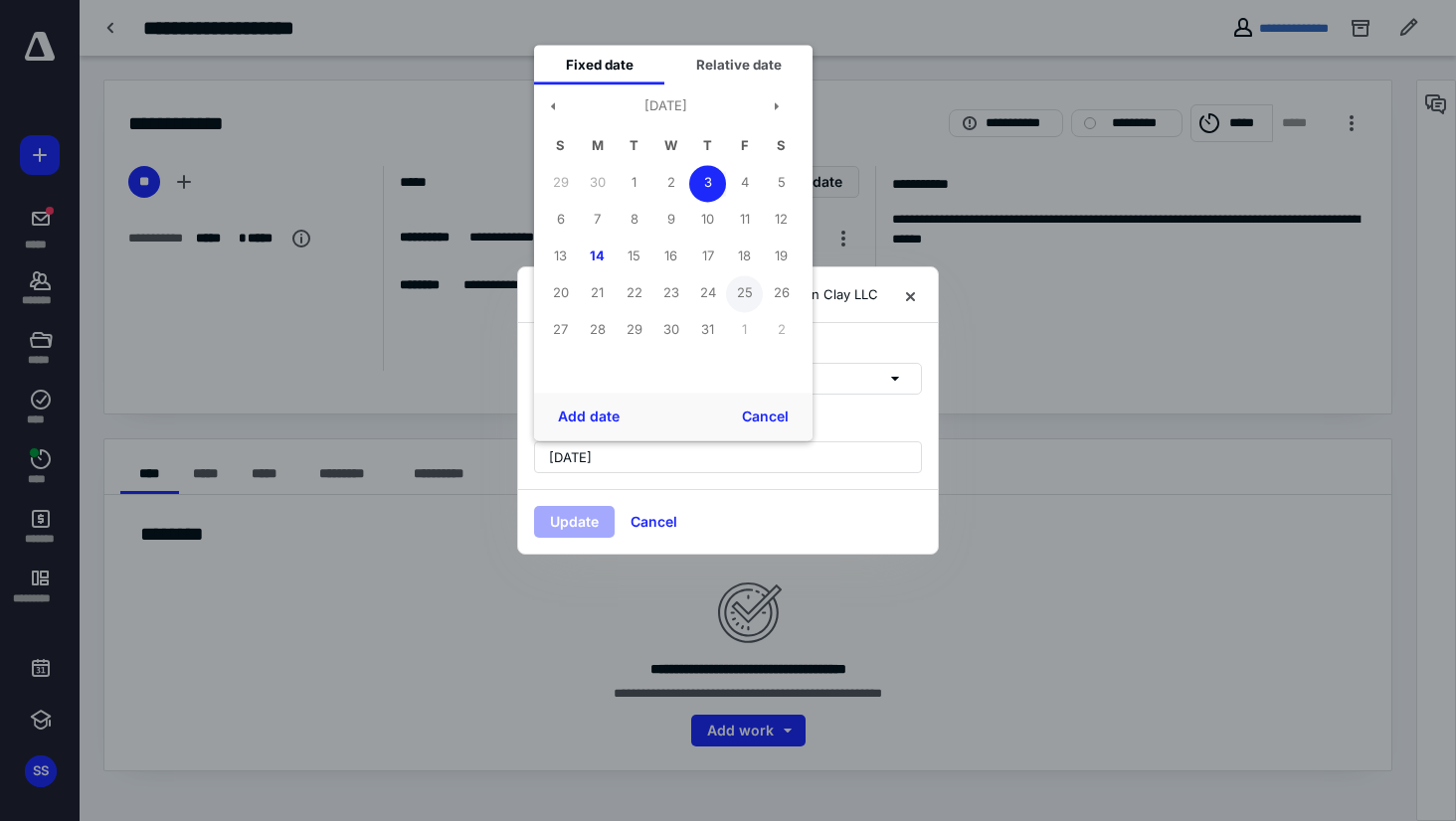 click on "25" at bounding box center [744, 293] 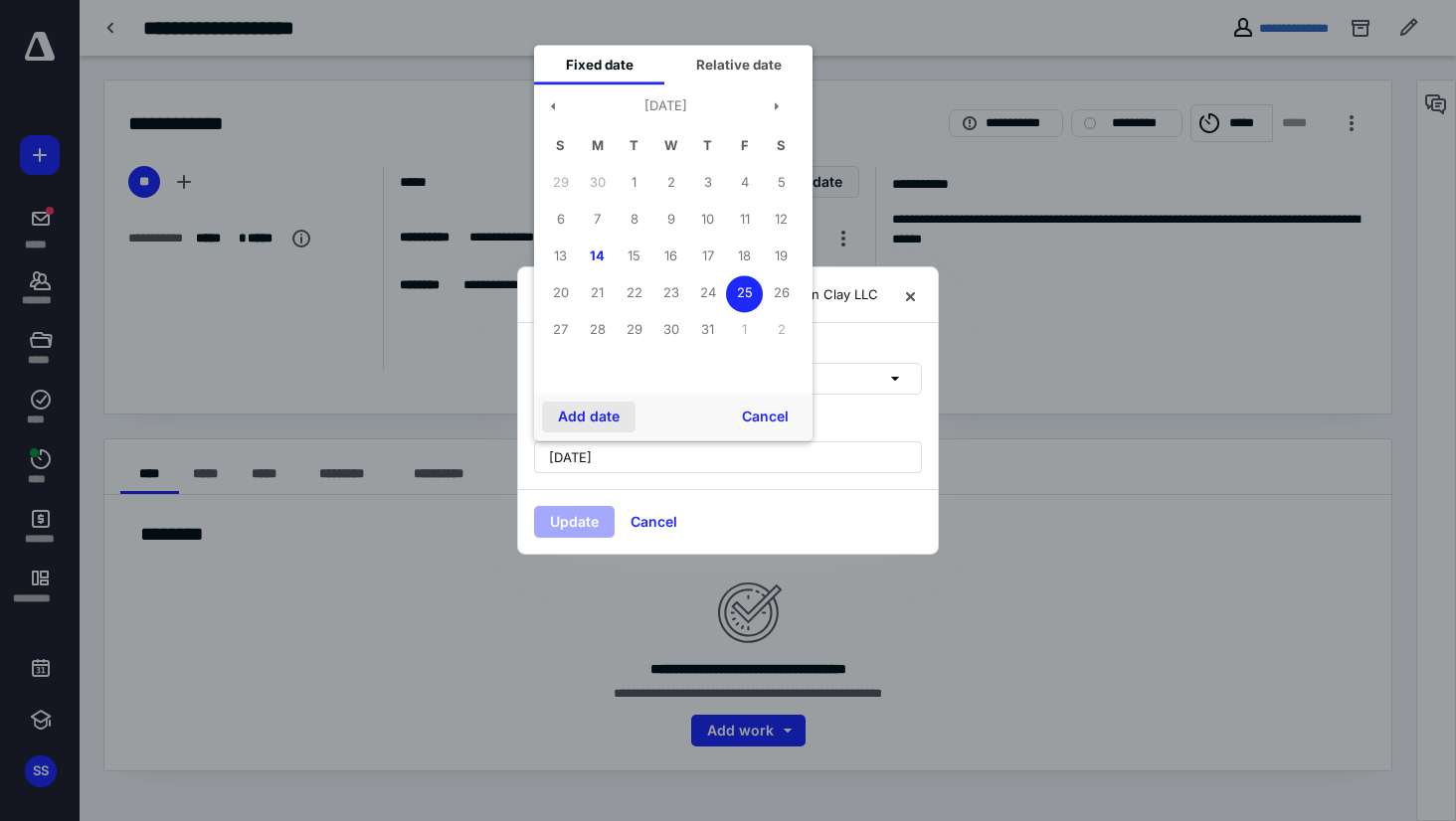 click on "Add date" at bounding box center [589, 416] 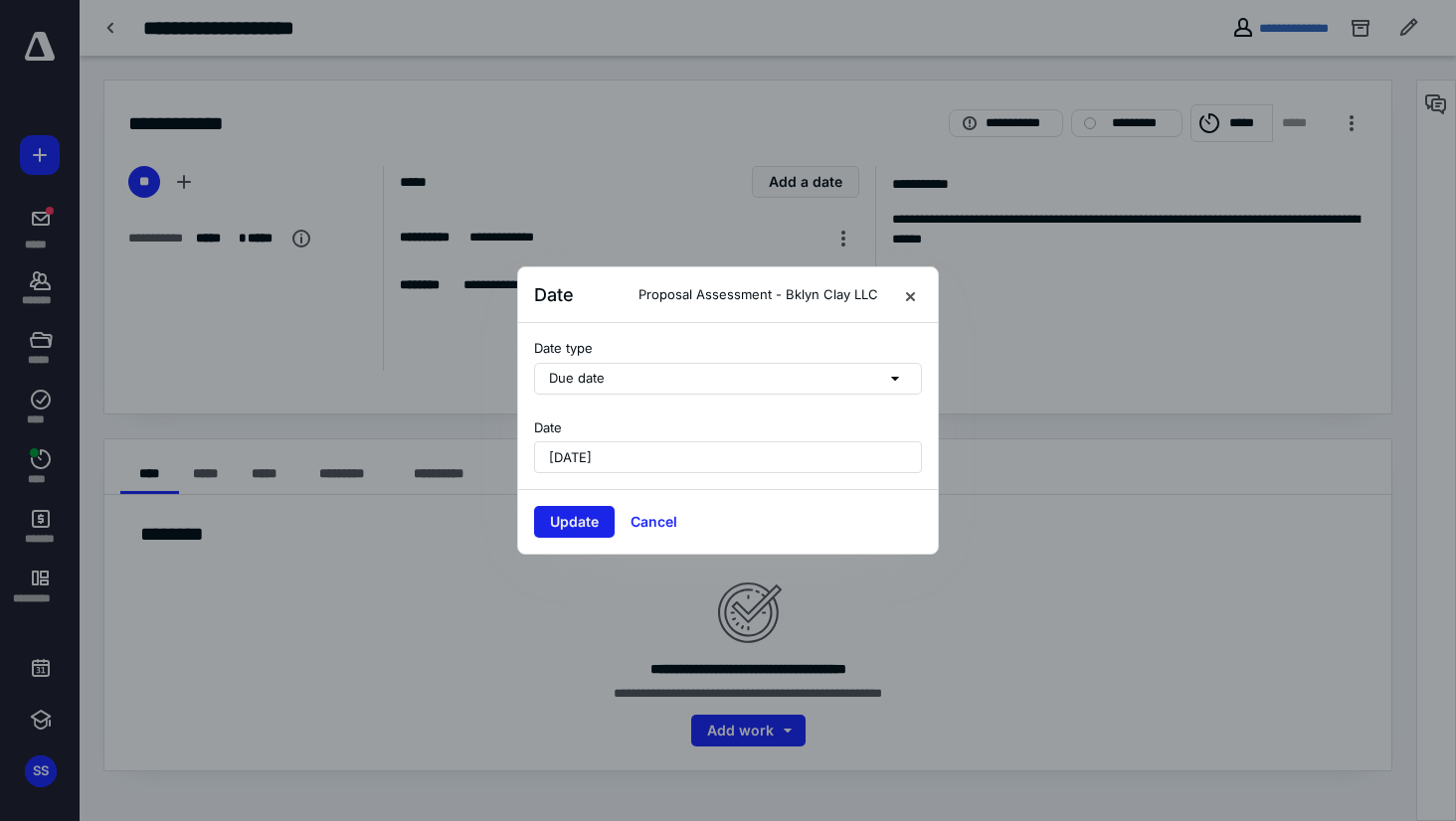 click on "Update" at bounding box center [574, 522] 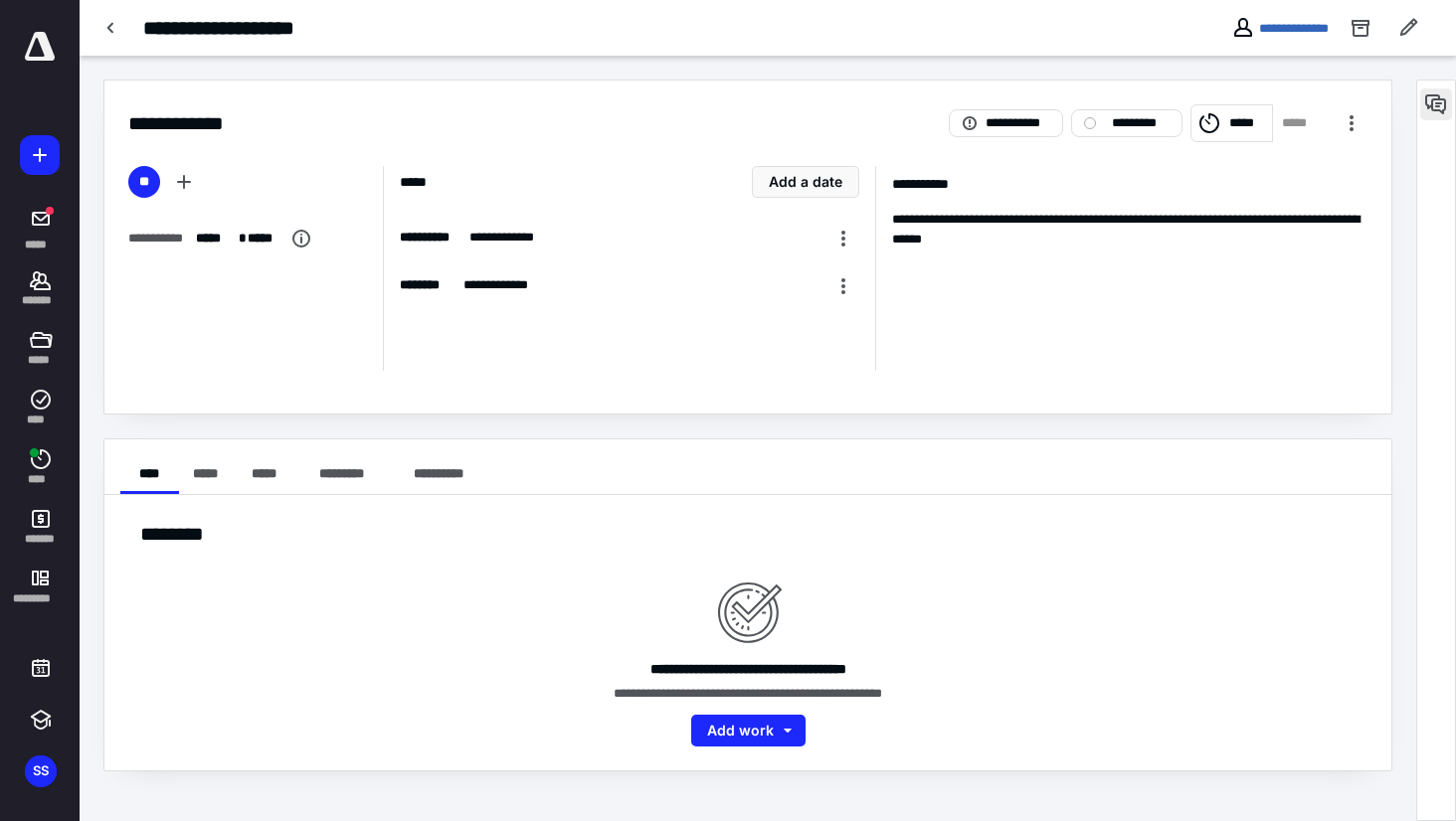 click at bounding box center (1436, 104) 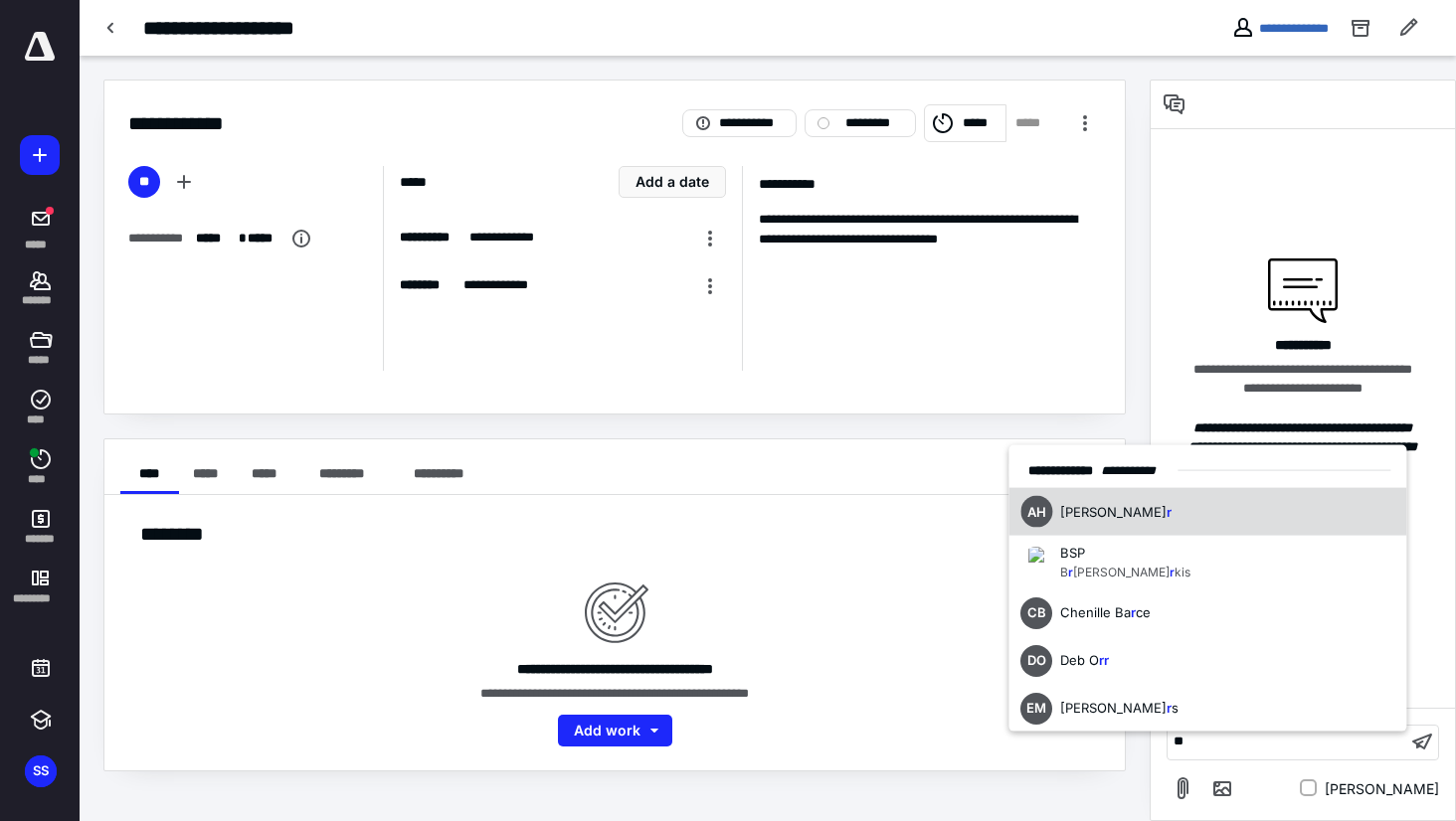 type 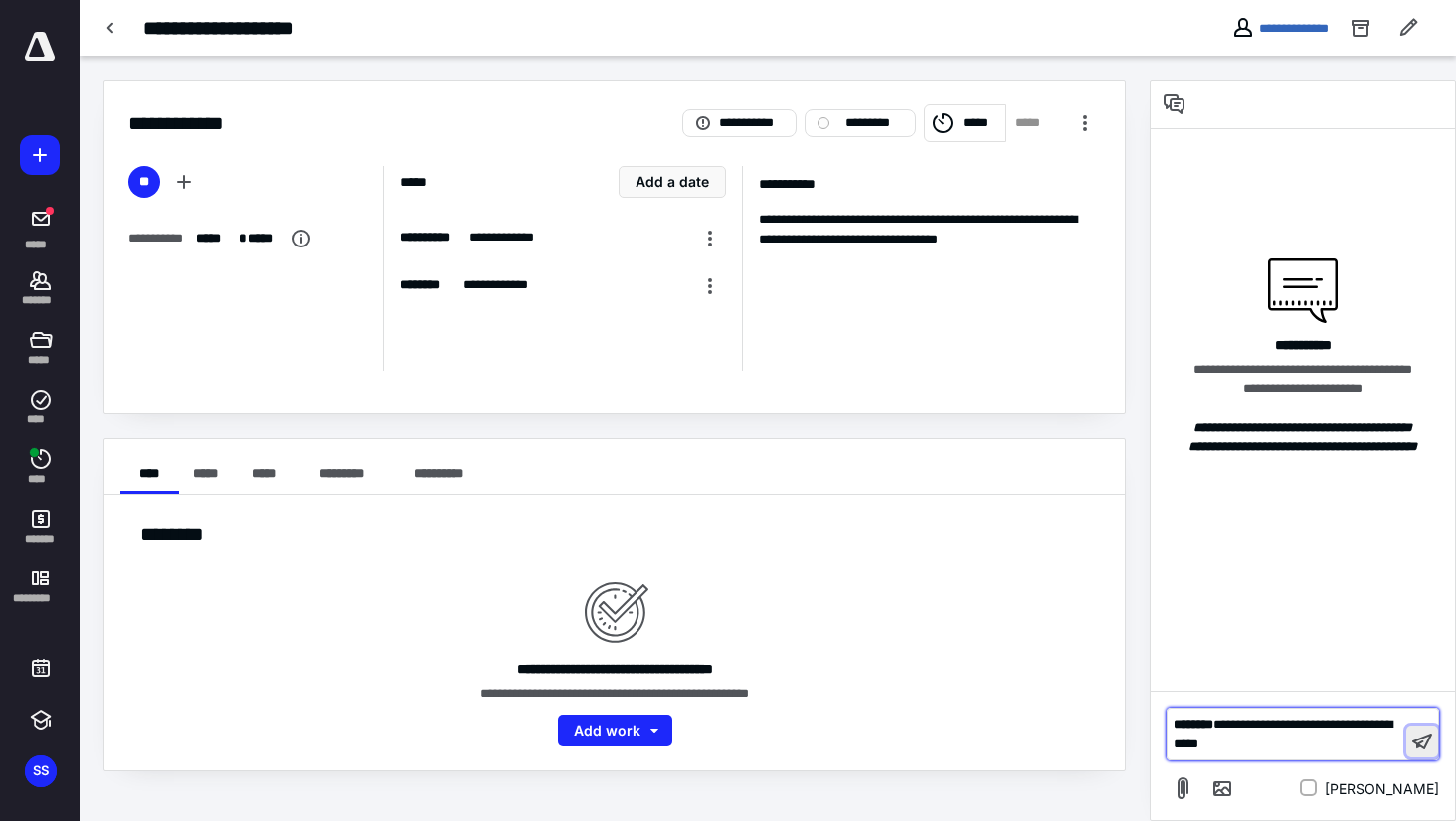 click at bounding box center [1422, 741] 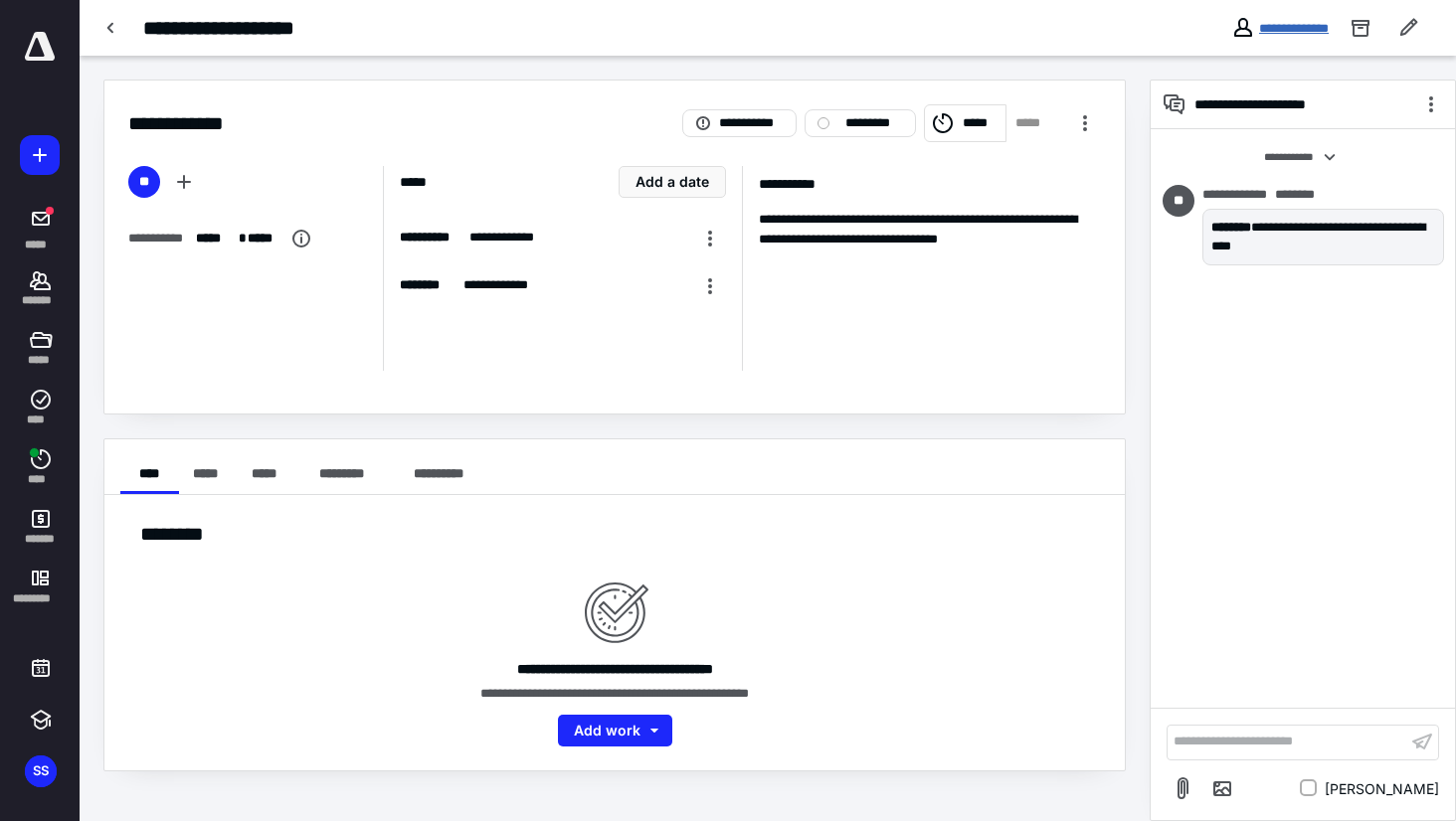 click on "**********" at bounding box center (1294, 28) 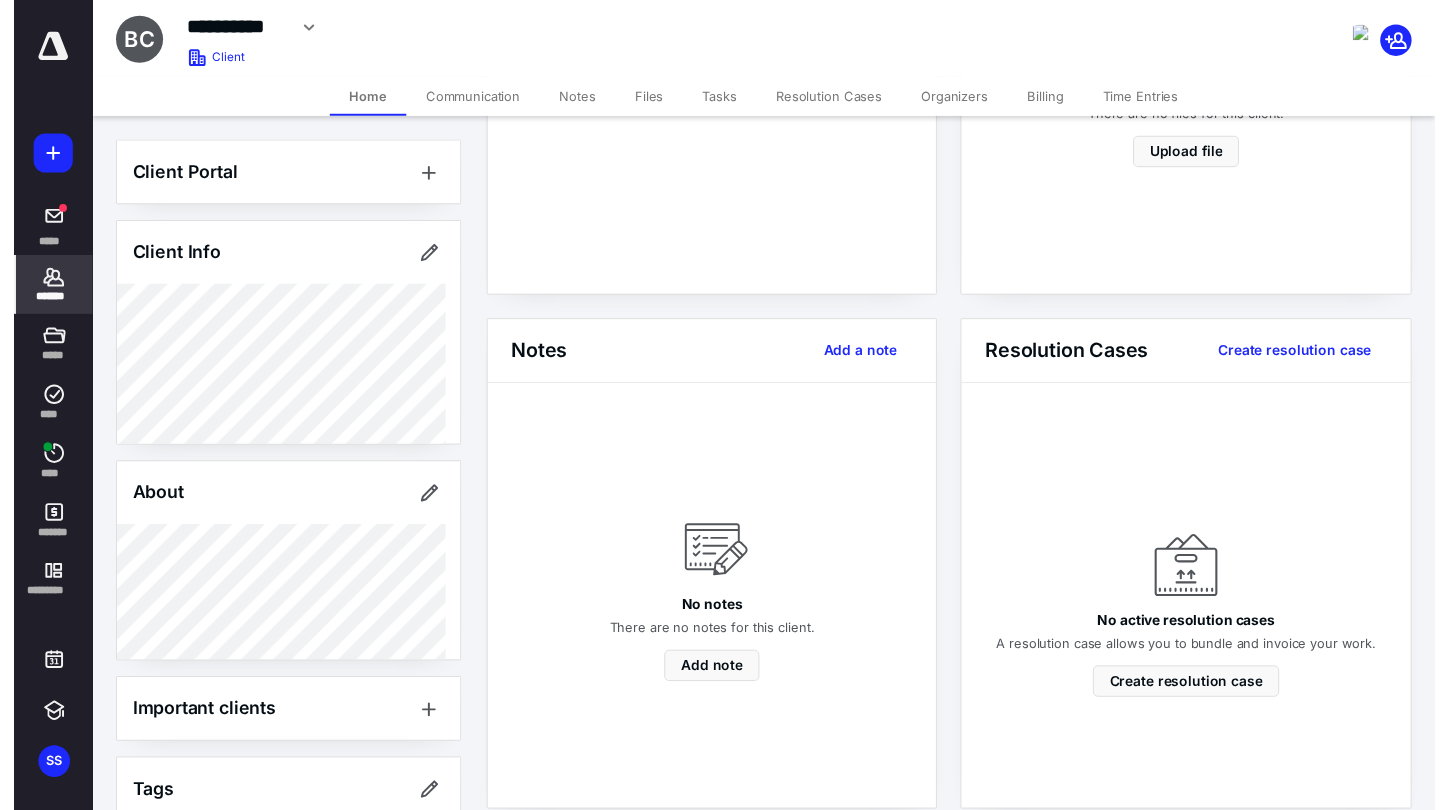 scroll, scrollTop: 0, scrollLeft: 0, axis: both 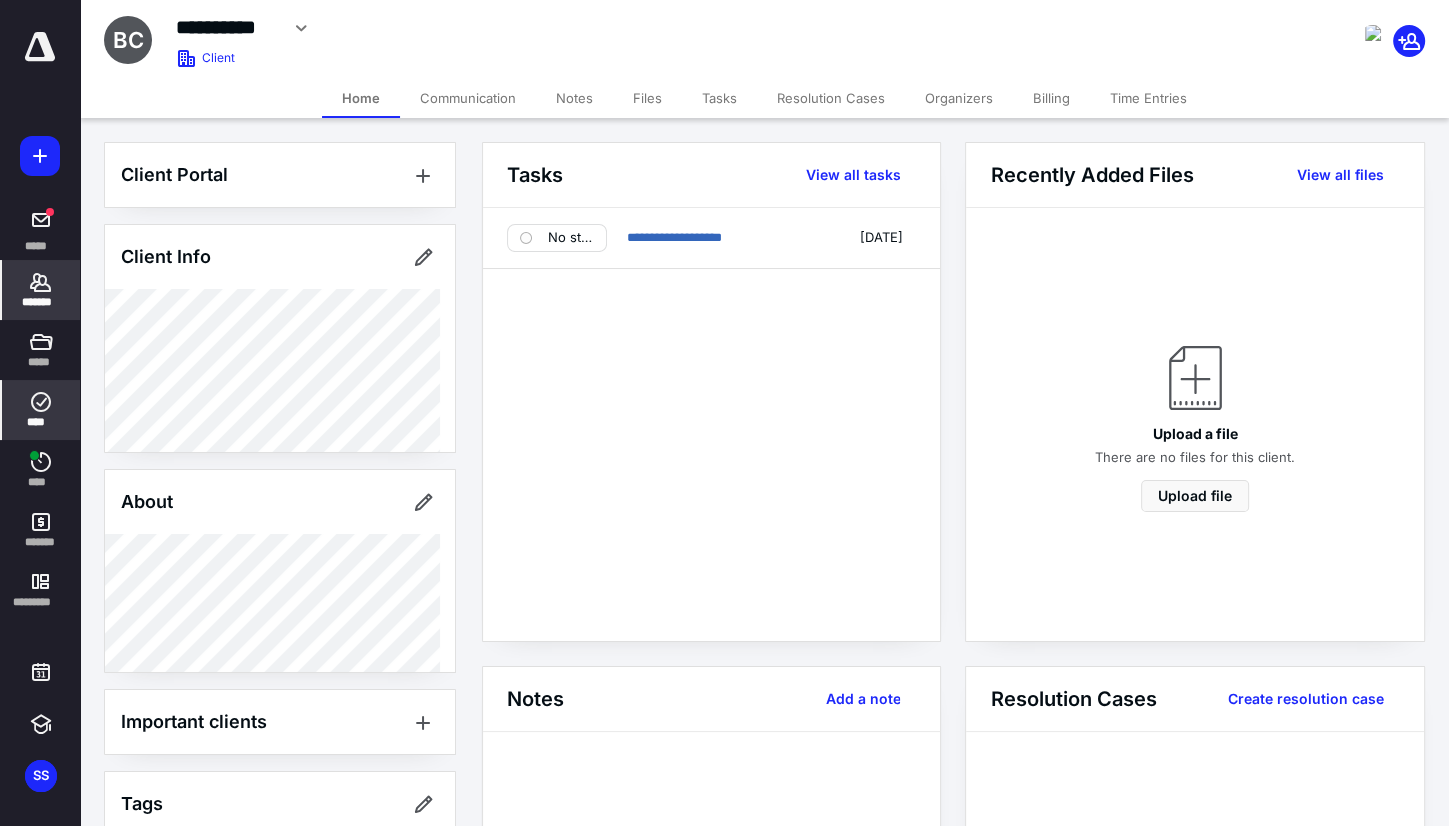 click on "****" at bounding box center (41, 410) 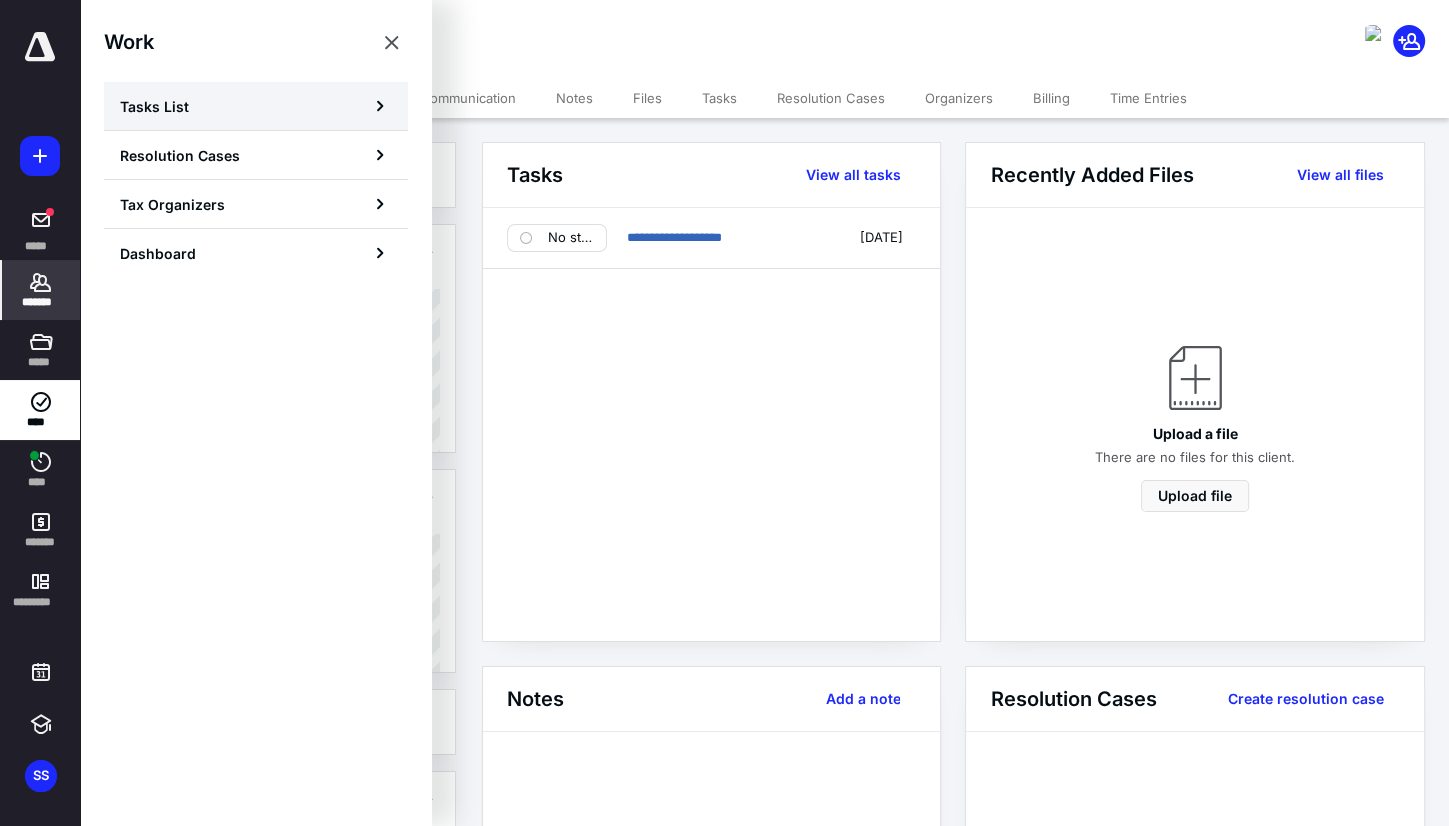 click on "Tasks List" at bounding box center (256, 106) 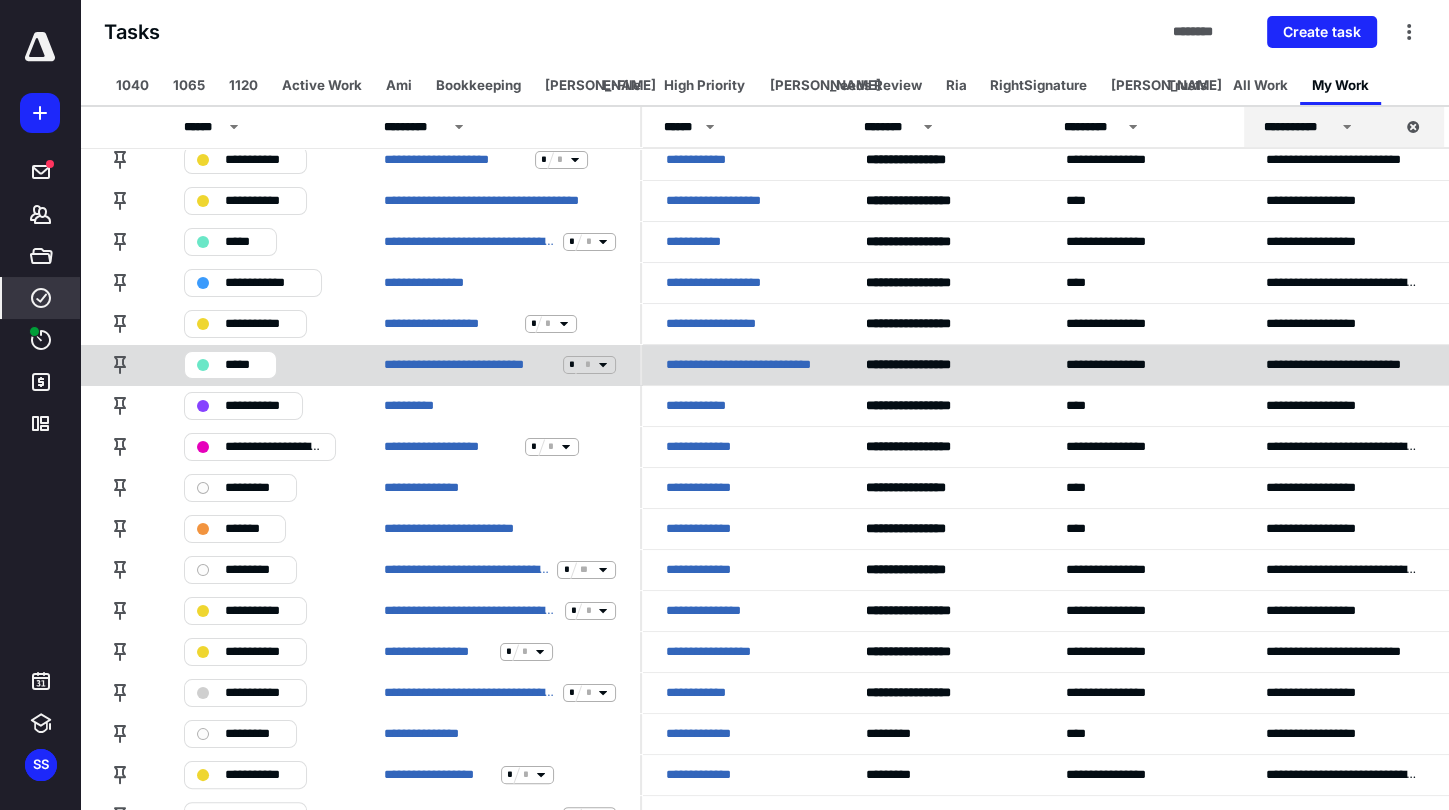 scroll, scrollTop: 135, scrollLeft: 0, axis: vertical 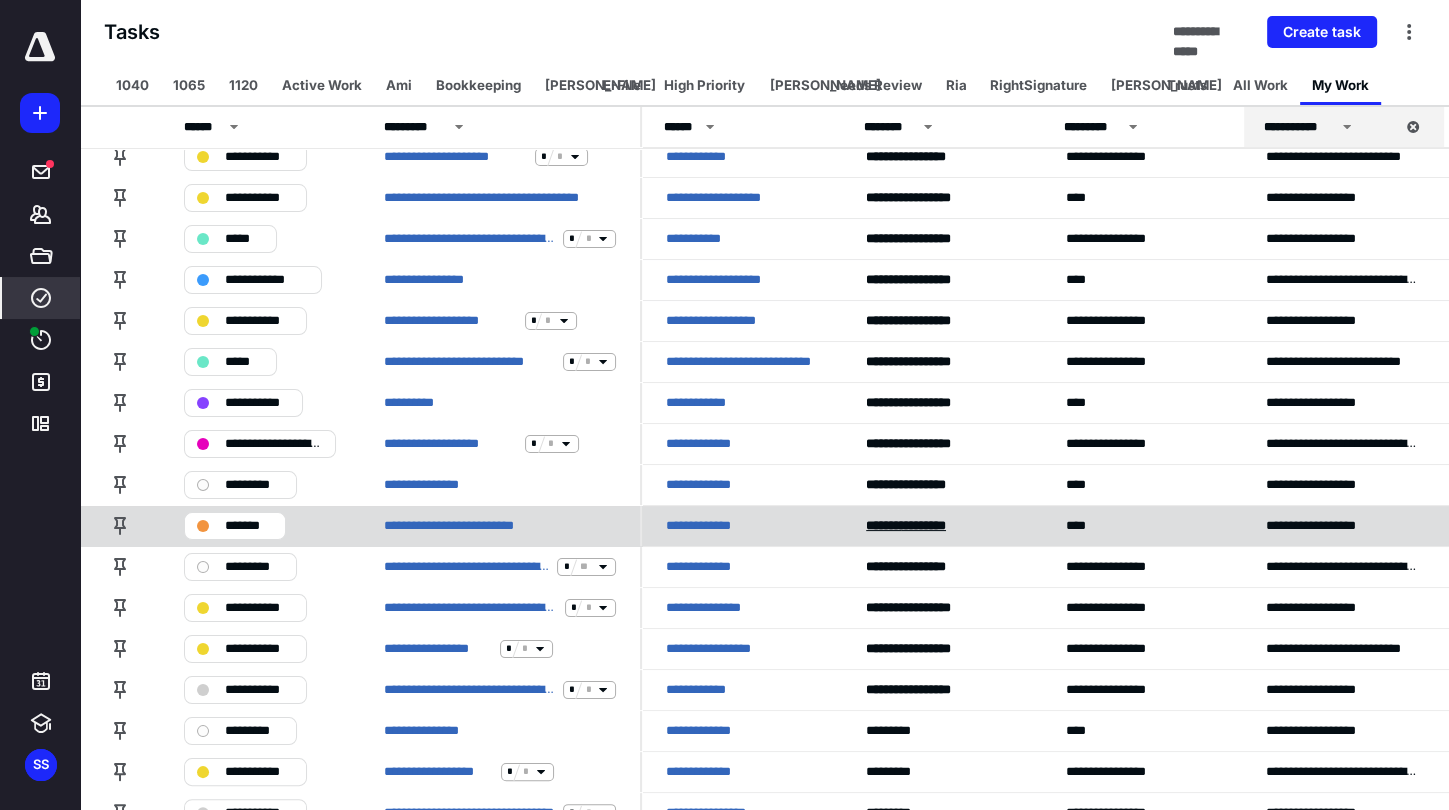click on "******* ********" at bounding box center (906, 525) 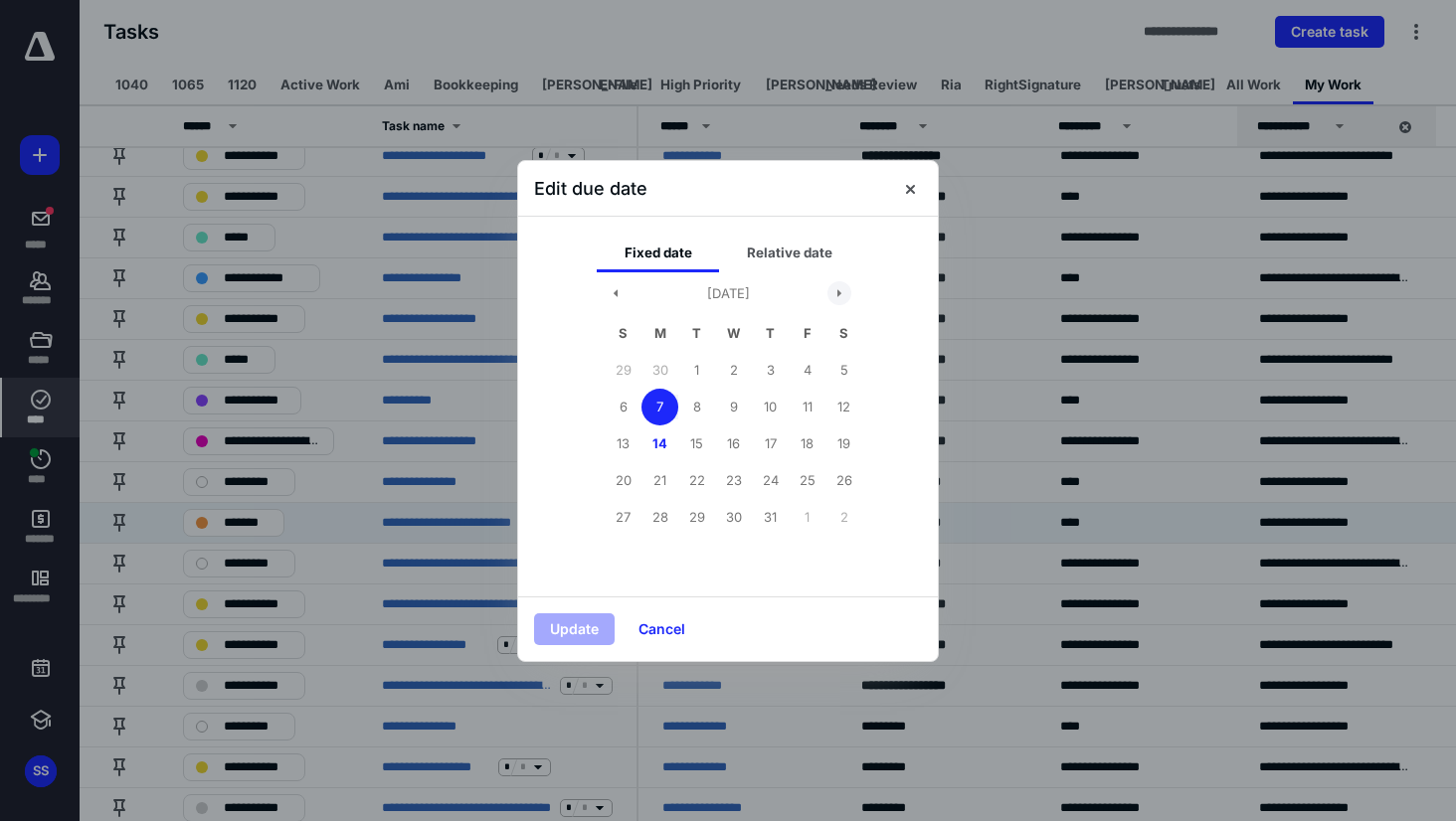 click at bounding box center (839, 293) 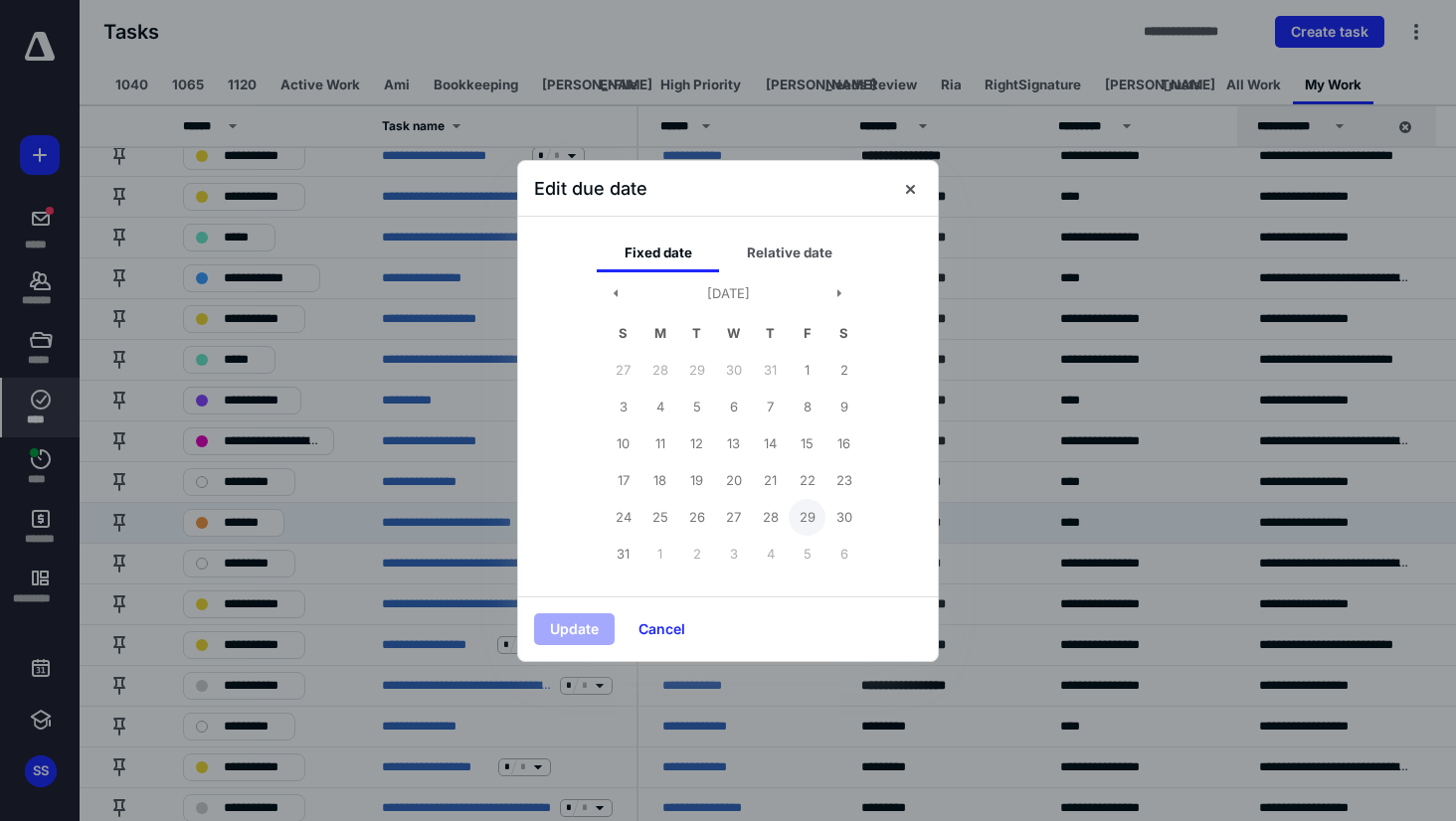click on "29" at bounding box center (807, 517) 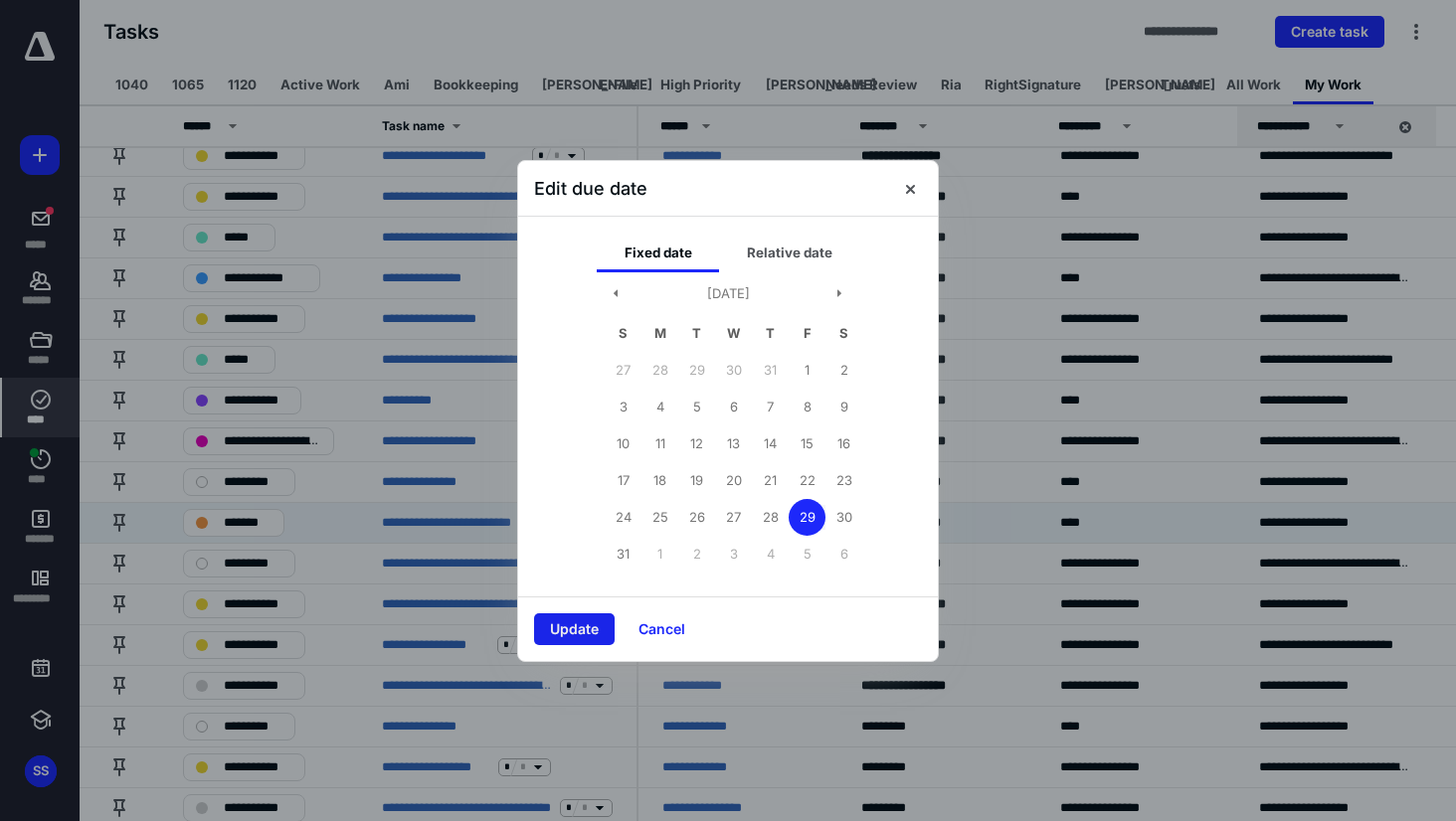 click on "Update" at bounding box center [574, 629] 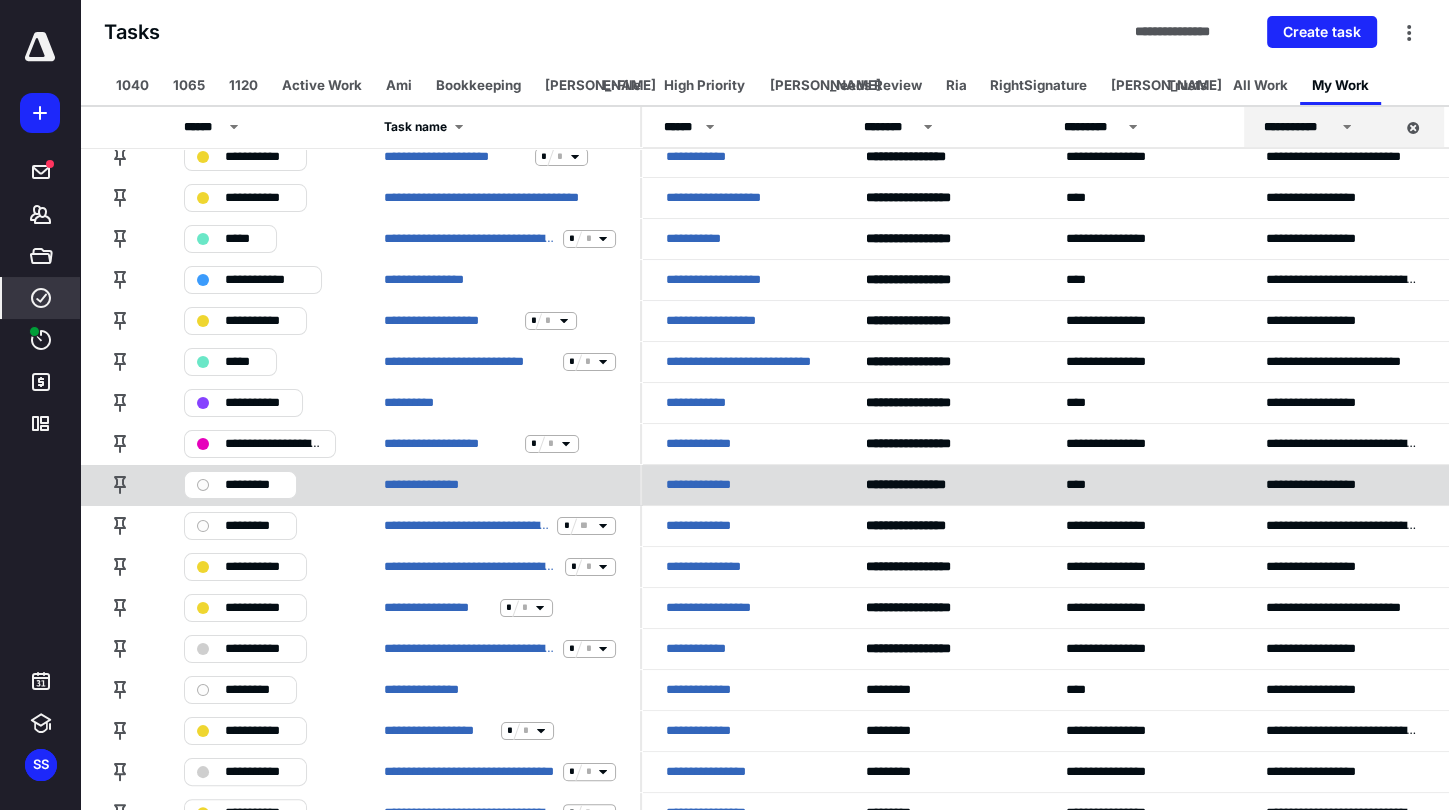 click on "**********" at bounding box center (500, 484) 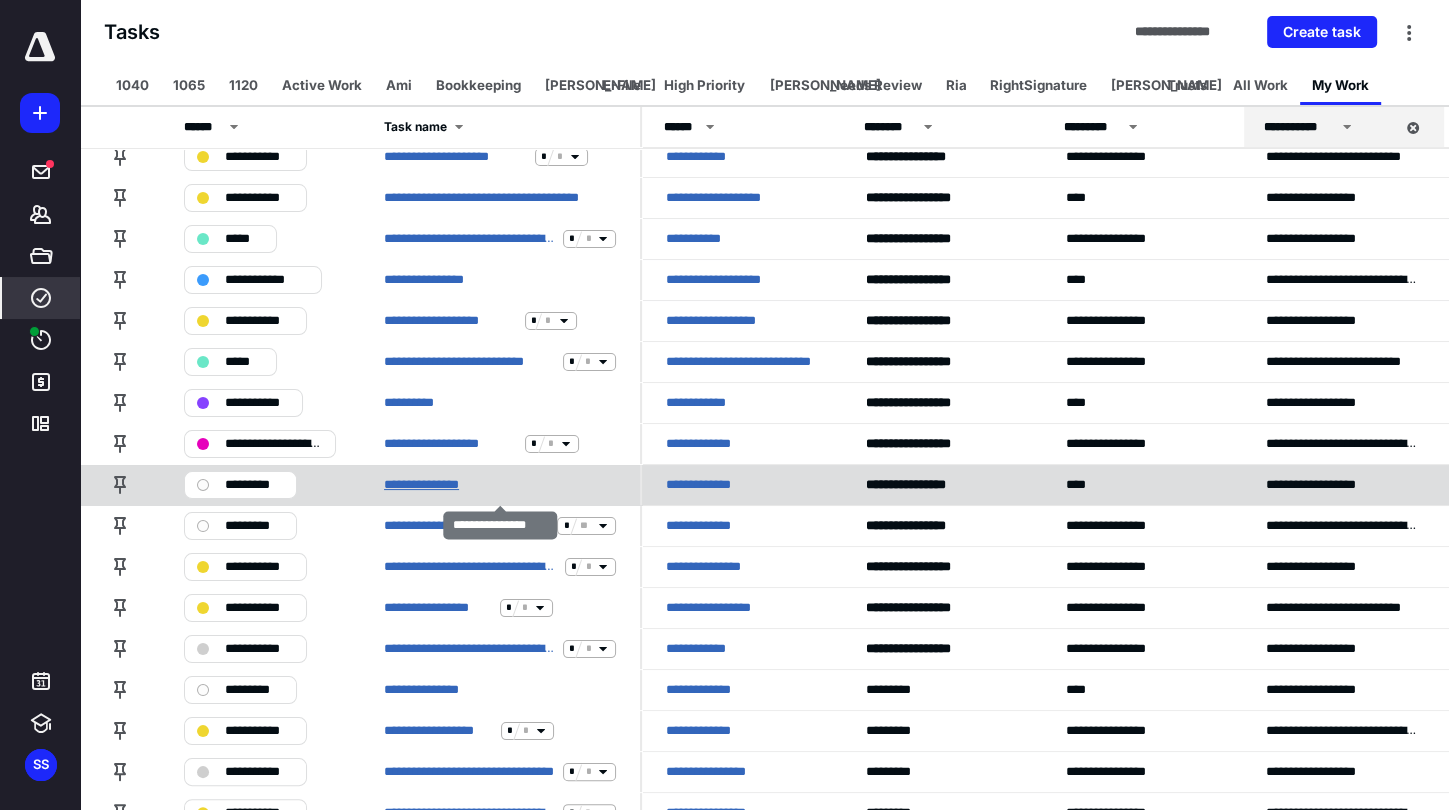 click on "**********" at bounding box center [434, 485] 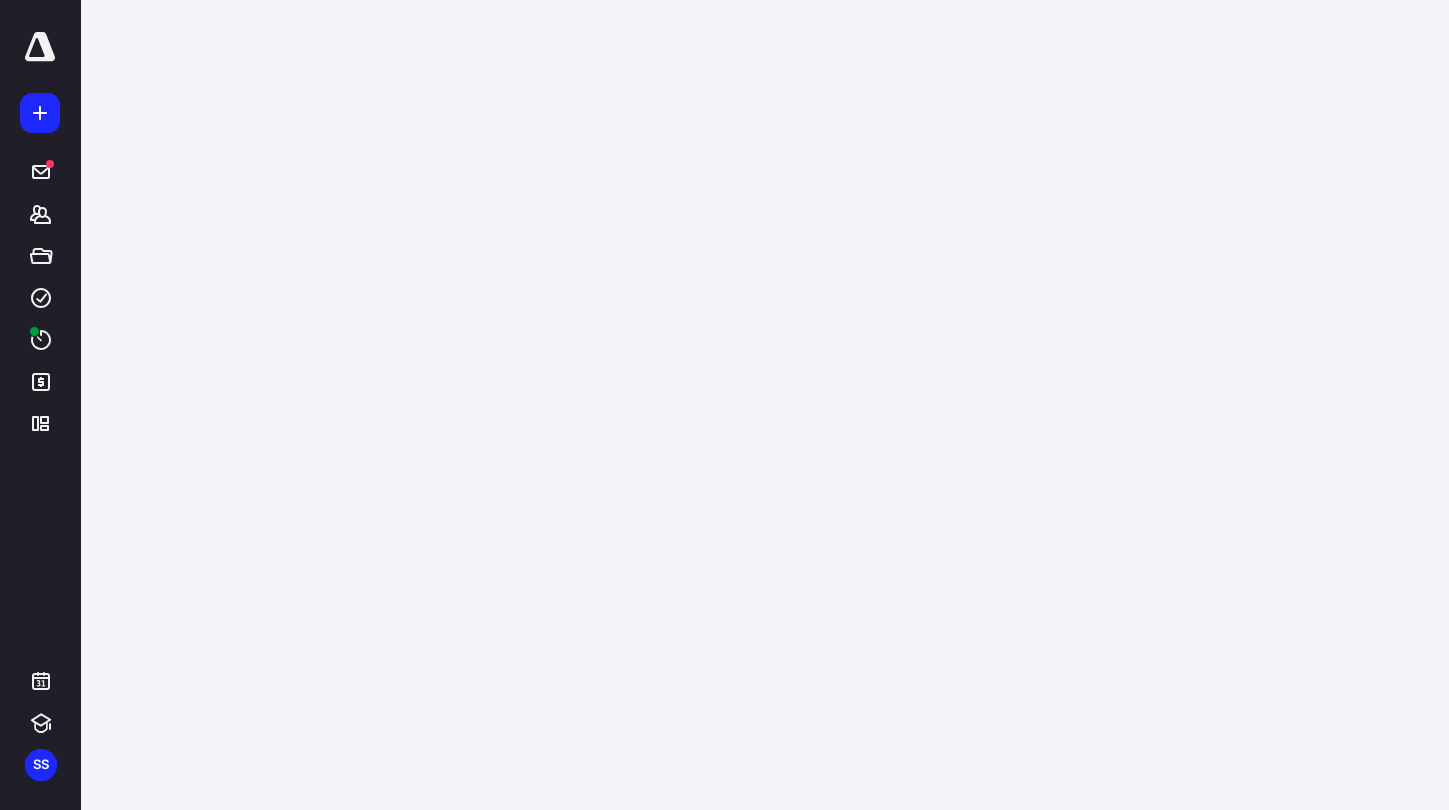 scroll, scrollTop: 0, scrollLeft: 0, axis: both 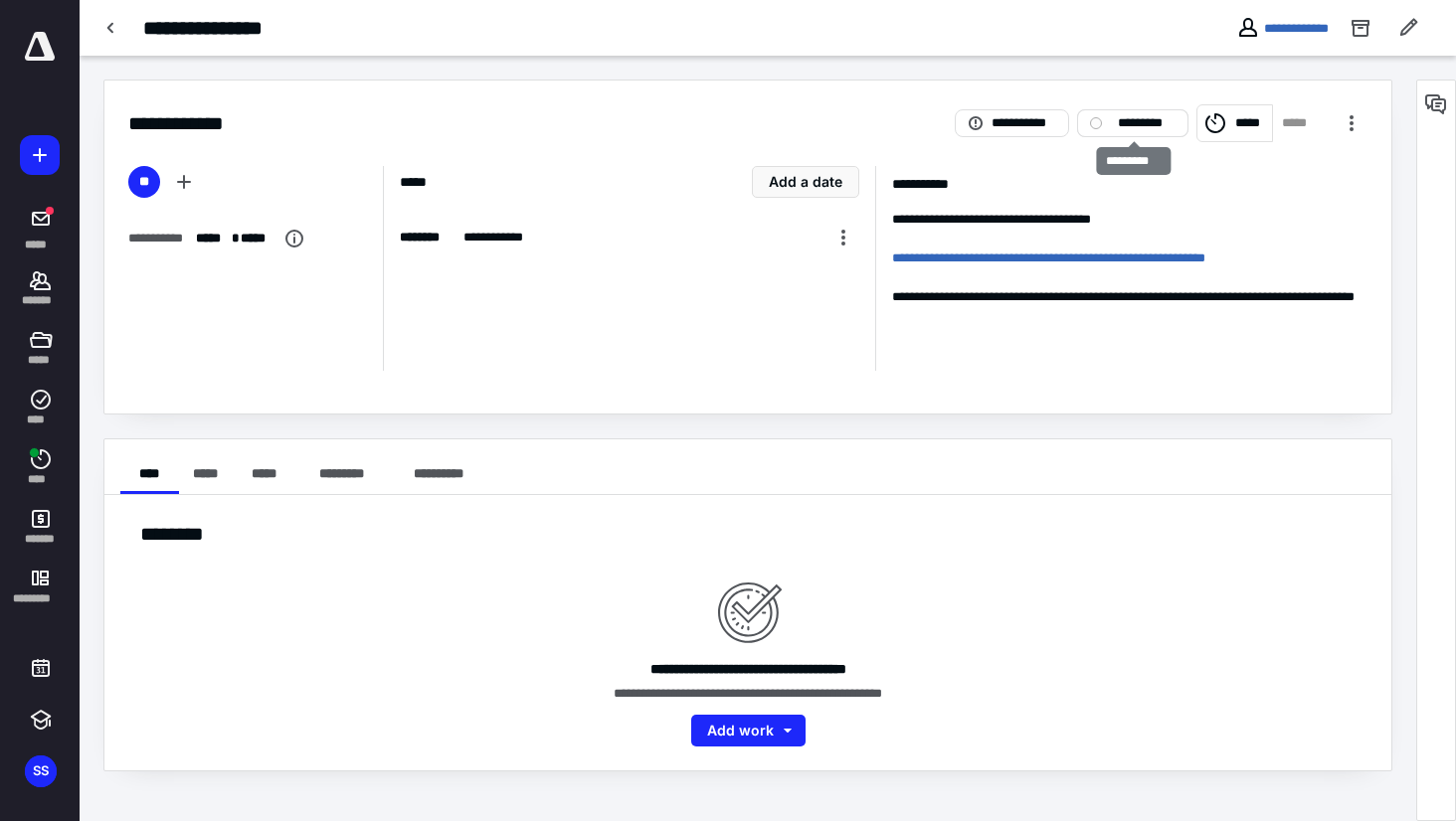 click on "*********" at bounding box center (1147, 123) 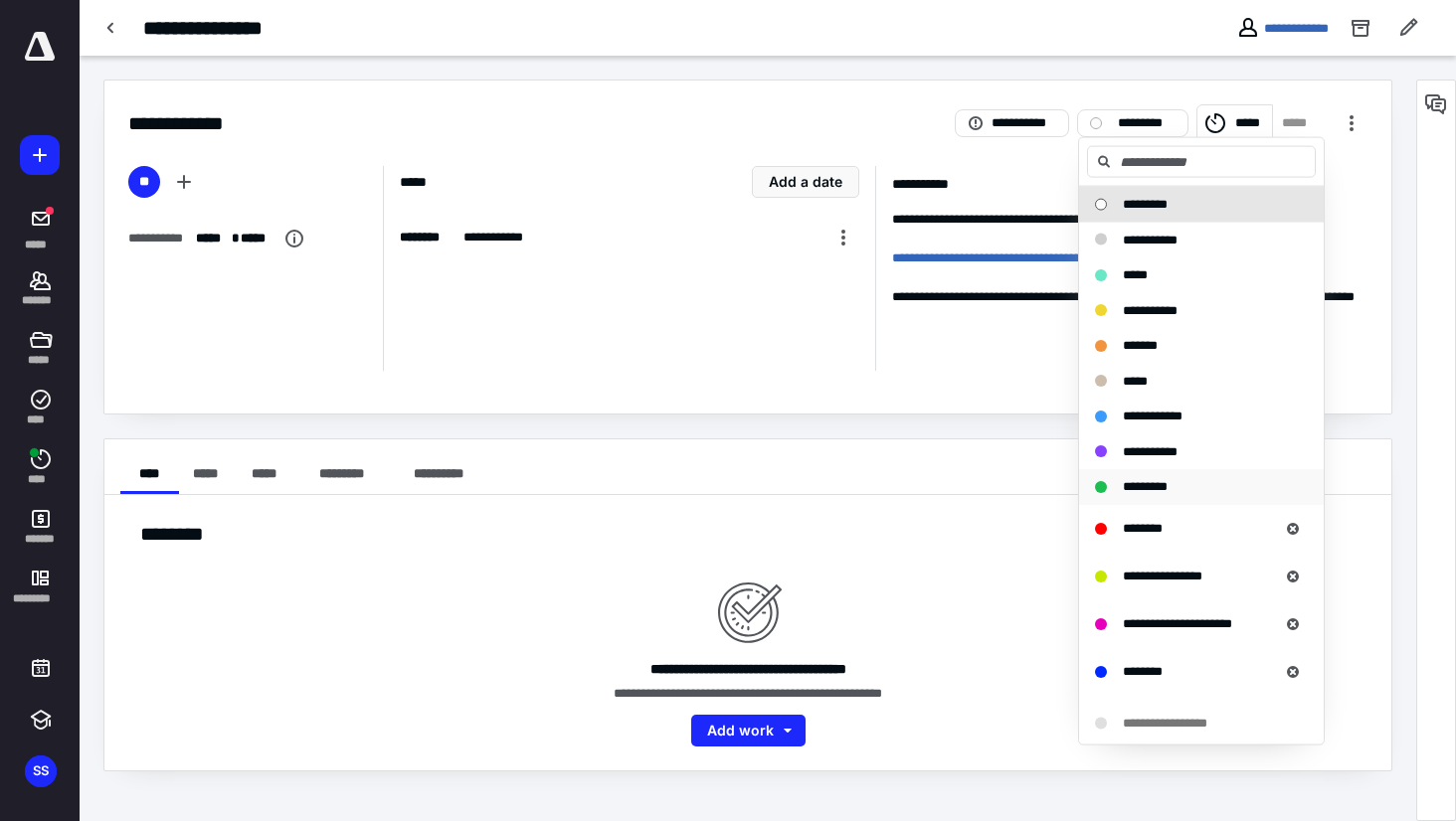 click on "*********" at bounding box center (1145, 486) 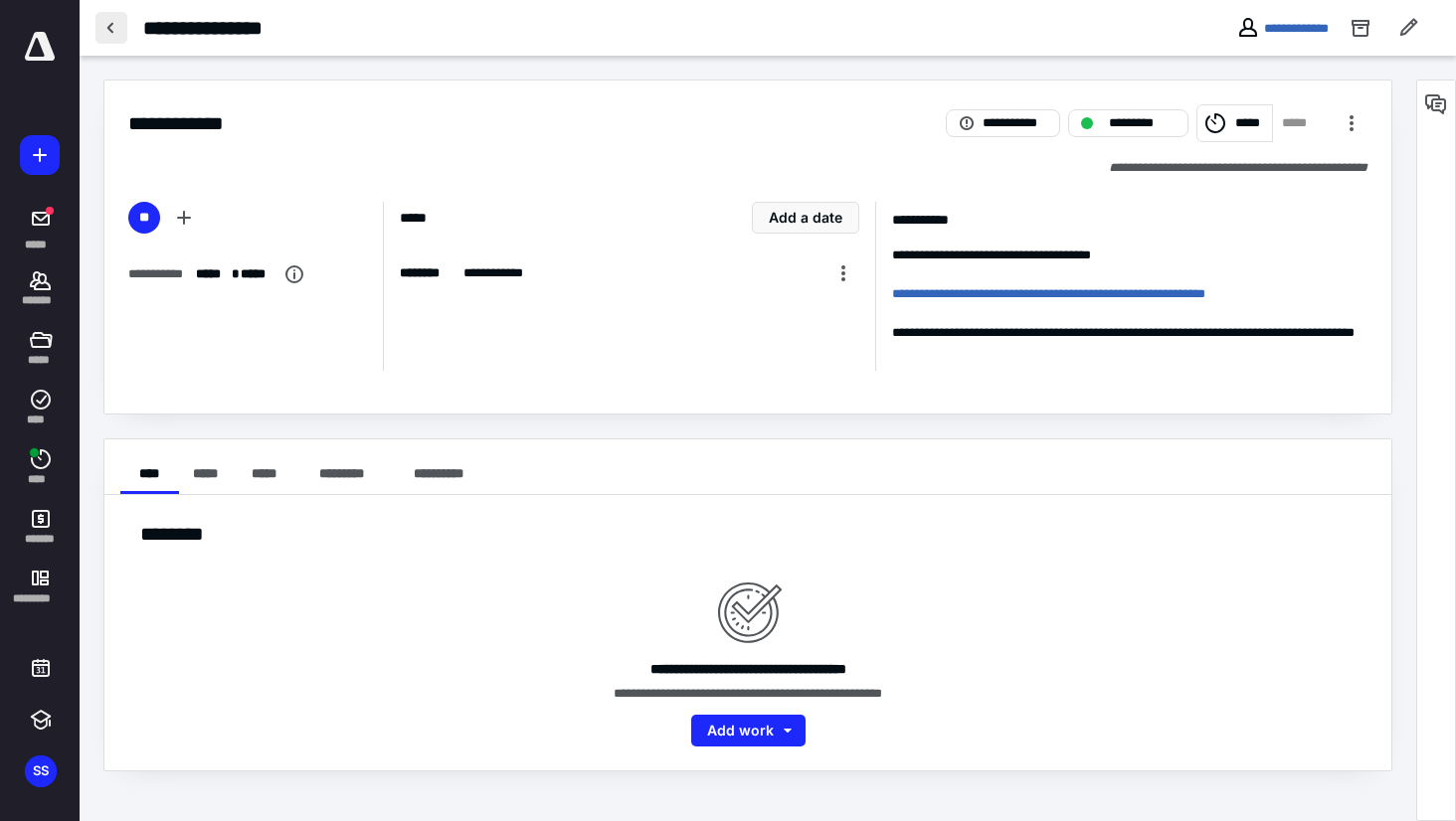 click at bounding box center [111, 28] 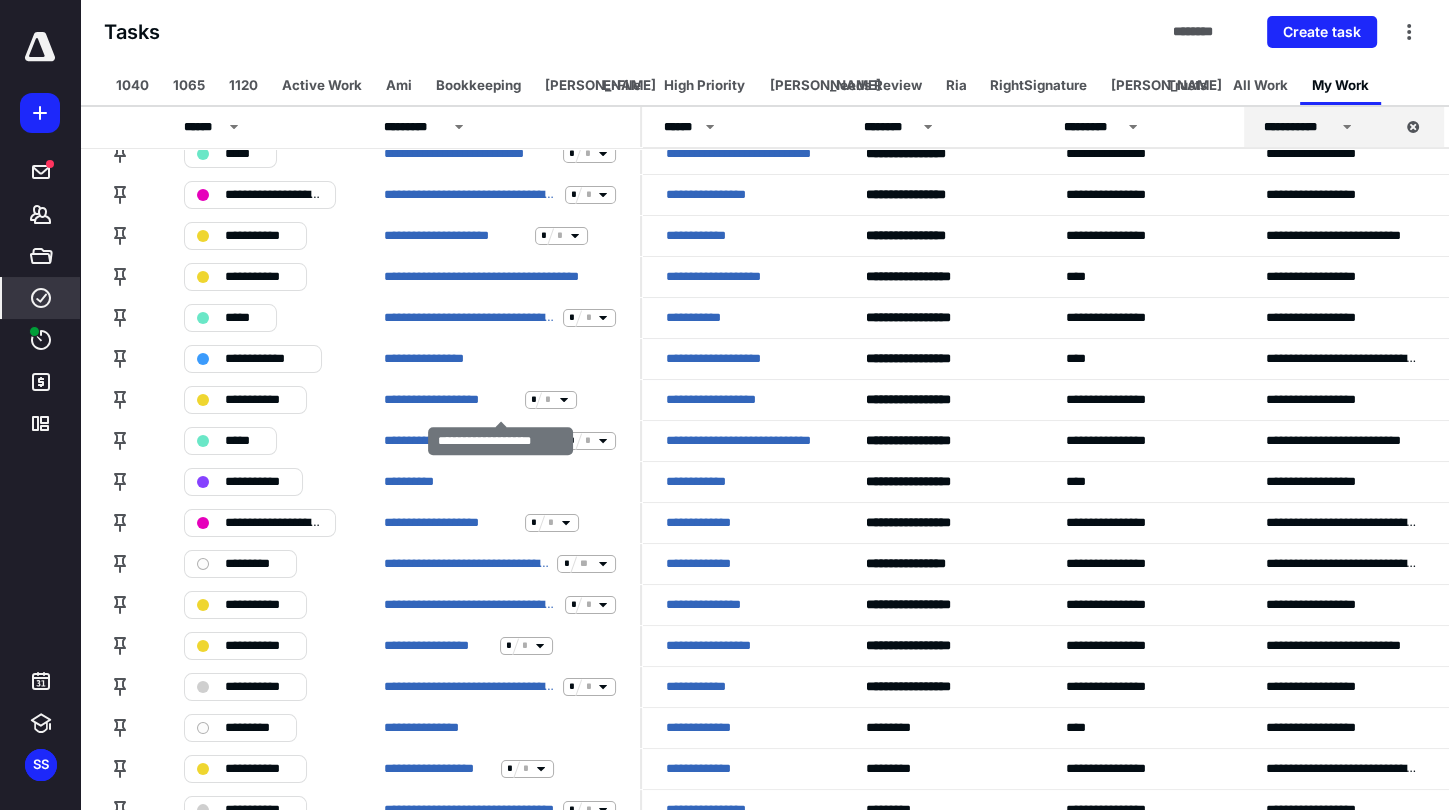 scroll, scrollTop: 59, scrollLeft: 0, axis: vertical 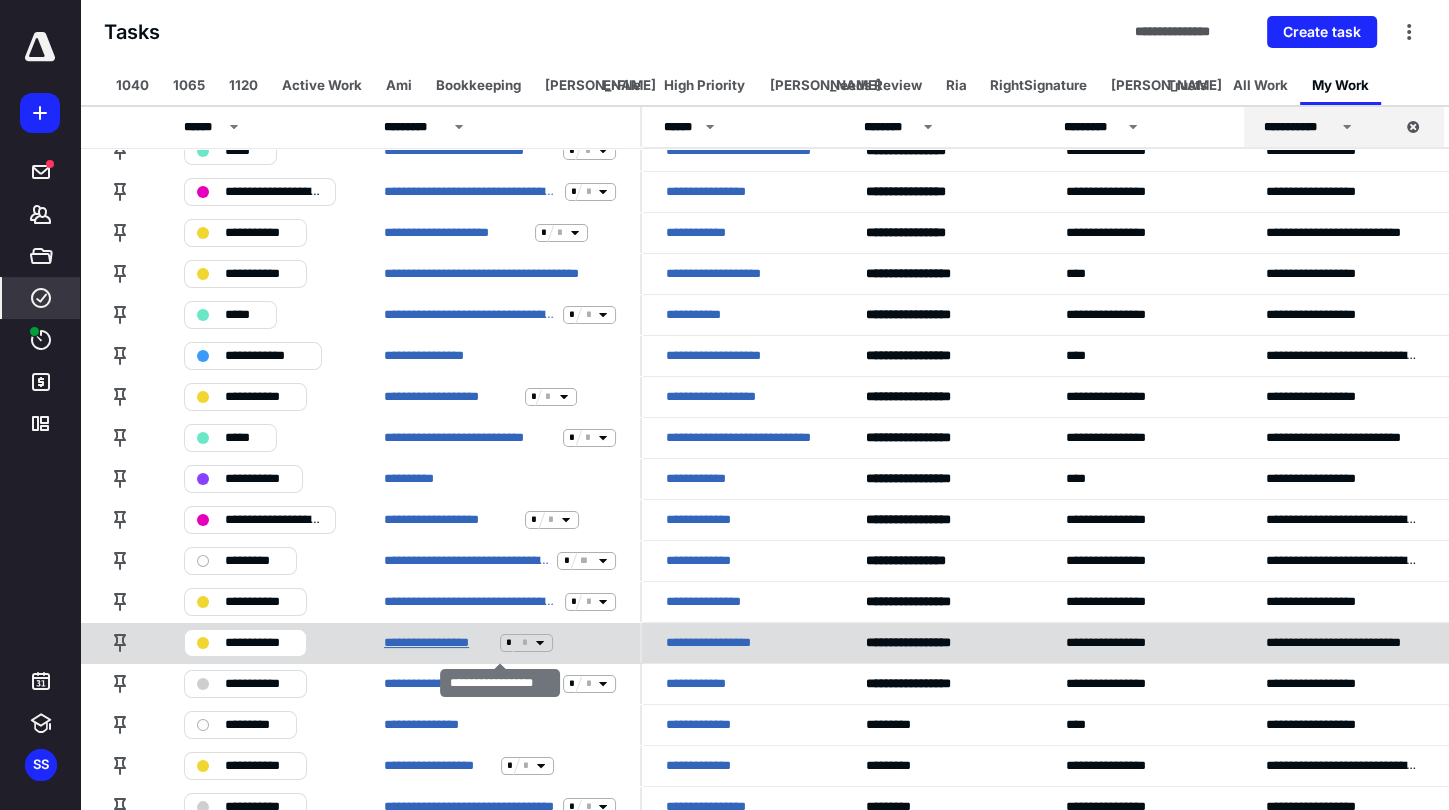 click on "**********" at bounding box center [438, 643] 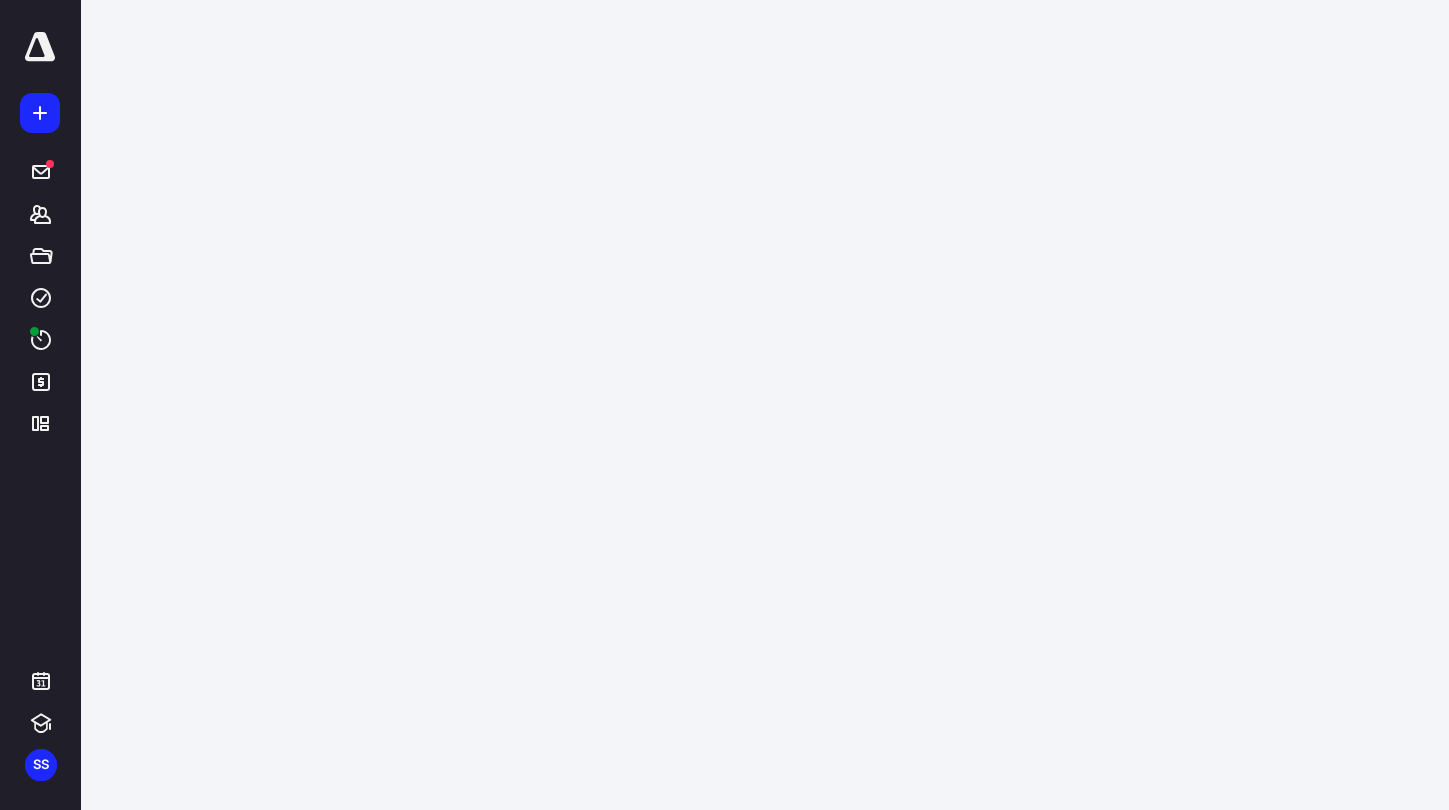 scroll, scrollTop: 0, scrollLeft: 0, axis: both 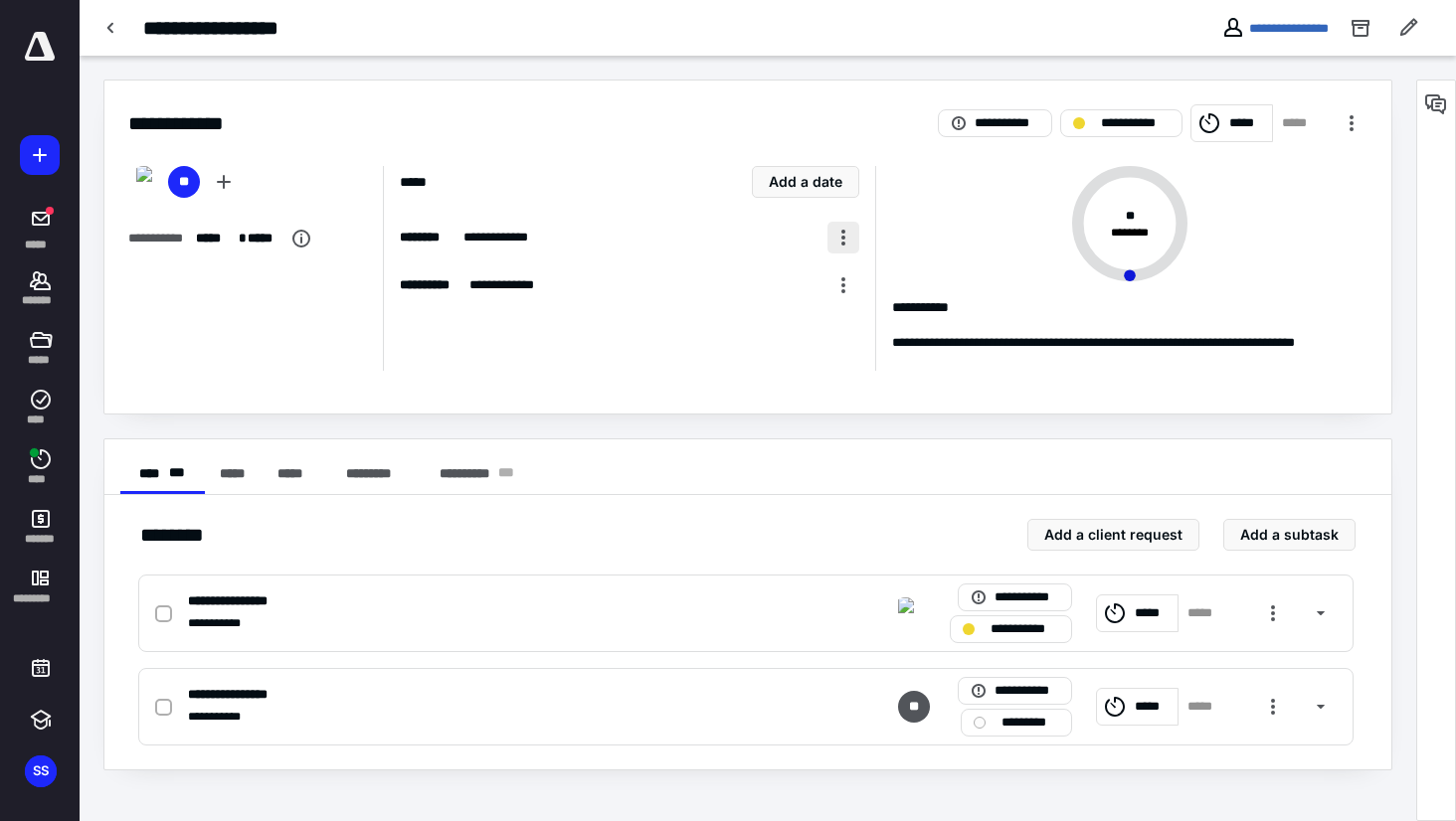 click at bounding box center (843, 238) 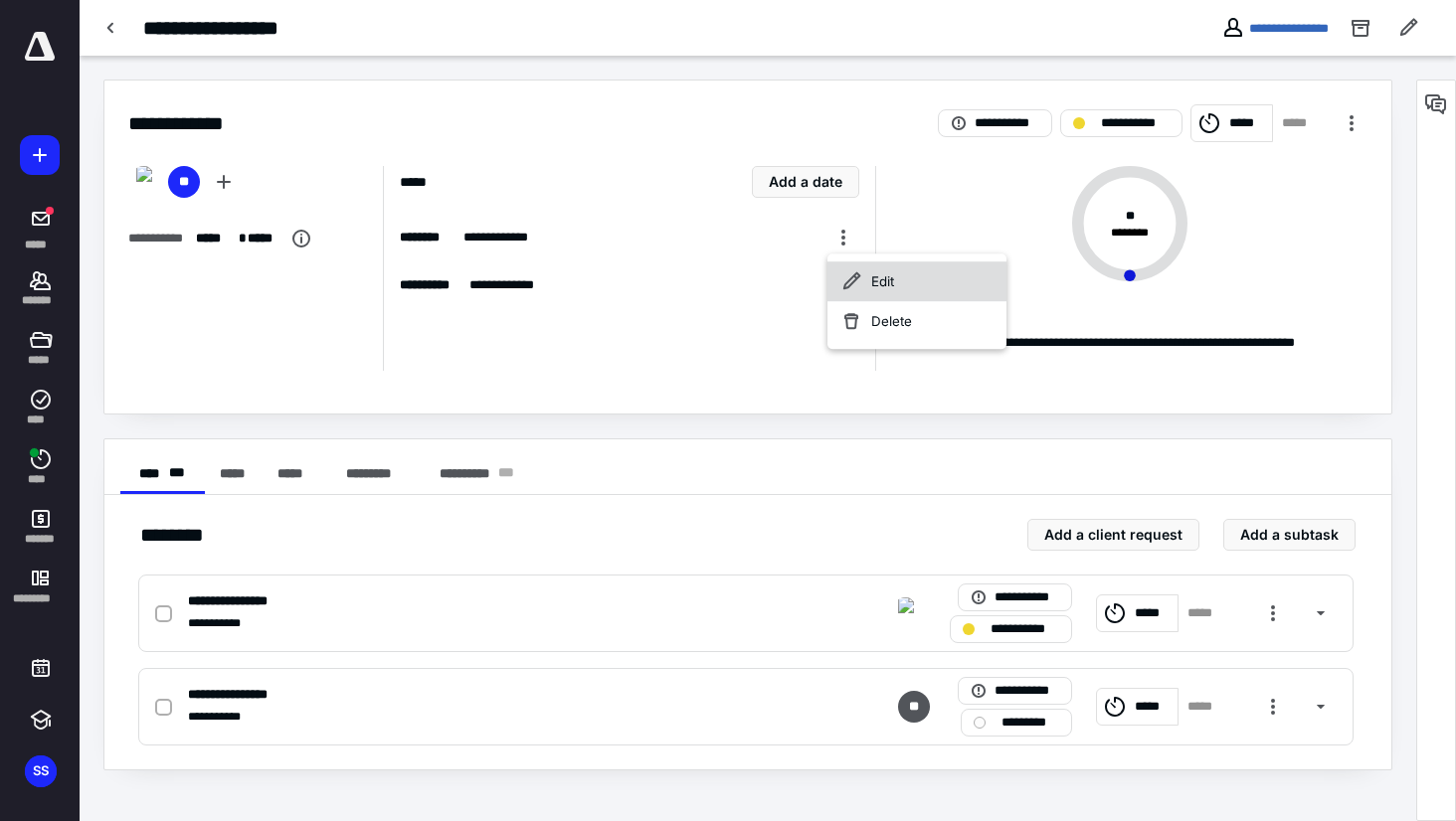 click on "Edit" at bounding box center [917, 281] 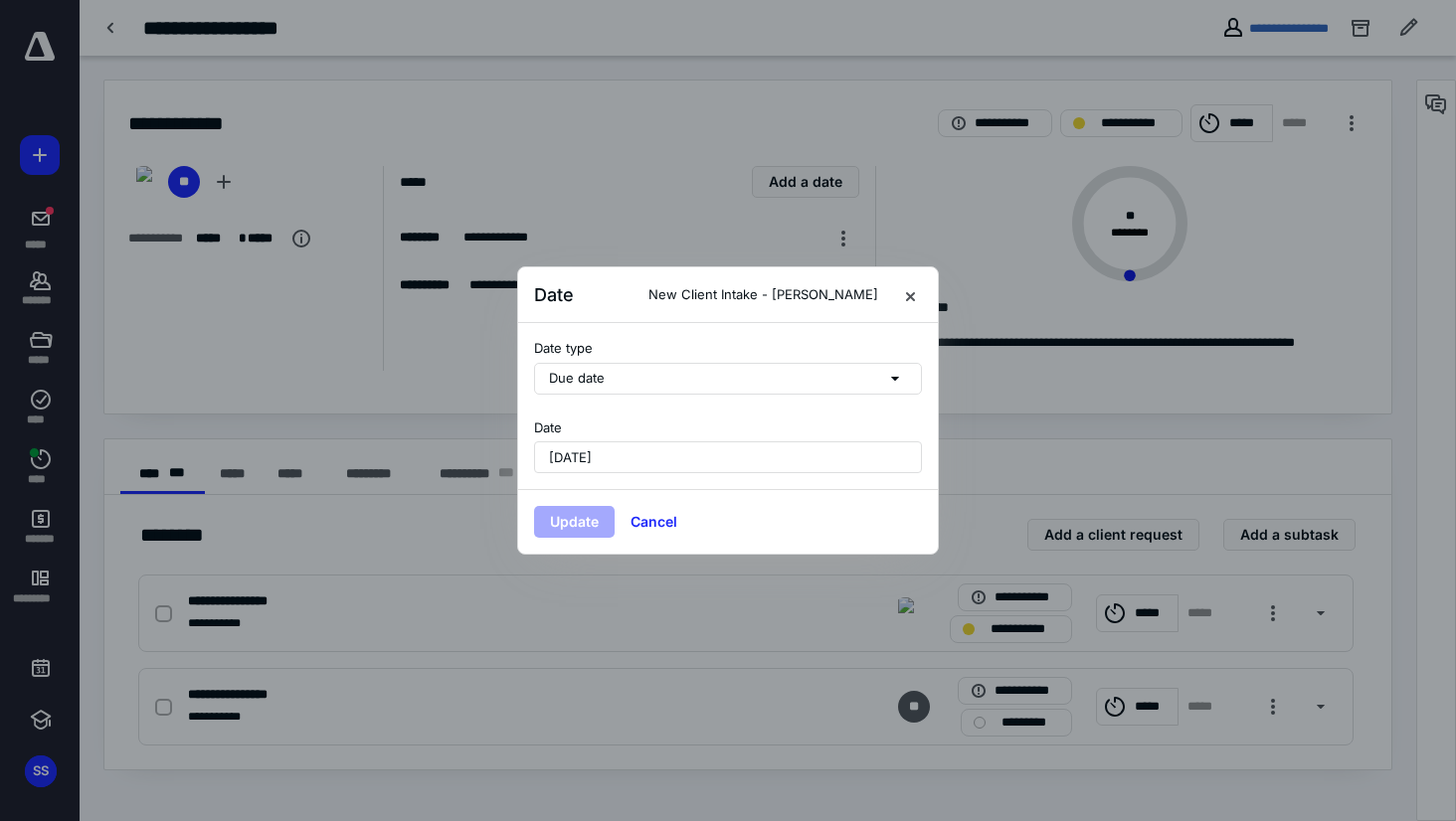 click on "[DATE]" at bounding box center (728, 457) 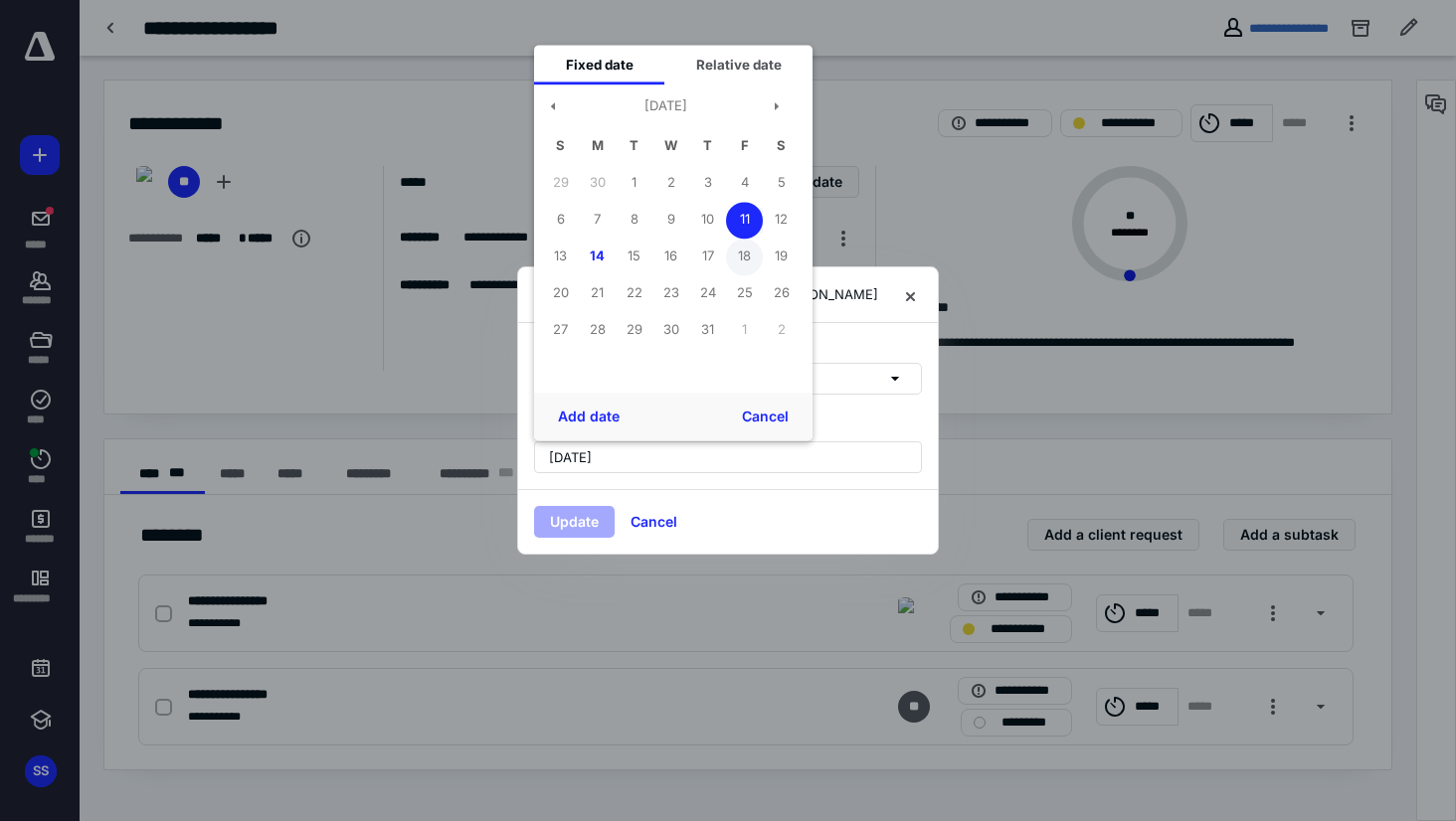 click on "18" at bounding box center (744, 256) 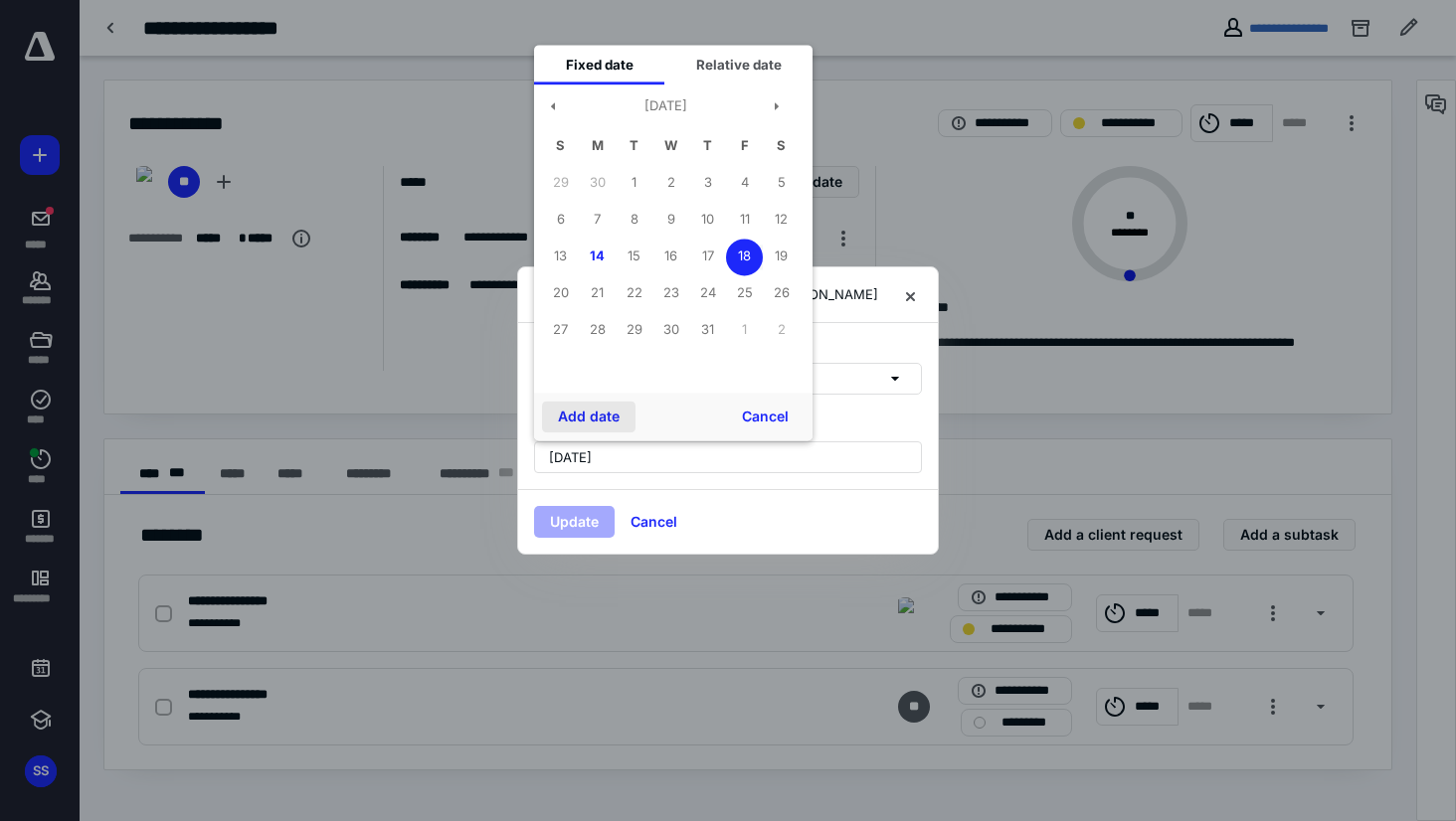 click on "Add date" at bounding box center [589, 416] 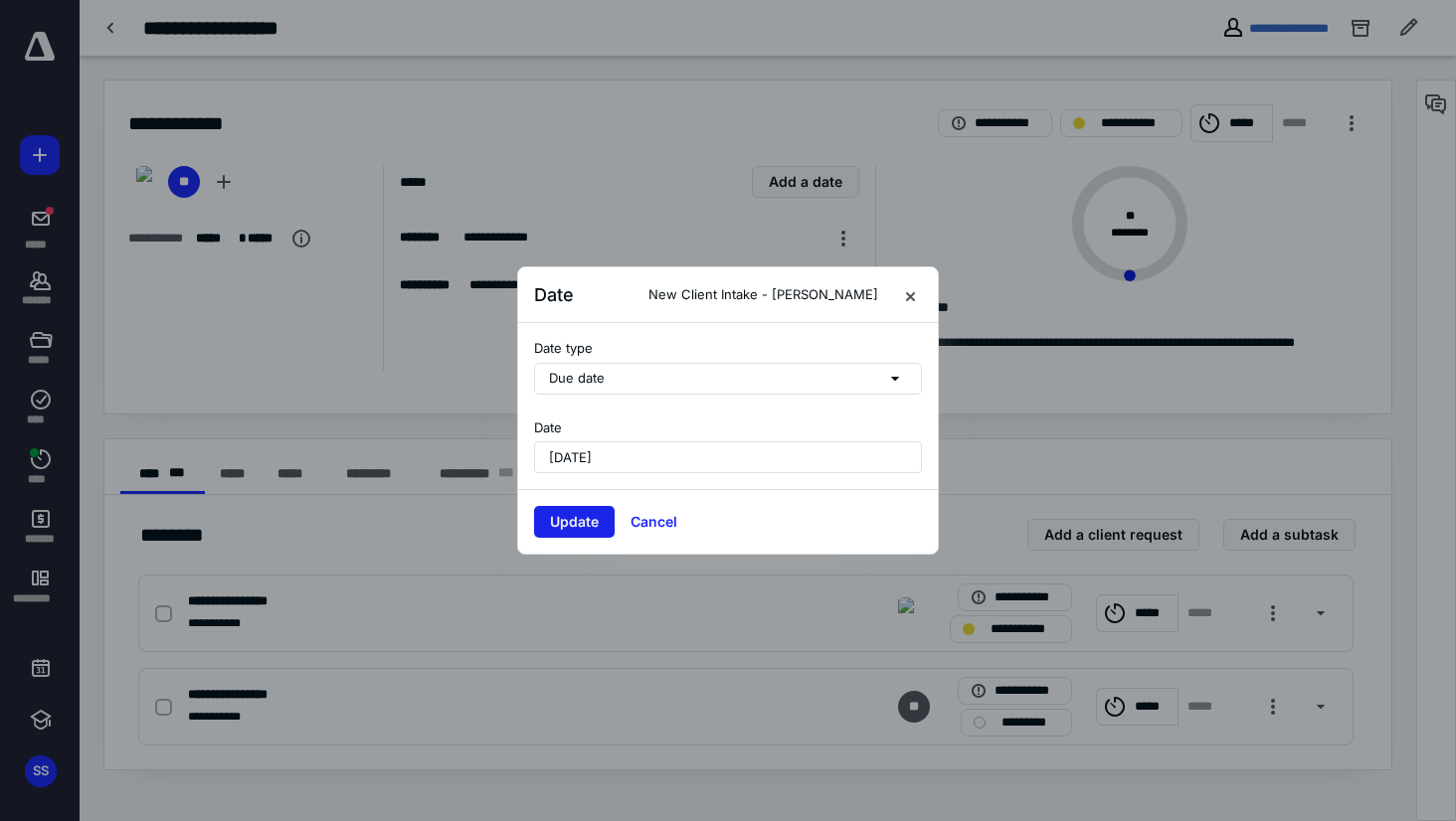 click on "Update" at bounding box center (574, 522) 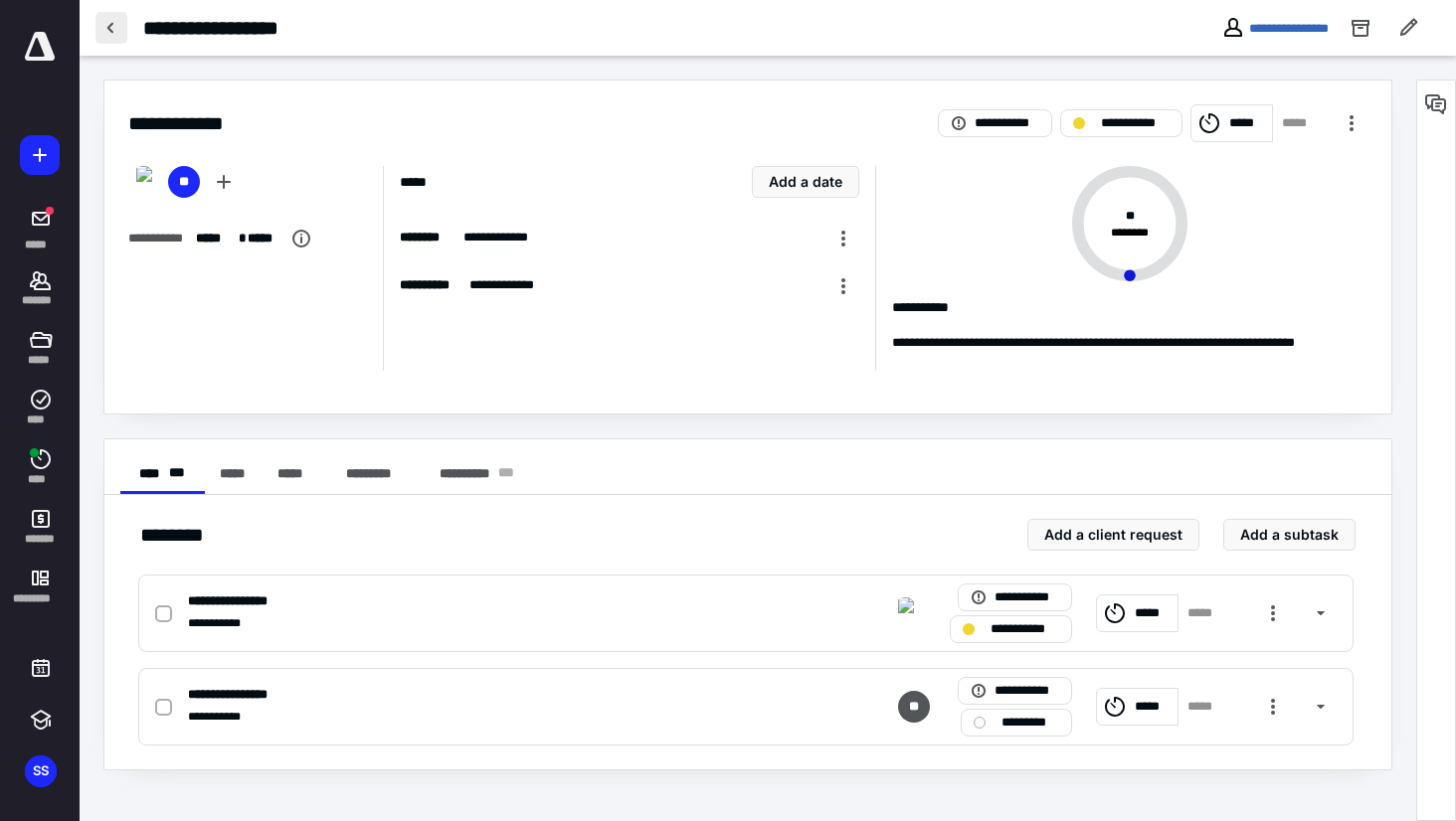 click at bounding box center [111, 28] 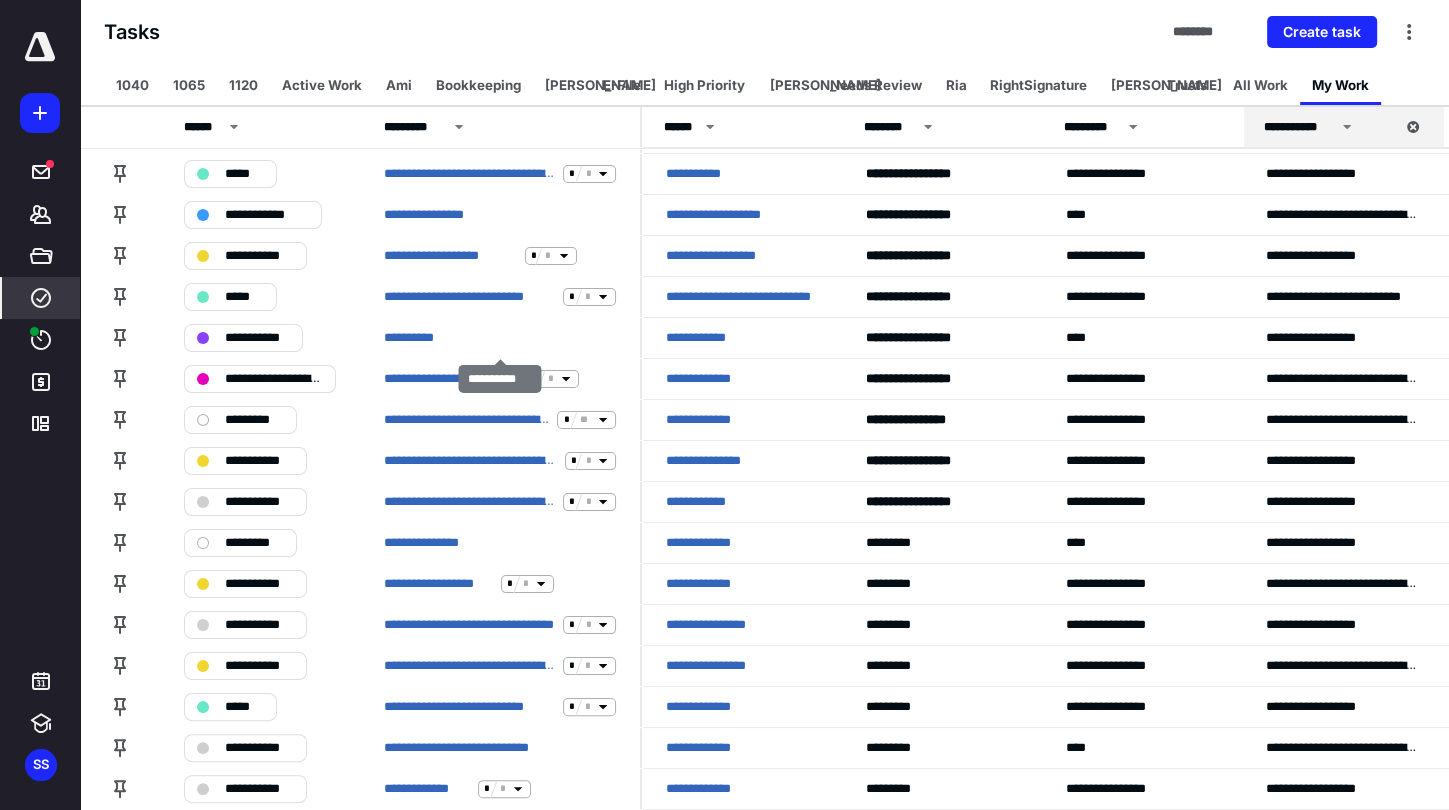 scroll, scrollTop: 199, scrollLeft: 0, axis: vertical 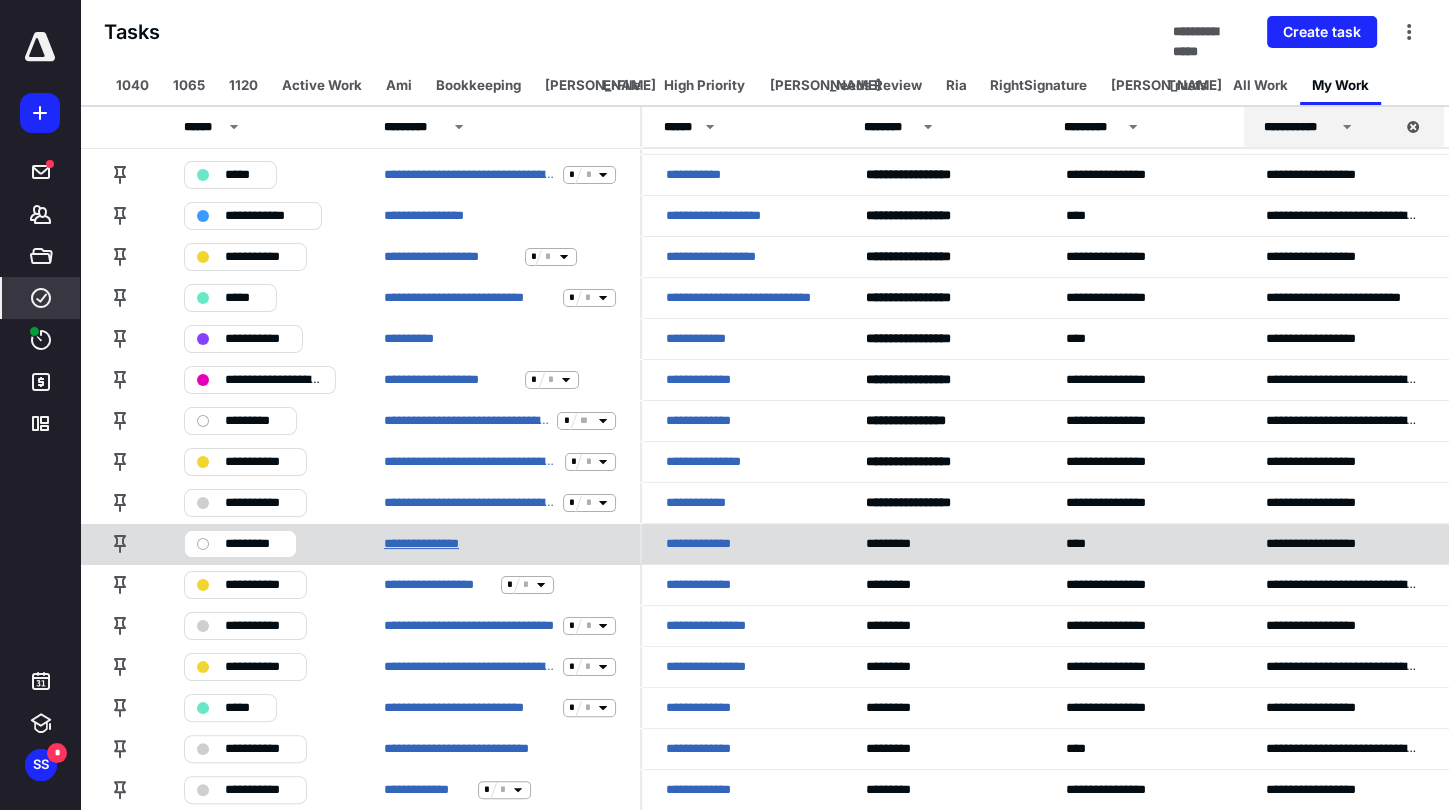 click on "**********" at bounding box center [434, 544] 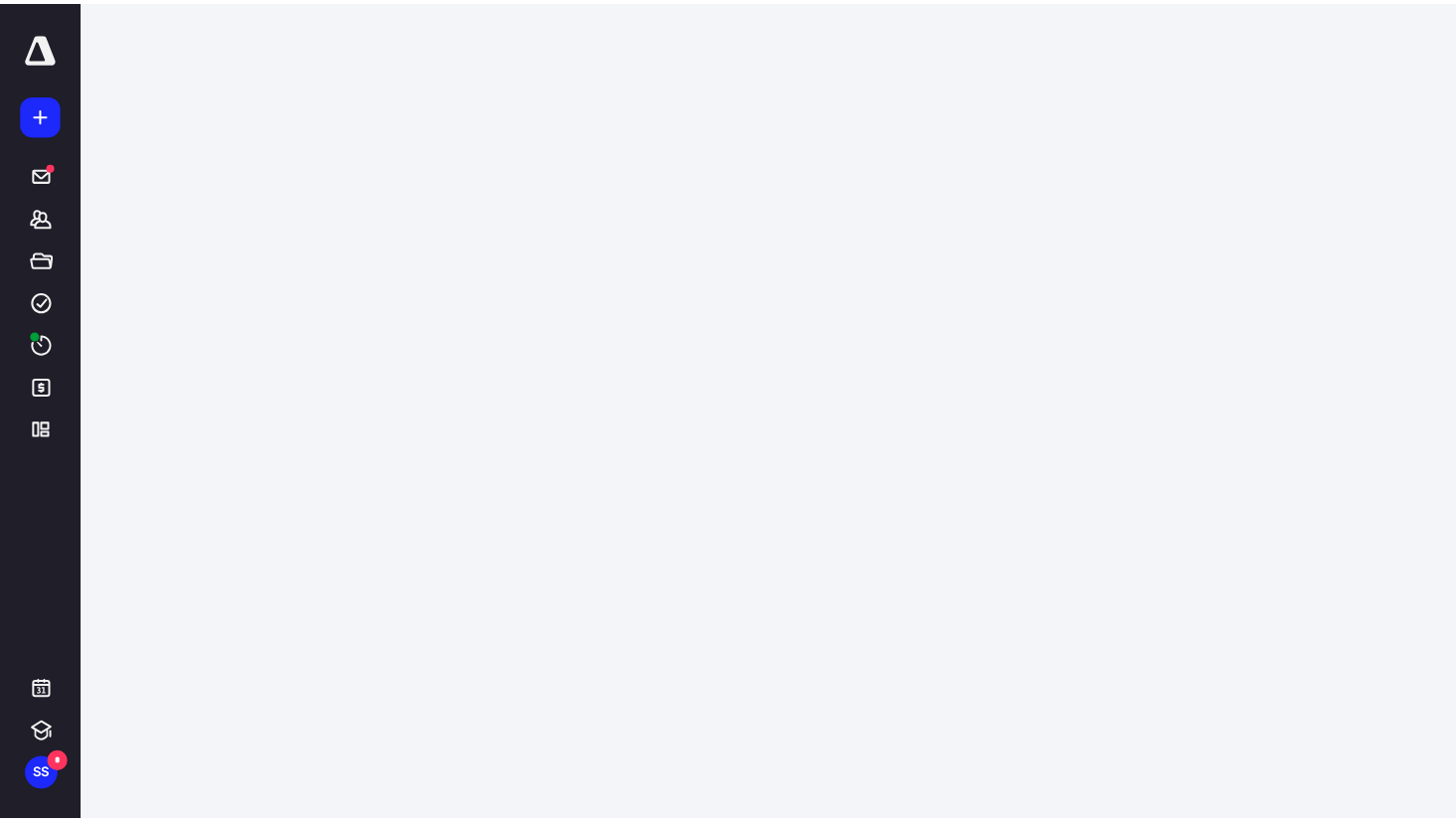 scroll, scrollTop: 0, scrollLeft: 0, axis: both 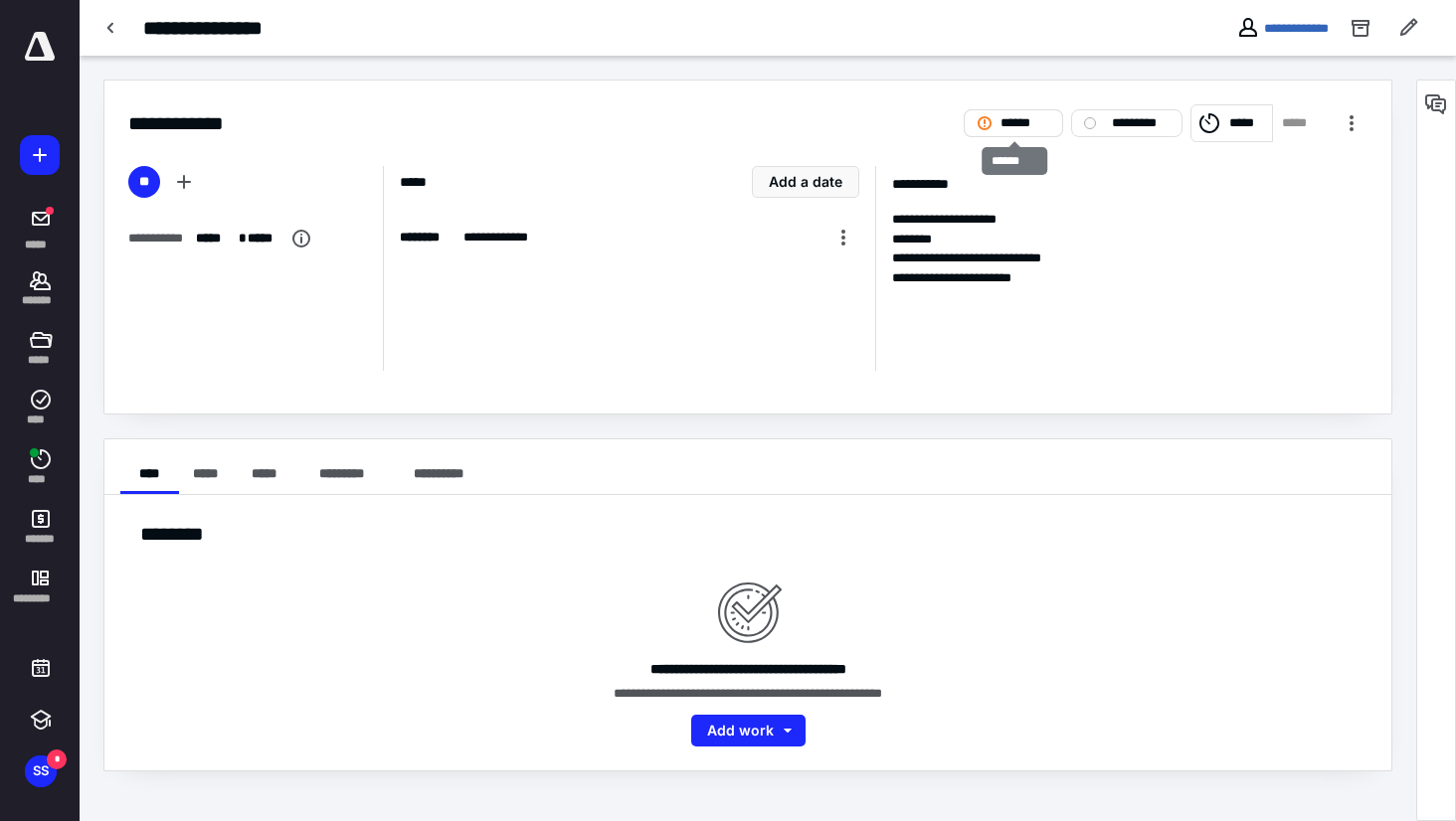 click on "******" at bounding box center (1025, 123) 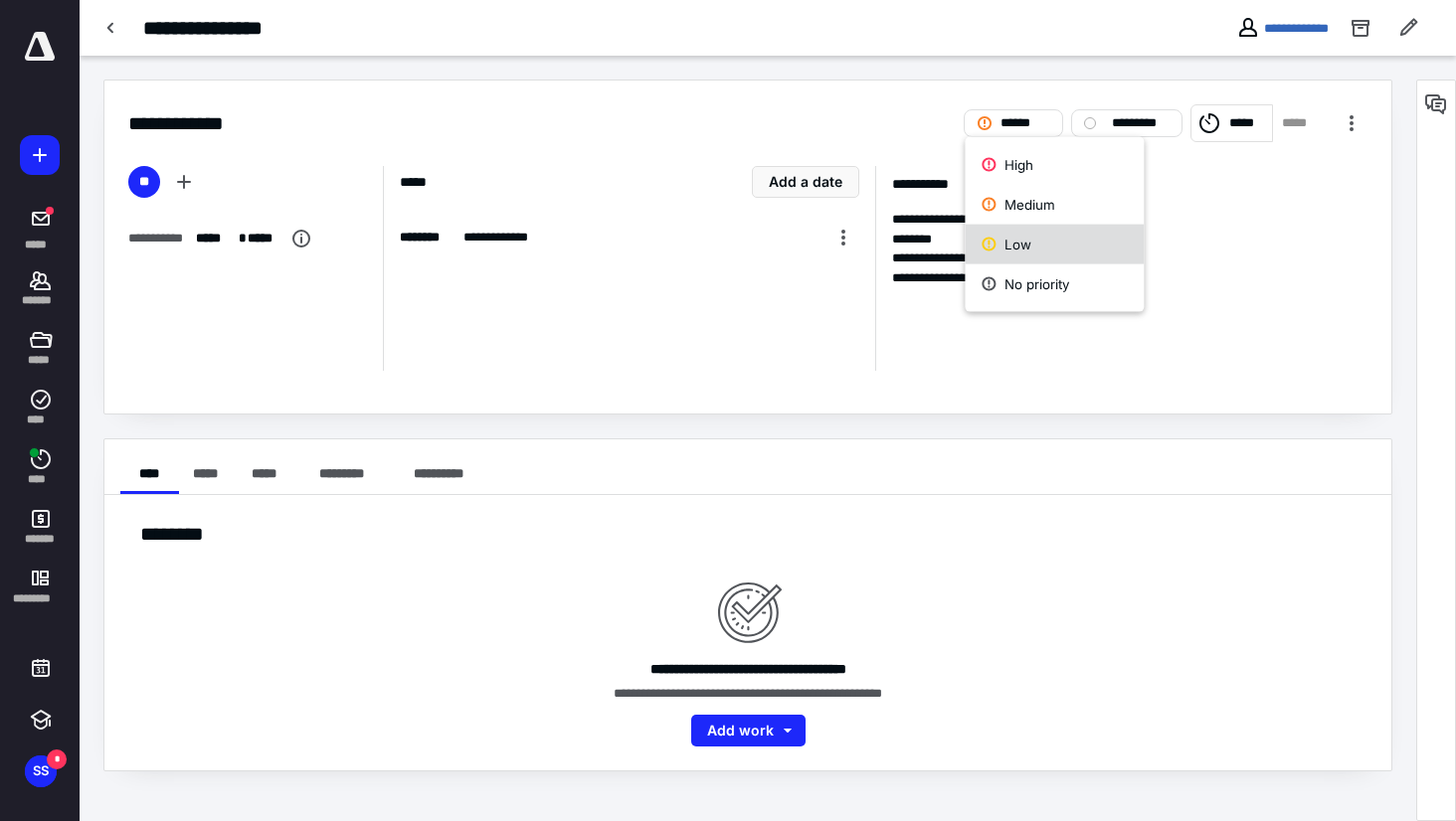 click on "Low" at bounding box center (1054, 245) 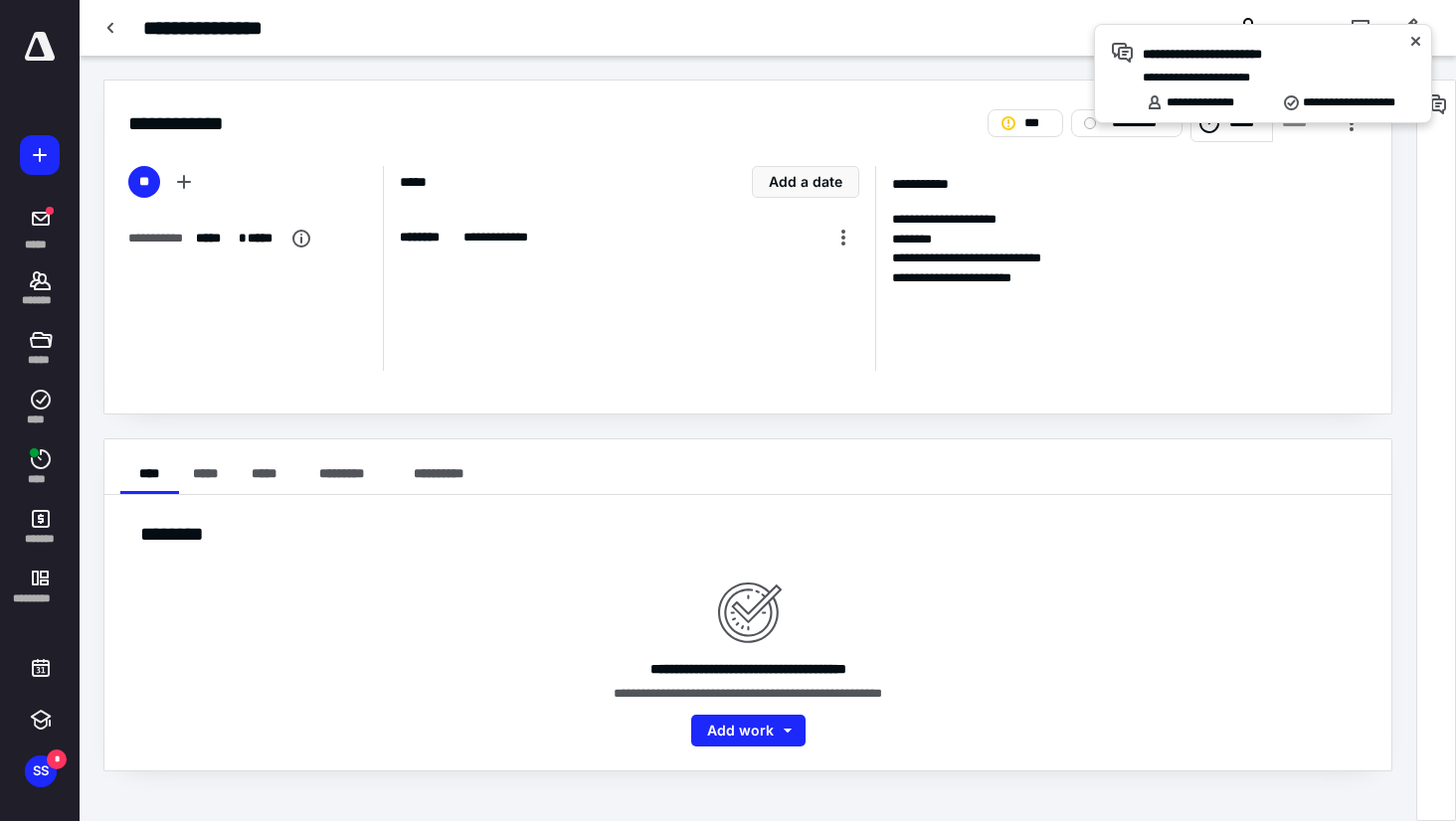 click on "********" at bounding box center (1130, 240) 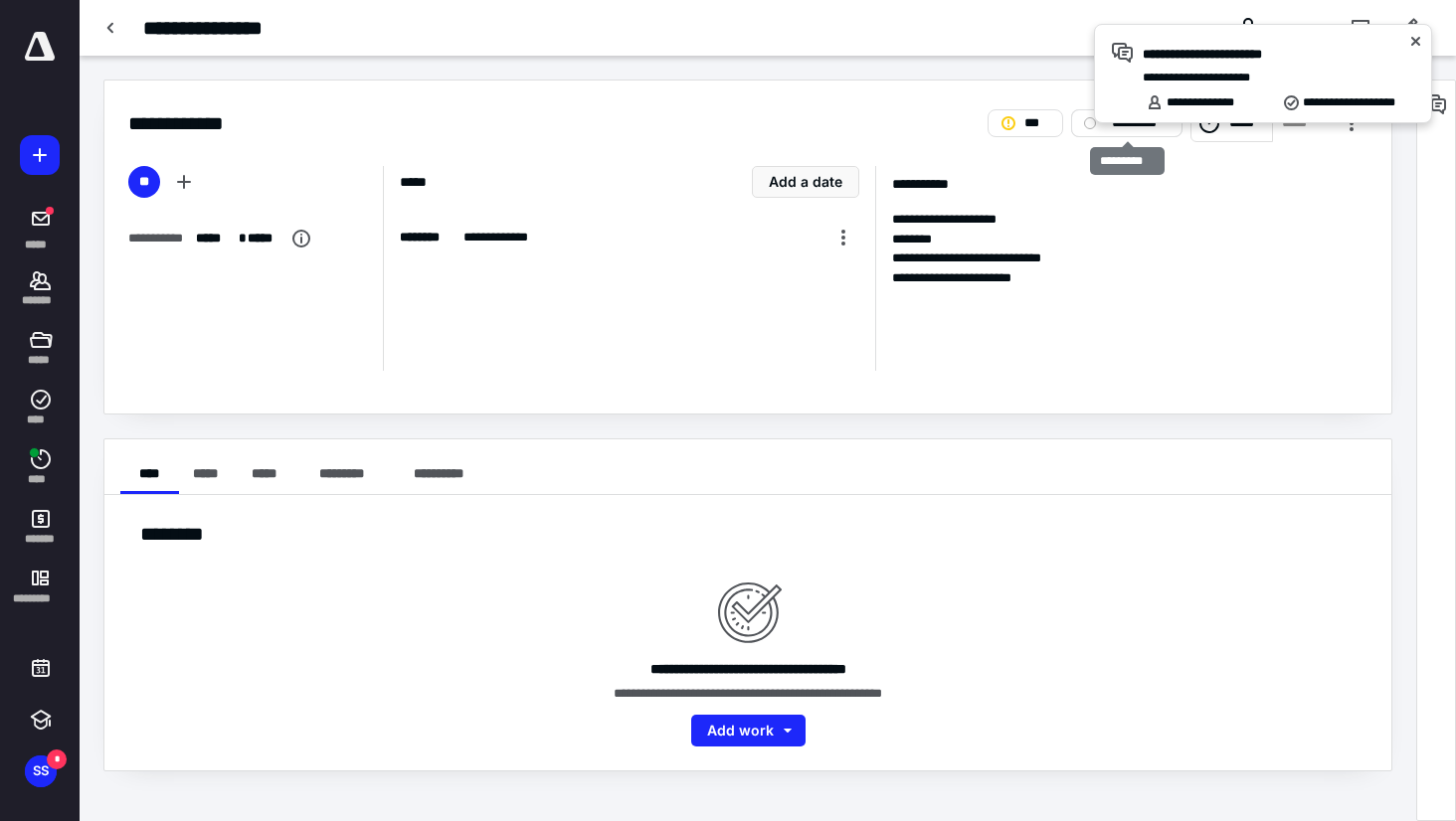 click on "*********" at bounding box center [1141, 123] 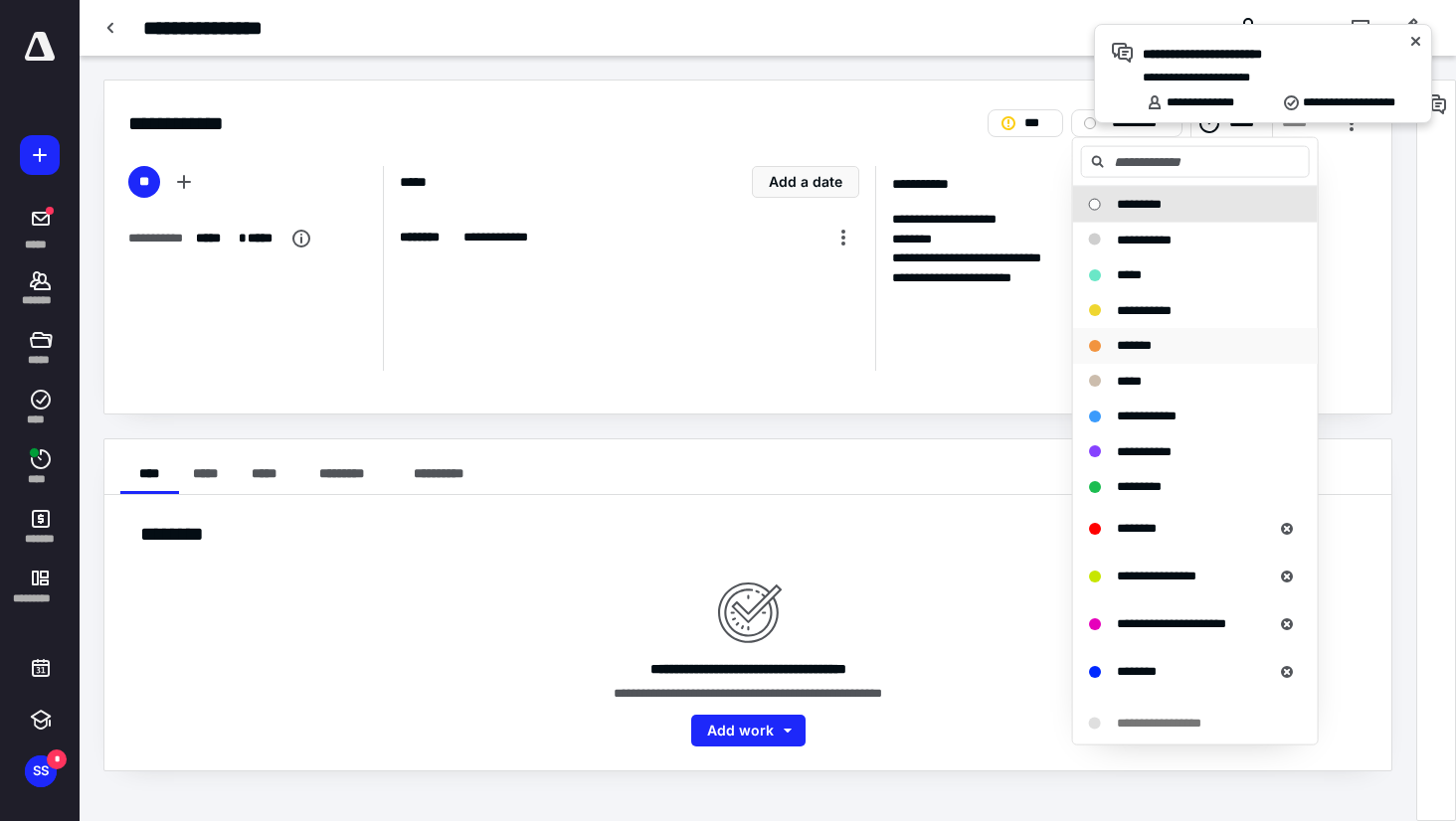 click on "*******" at bounding box center [1134, 345] 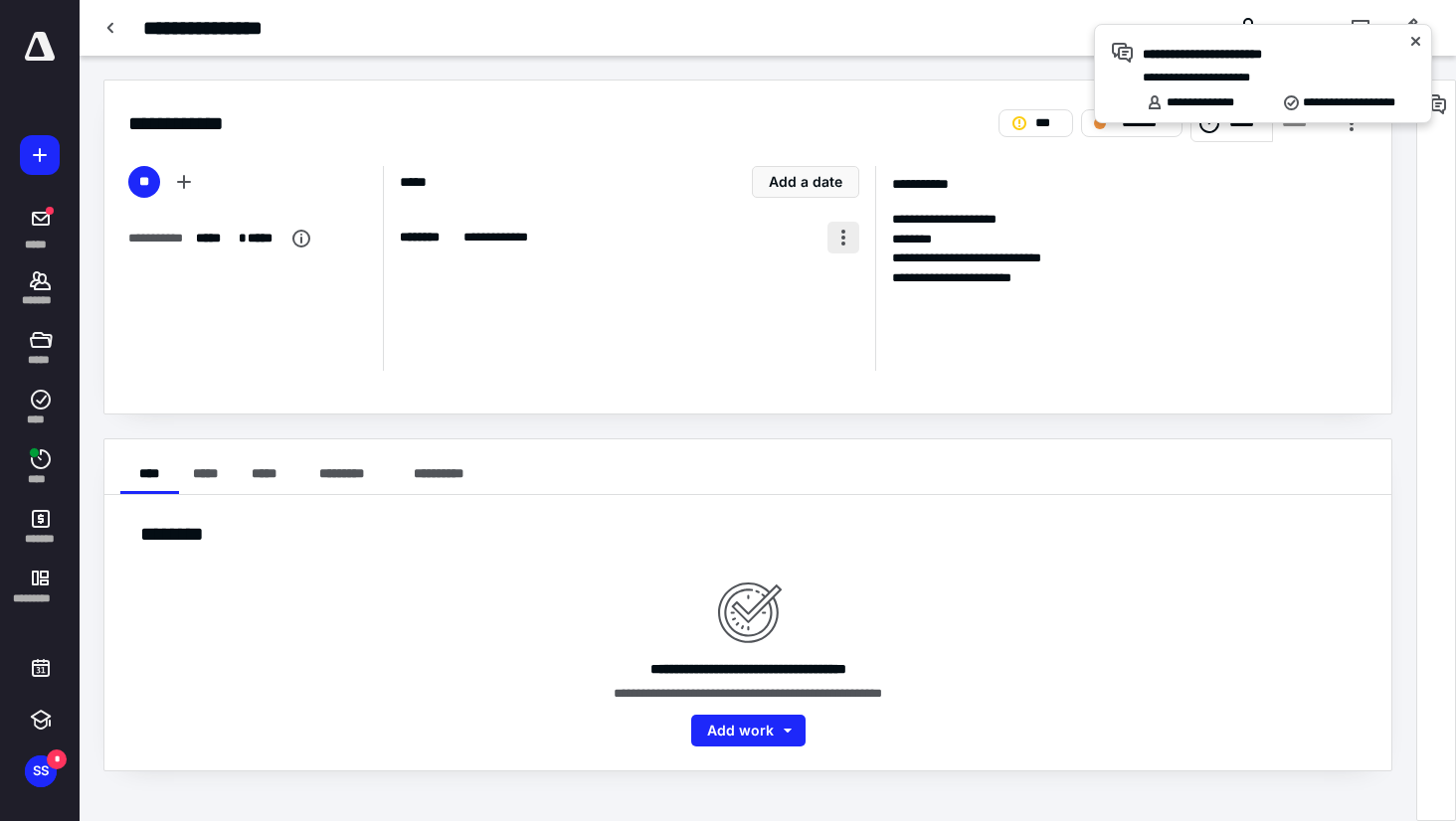 click at bounding box center (843, 238) 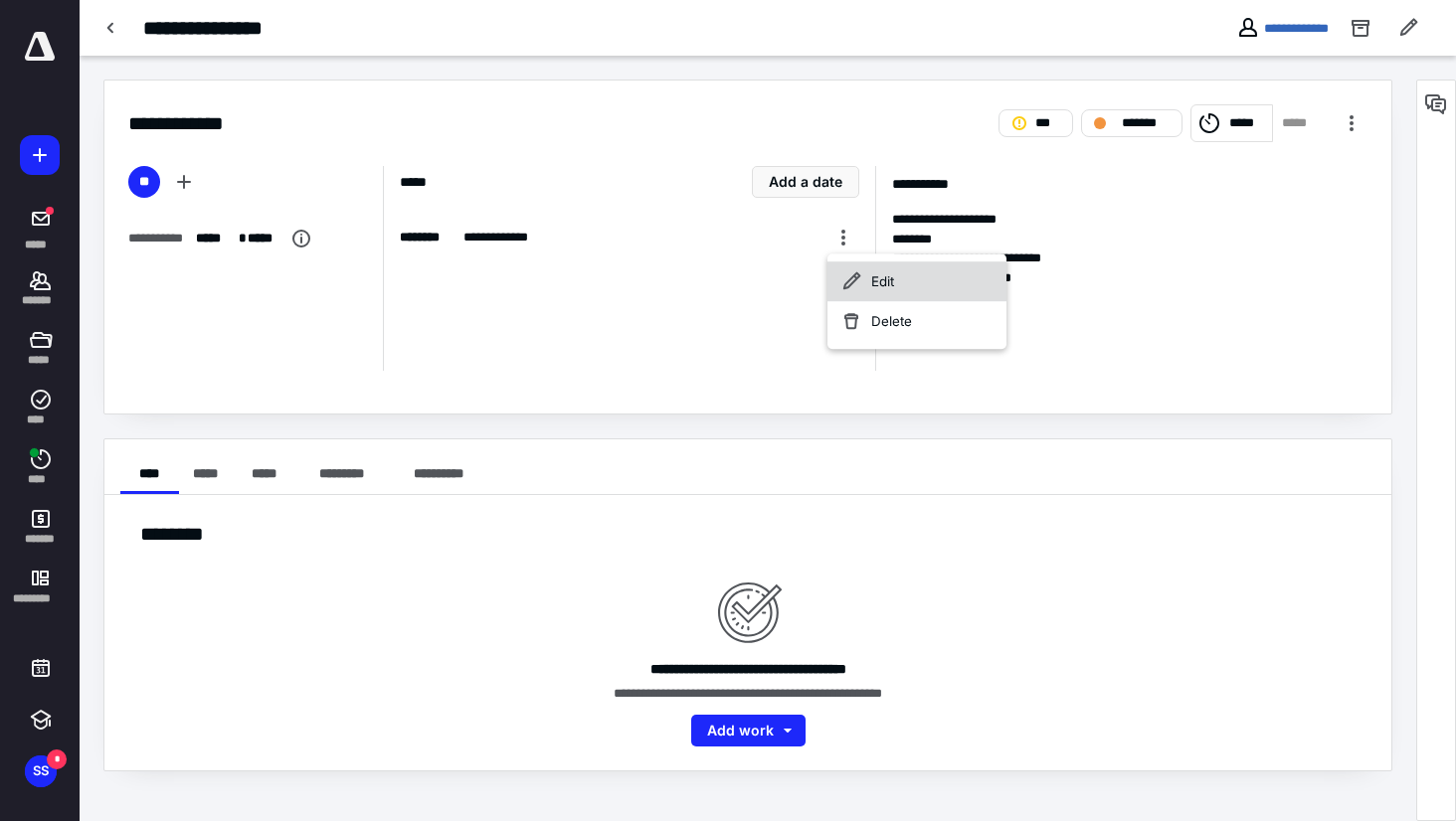 click on "Edit" at bounding box center (917, 281) 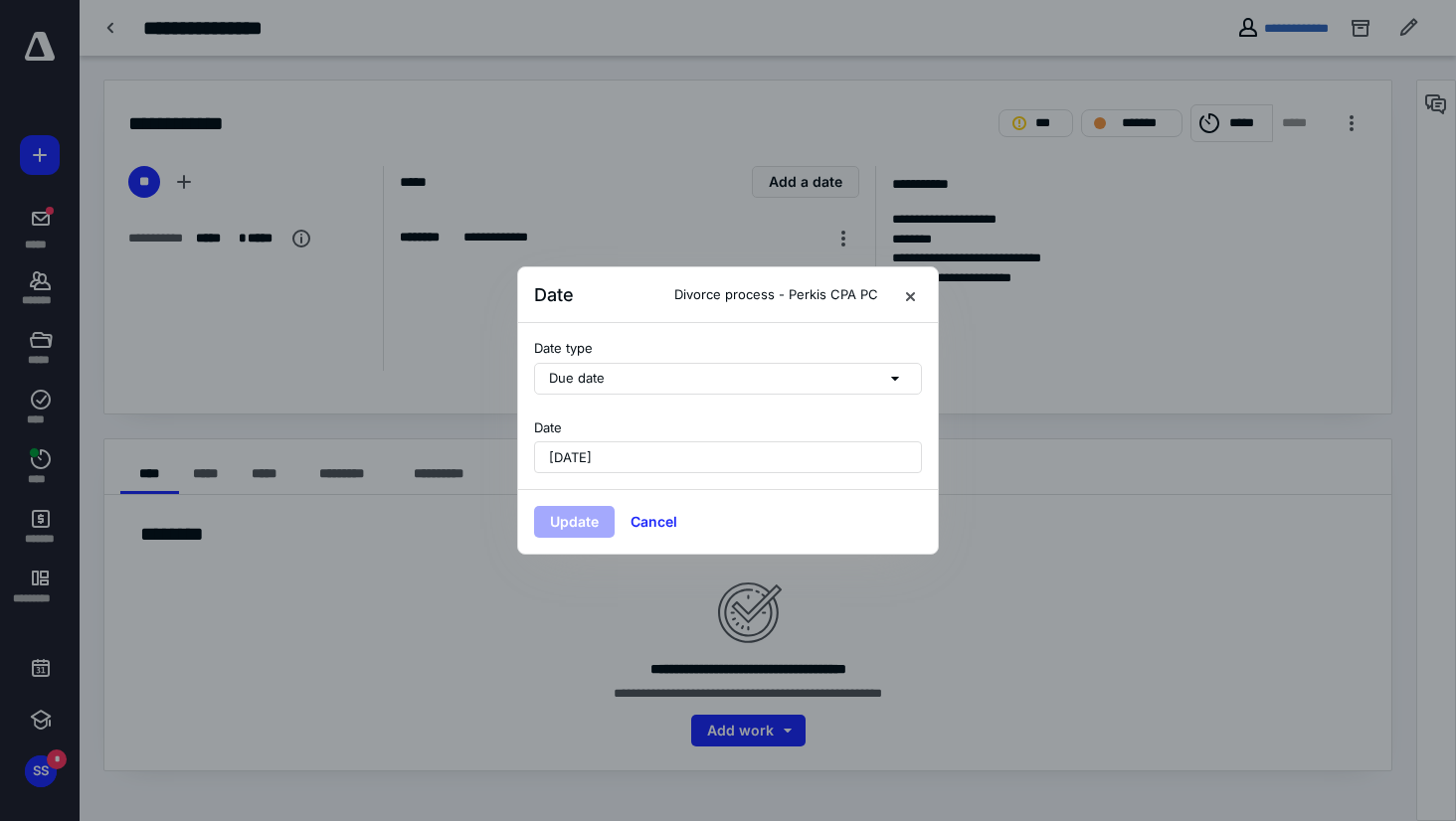 click on "[DATE]" at bounding box center [728, 457] 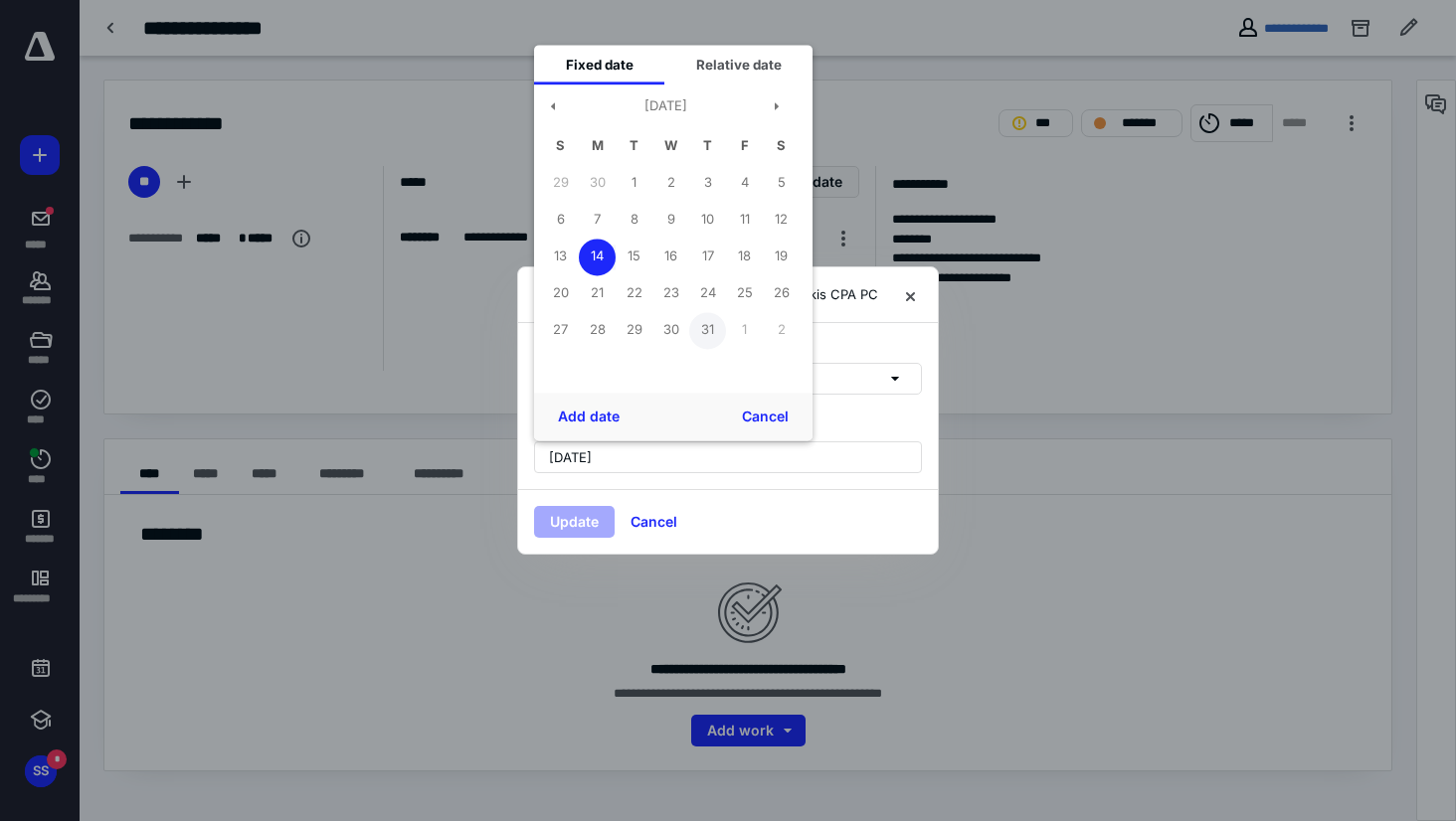 click on "31" at bounding box center (707, 330) 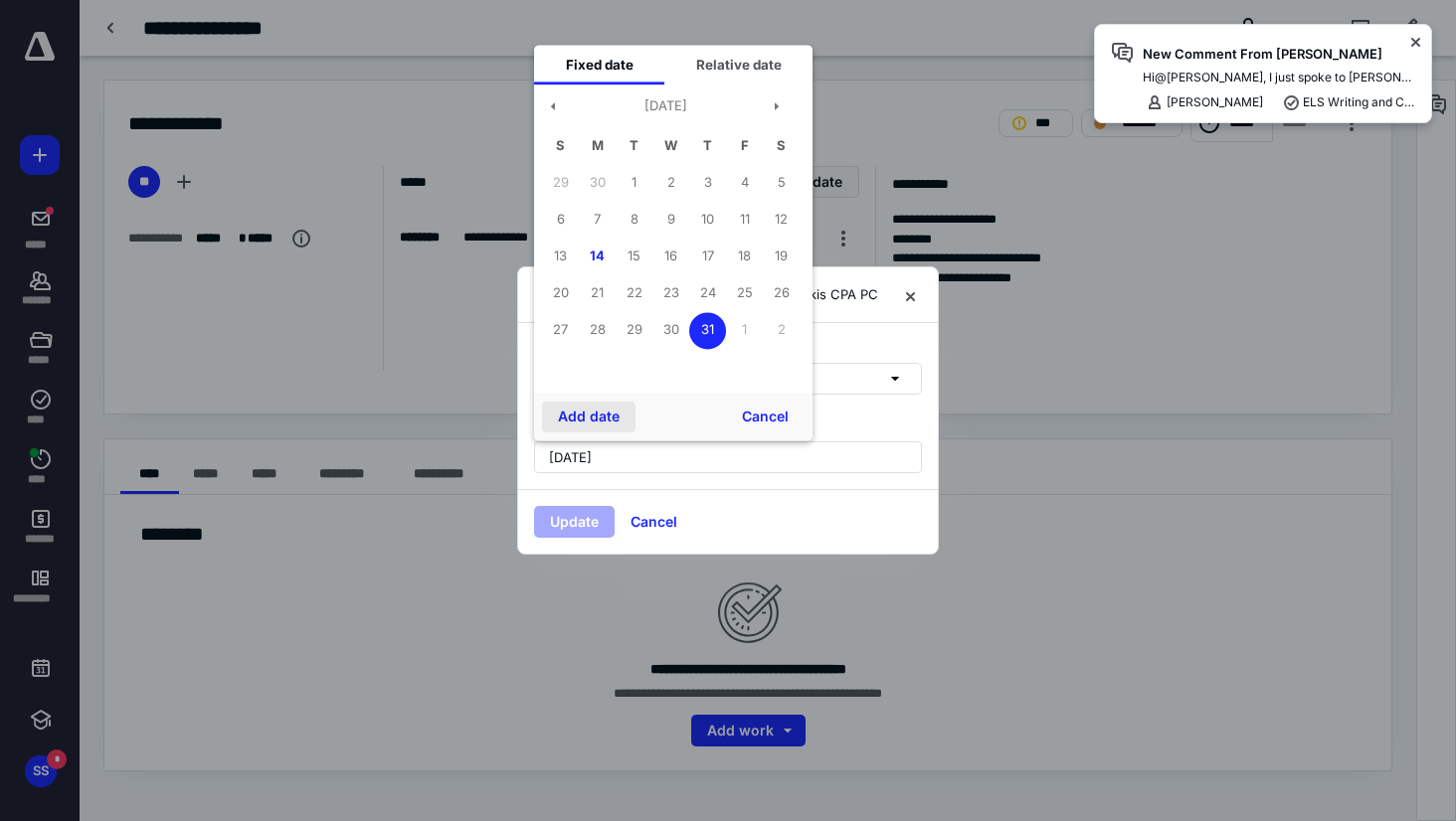 click on "Add date" at bounding box center (589, 416) 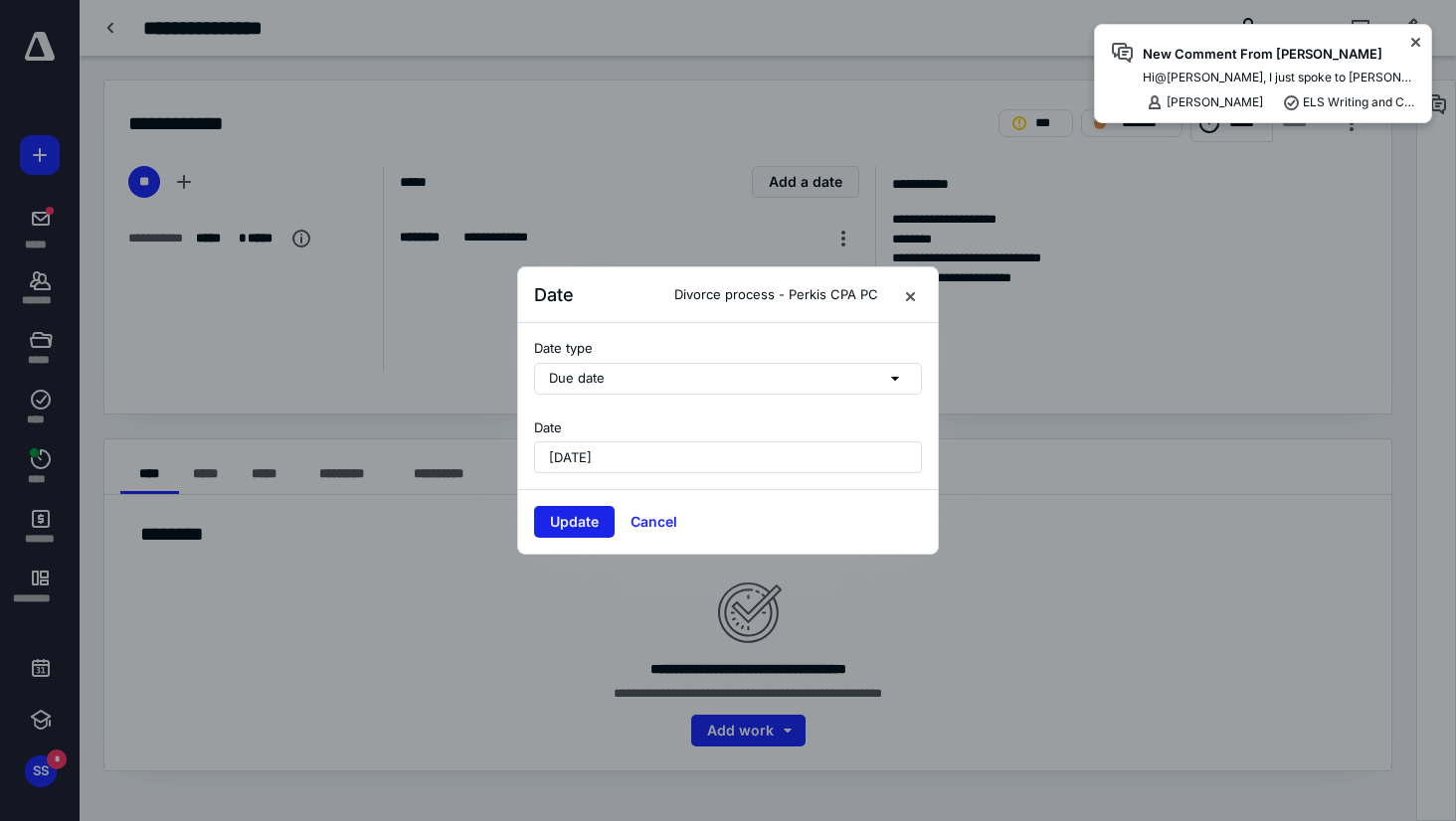 click on "Update" at bounding box center [574, 522] 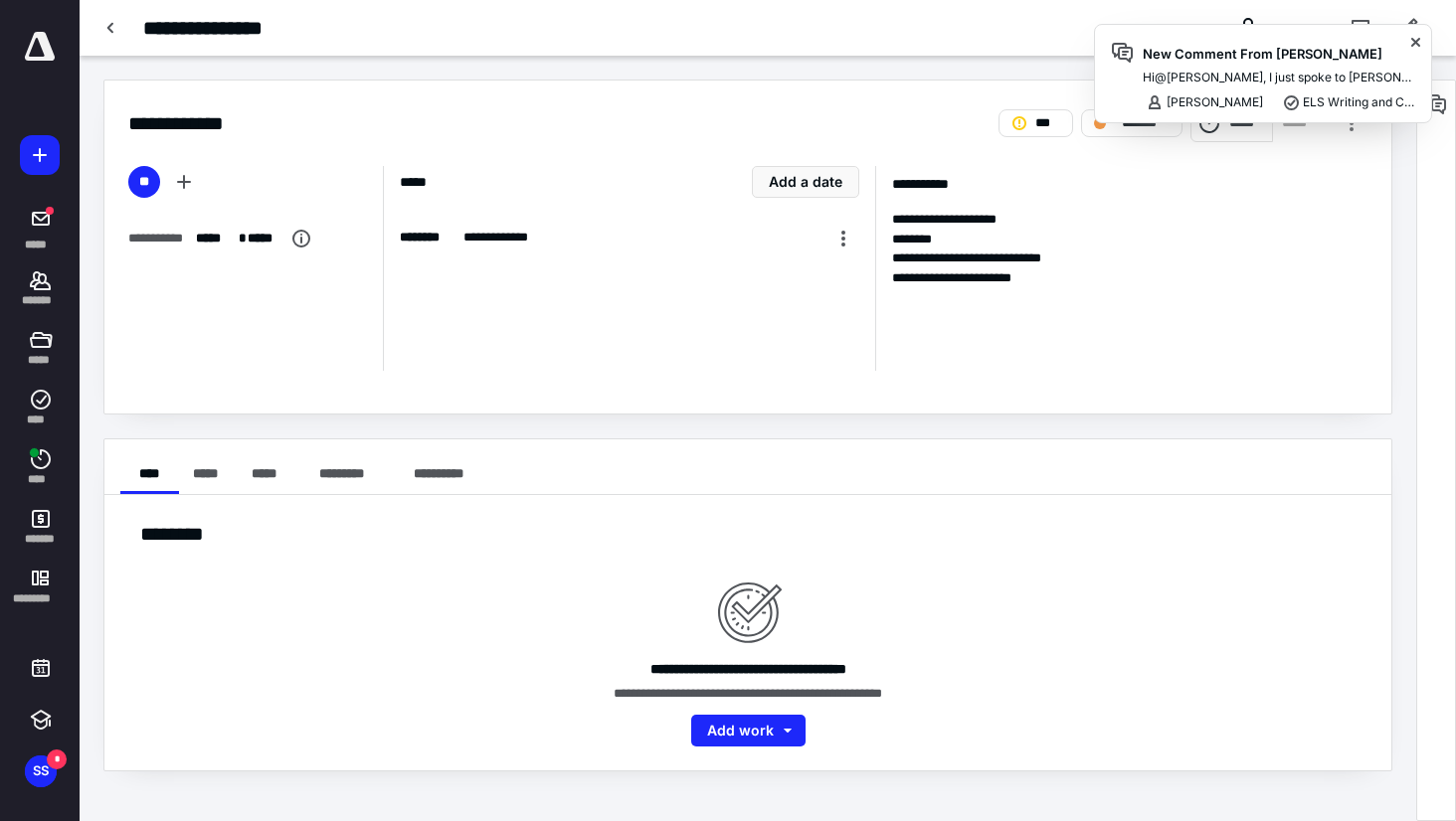 click on "New Comment From [PERSON_NAME] Hi  @[PERSON_NAME] , I just spoke to [PERSON_NAME], who will let me know once the 2024 bank rec's, etc.; has been updated for ELS Writing Consulting is done.  [PERSON_NAME] ELS Writing and Consulting 1120-S Tax Reporting FINAL YEAR" at bounding box center [1279, 80] 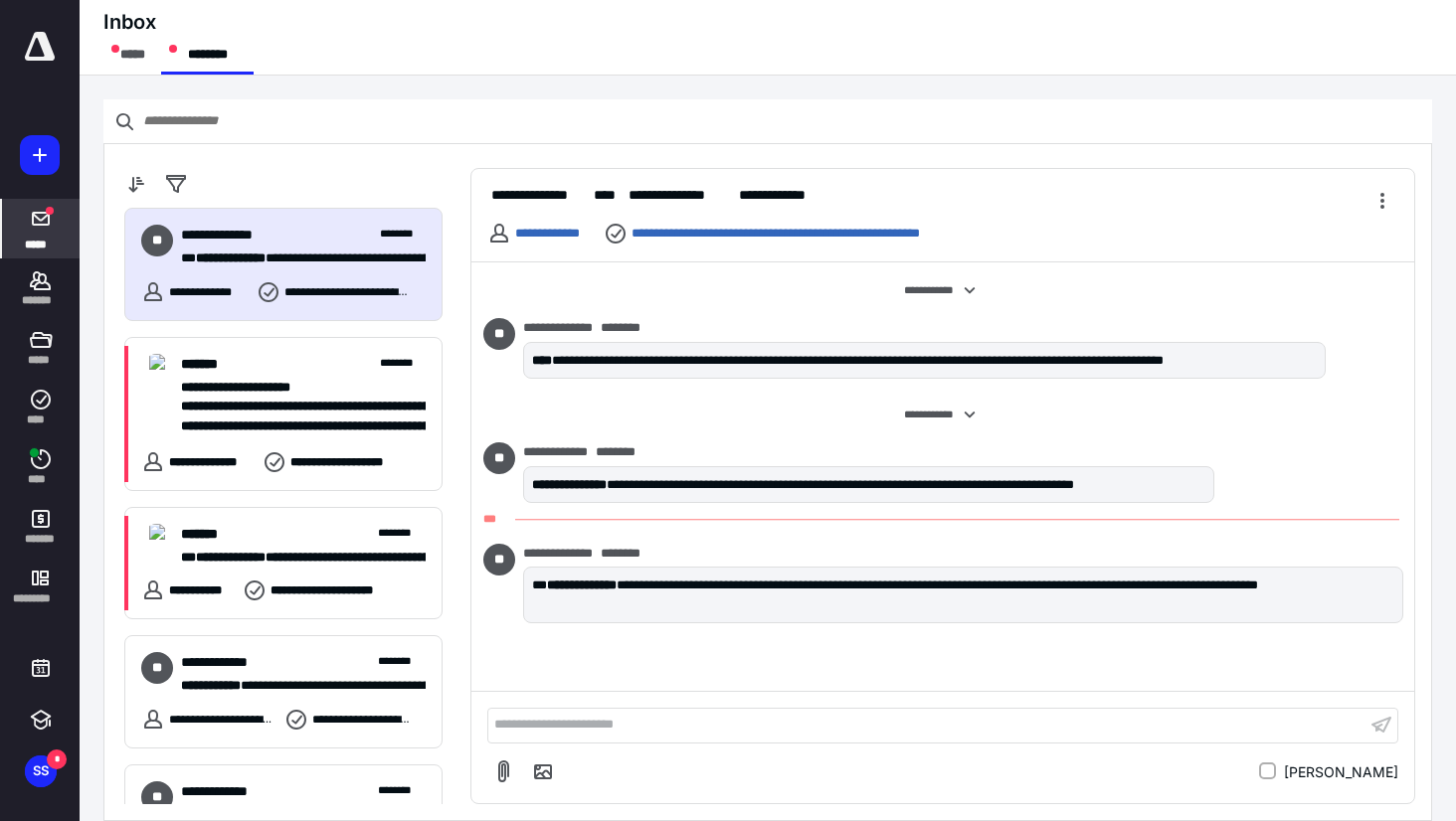 click on "**********" at bounding box center (927, 725) 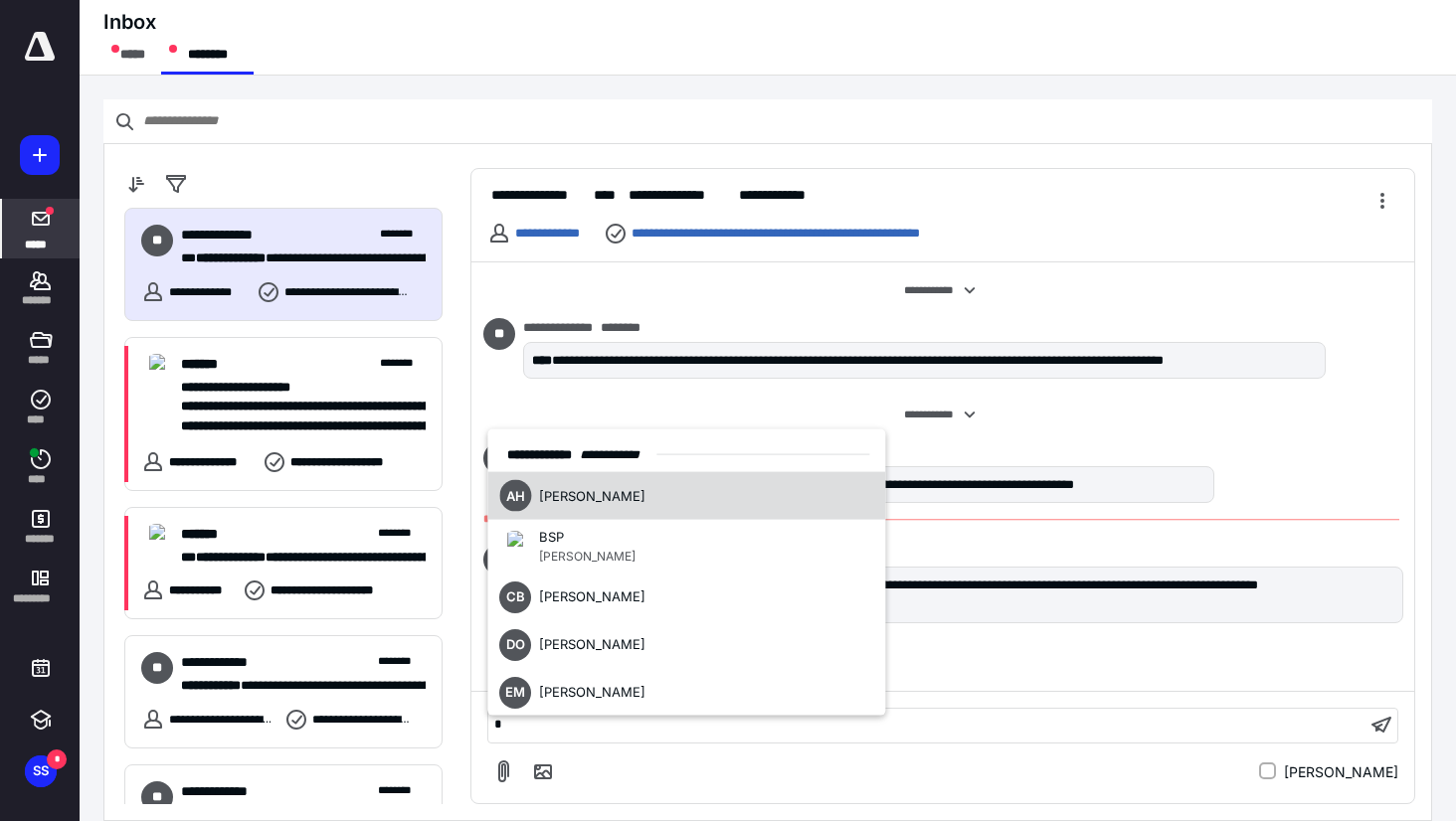 type 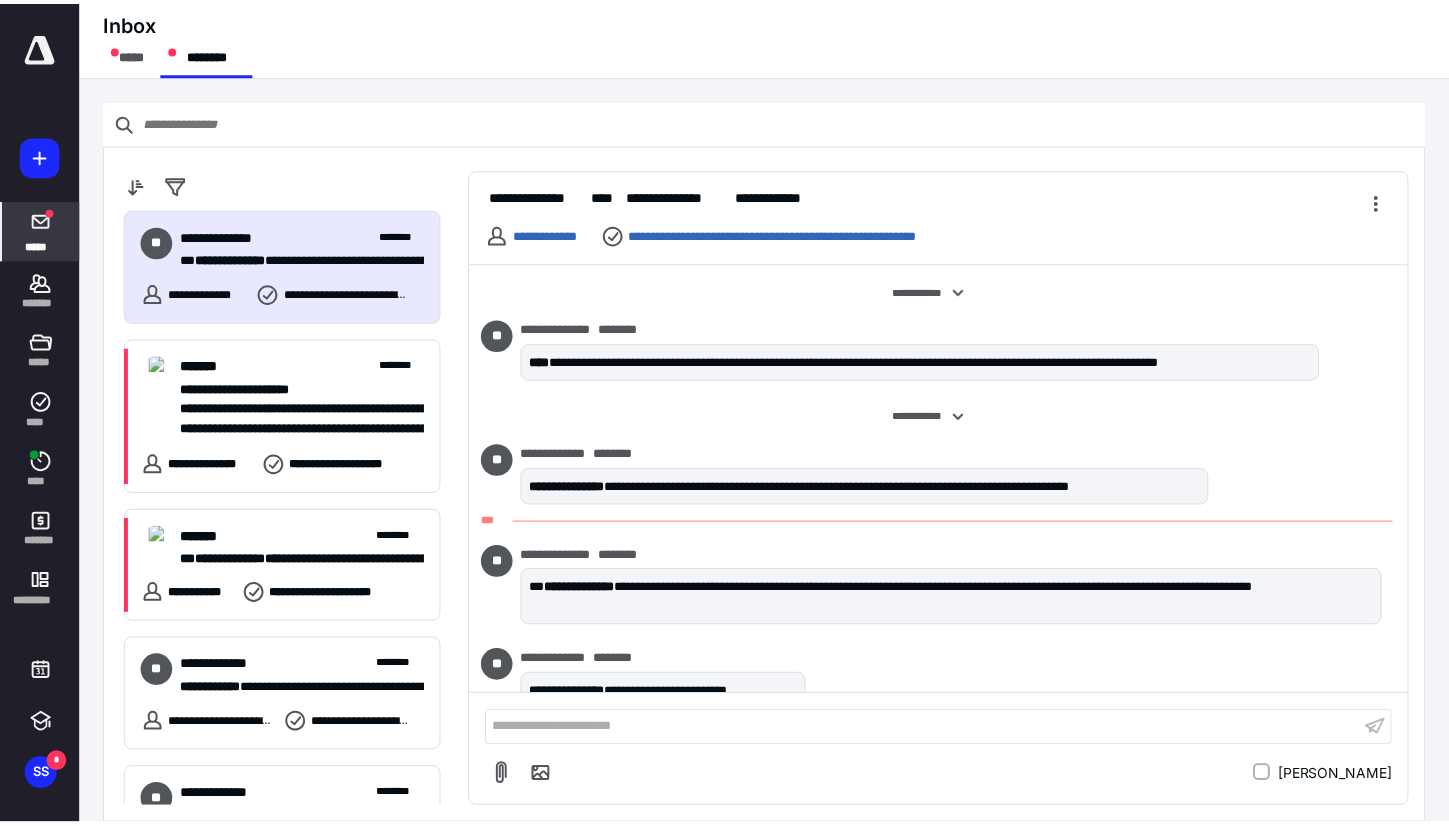 scroll, scrollTop: 34, scrollLeft: 0, axis: vertical 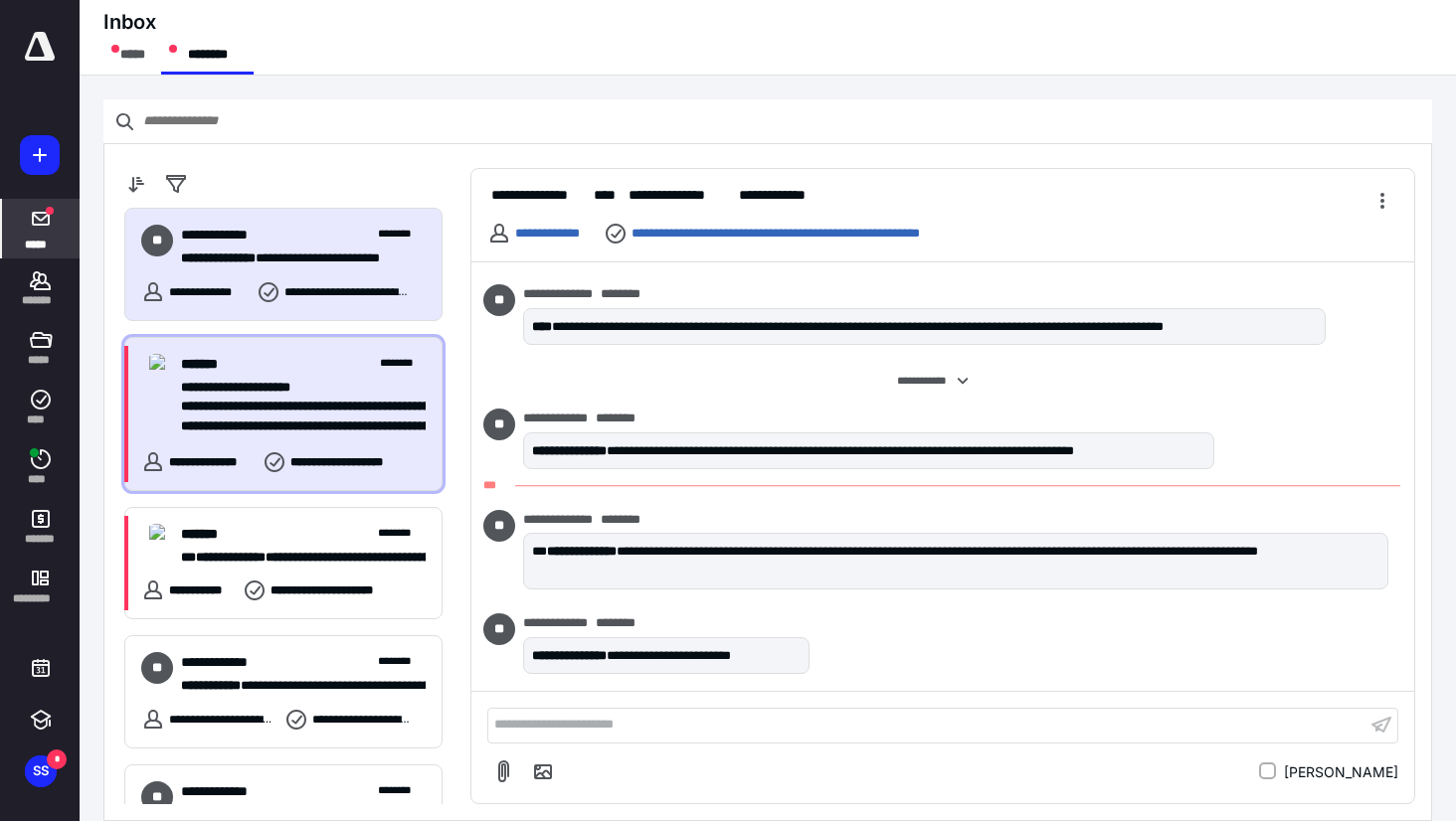 click on "**********" at bounding box center [295, 407] 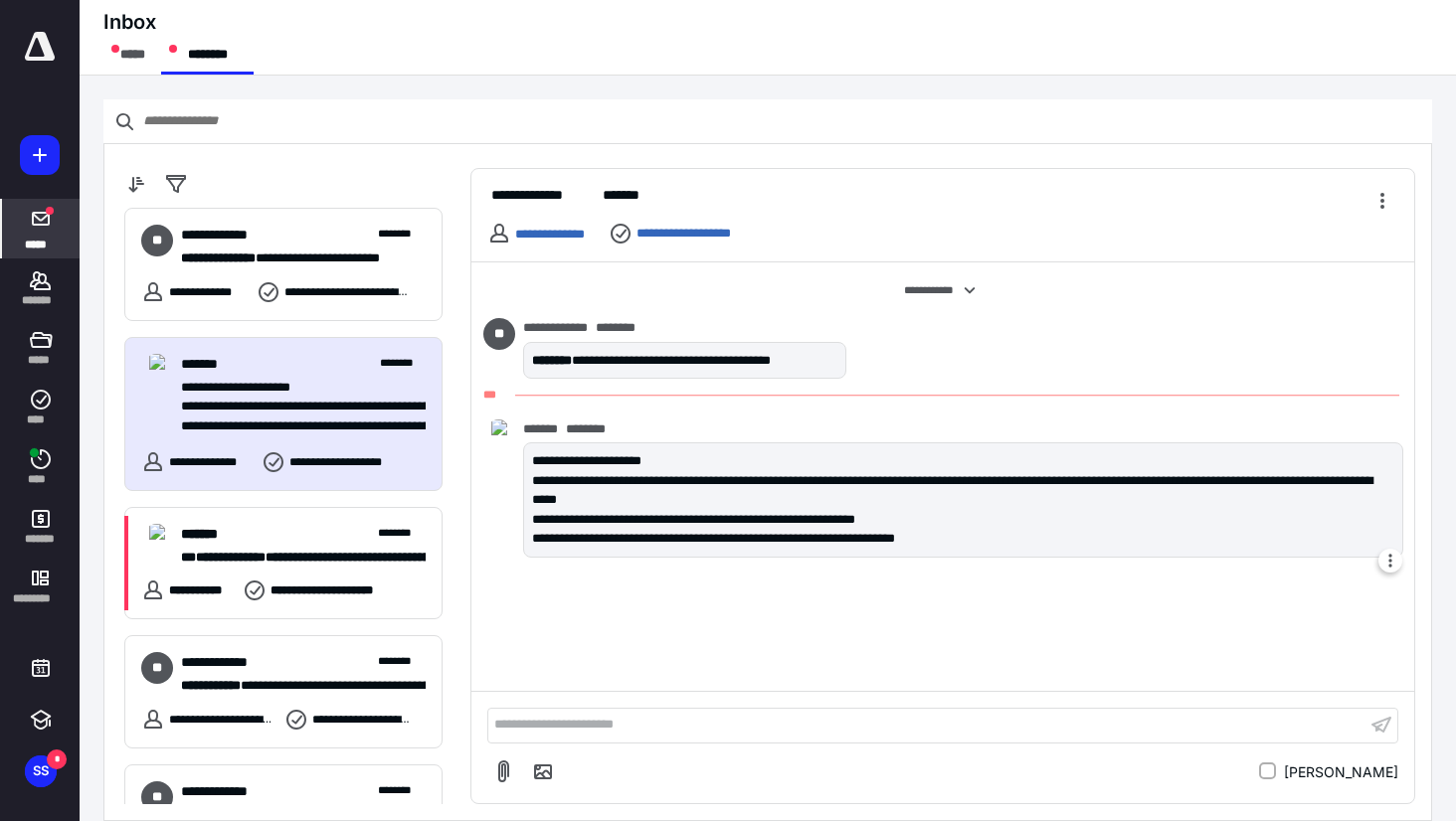 click on "**********" at bounding box center [963, 539] 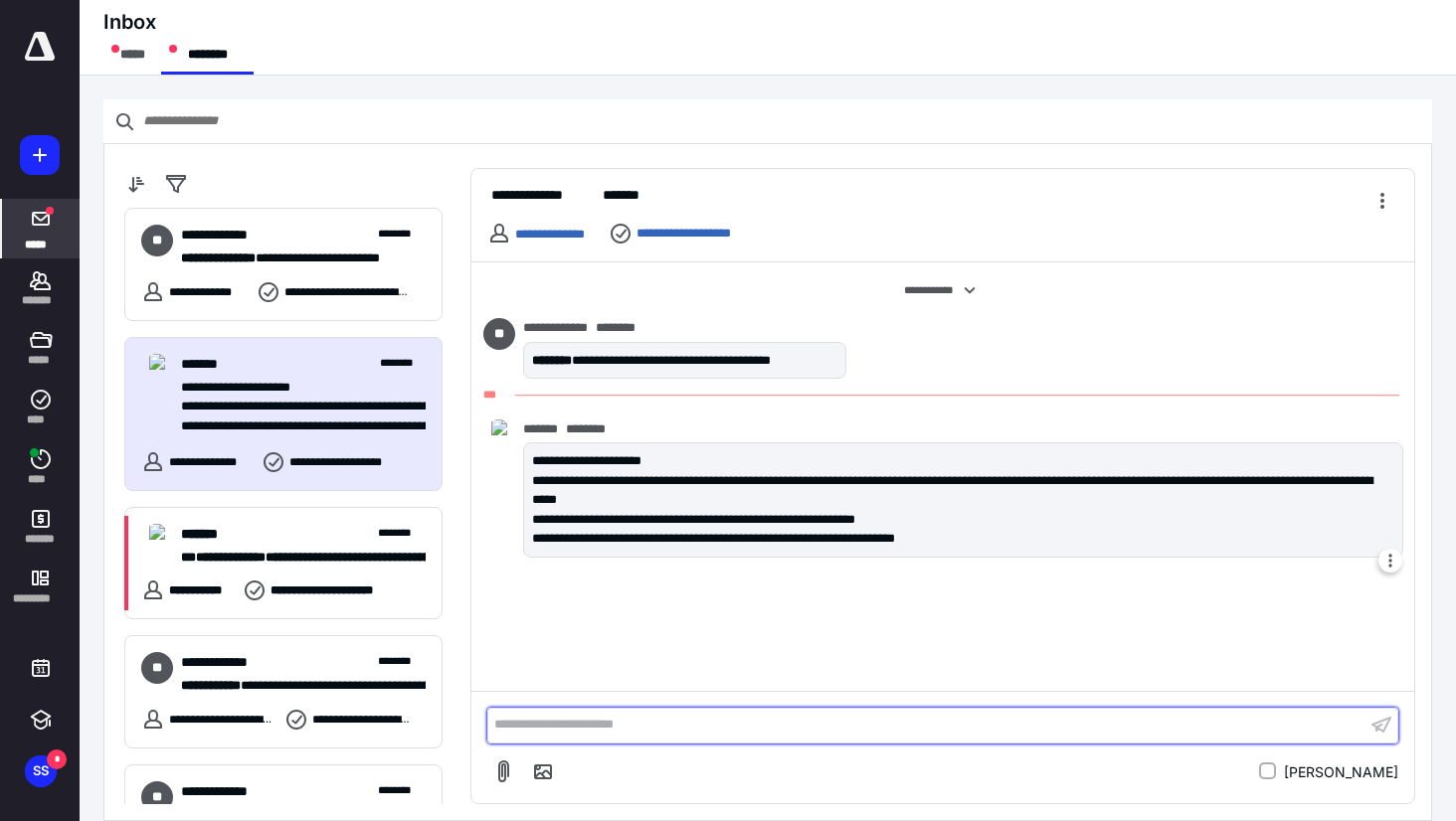 drag, startPoint x: 991, startPoint y: 543, endPoint x: 728, endPoint y: 502, distance: 266.17663 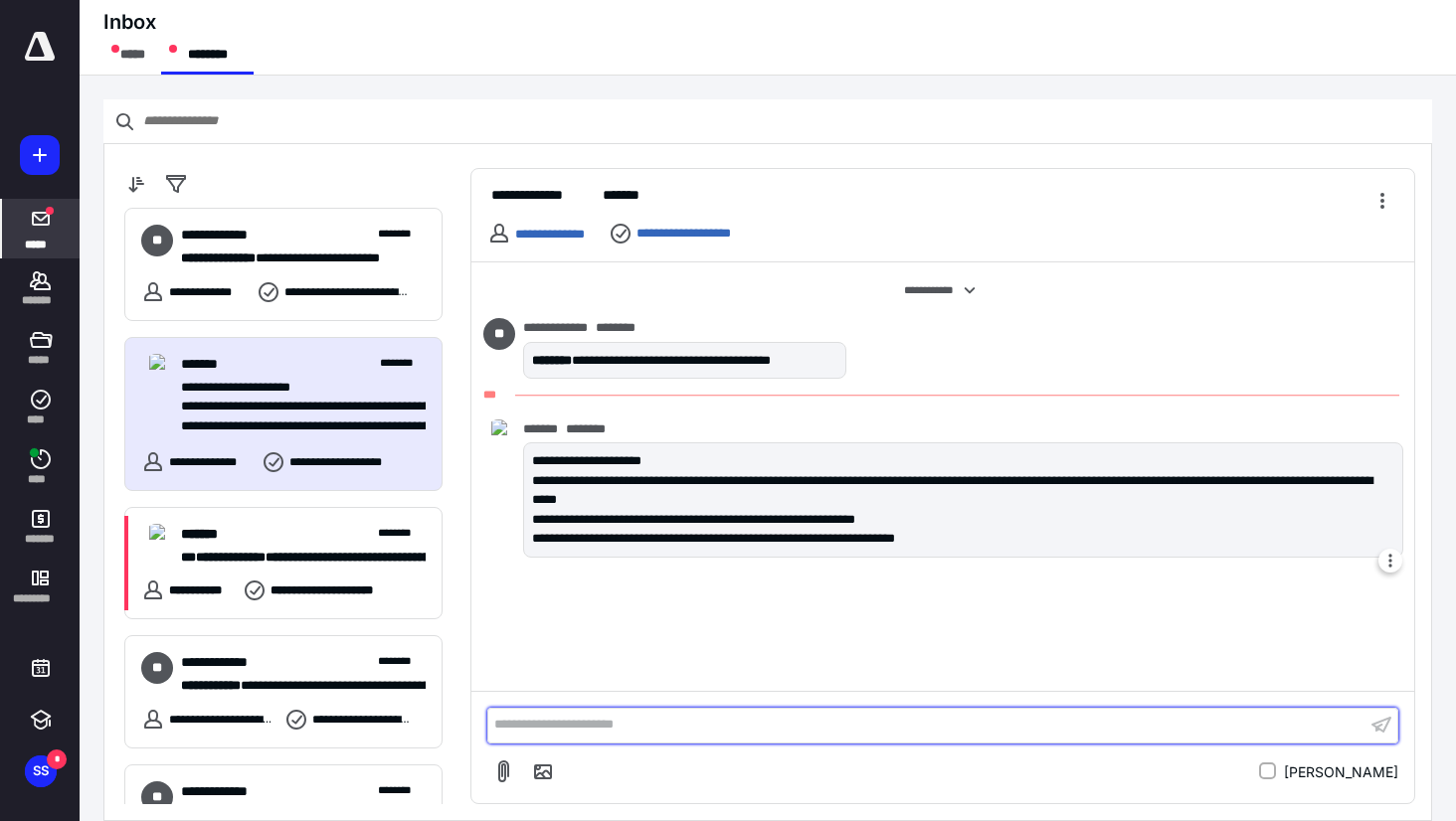 click on "**********" at bounding box center (963, 500) 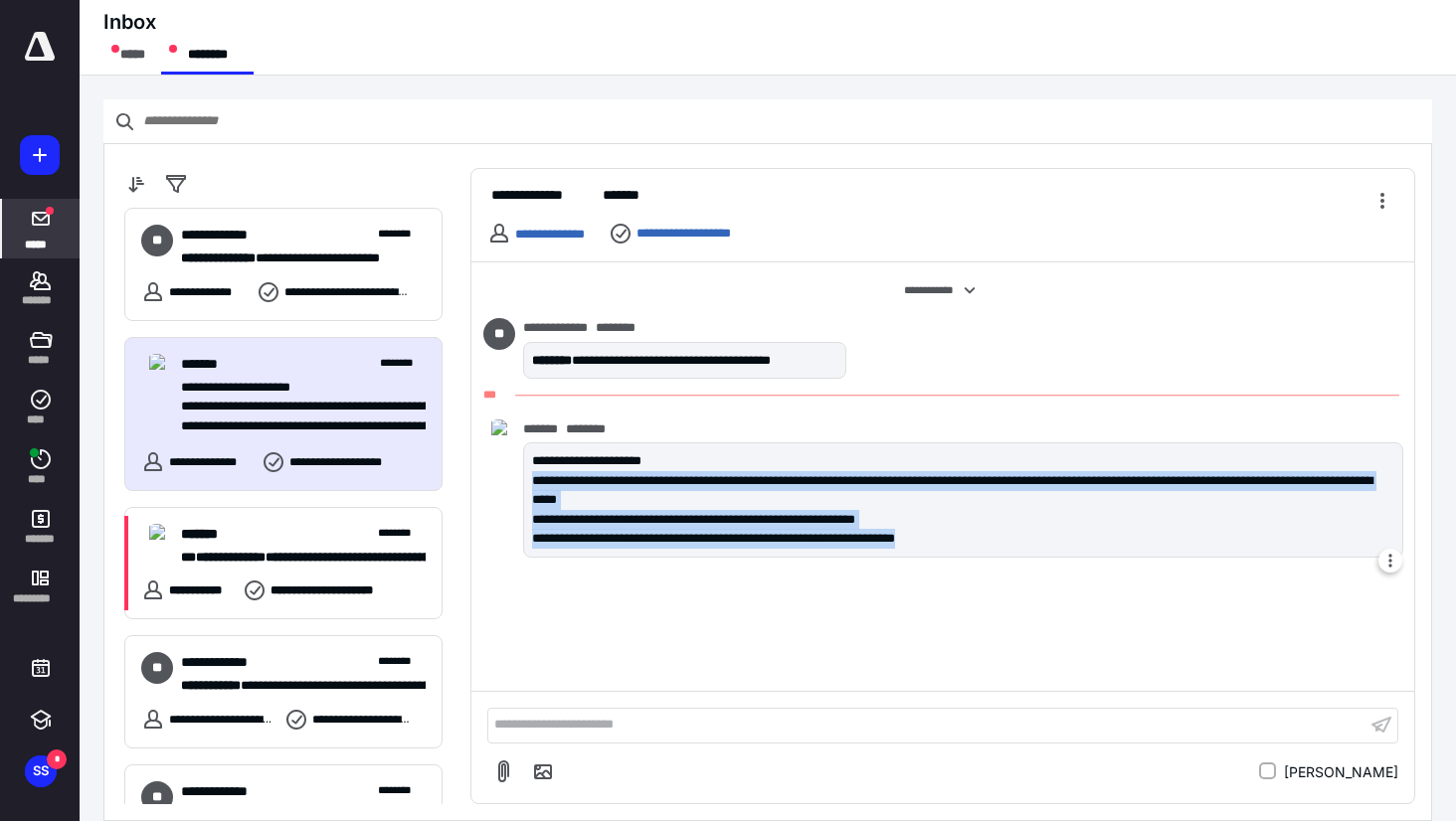 drag, startPoint x: 532, startPoint y: 477, endPoint x: 1044, endPoint y: 536, distance: 515.3882 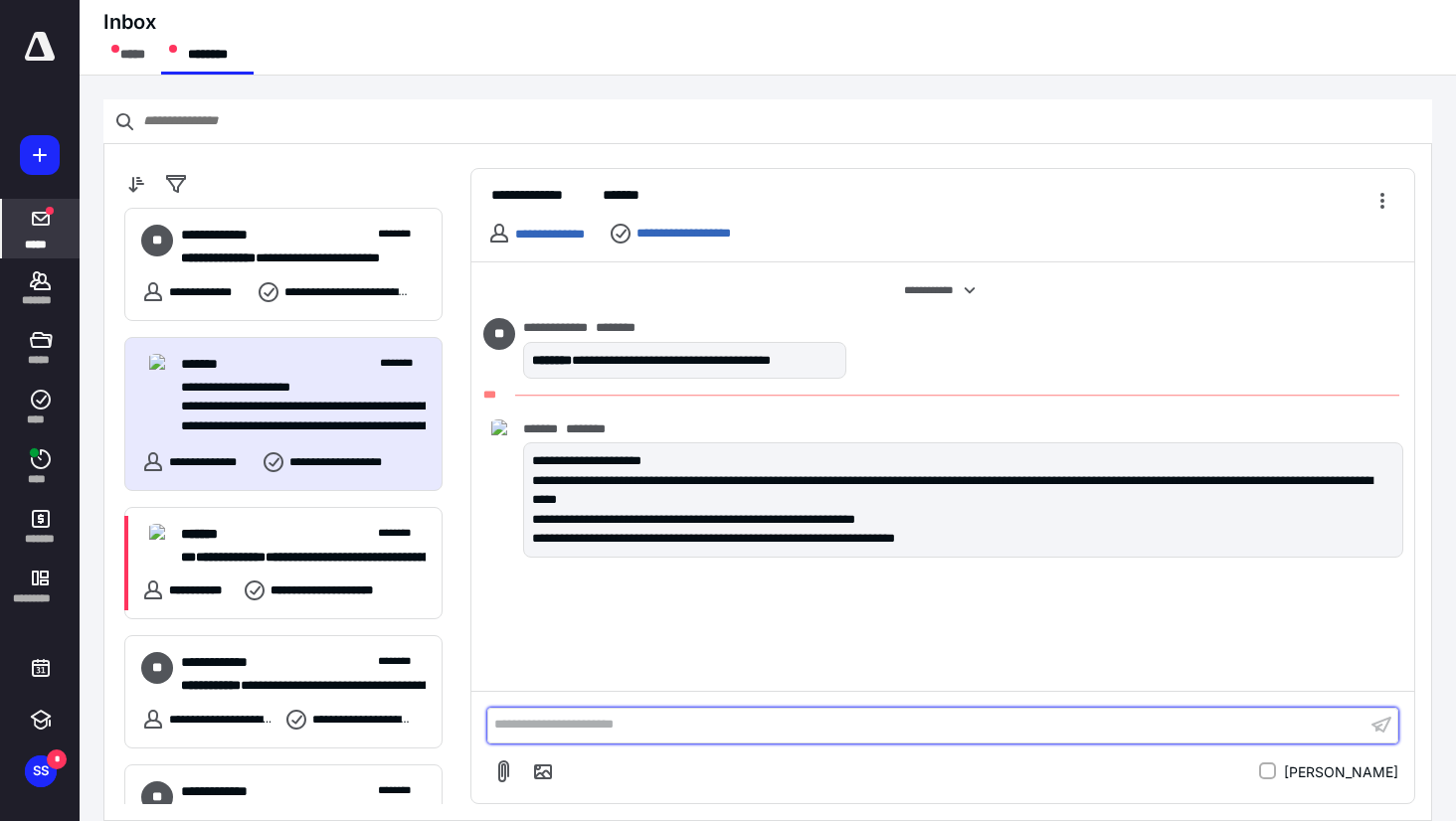 click on "**********" at bounding box center (927, 725) 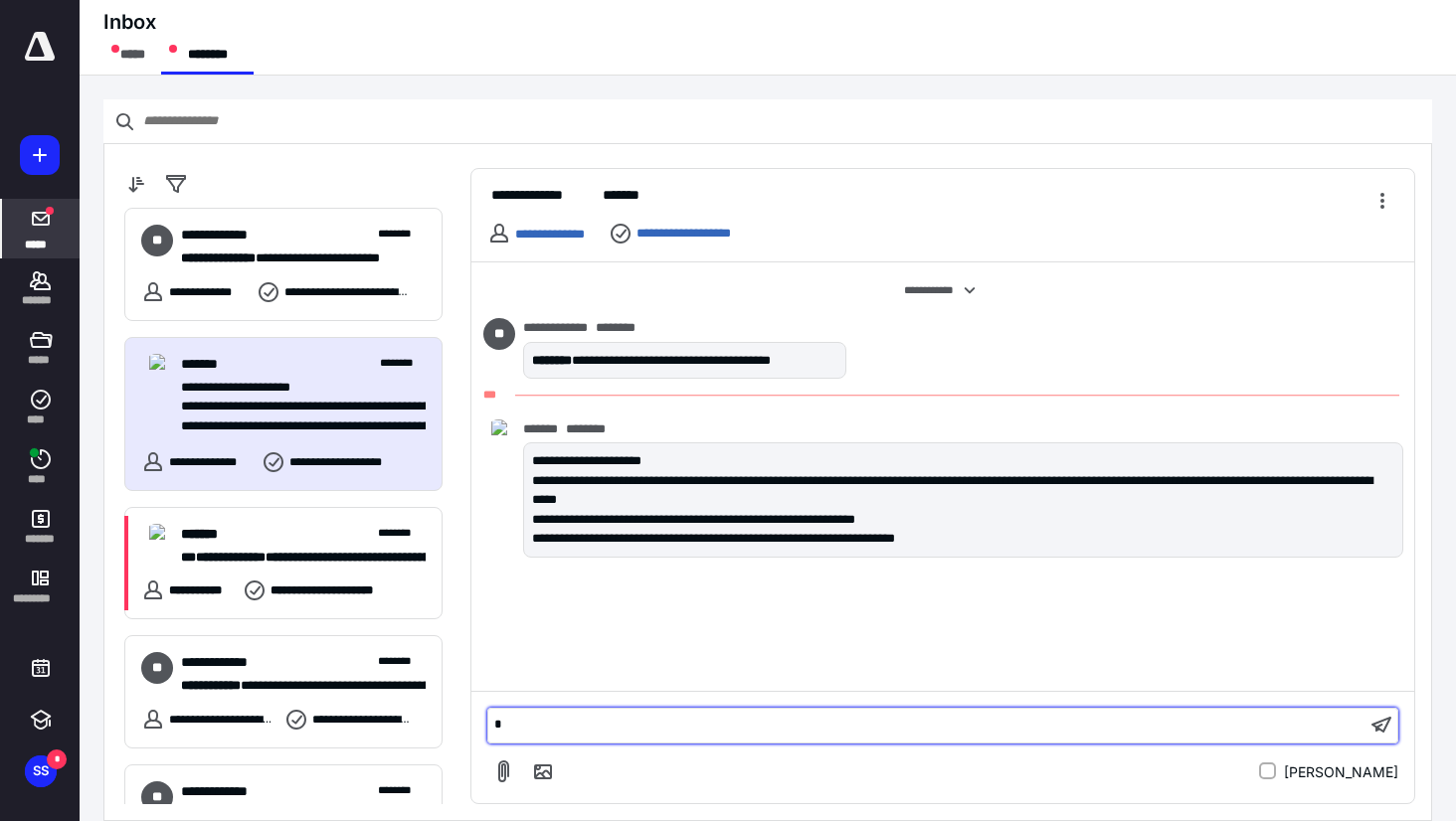 type 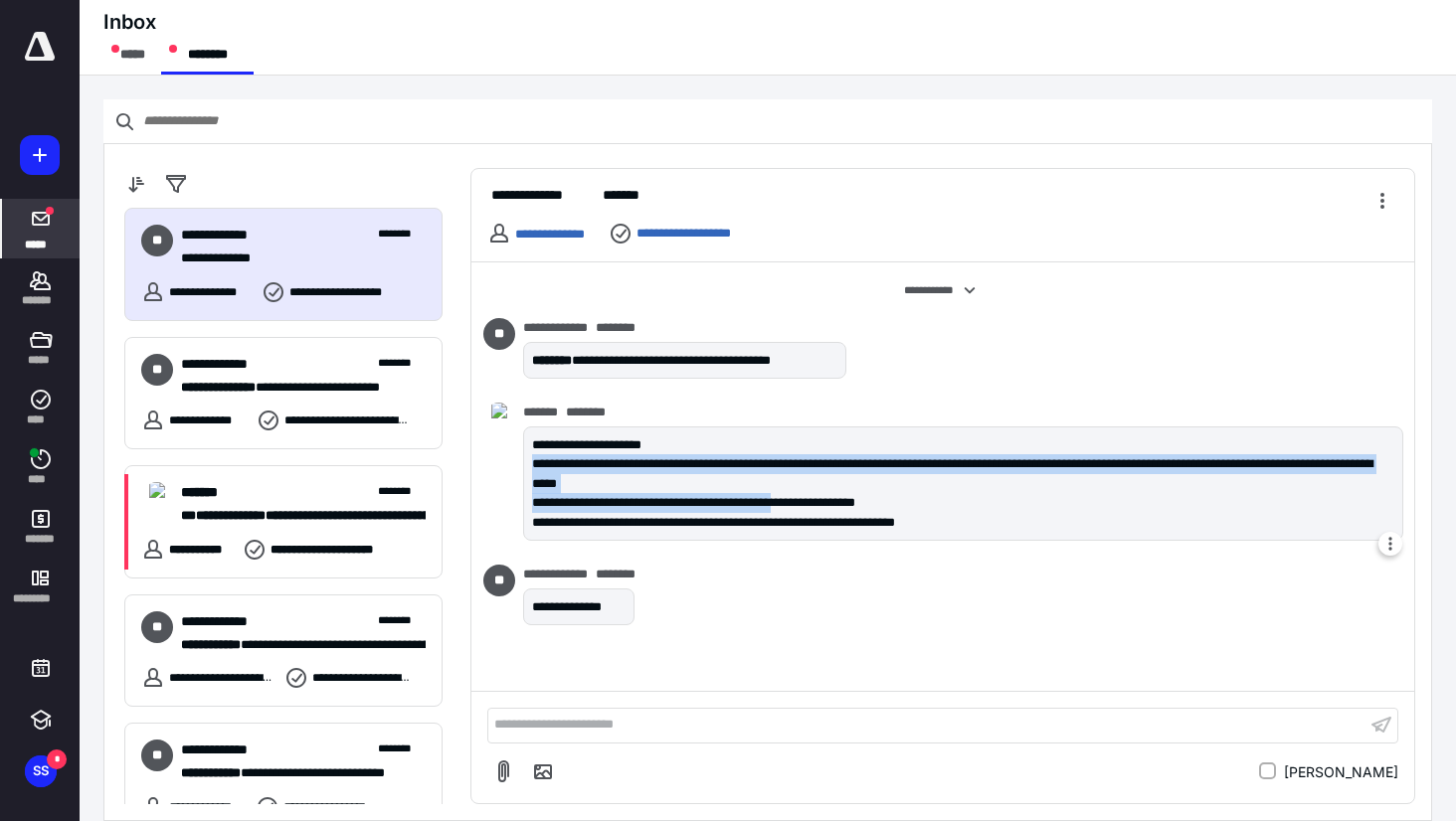 drag, startPoint x: 823, startPoint y: 491, endPoint x: 523, endPoint y: 466, distance: 301.04 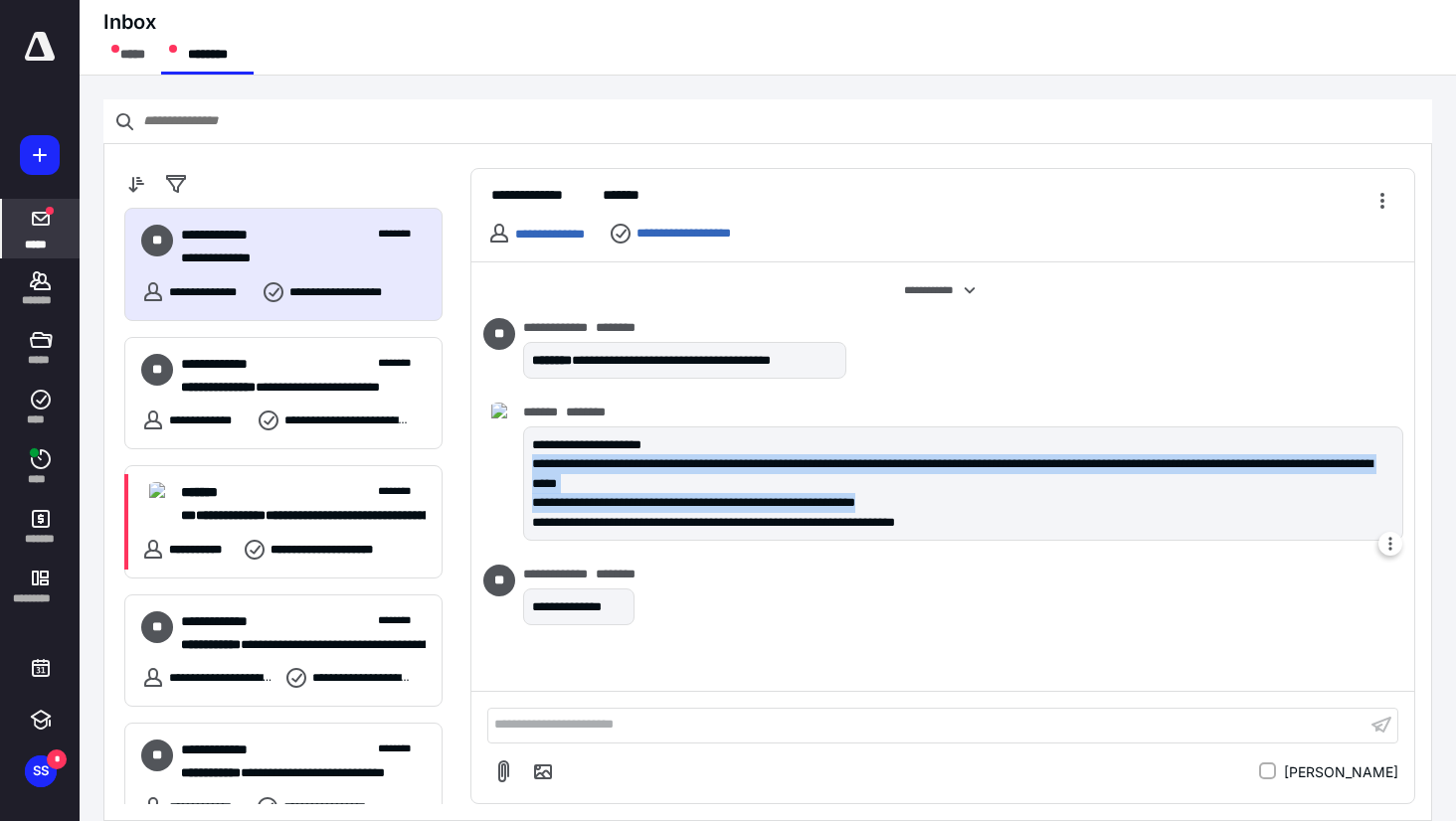 drag, startPoint x: 936, startPoint y: 498, endPoint x: 532, endPoint y: 468, distance: 405.11233 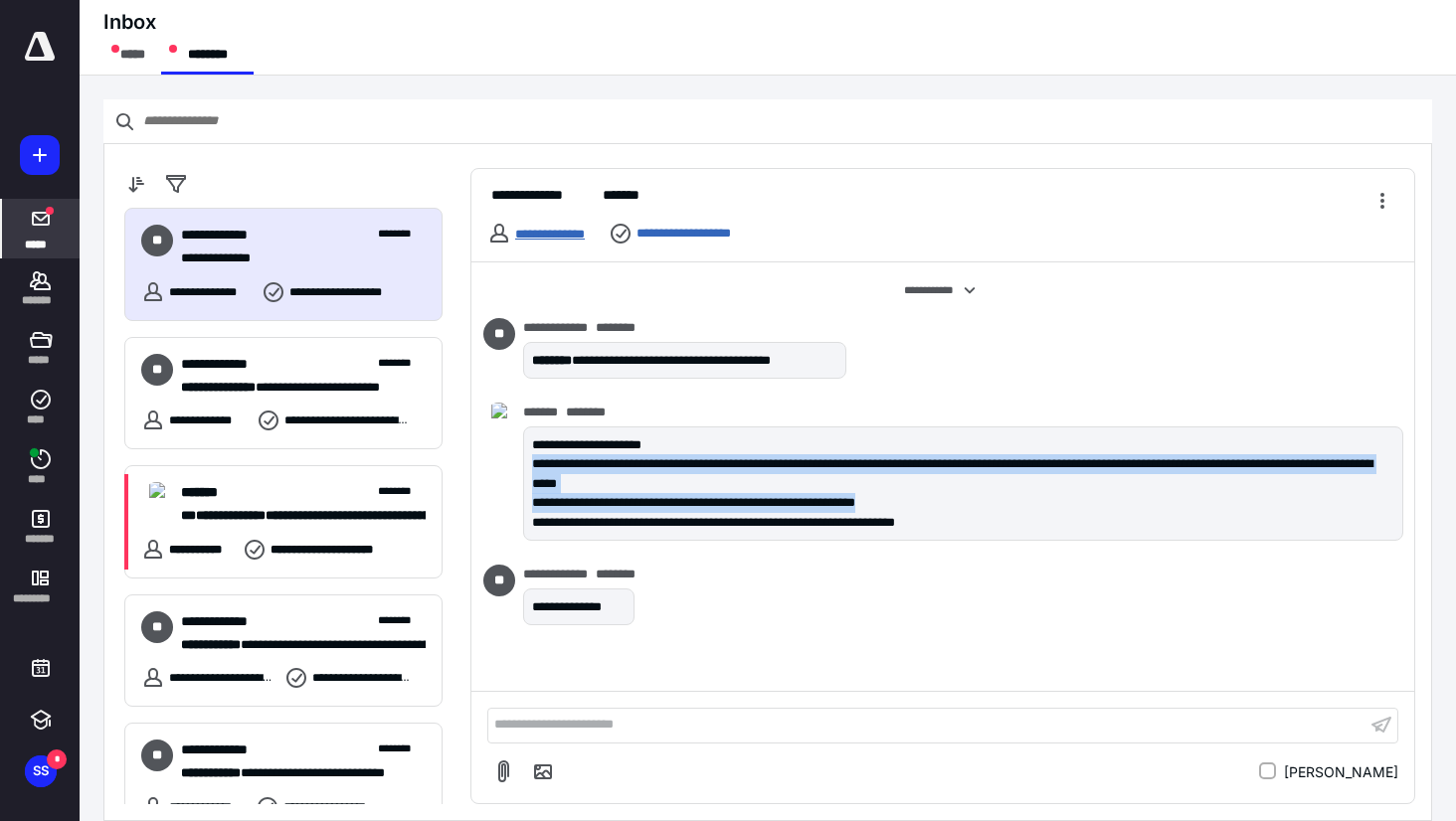 click on "**********" at bounding box center (550, 234) 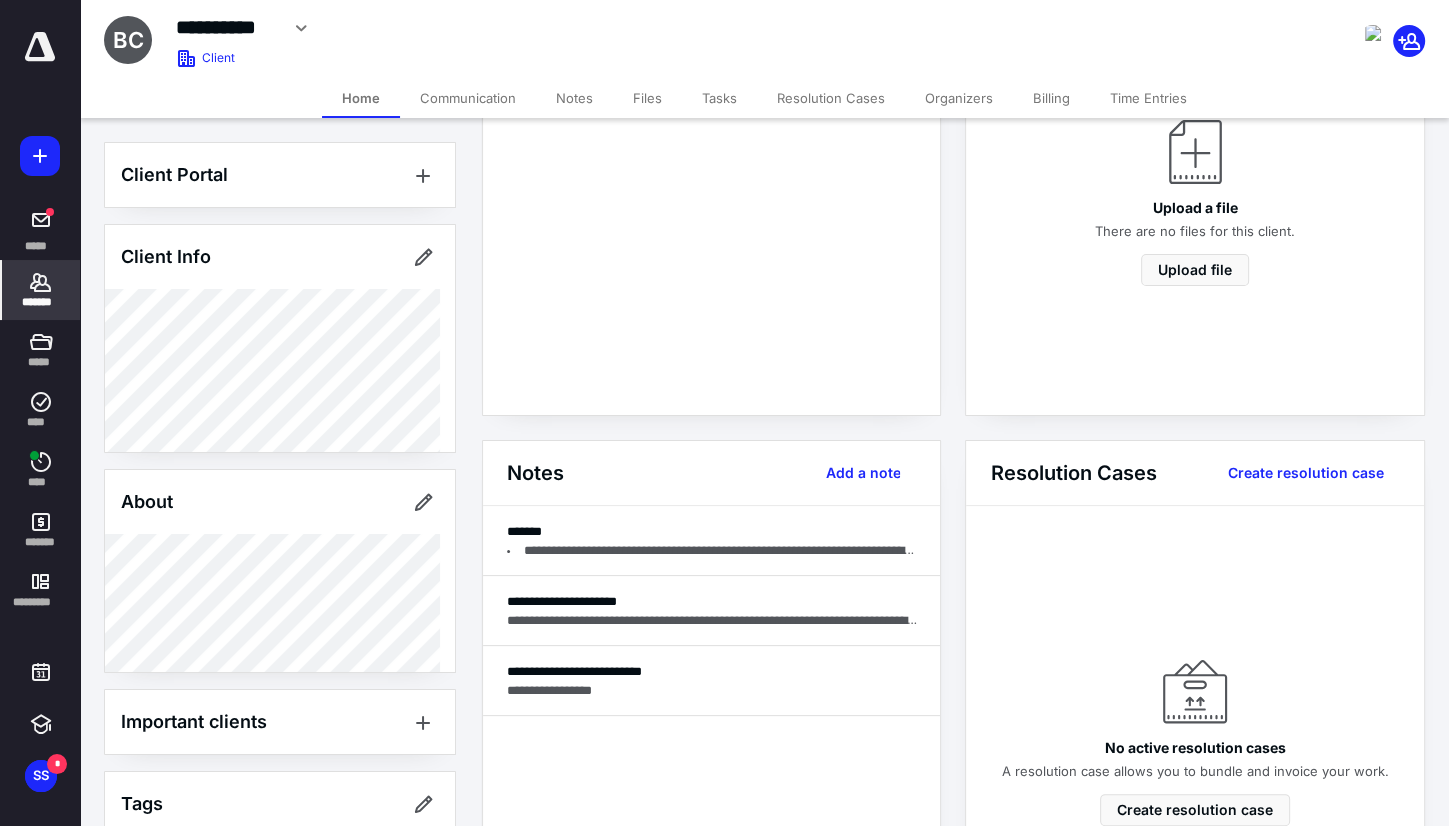 scroll, scrollTop: 227, scrollLeft: 0, axis: vertical 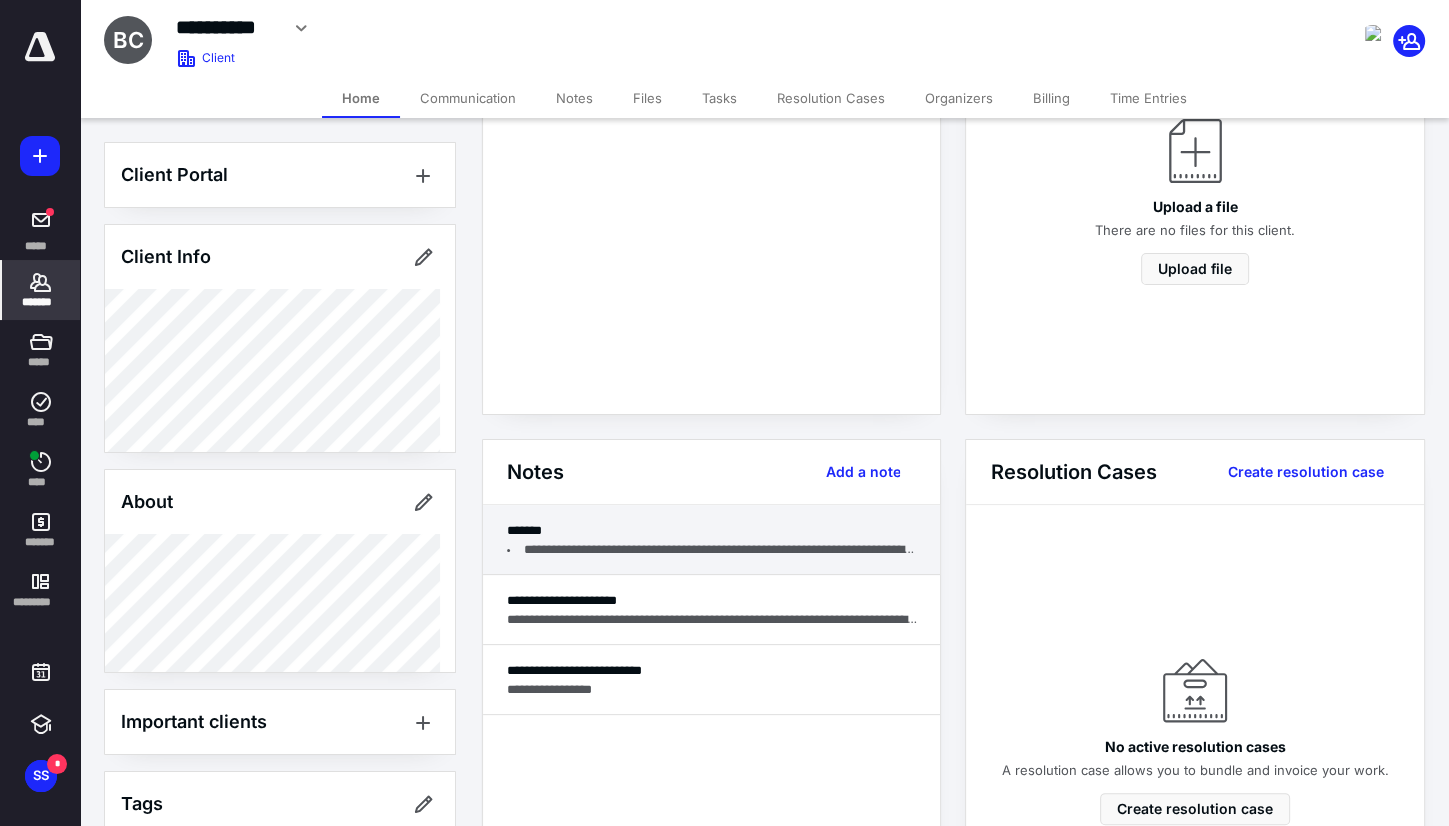 click on "**********" at bounding box center (711, 540) 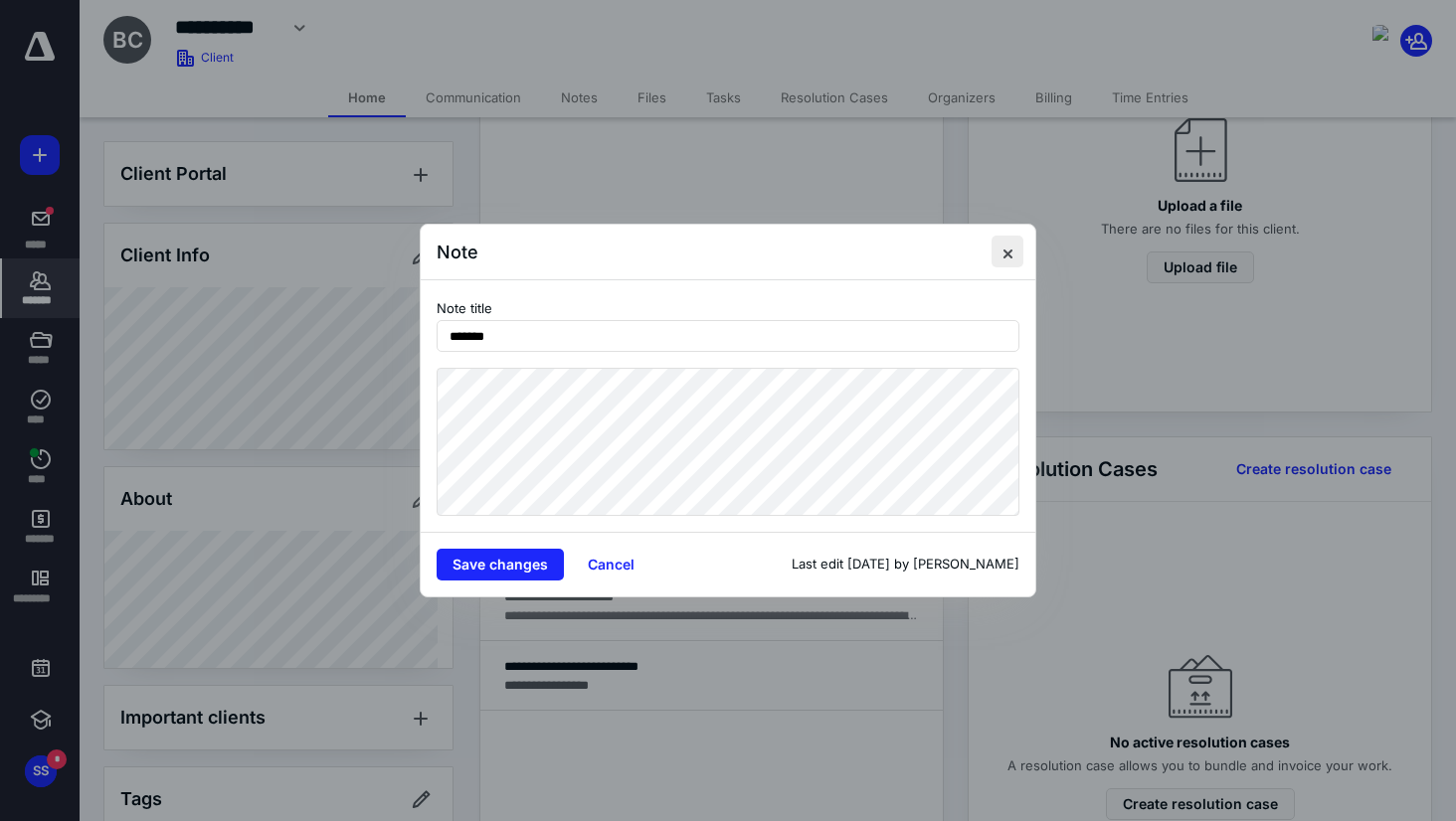 click at bounding box center [1007, 251] 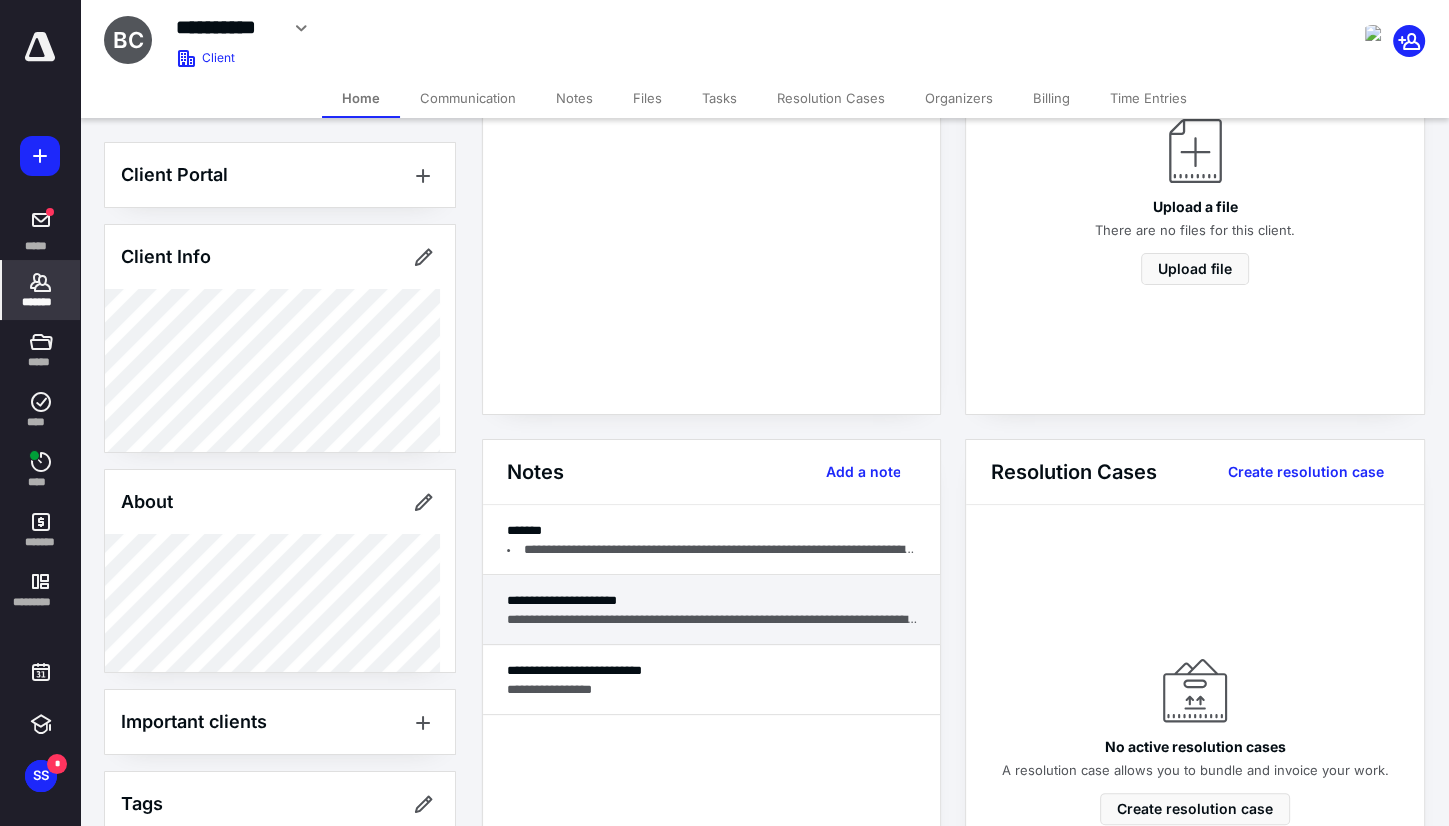 click on "**********" at bounding box center (712, 619) 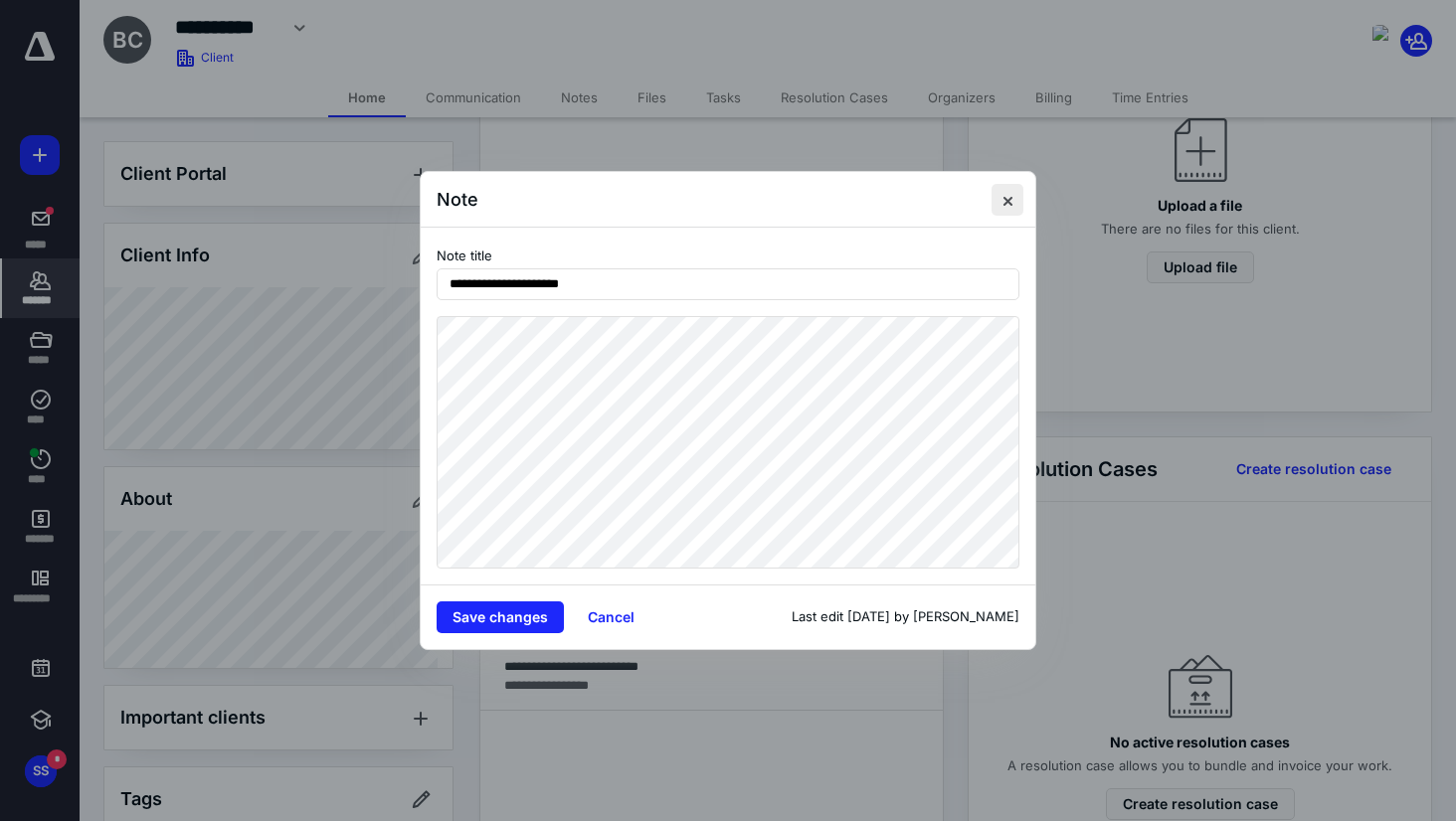 click at bounding box center (1007, 200) 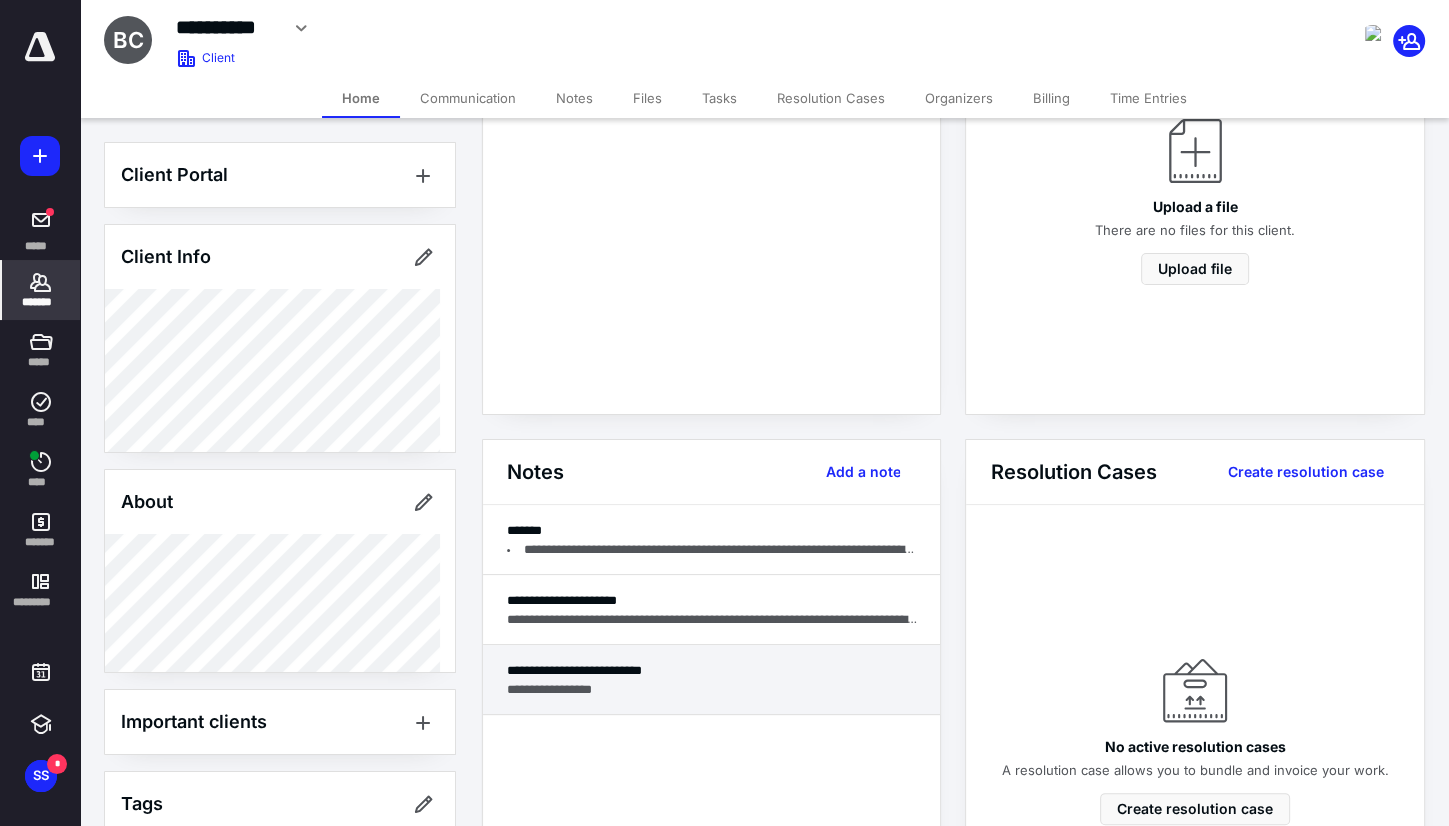 click on "**********" at bounding box center (711, 680) 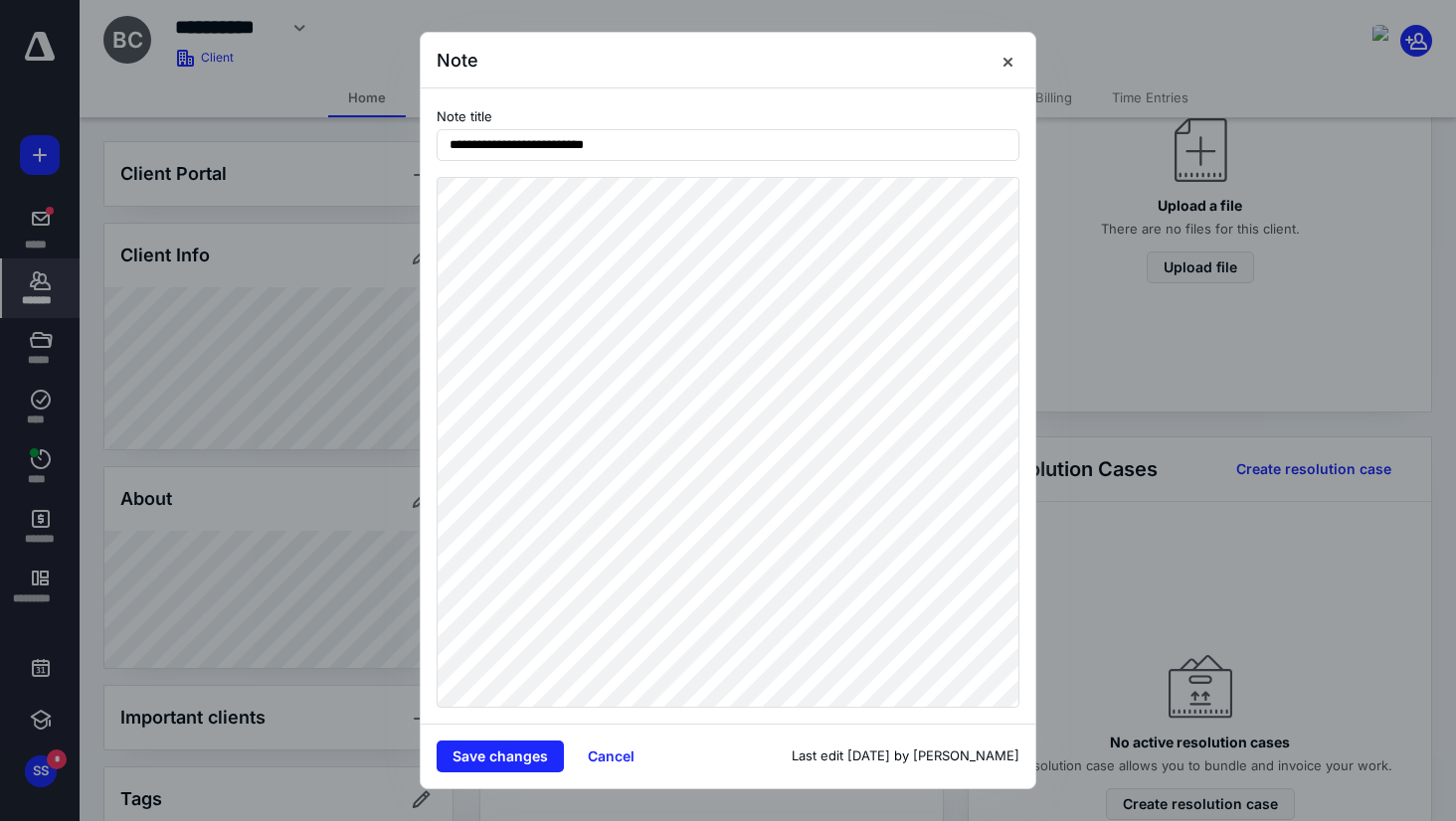 click at bounding box center [728, 410] 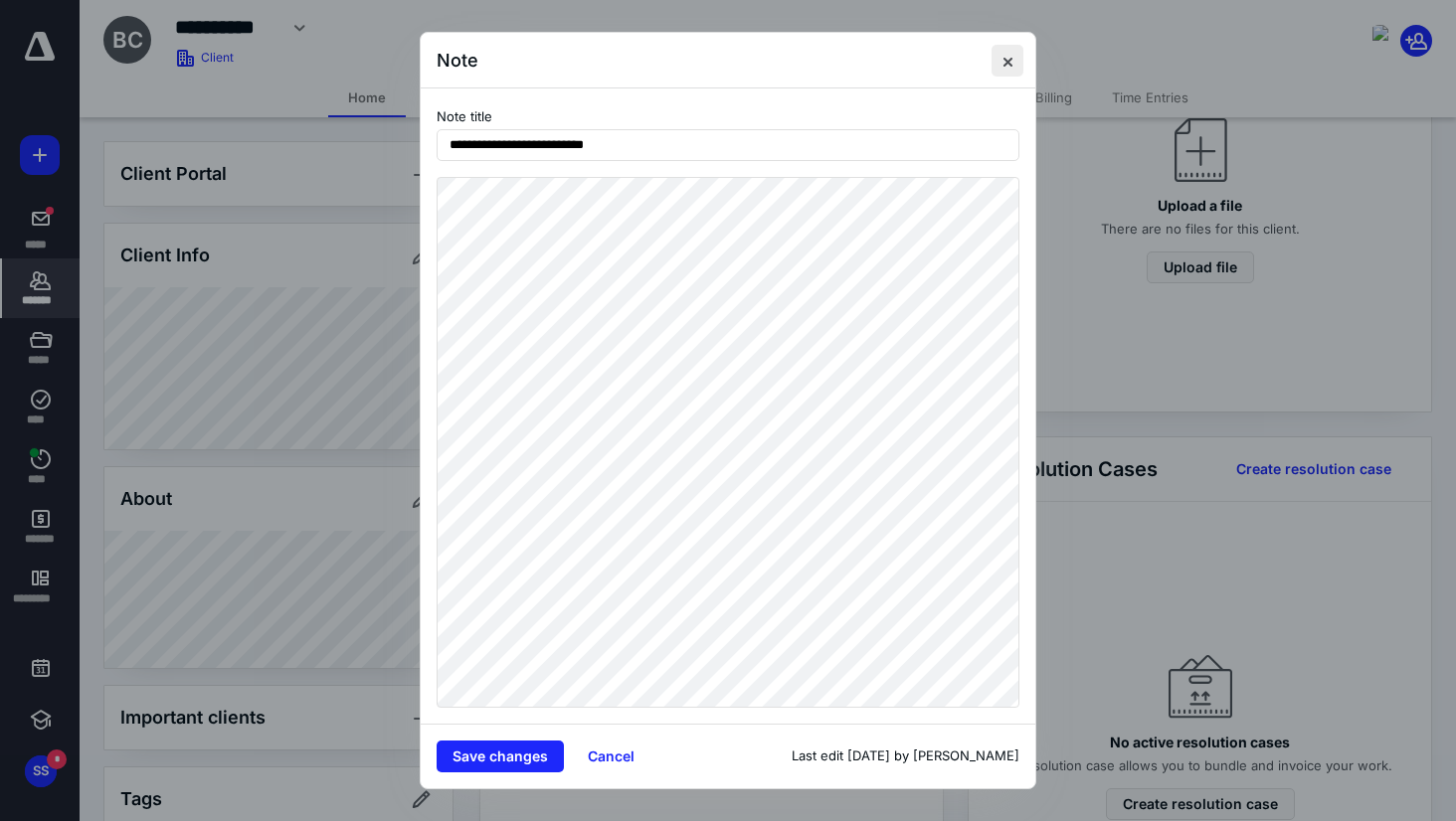click at bounding box center [1007, 61] 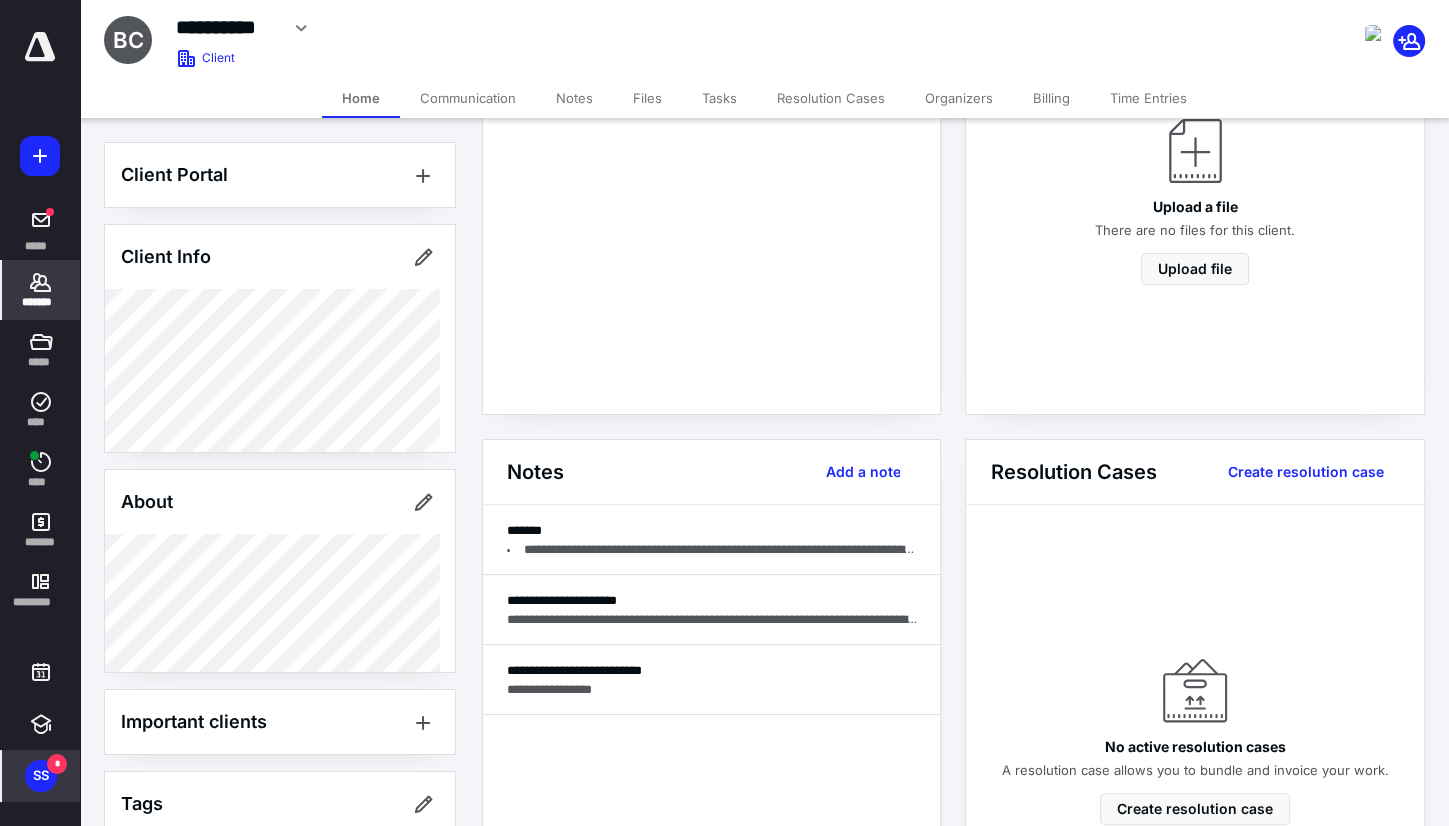 click on "SS *" at bounding box center (41, 776) 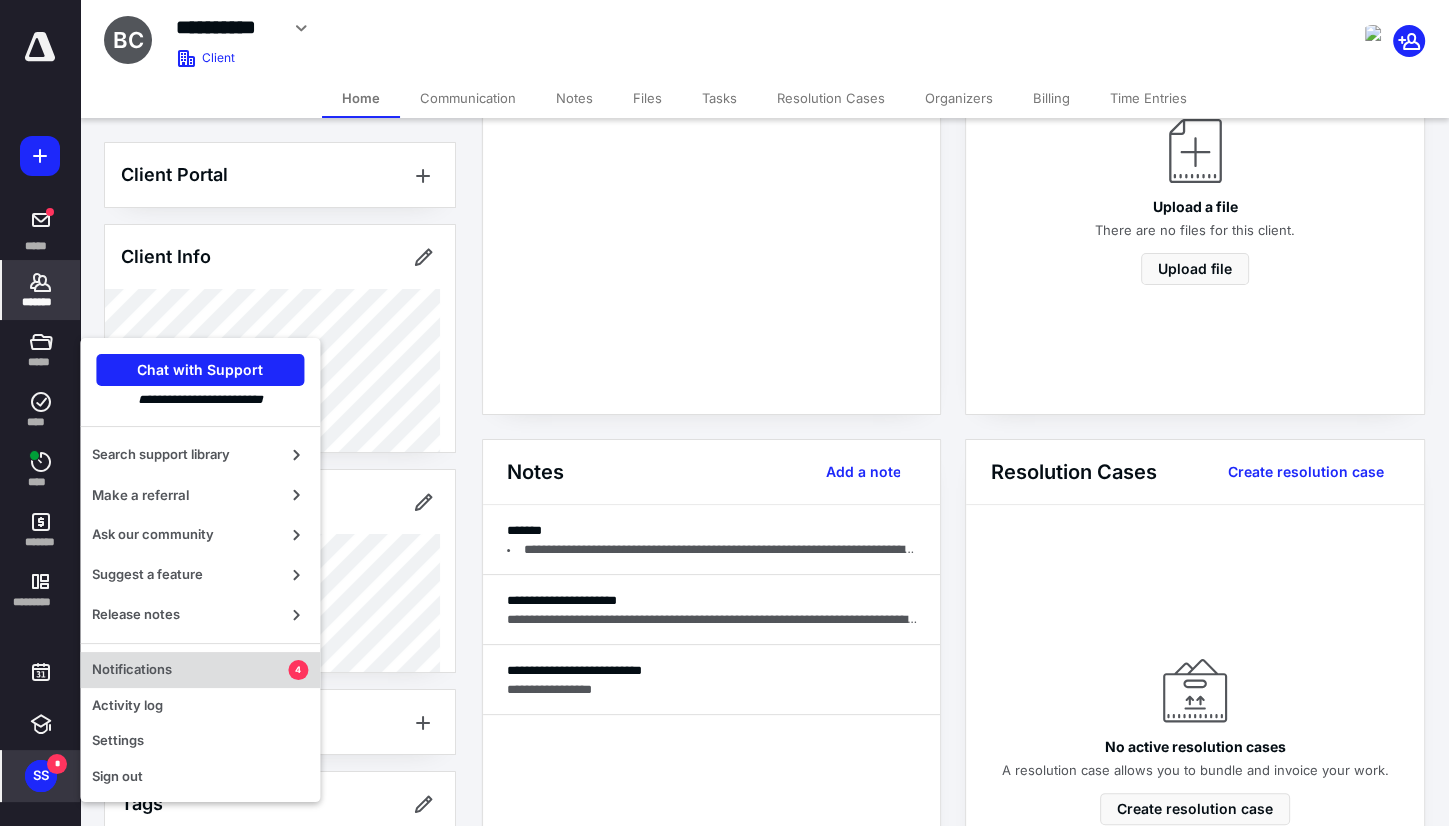 click on "Notifications" at bounding box center (190, 670) 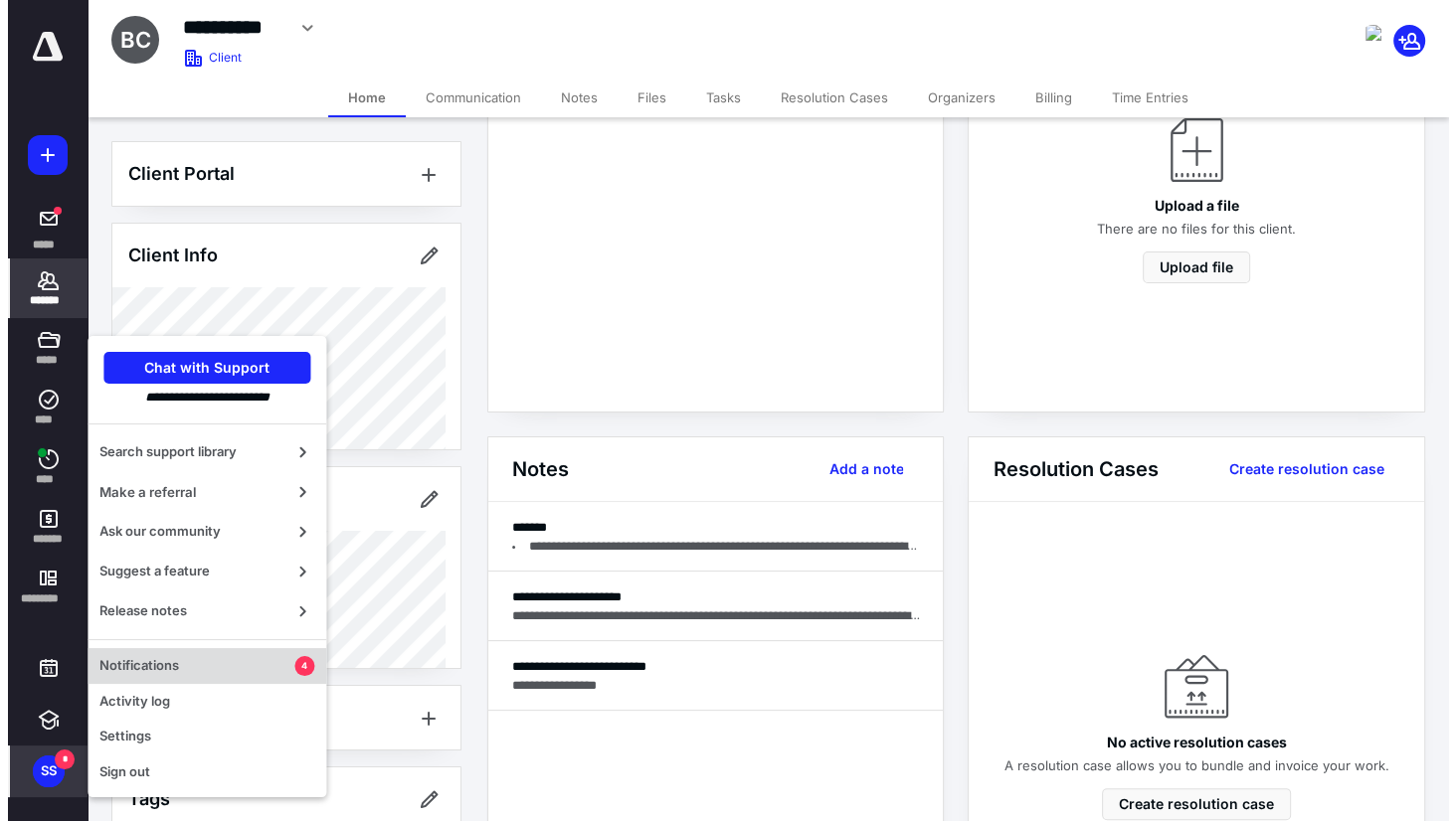 scroll, scrollTop: 0, scrollLeft: 0, axis: both 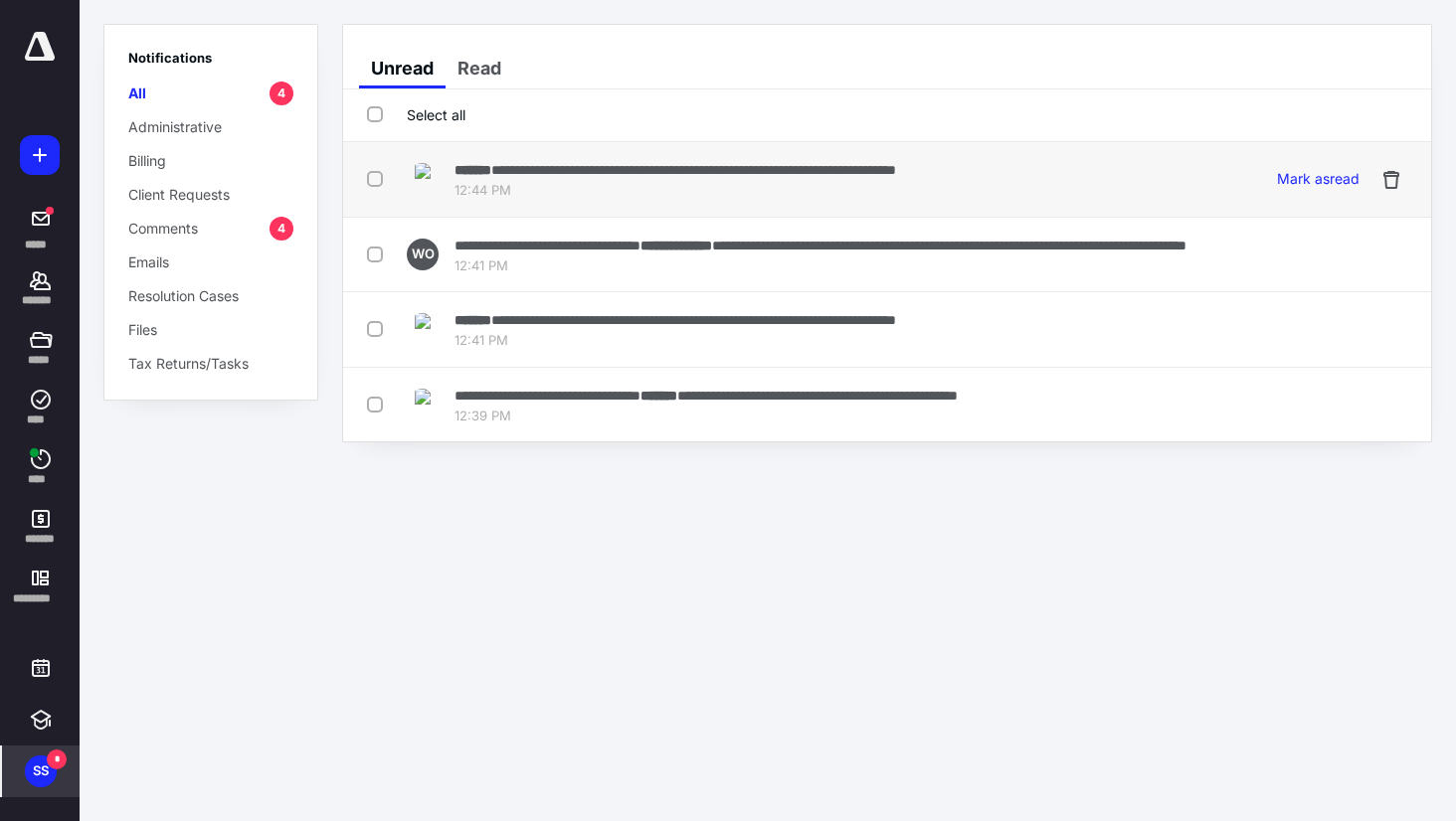click on "12:44 PM" at bounding box center (675, 191) 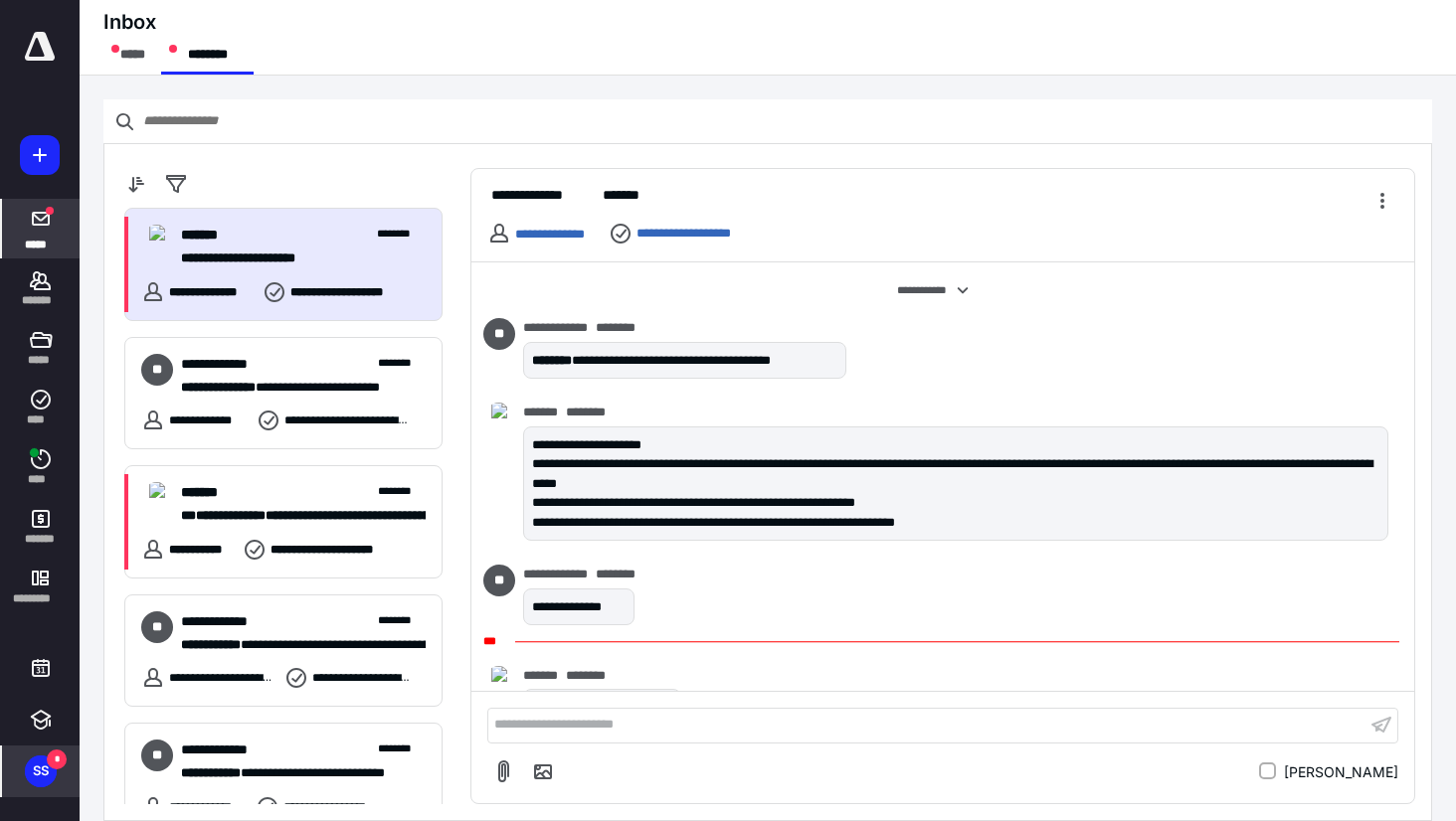 scroll, scrollTop: 52, scrollLeft: 0, axis: vertical 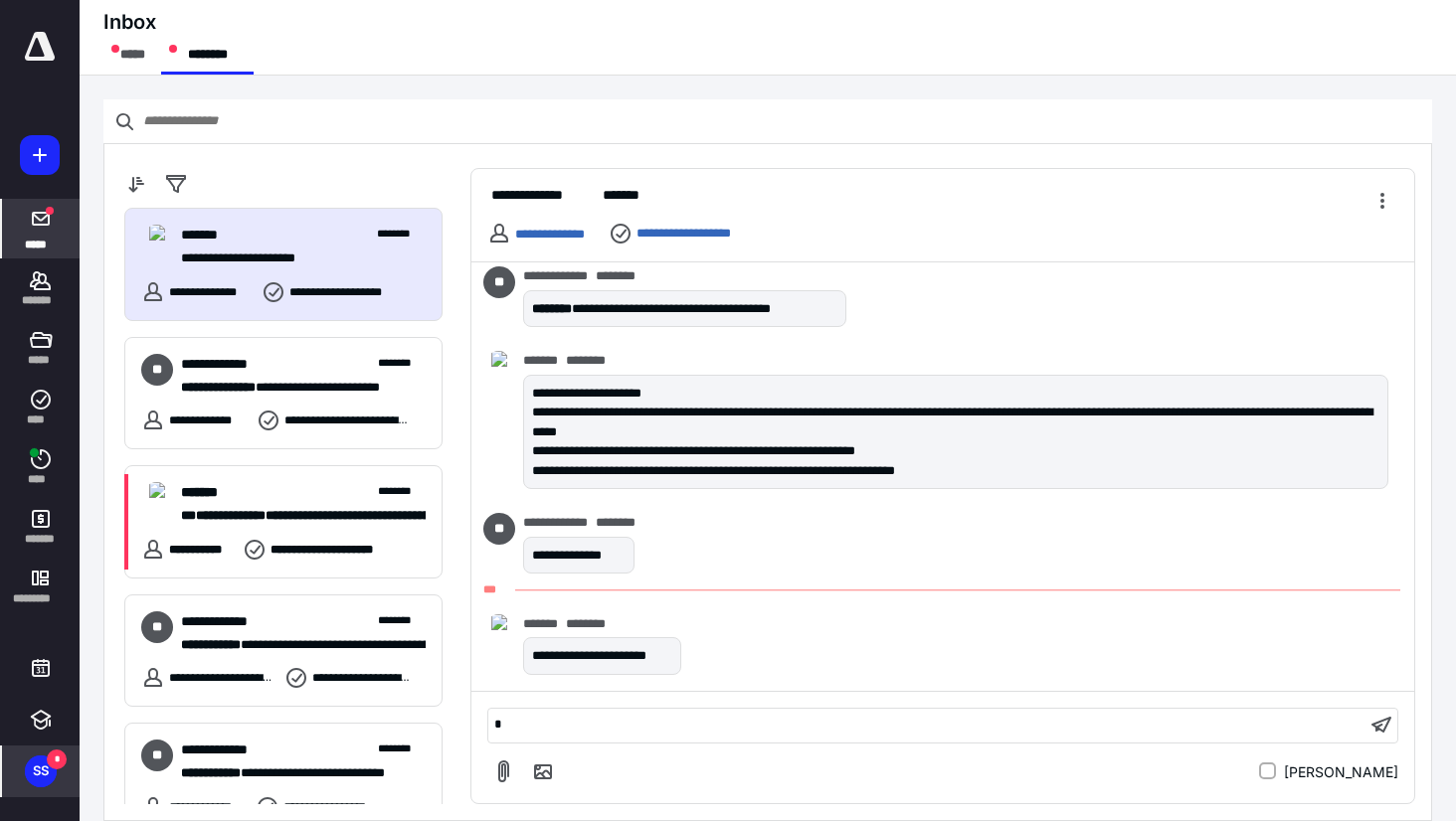 type 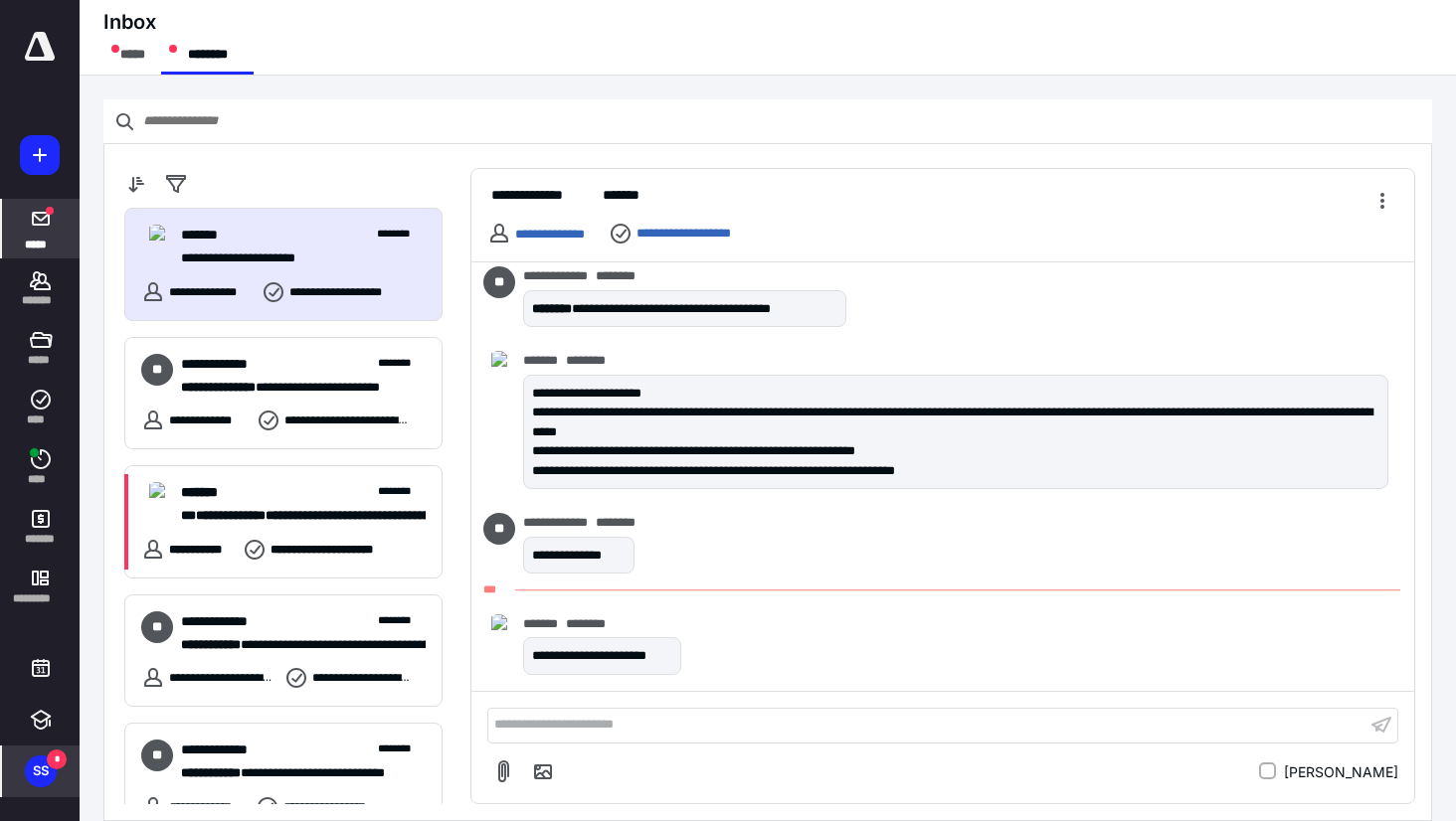 scroll, scrollTop: 136, scrollLeft: 0, axis: vertical 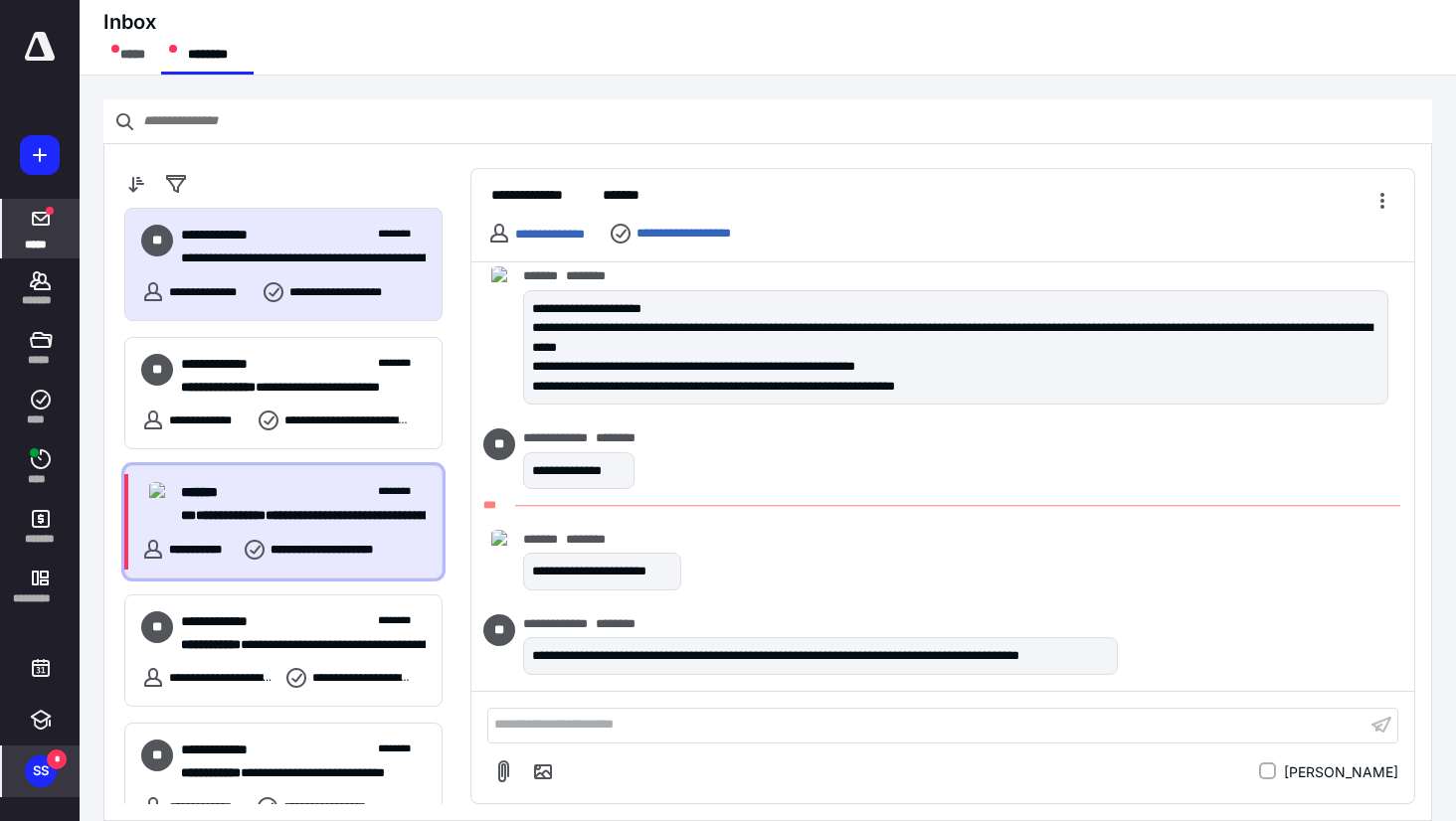 click on "******* ********" at bounding box center (303, 492) 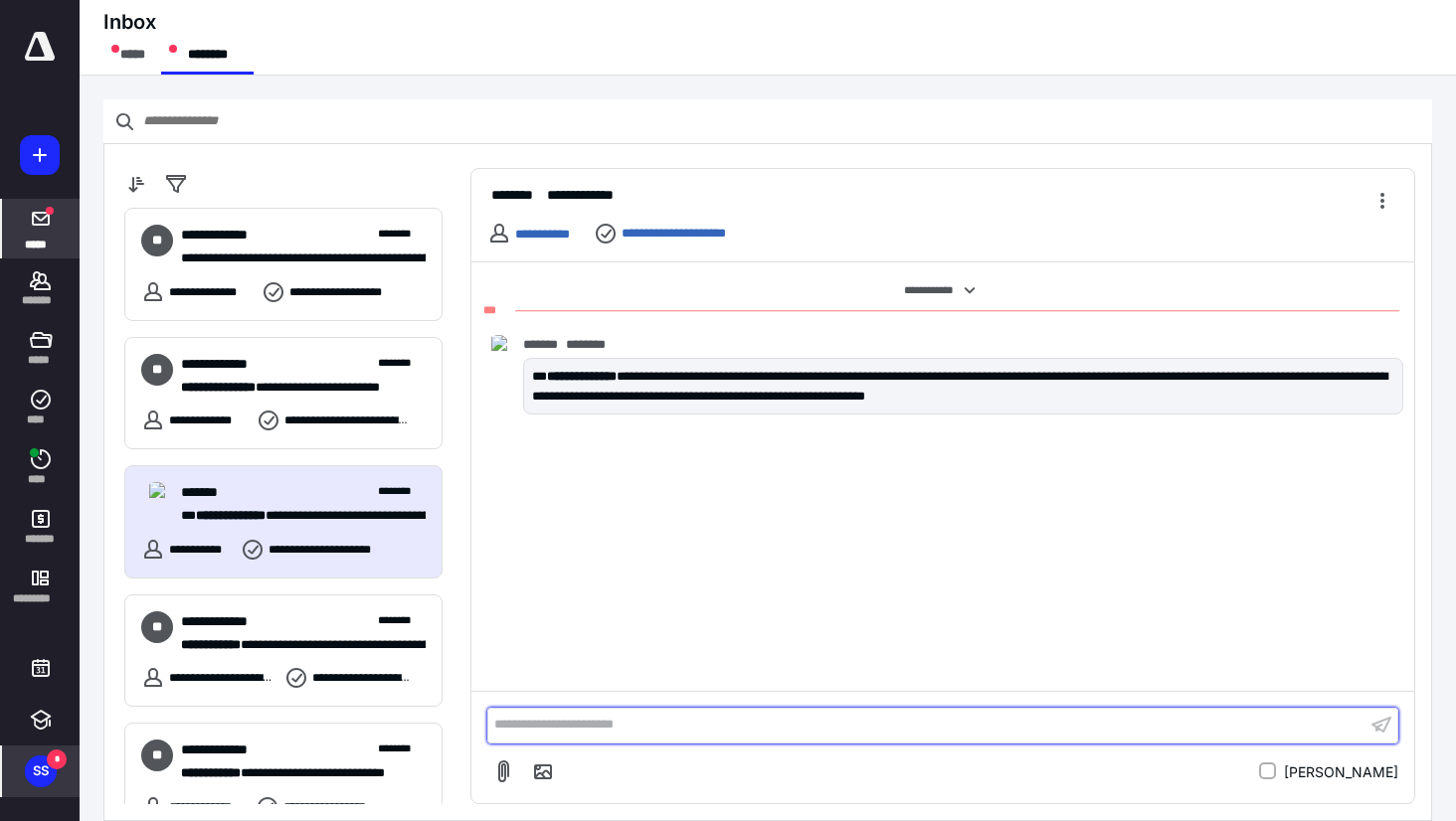 type 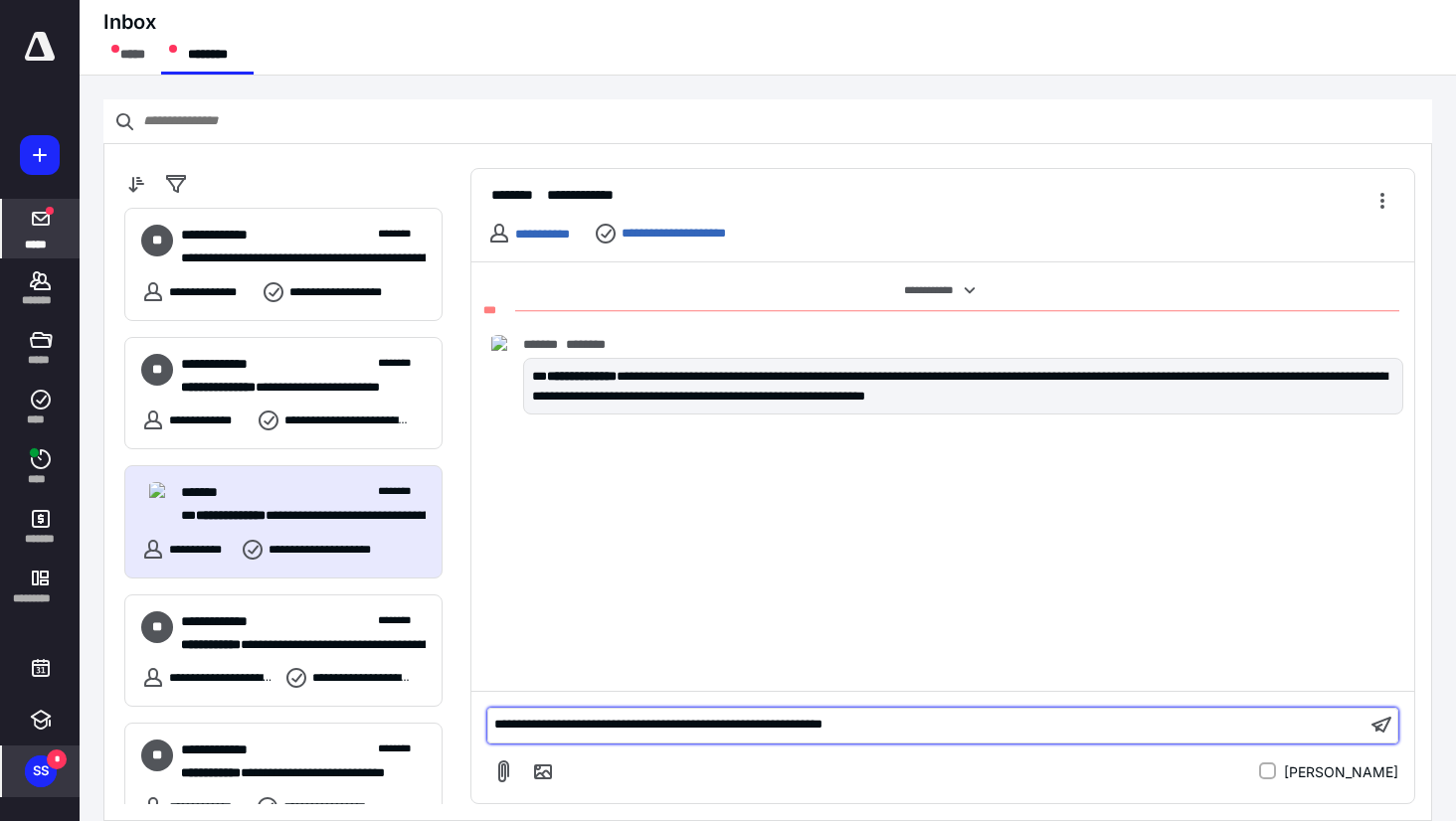 click on "**********" at bounding box center (658, 724) 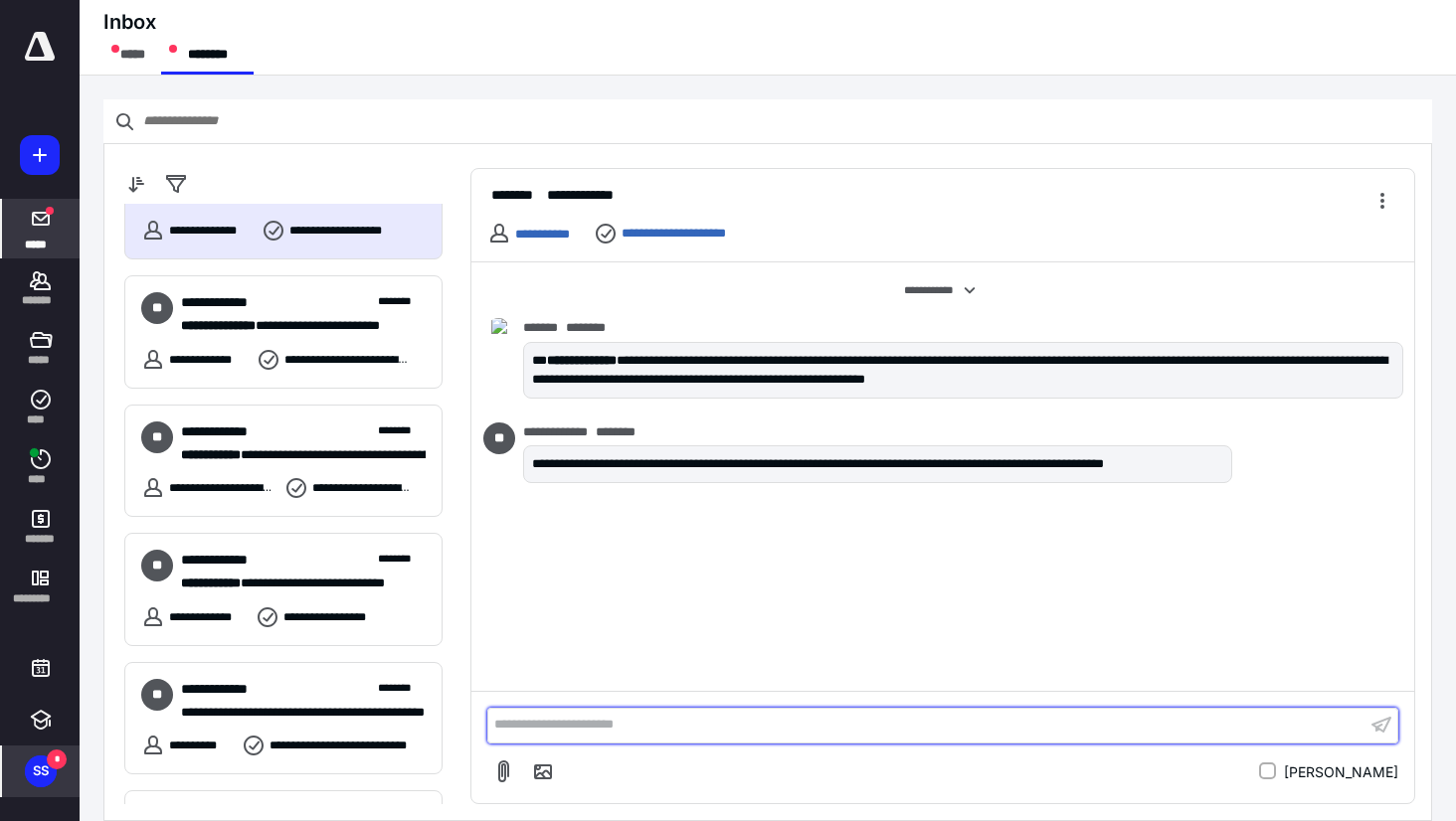 scroll, scrollTop: 0, scrollLeft: 0, axis: both 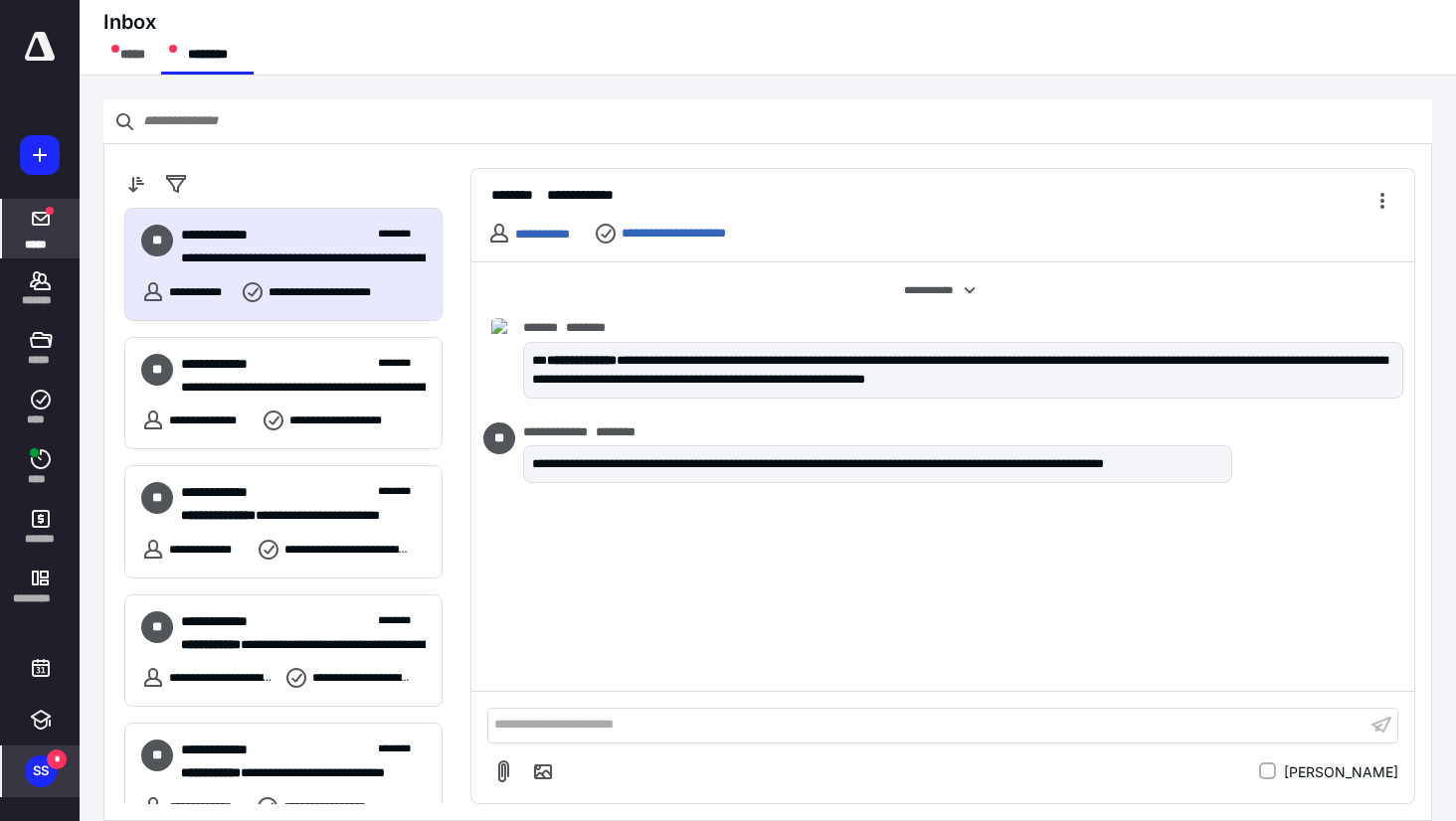 click on "**********" at bounding box center [943, 476] 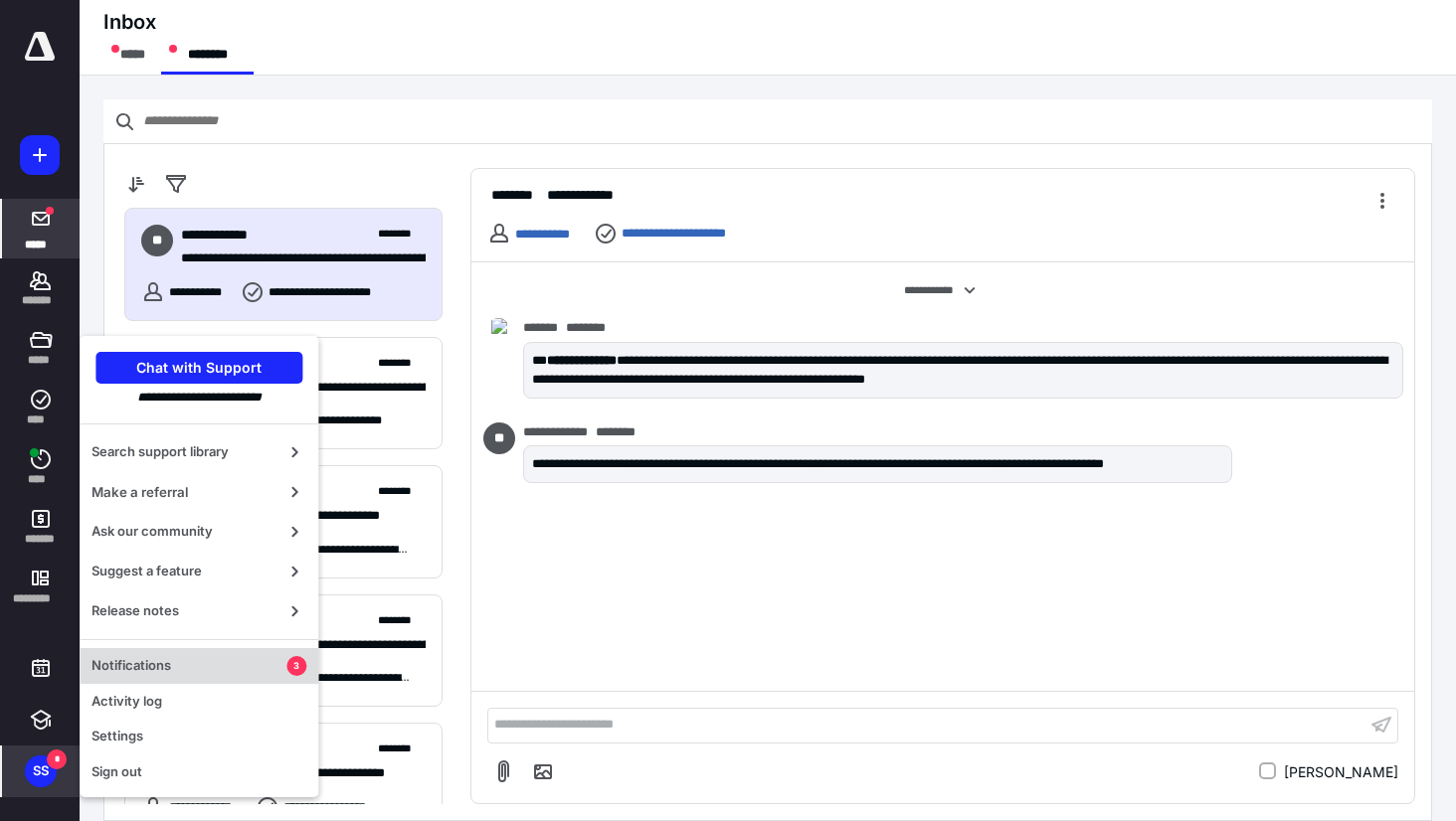 click on "Notifications" at bounding box center [189, 666] 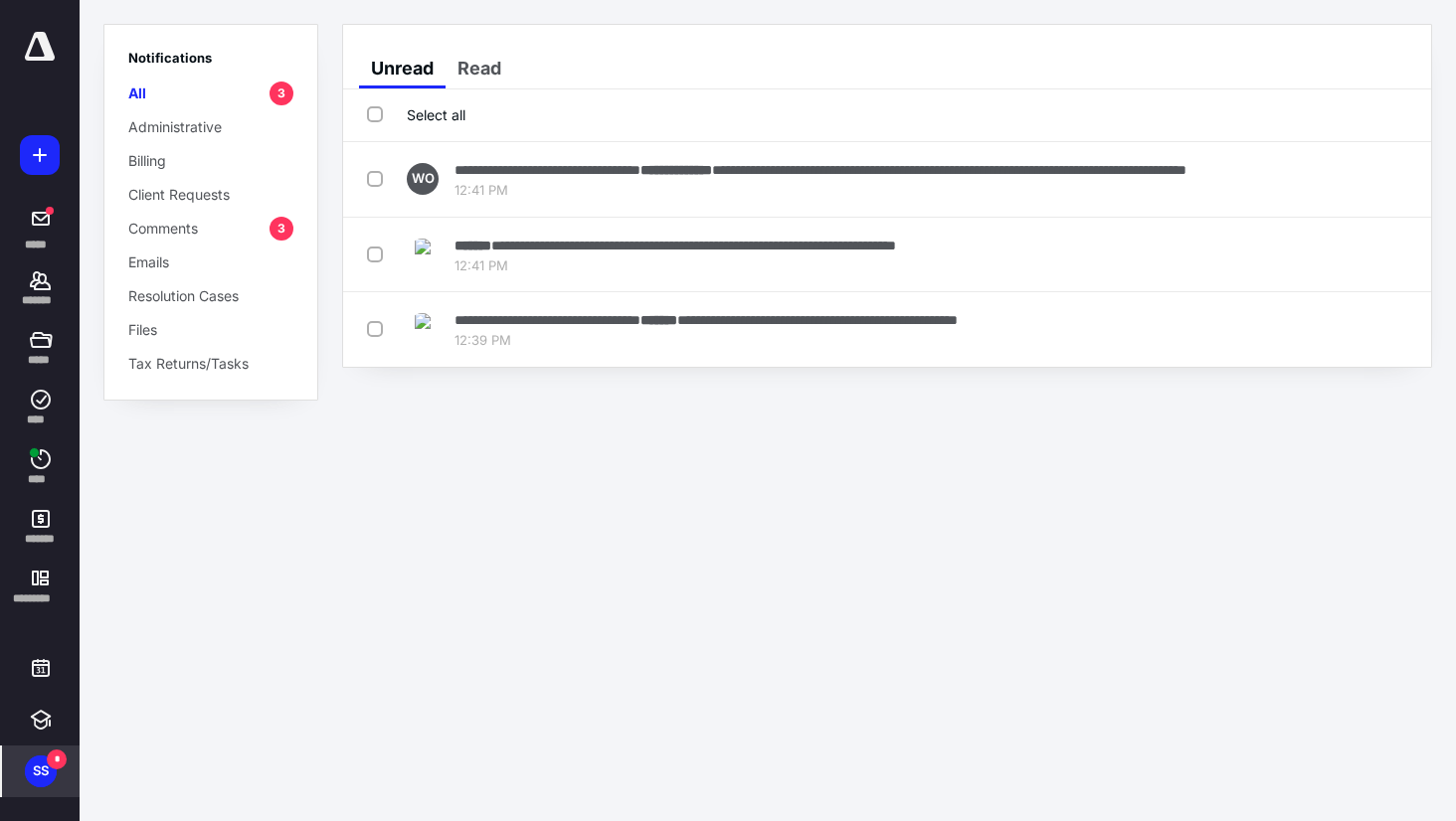 click on "Comments 3" at bounding box center (211, 228) 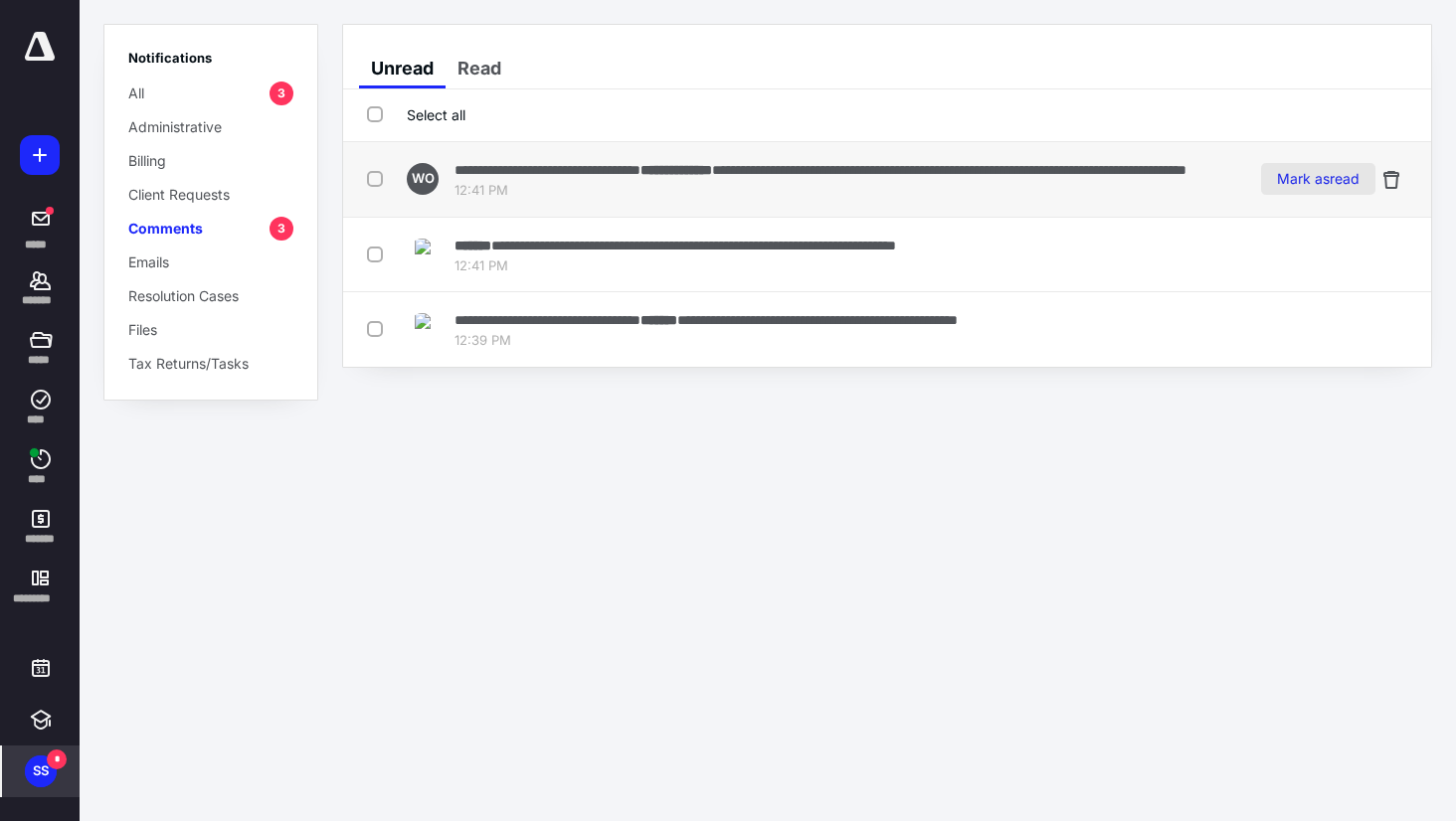 click on "Mark as  read" at bounding box center (1318, 179) 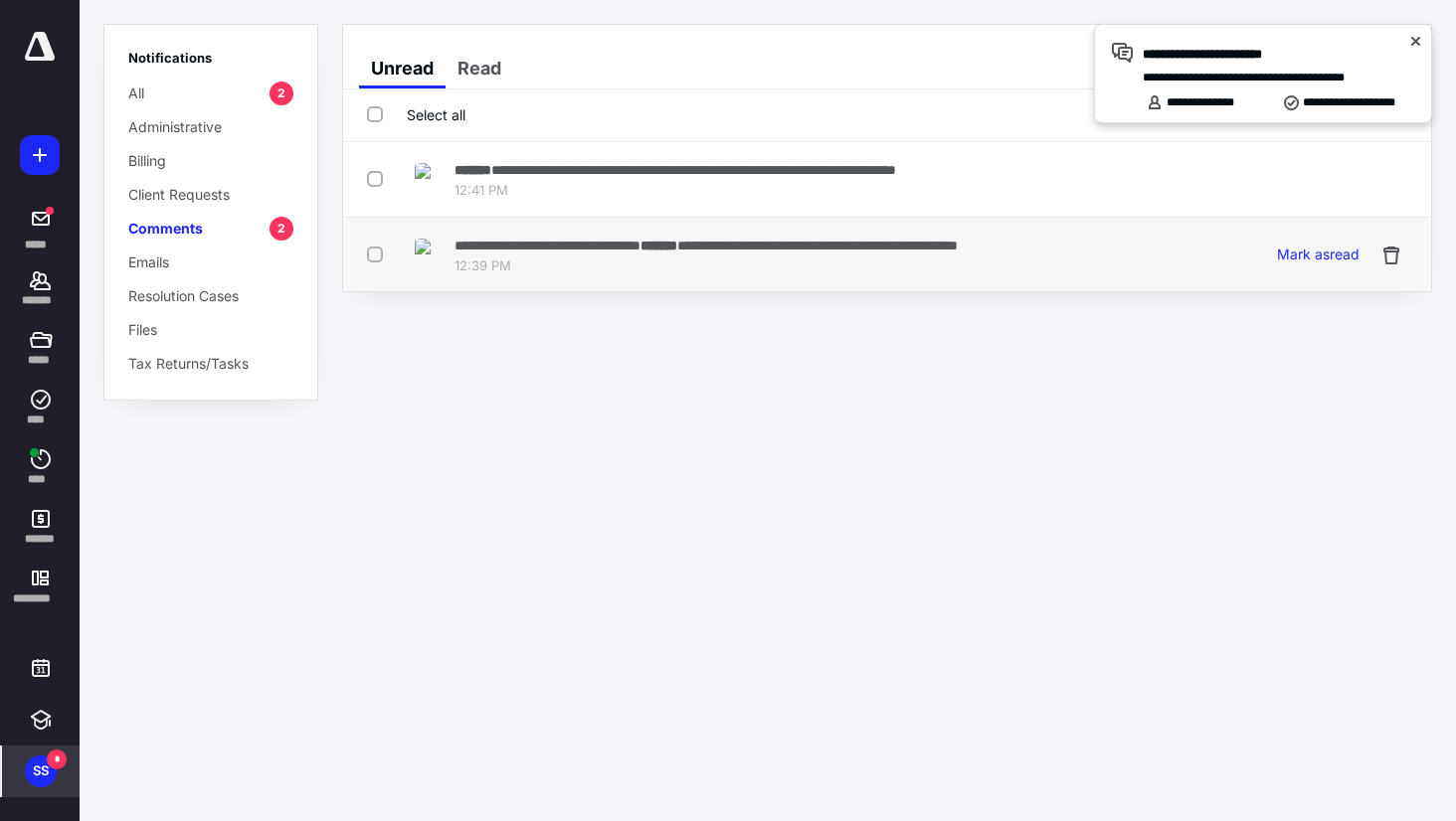 click on "**********" at bounding box center [783, 254] 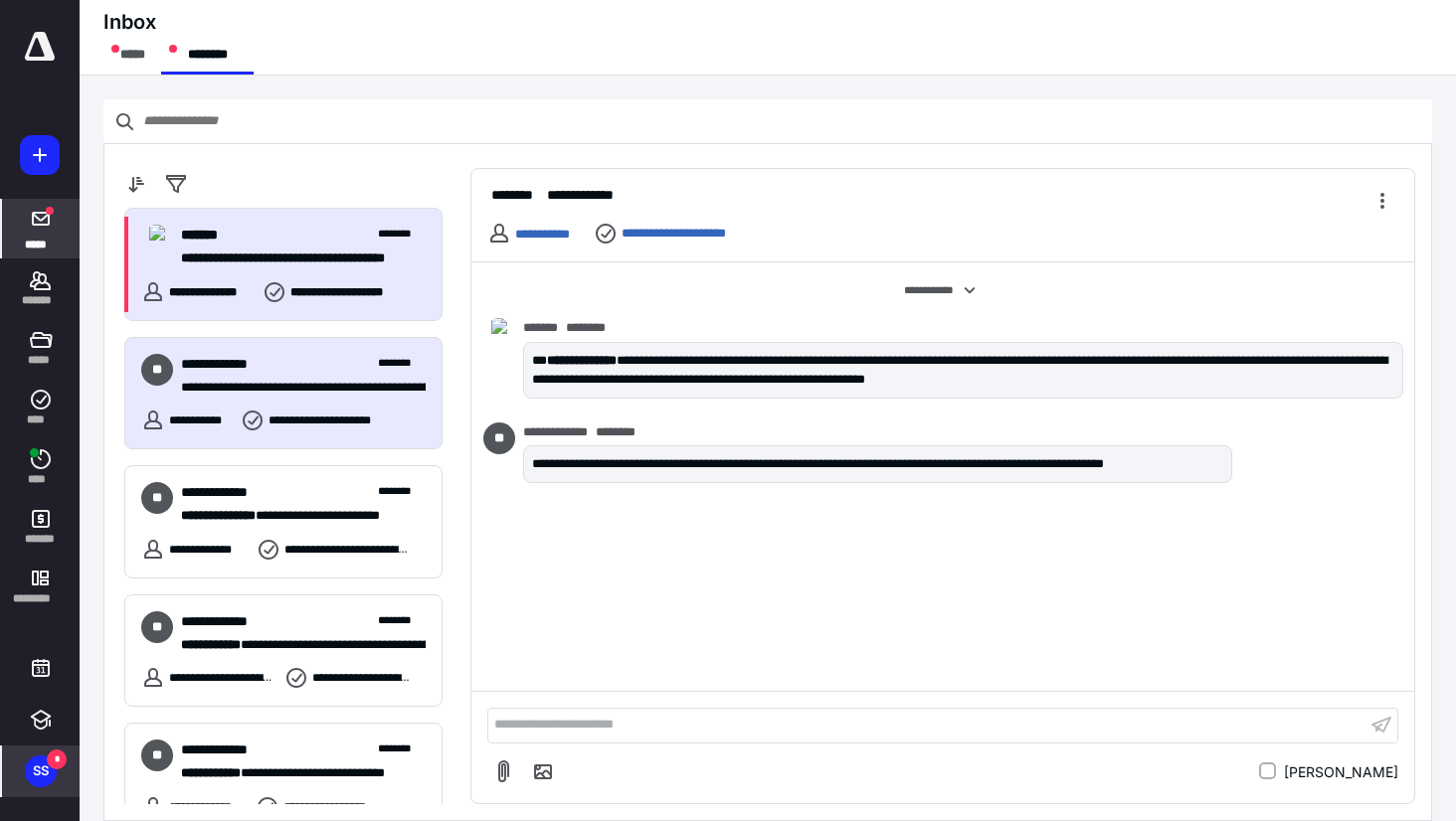 click on "**********" at bounding box center (295, 258) 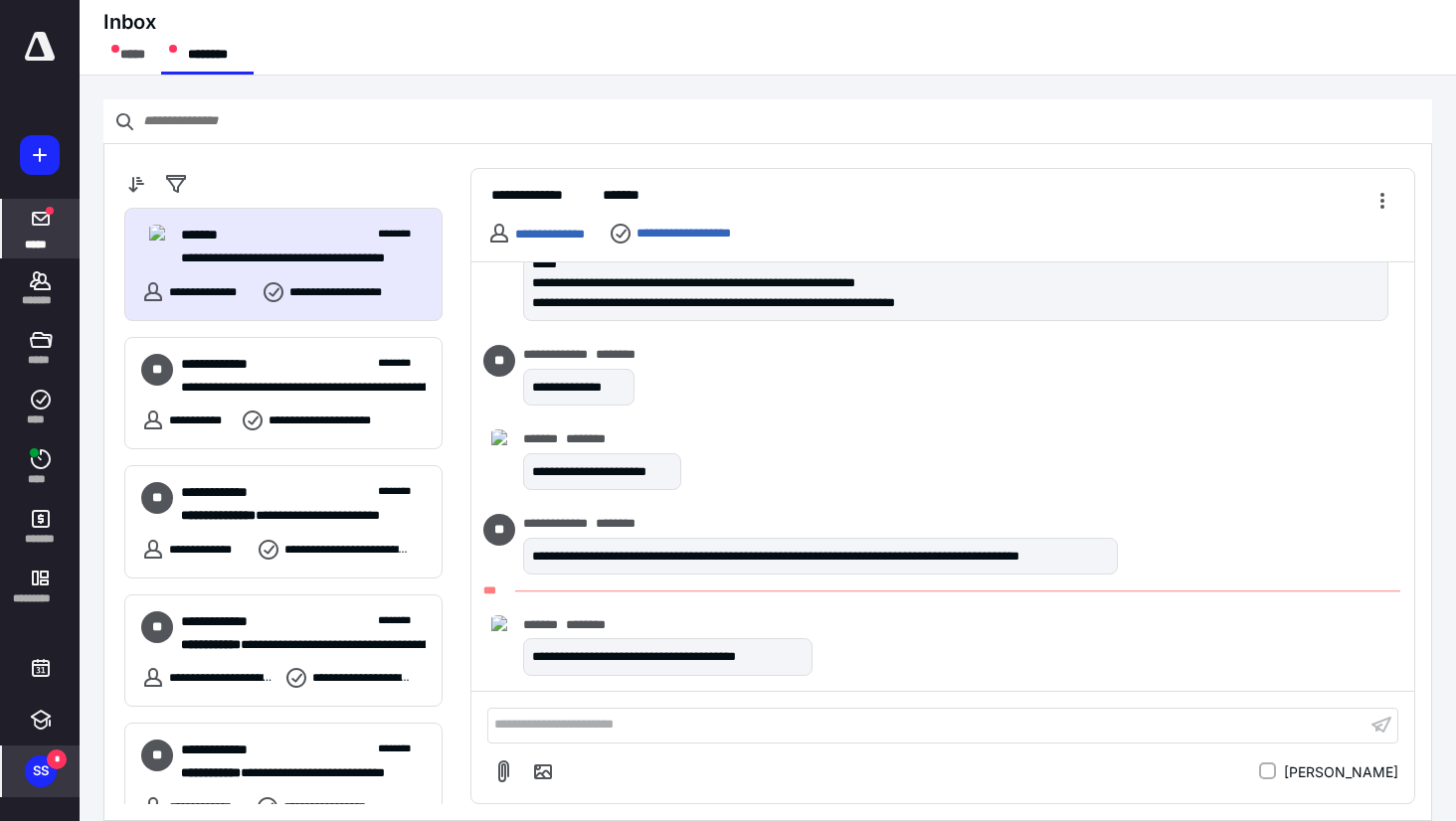 scroll, scrollTop: 219, scrollLeft: 0, axis: vertical 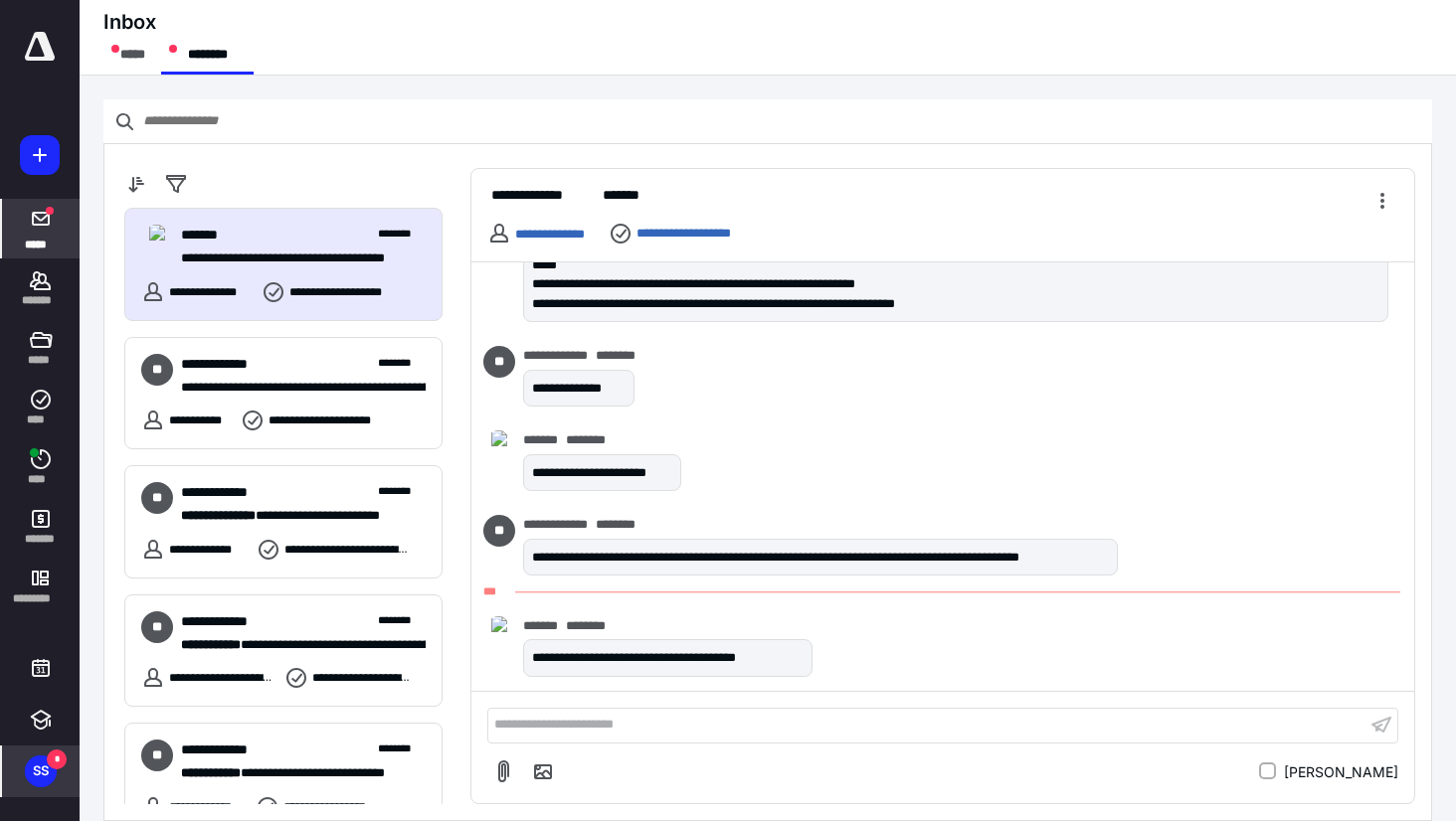 type 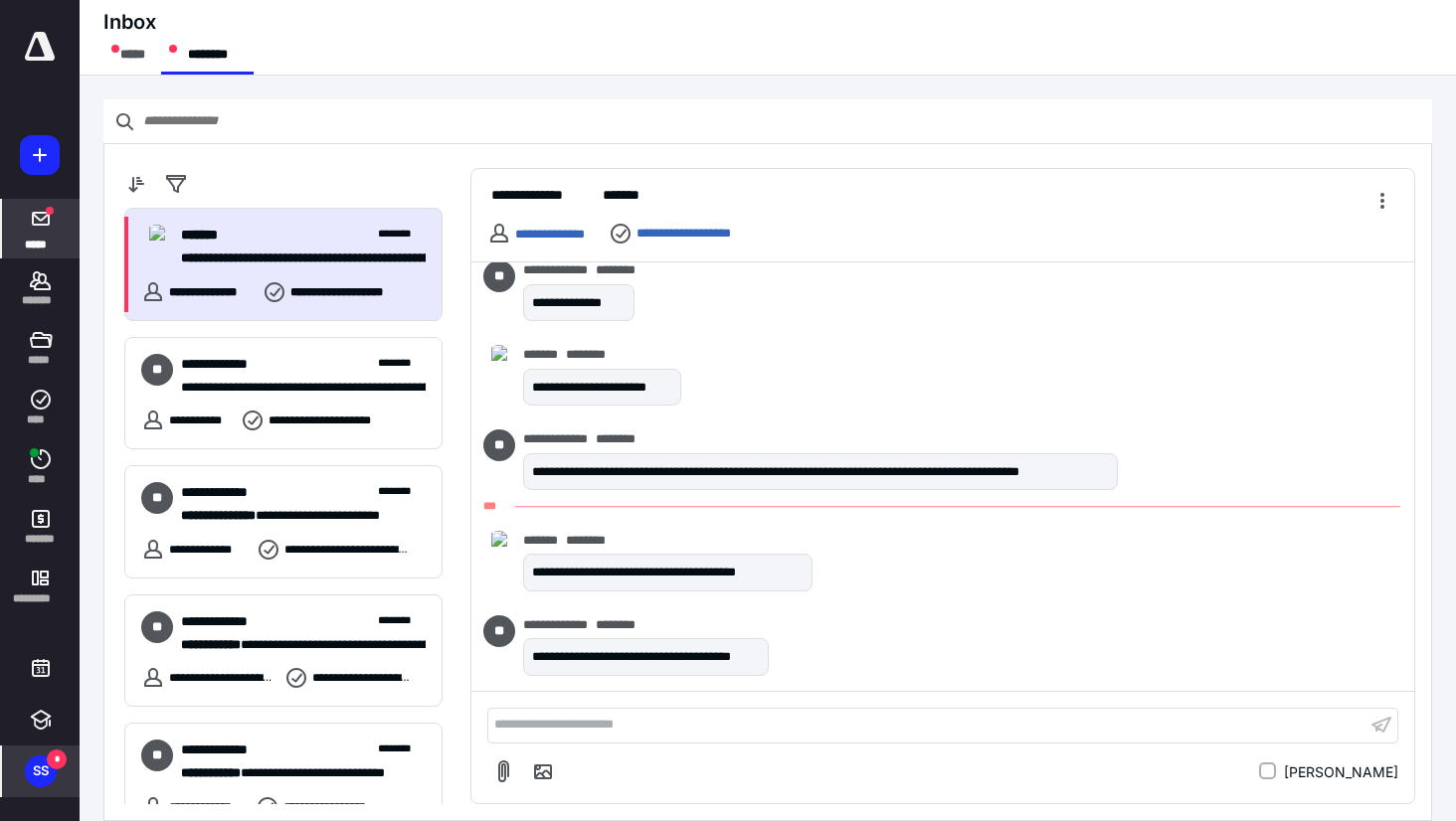 click on "**********" at bounding box center [943, 641] 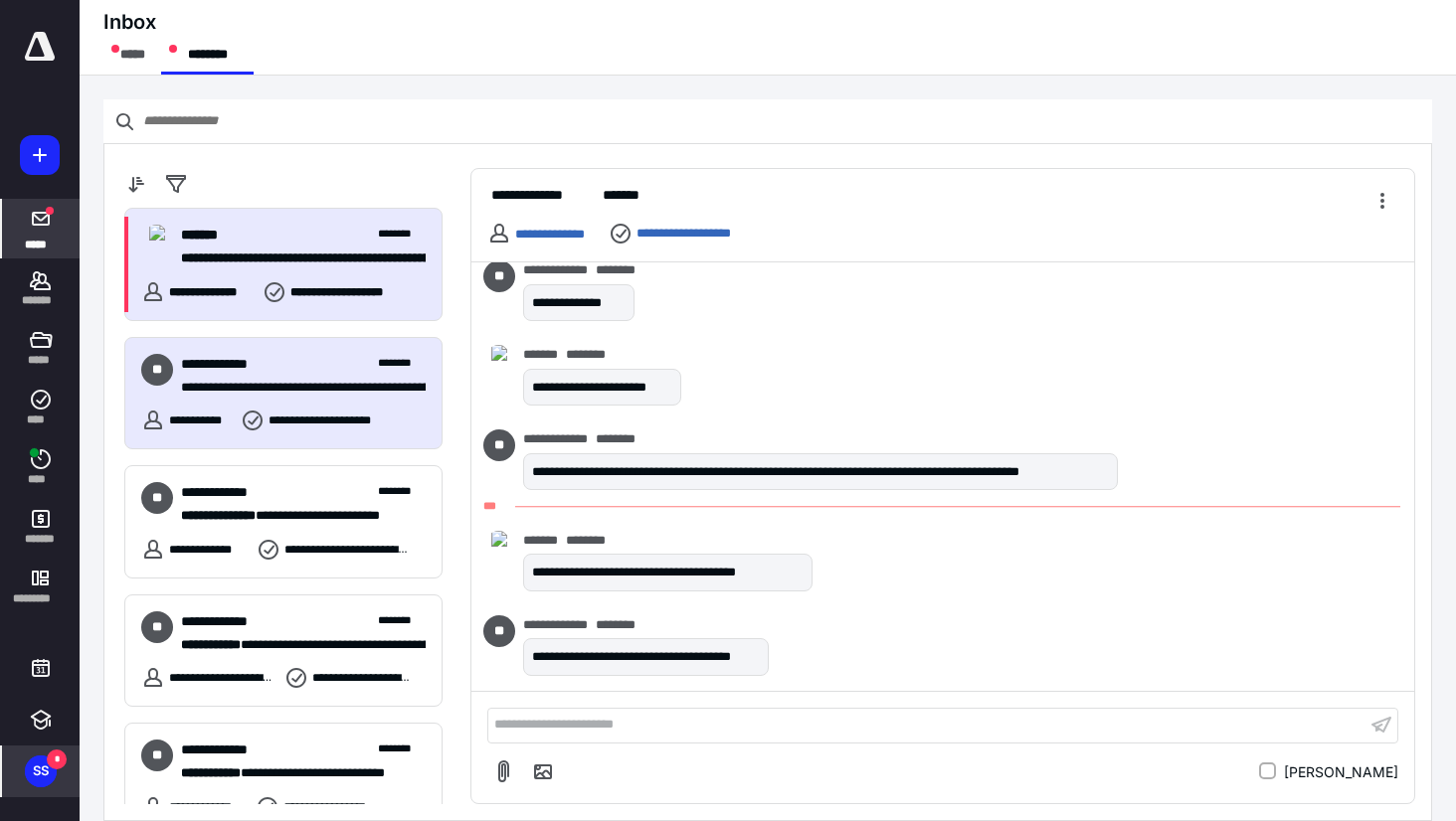 click on "**********" at bounding box center (295, 388) 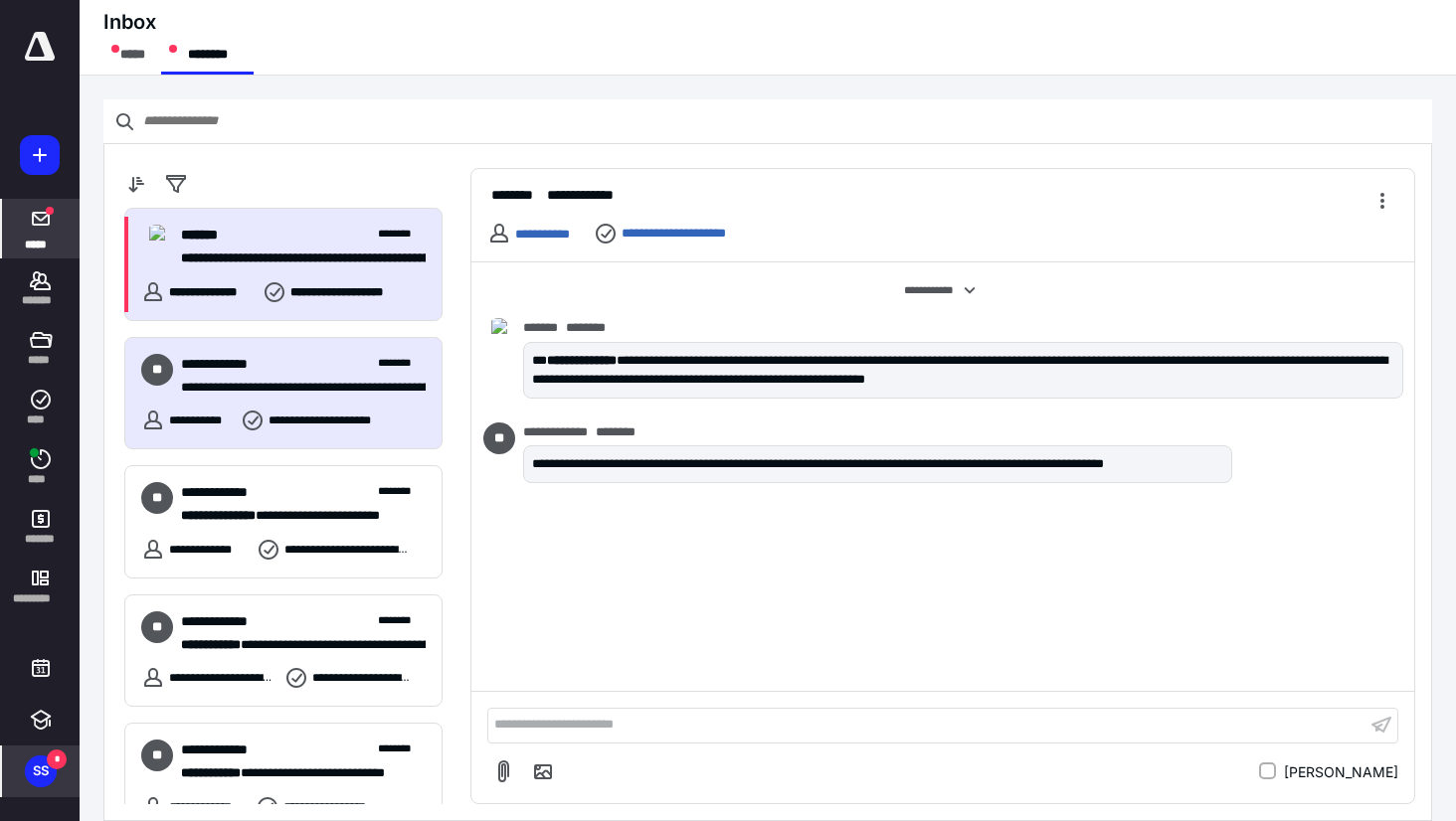click on "**********" at bounding box center [295, 258] 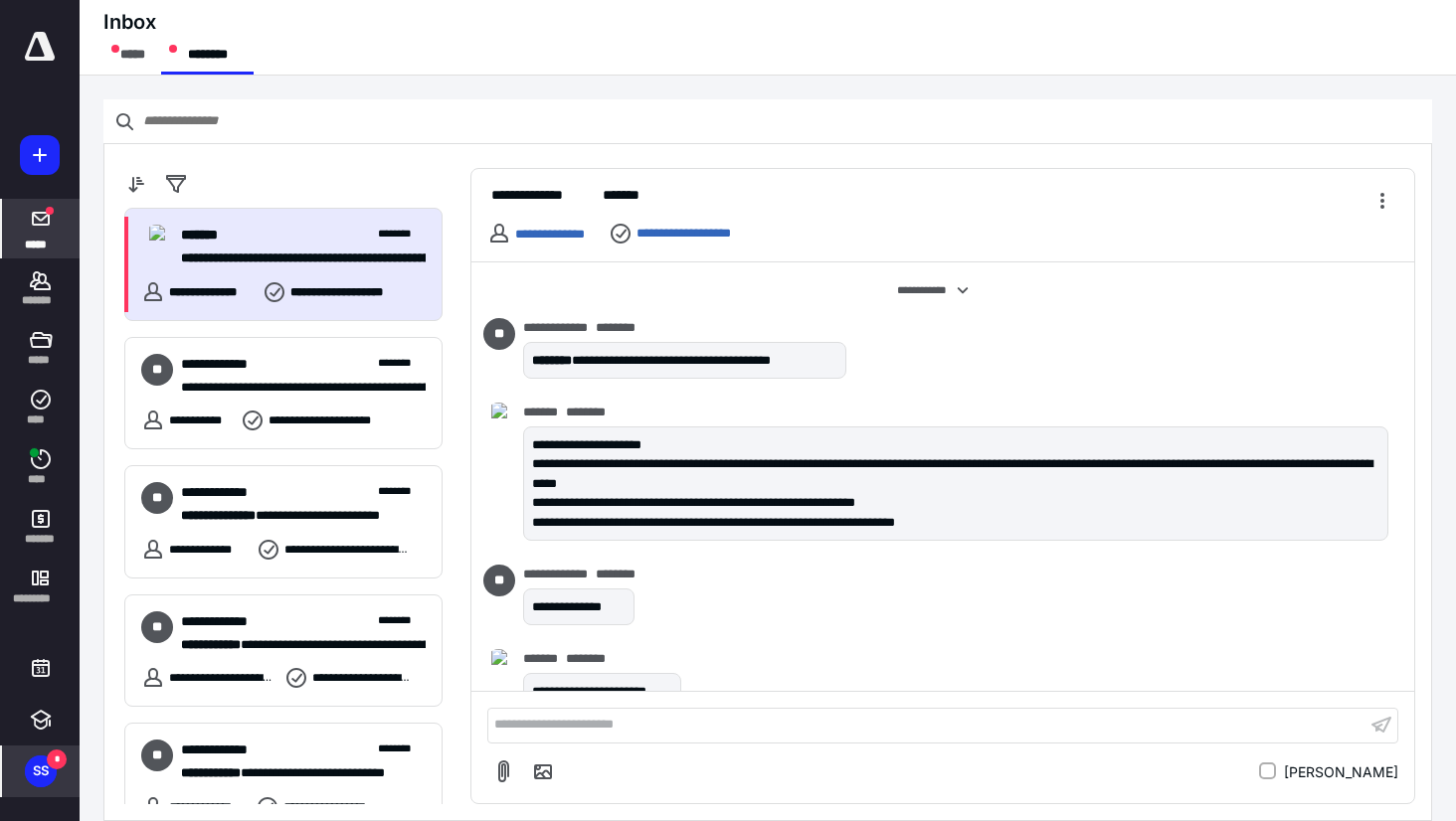 scroll, scrollTop: 389, scrollLeft: 0, axis: vertical 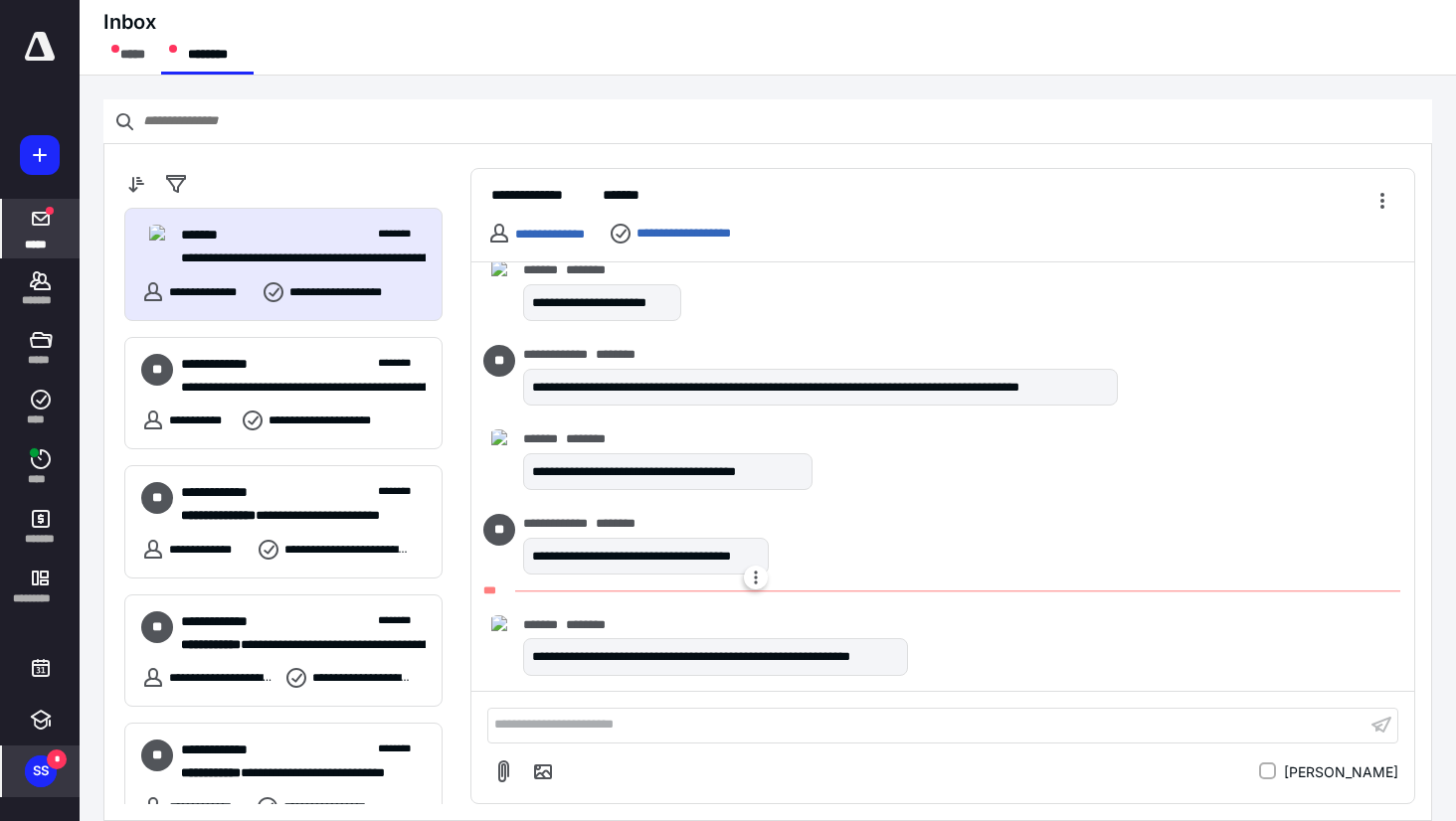 click on "**********" at bounding box center [645, 557] 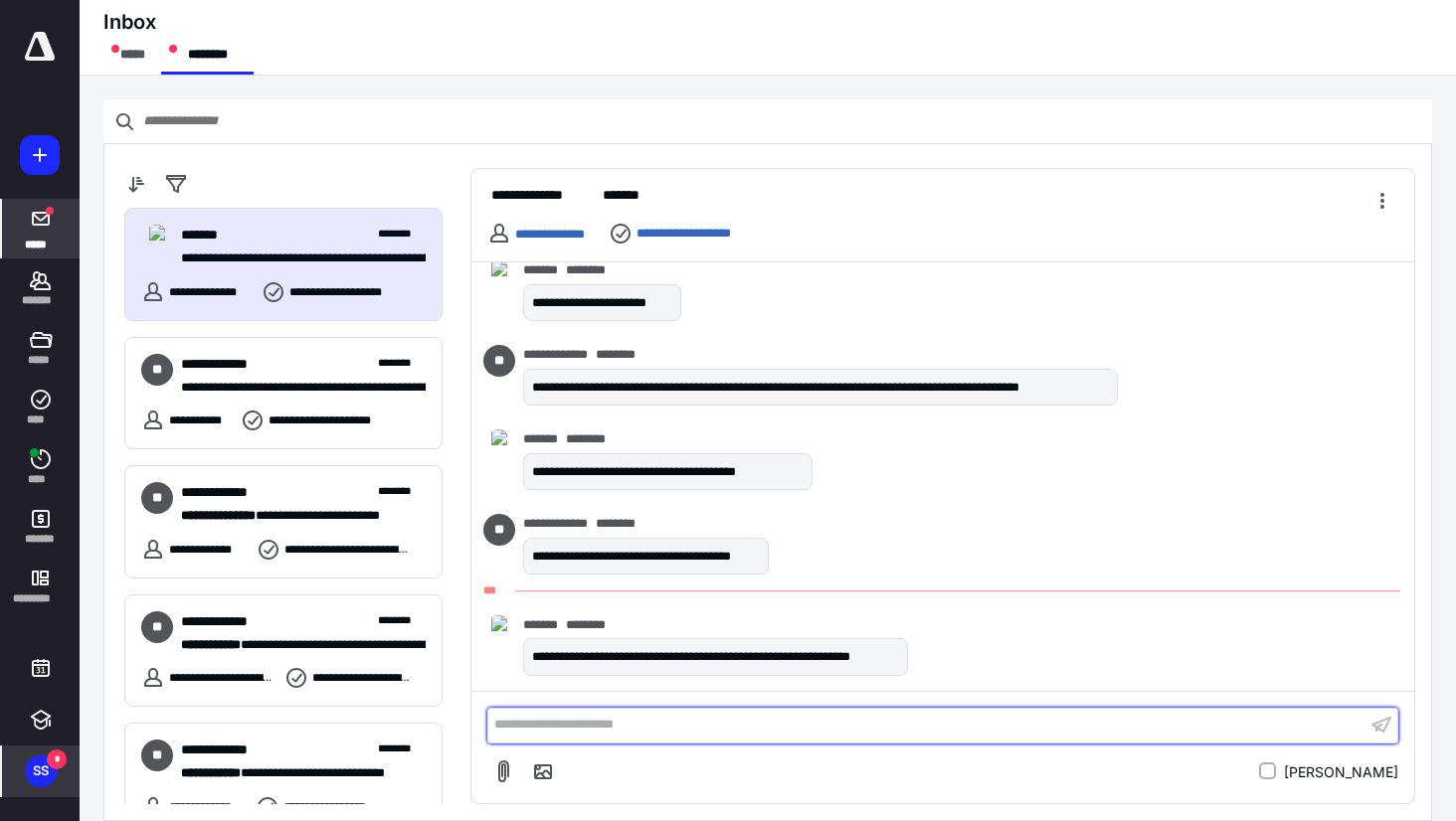 click on "**********" at bounding box center [927, 725] 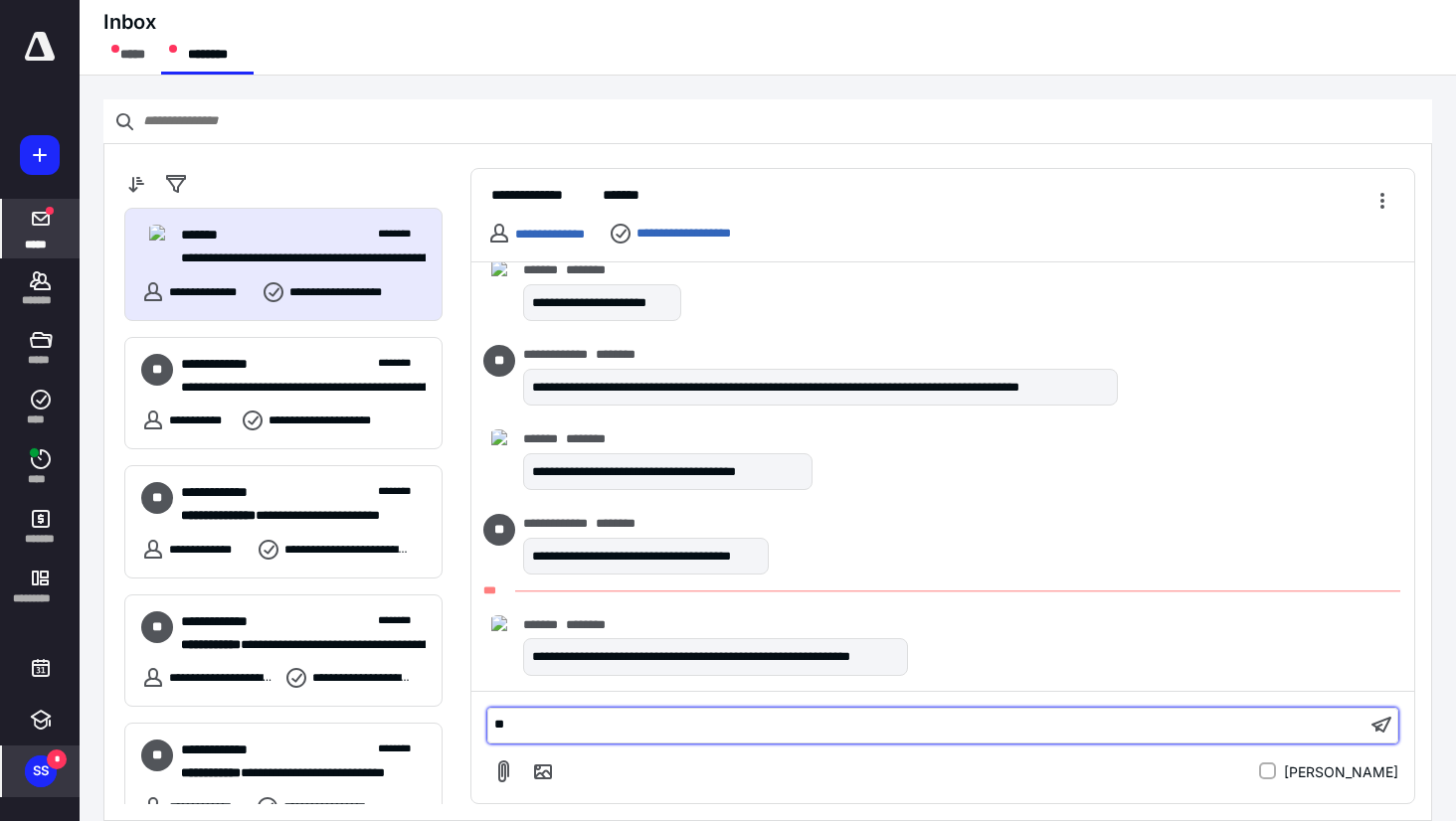 type 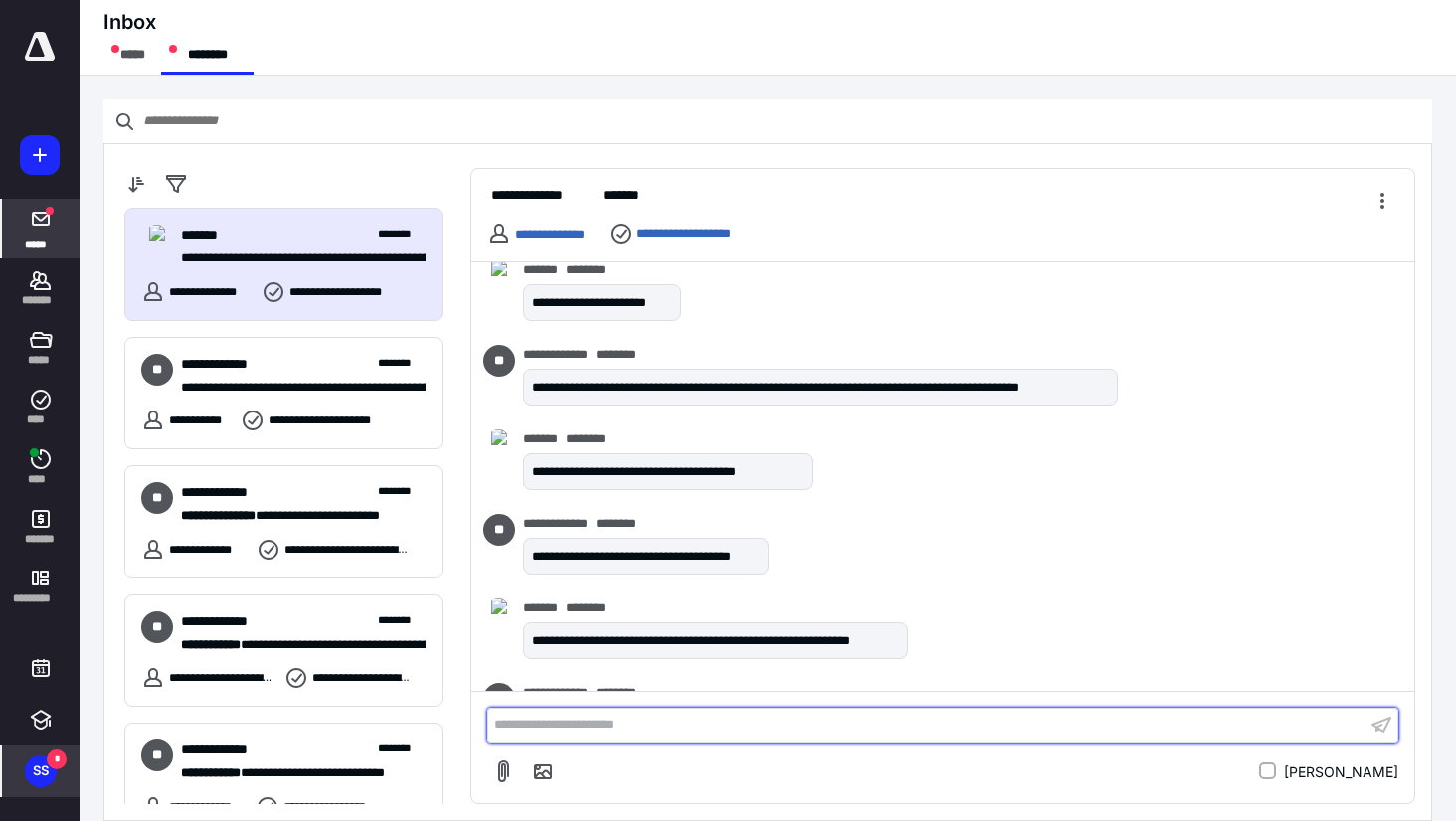 scroll, scrollTop: 456, scrollLeft: 0, axis: vertical 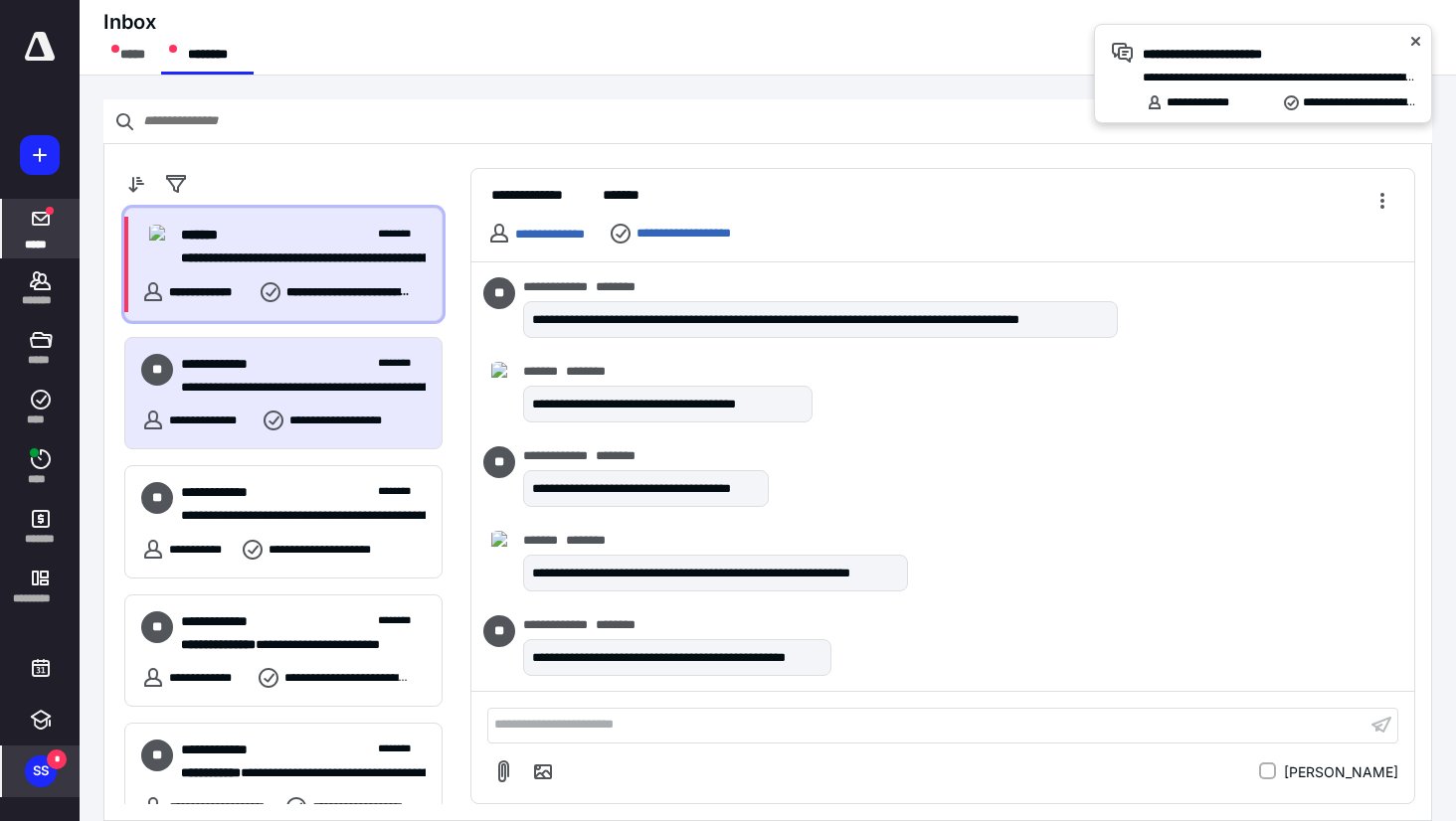 click on "**********" at bounding box center (283, 264) 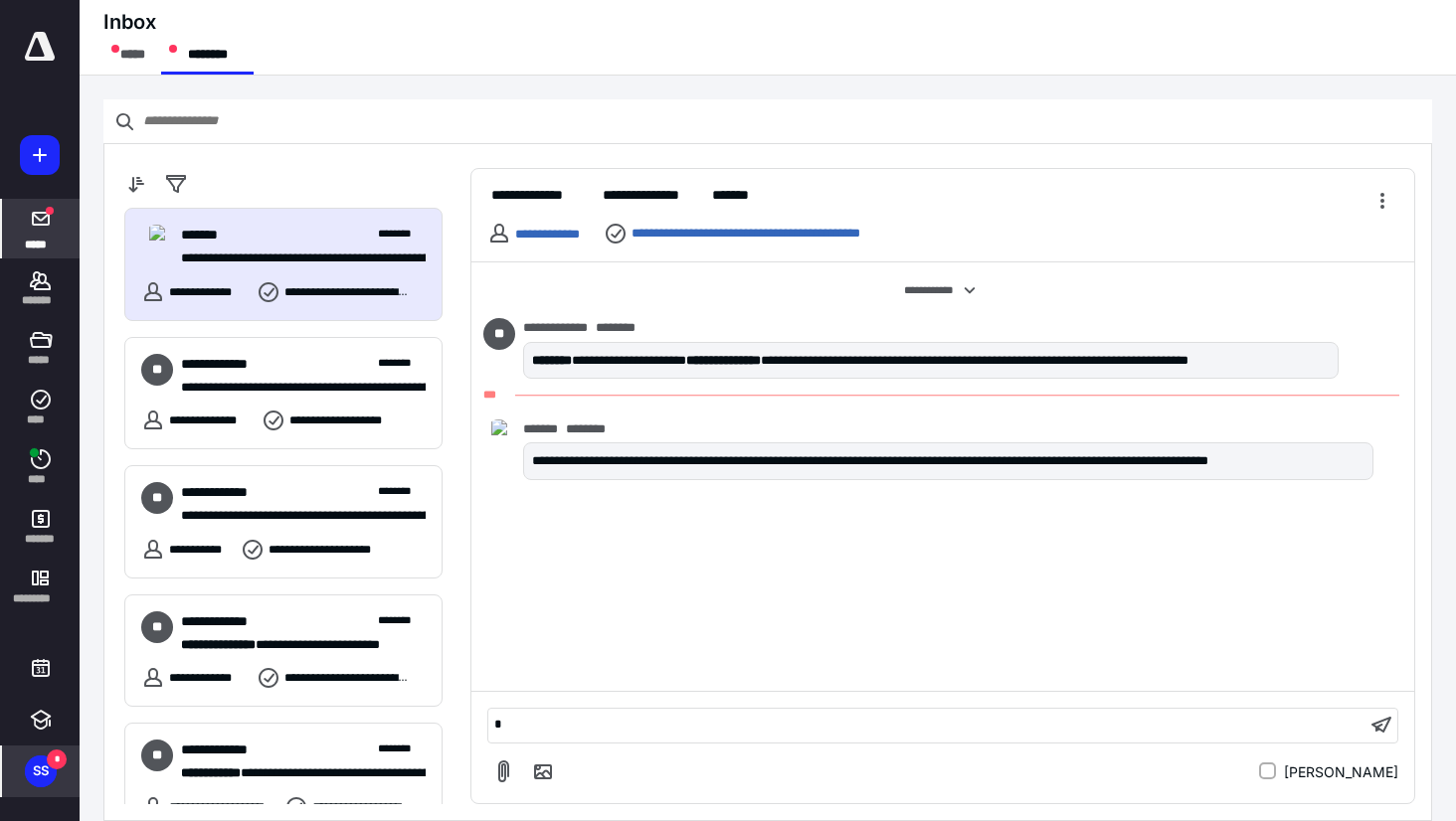 type 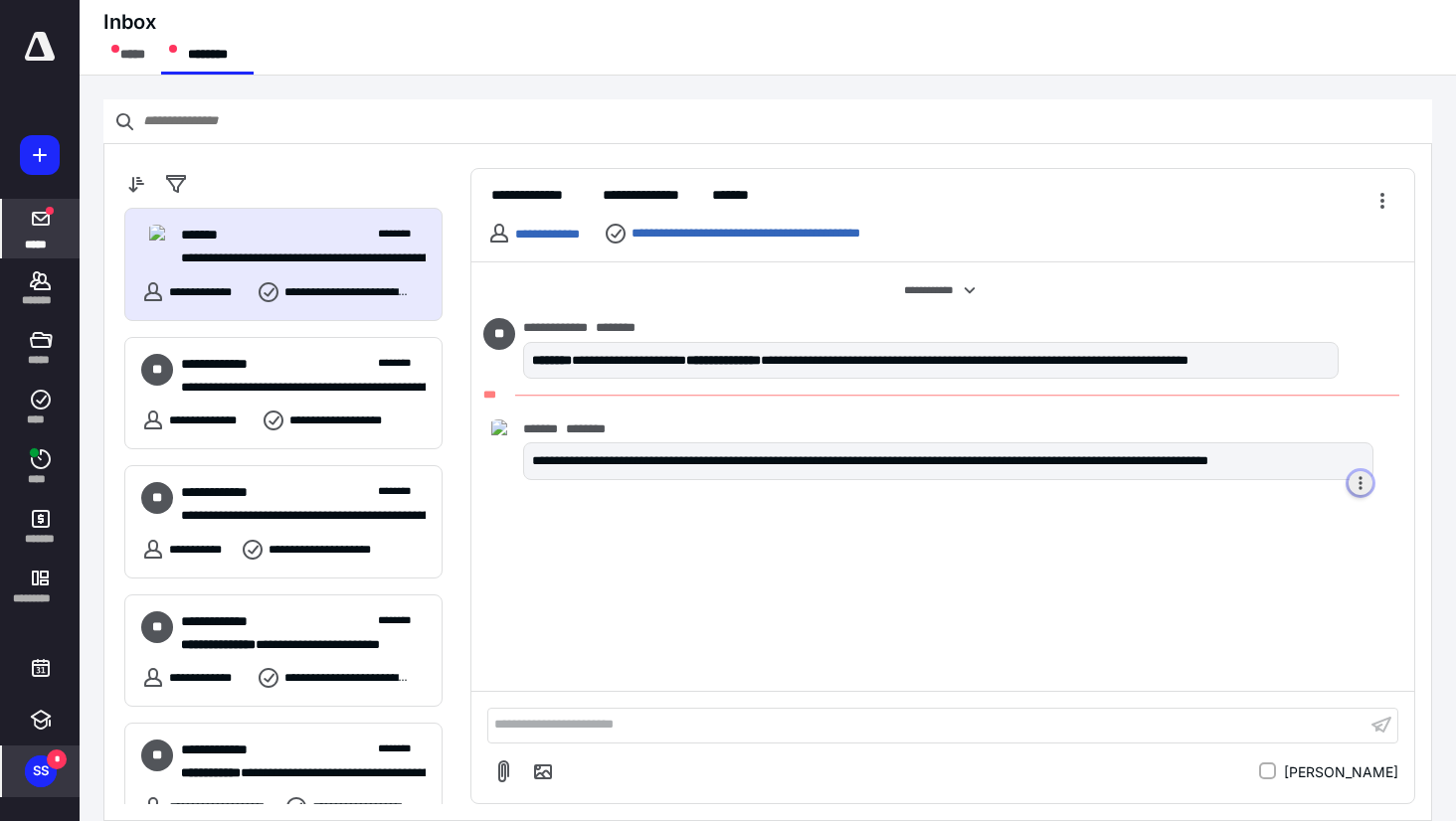 click at bounding box center (1361, 483) 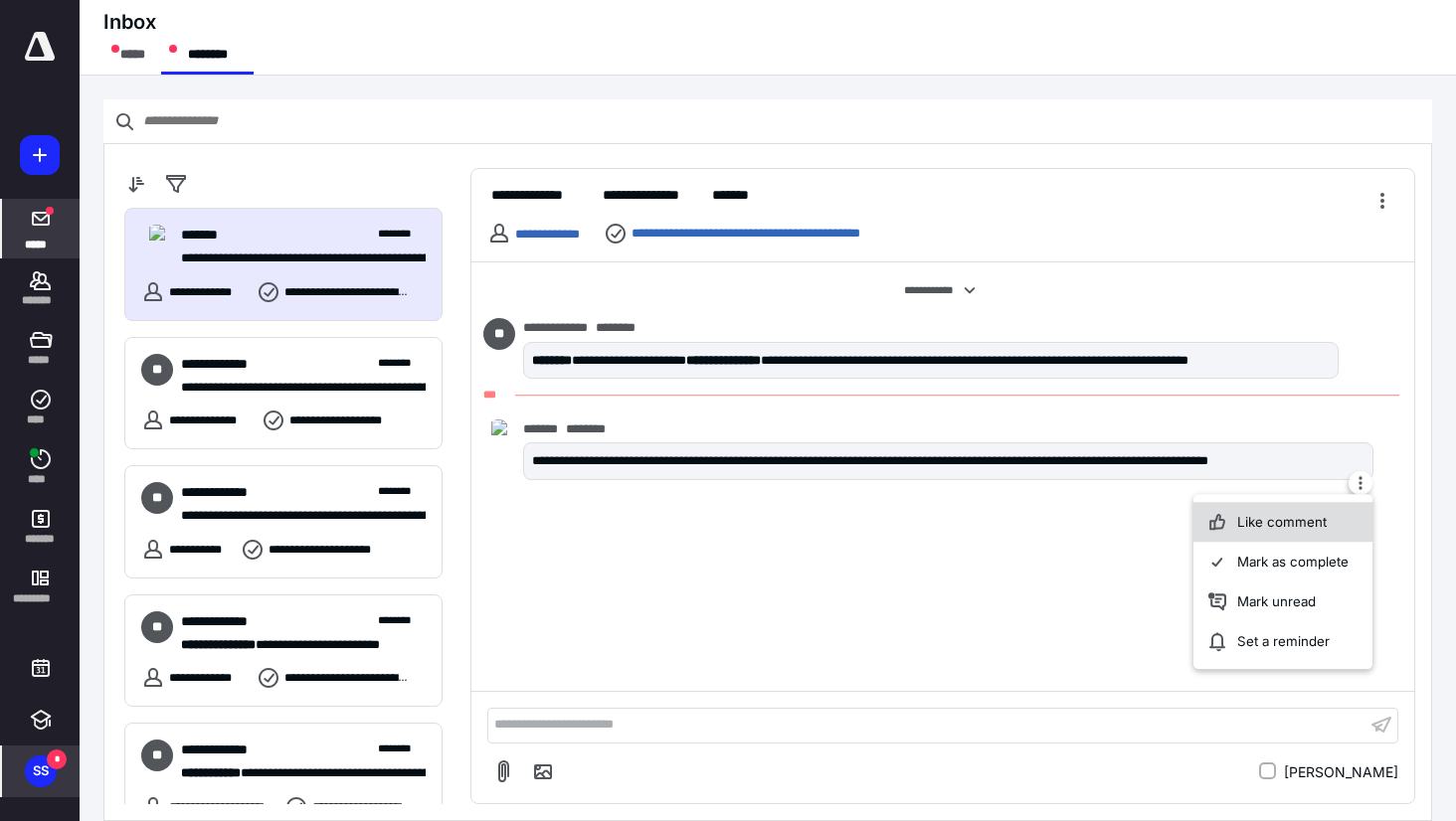 click on "Like comment" at bounding box center (1283, 522) 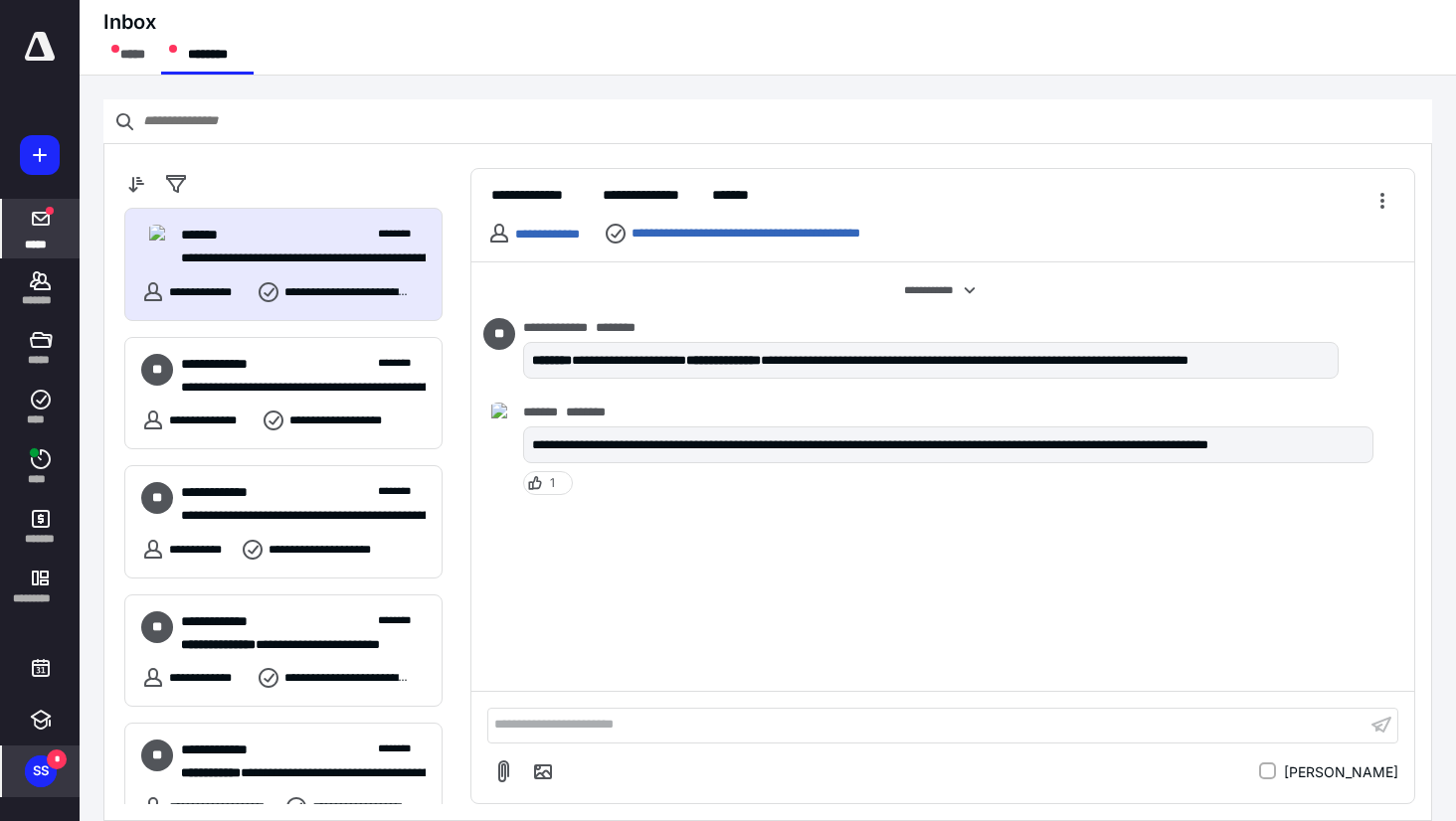 click on "SS" at bounding box center (41, 771) 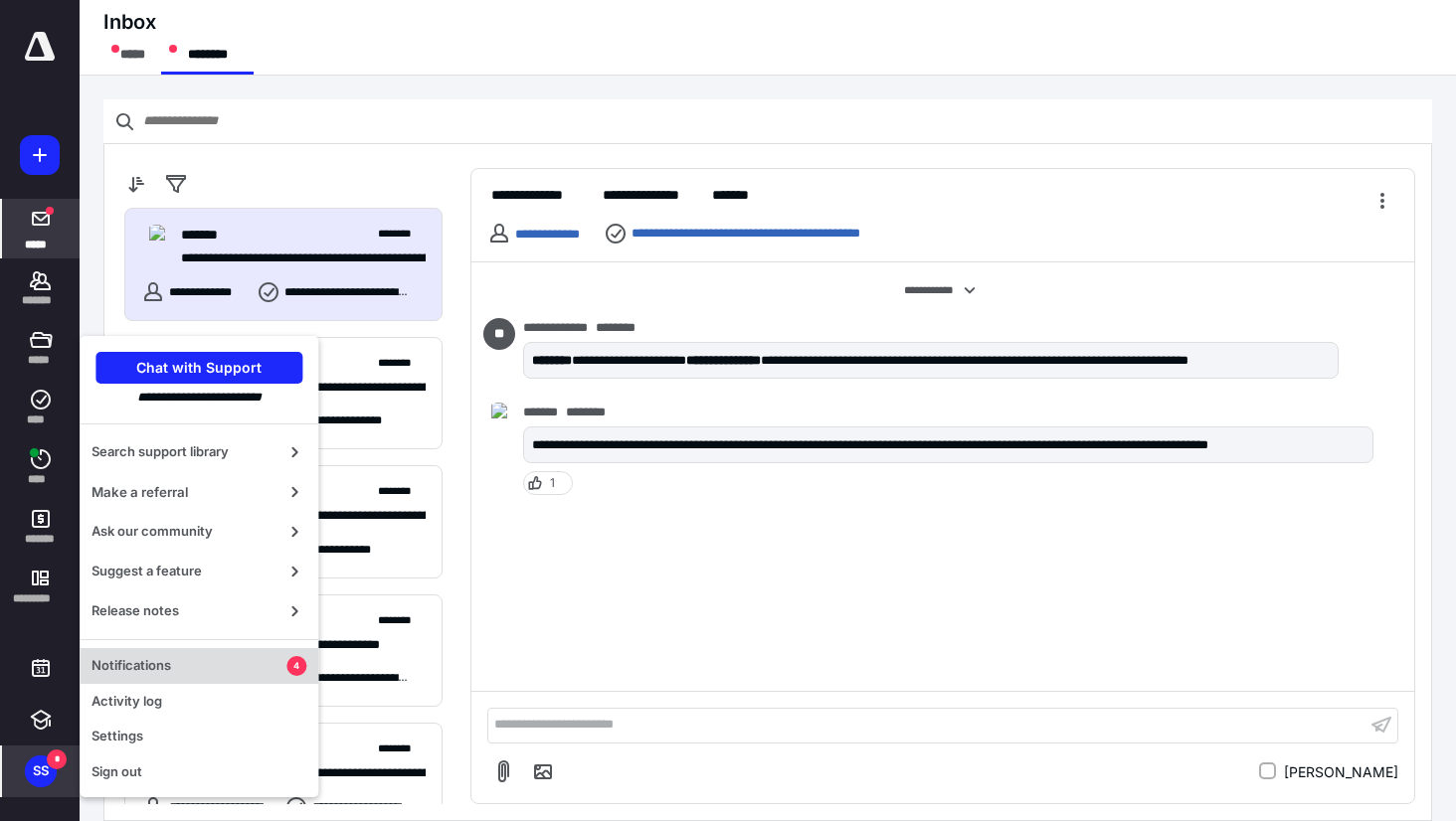 click on "Notifications" at bounding box center [189, 666] 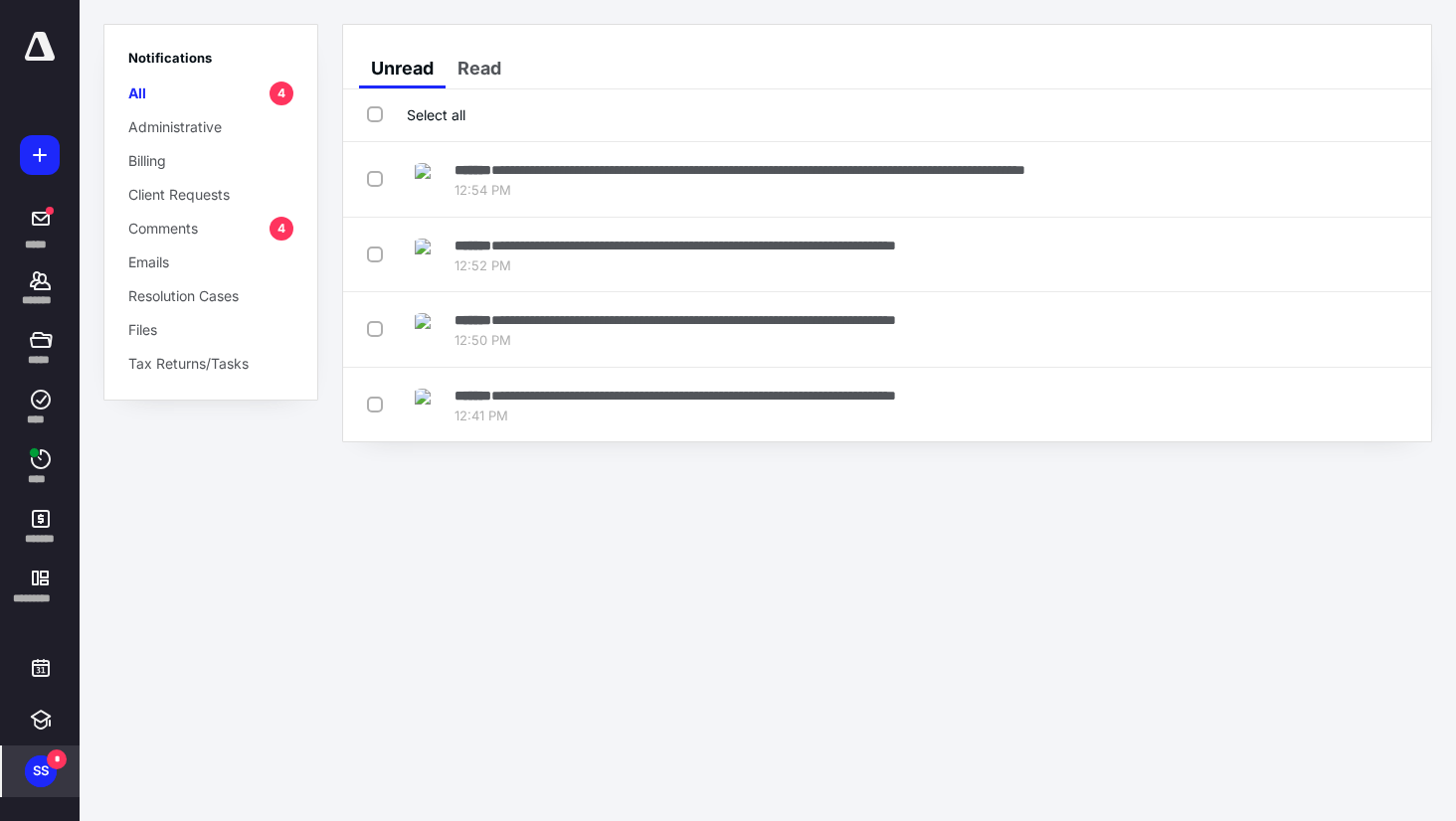 click on "Comments 4" at bounding box center (211, 228) 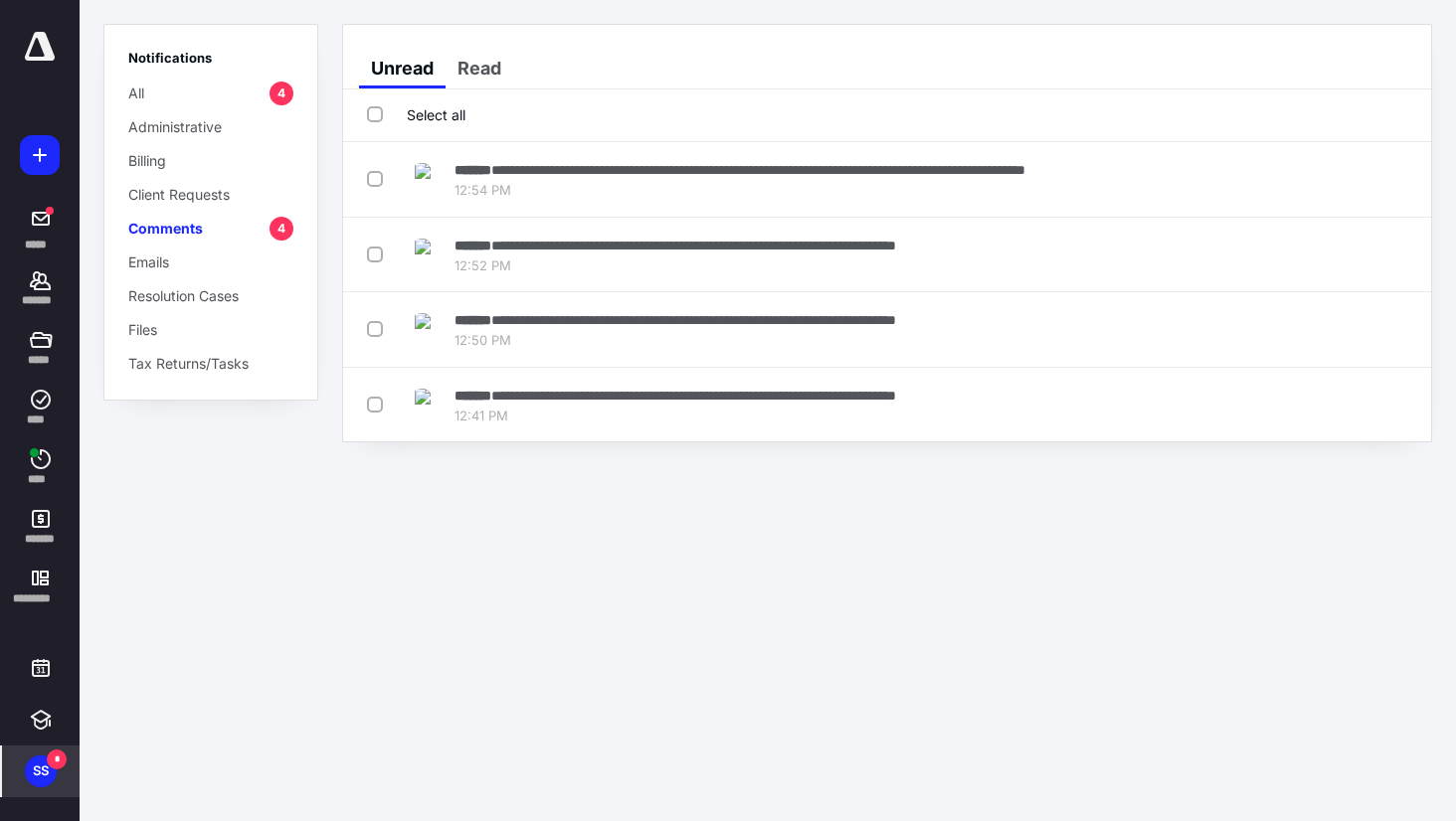 click on "All 4" at bounding box center (211, 92) 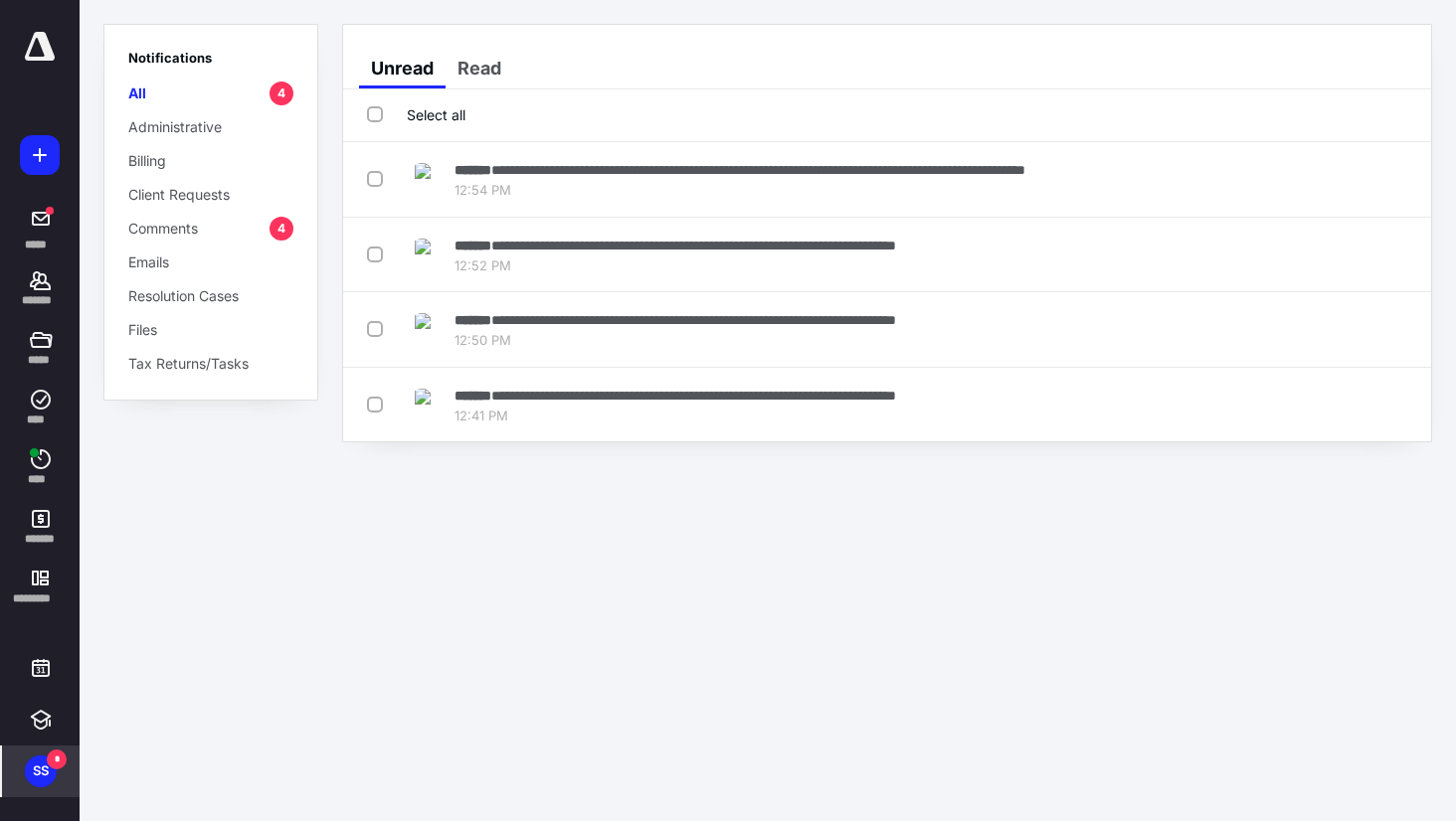 click on "Select all" at bounding box center (416, 114) 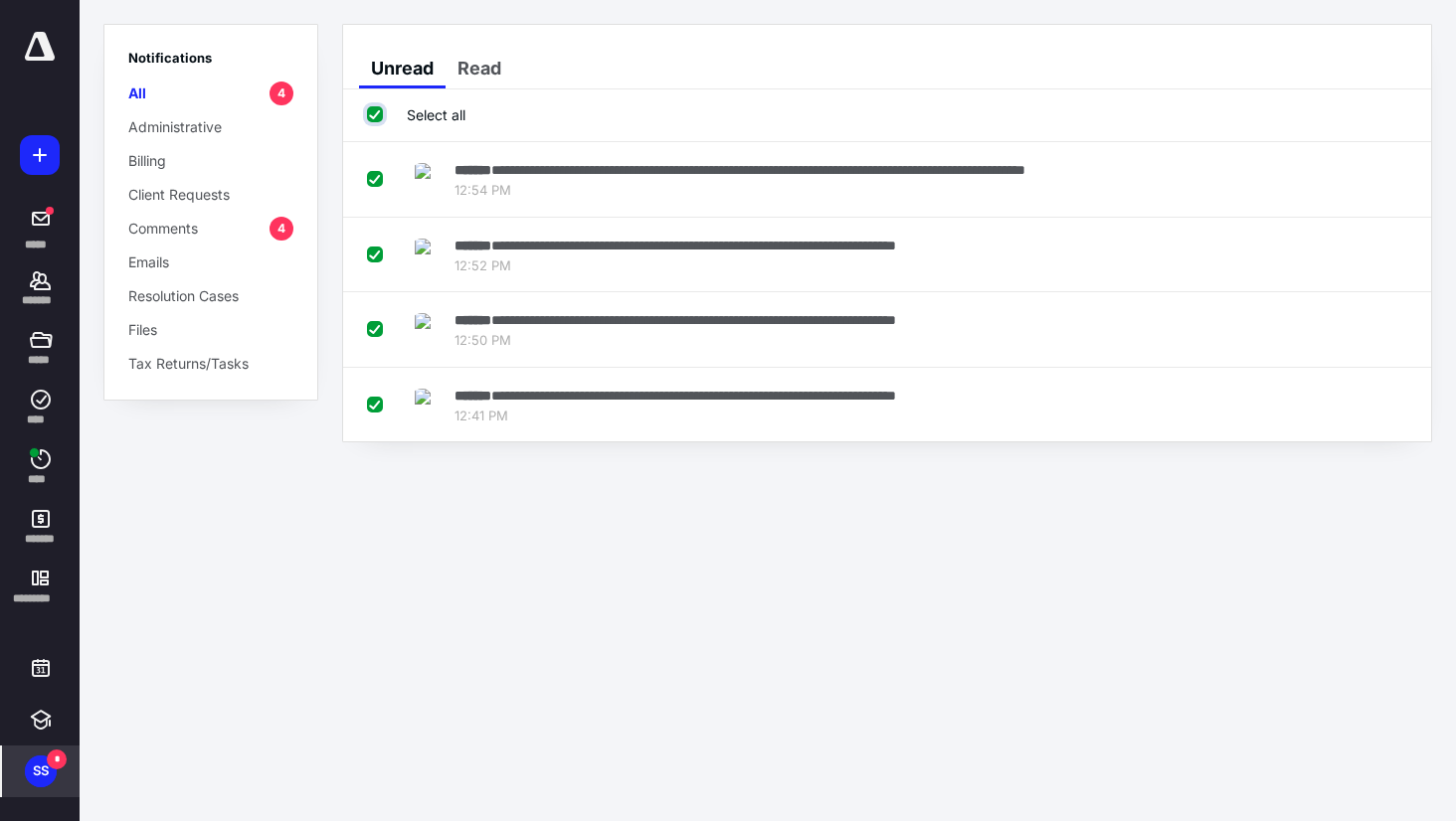 checkbox on "true" 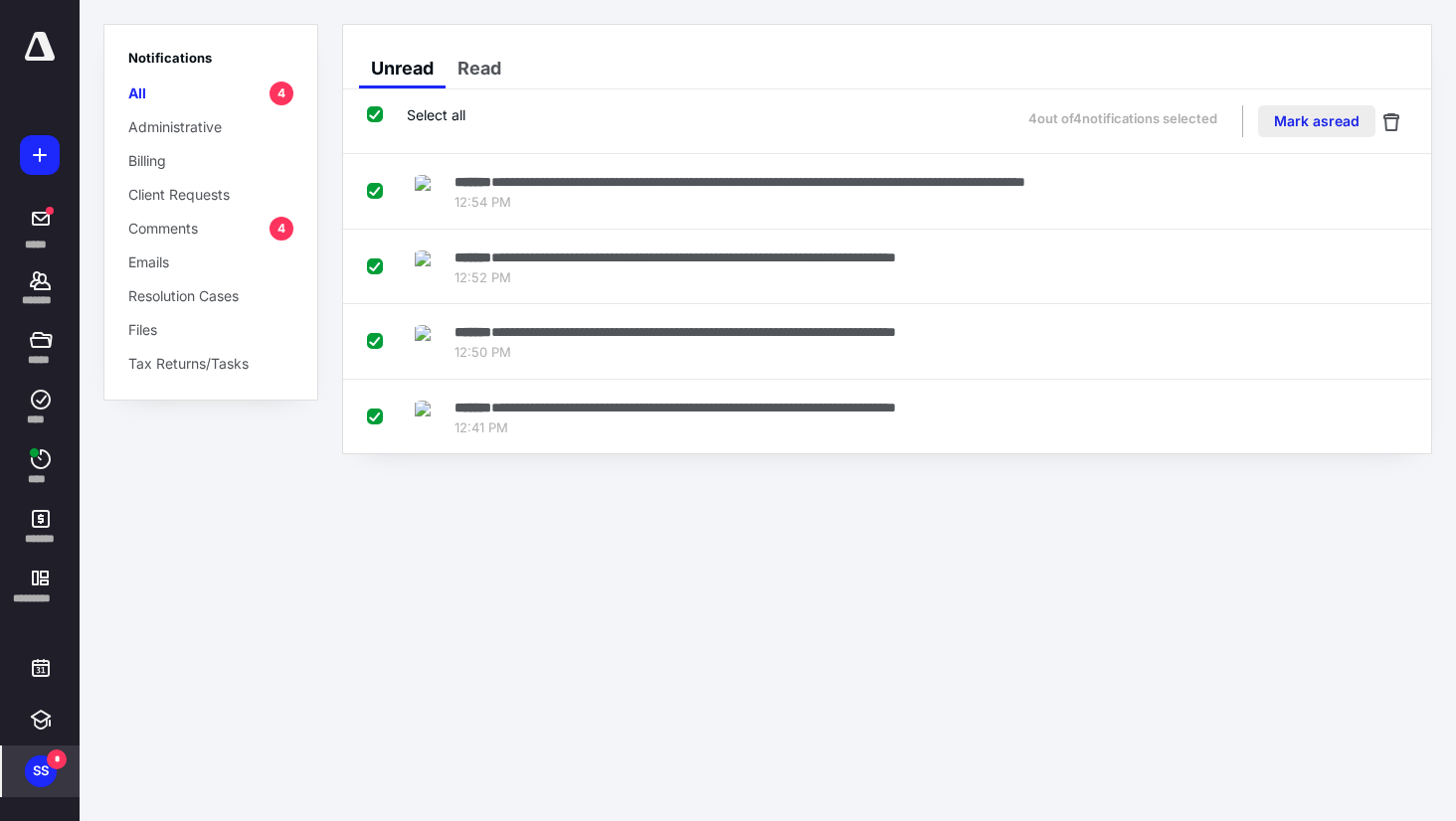 click on "Mark as  read" at bounding box center (1317, 121) 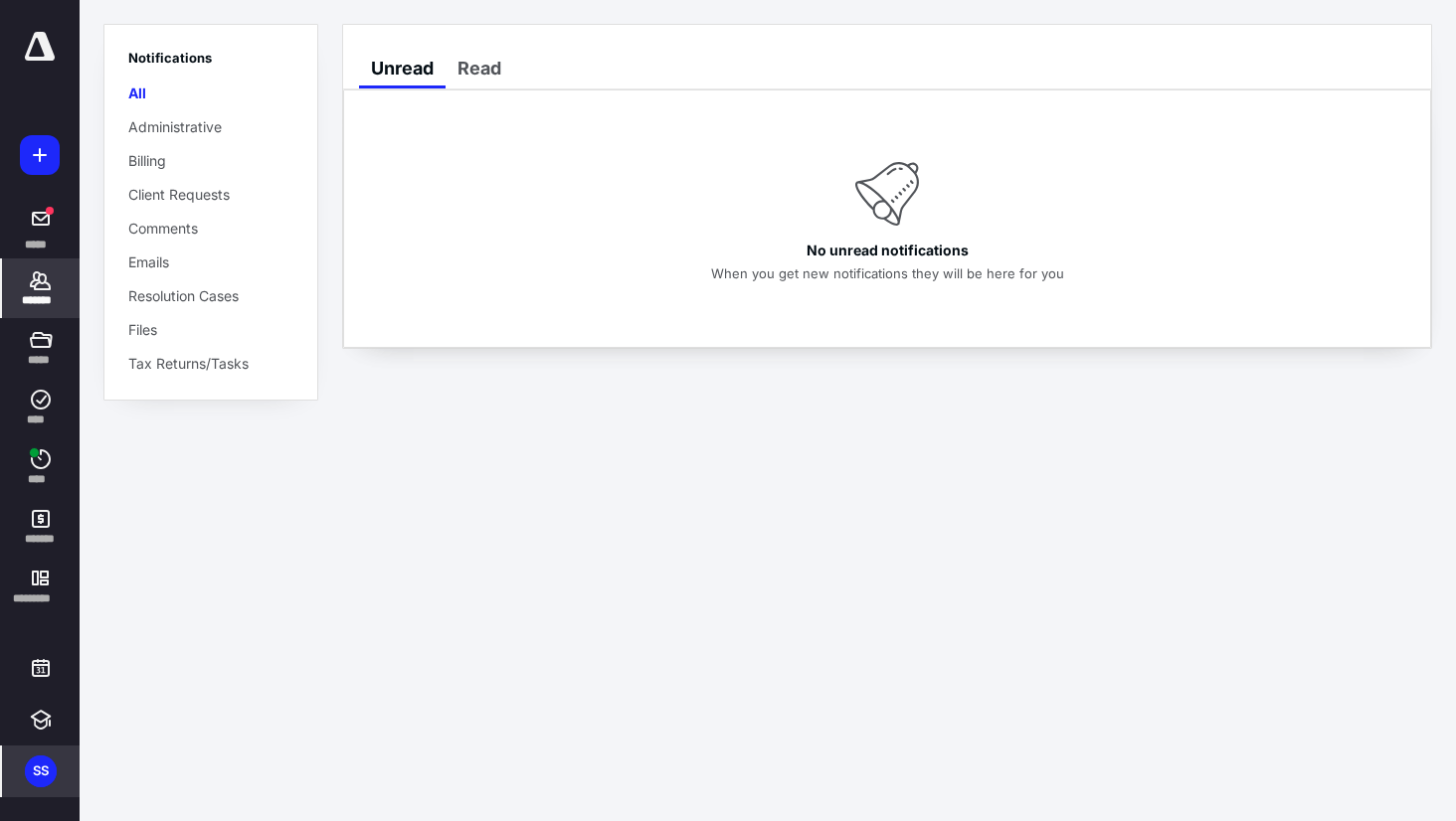 click on "*******" at bounding box center [41, 300] 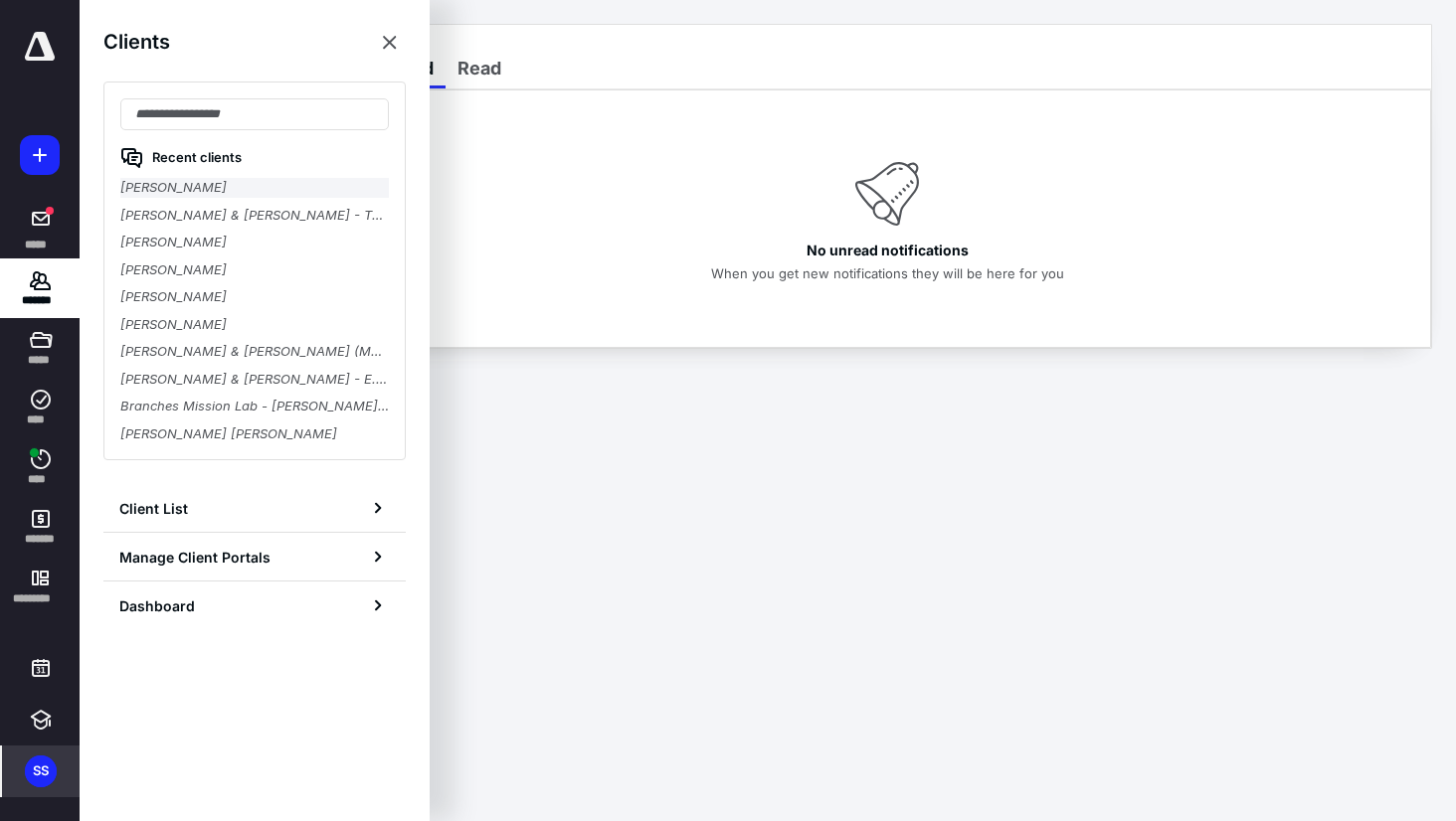 click on "[PERSON_NAME]" at bounding box center [255, 188] 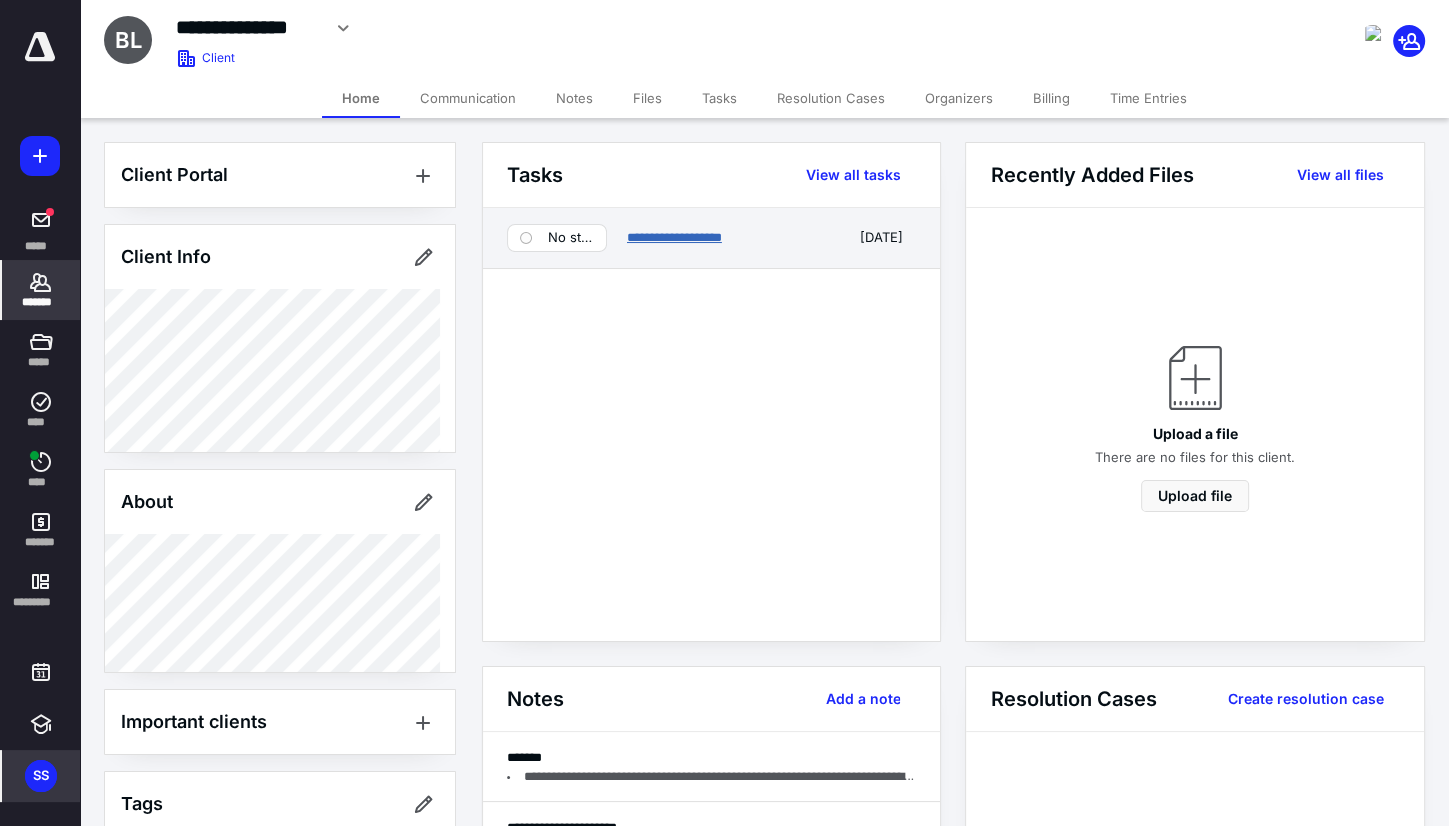 click on "**********" at bounding box center [674, 237] 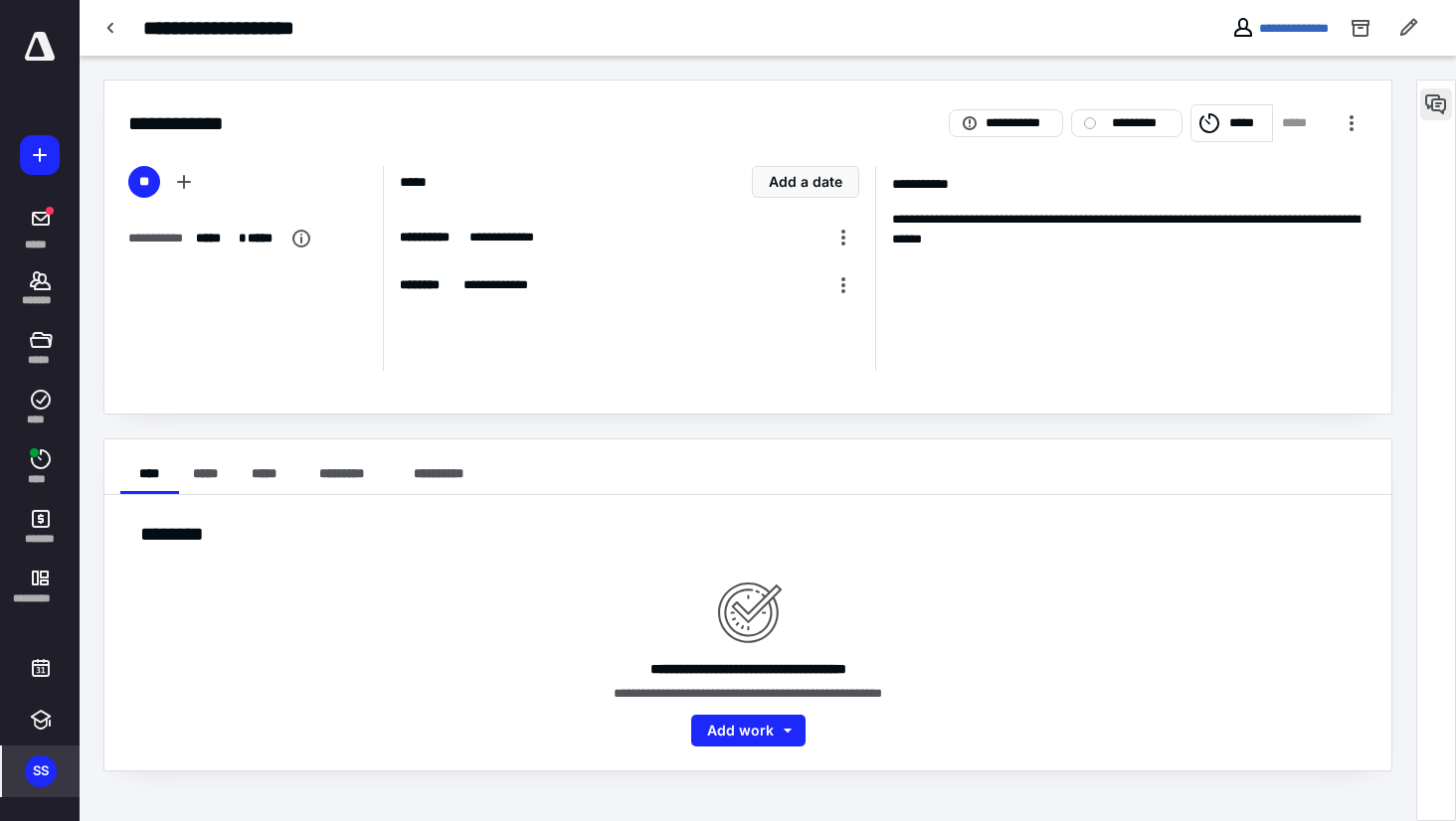 click at bounding box center [1436, 104] 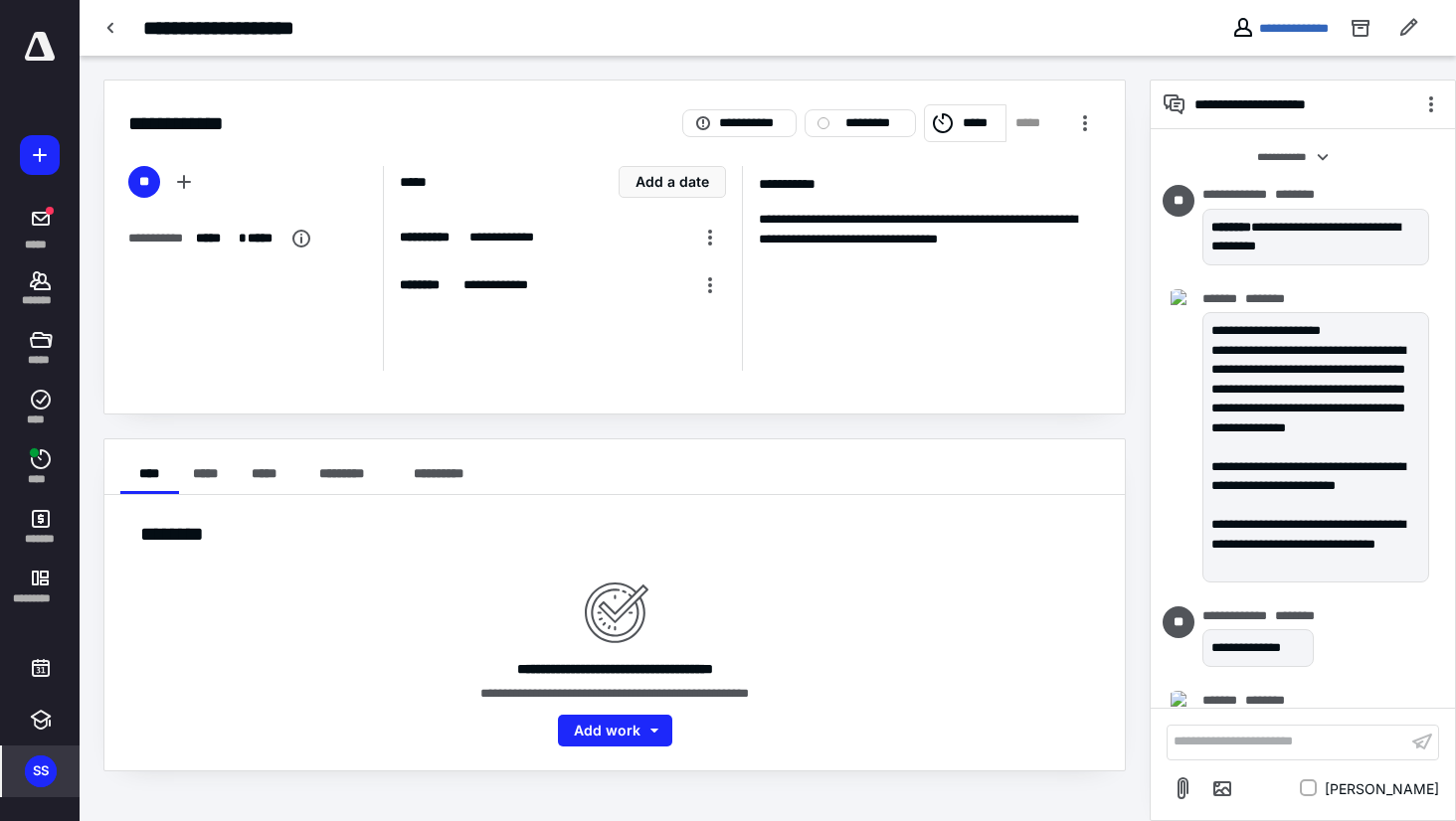 scroll, scrollTop: 596, scrollLeft: 0, axis: vertical 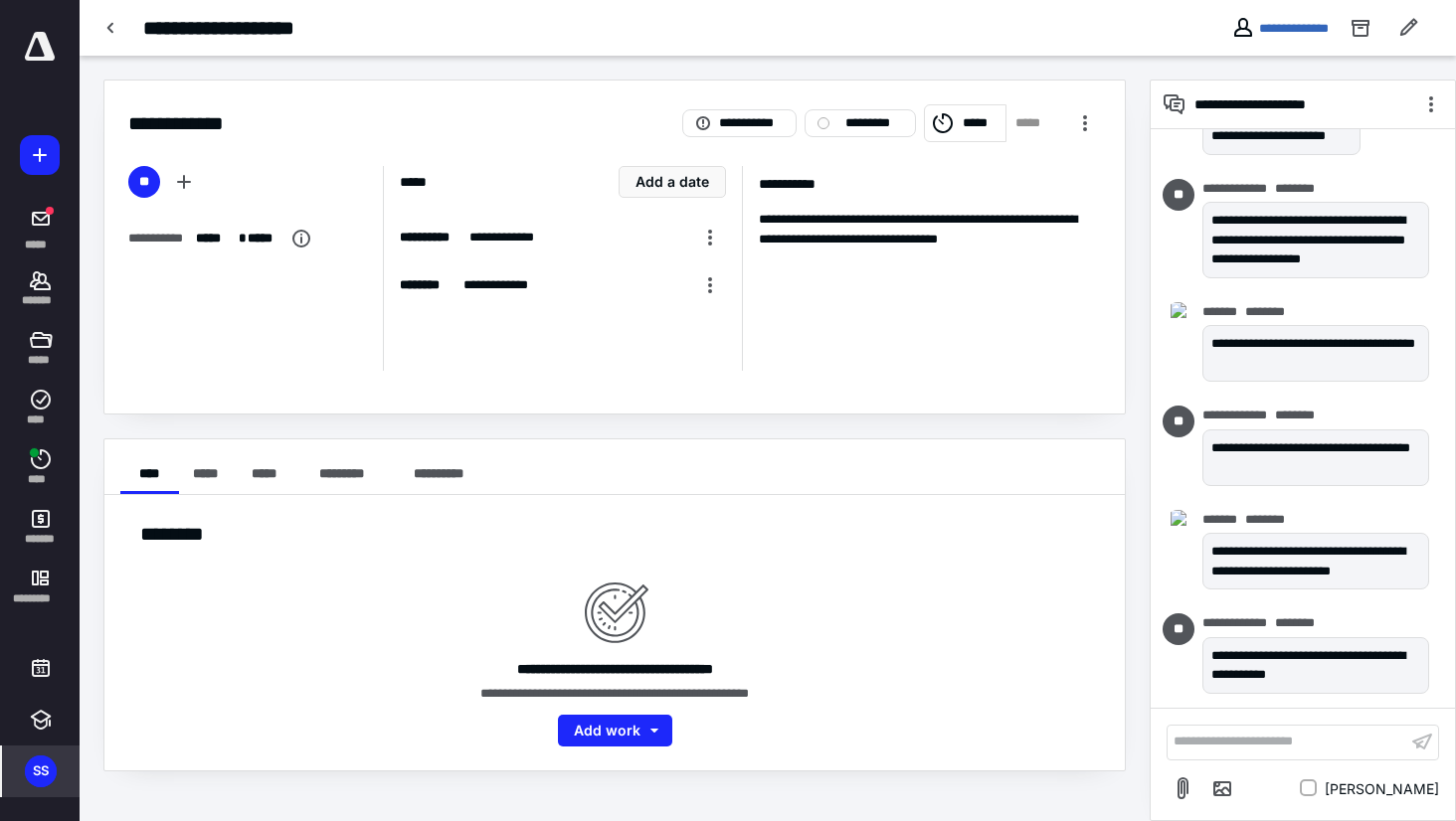 click on "**********" at bounding box center [1287, 741] 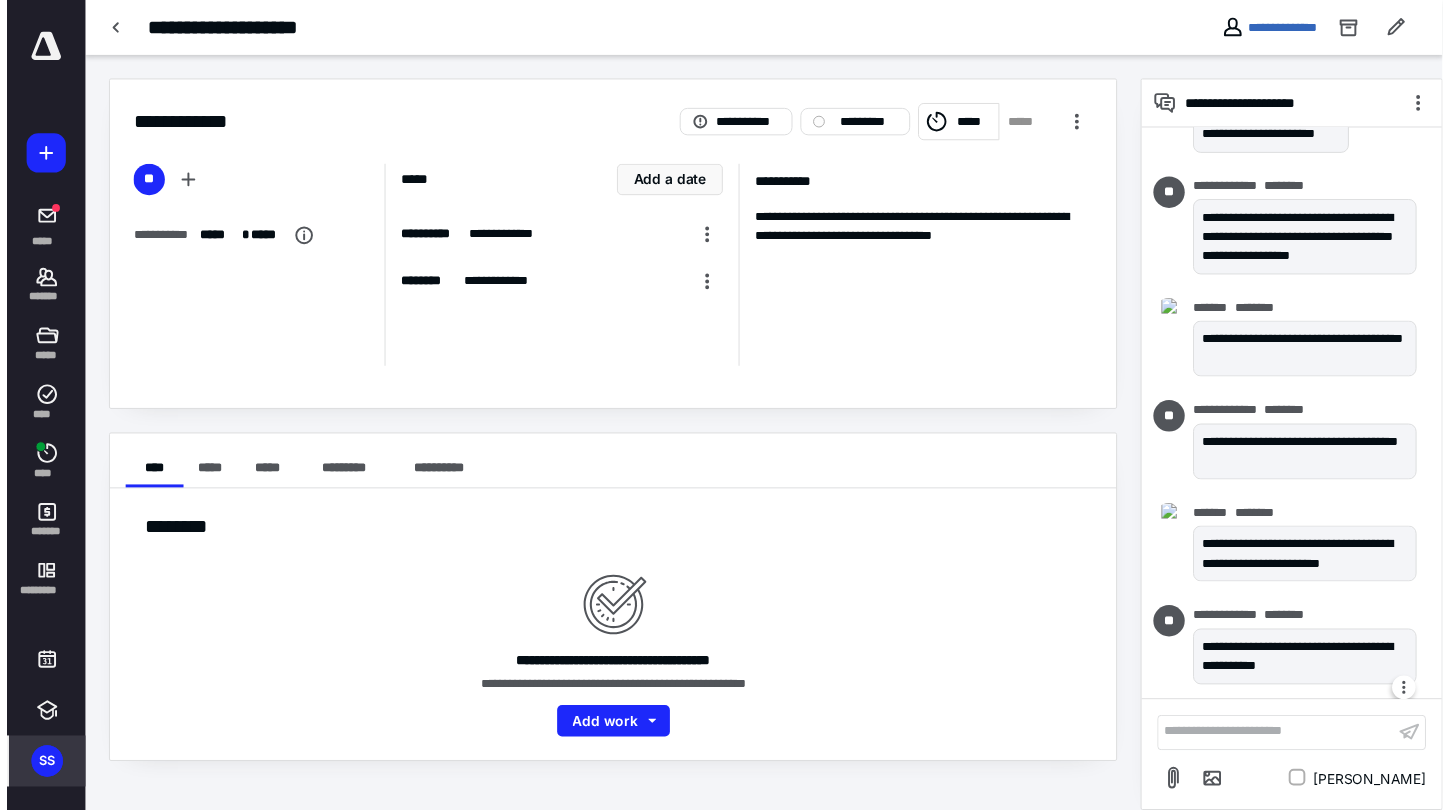 scroll, scrollTop: 601, scrollLeft: 0, axis: vertical 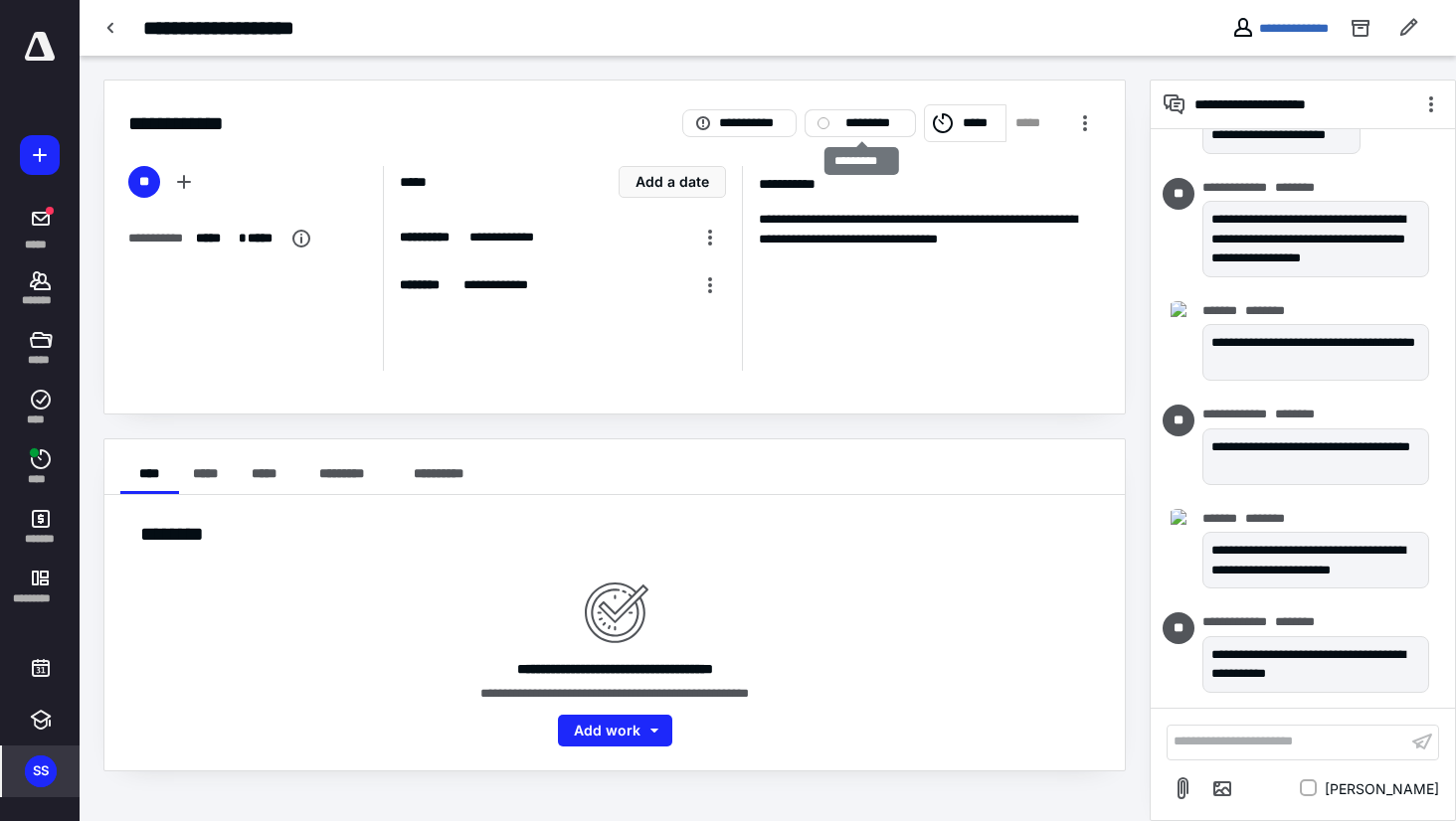 click on "*********" at bounding box center [874, 123] 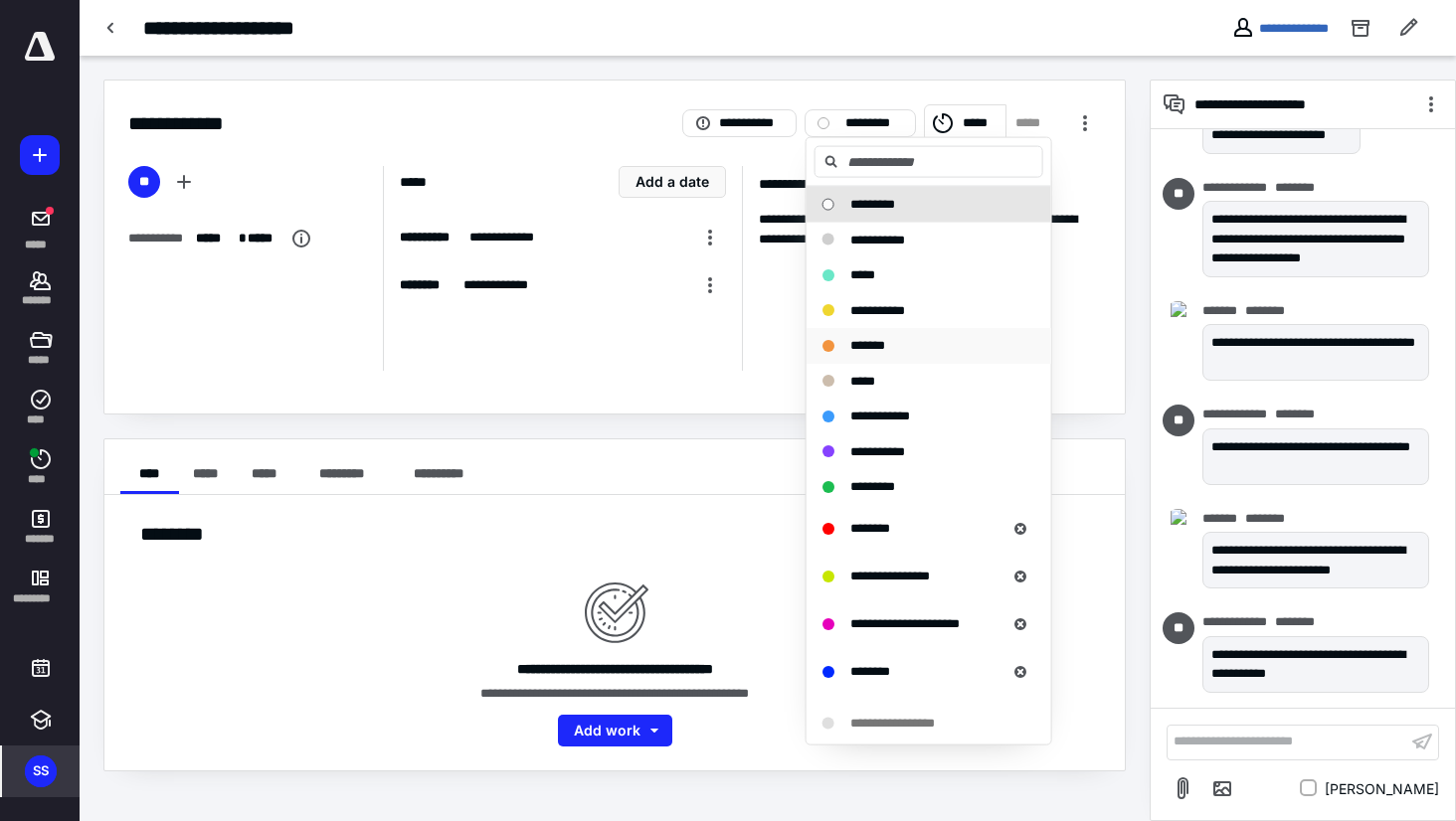 click on "*******" at bounding box center (867, 345) 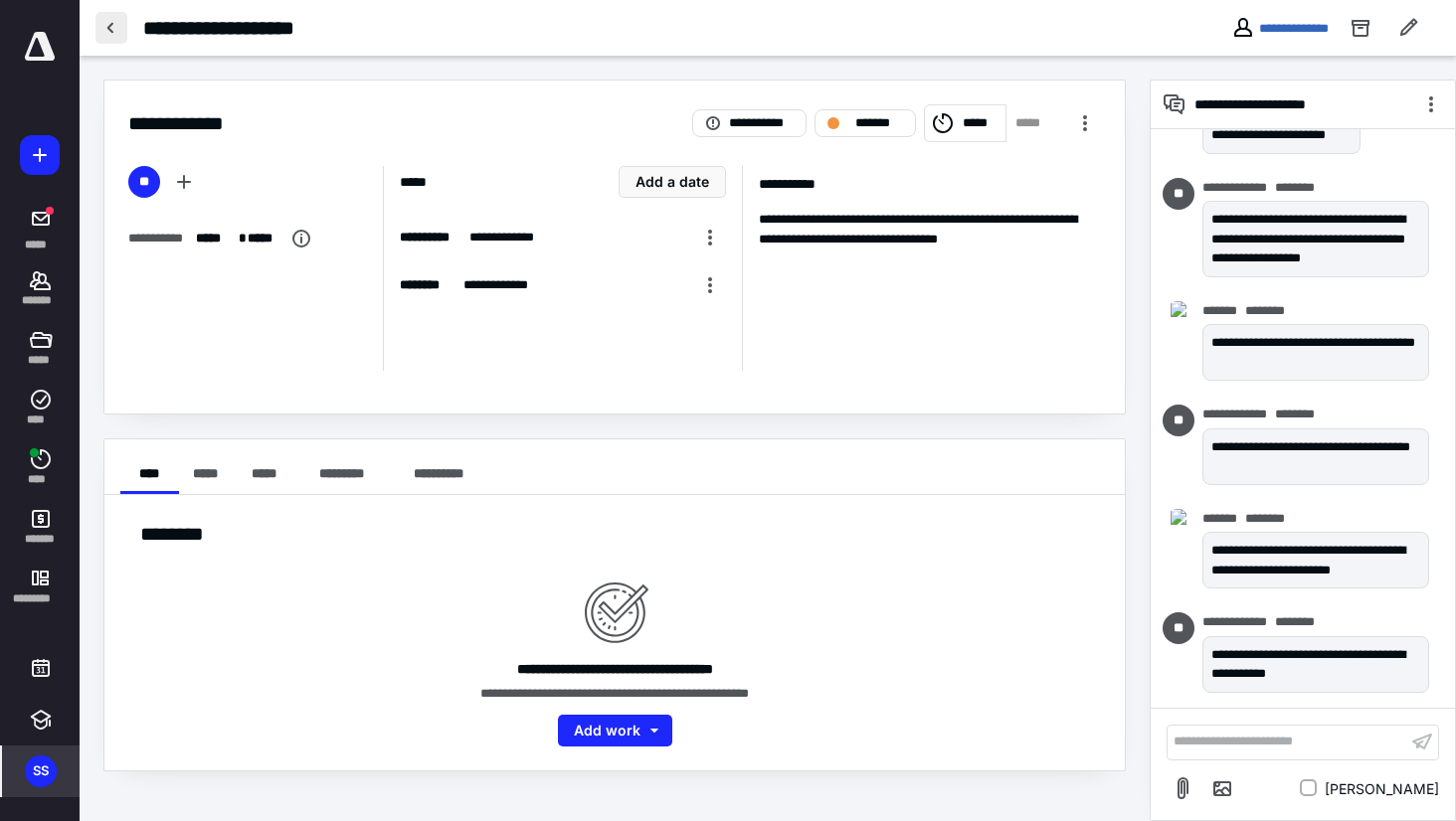 click at bounding box center (111, 28) 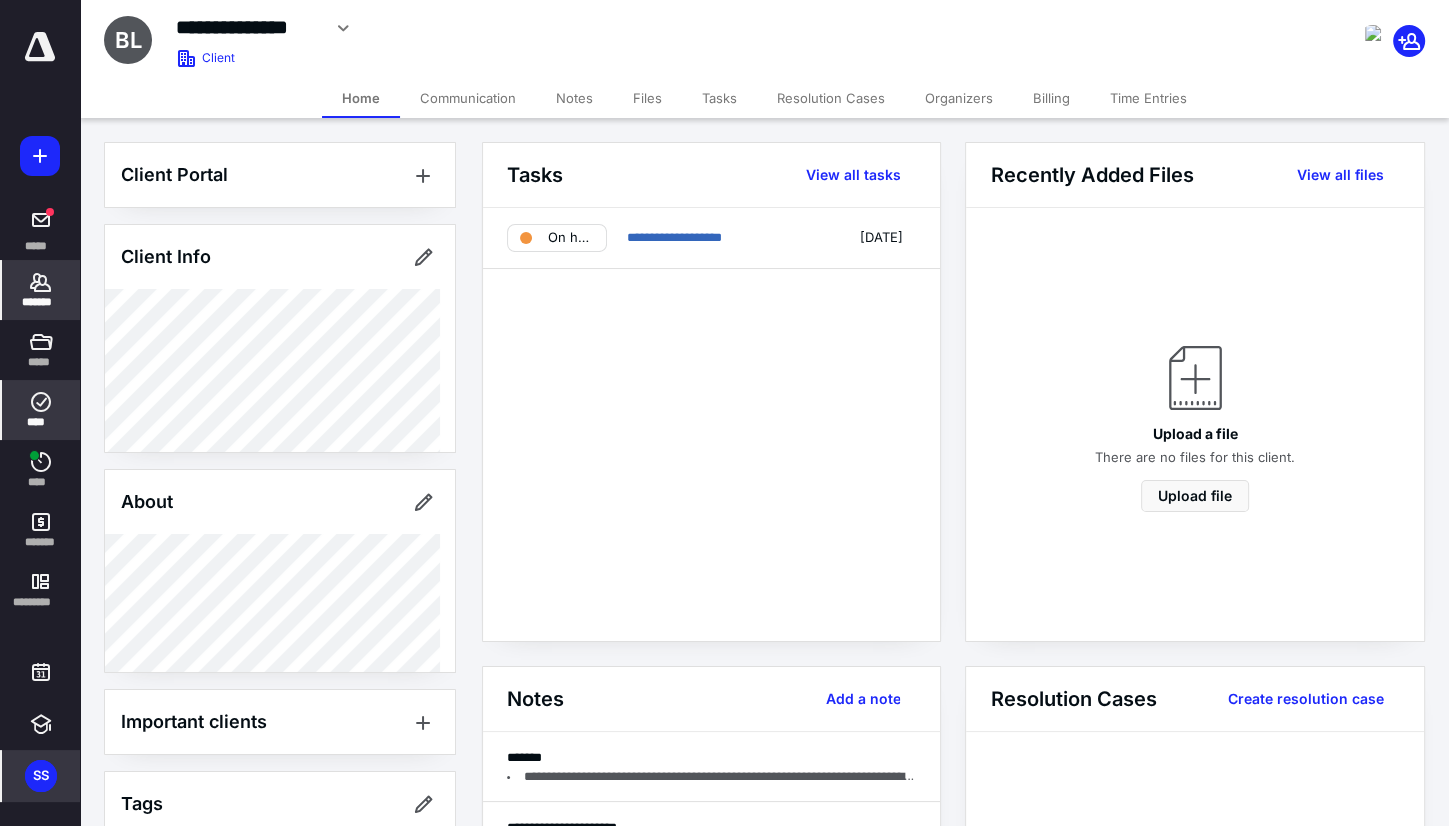click 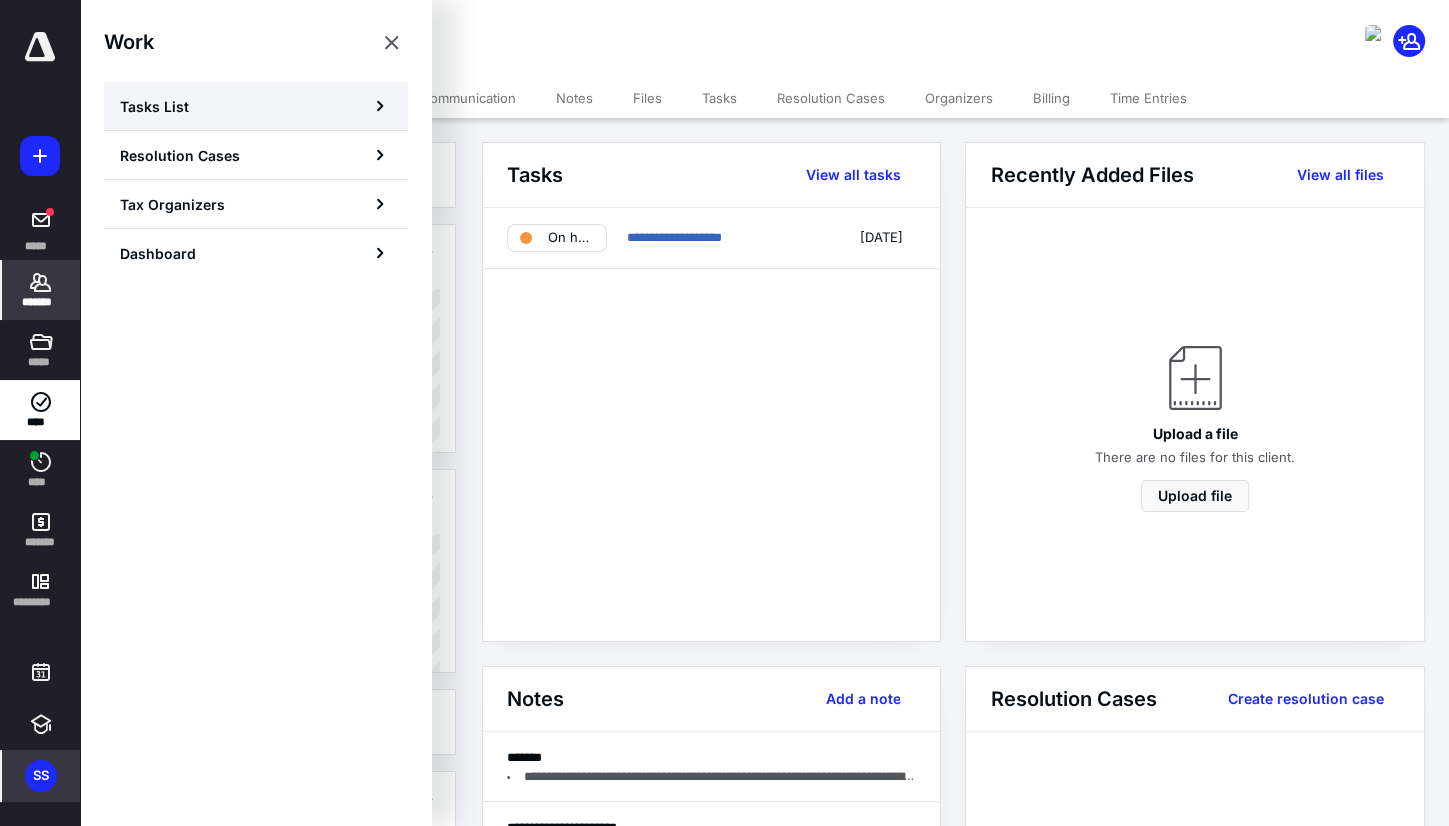 click on "Tasks List" at bounding box center (256, 106) 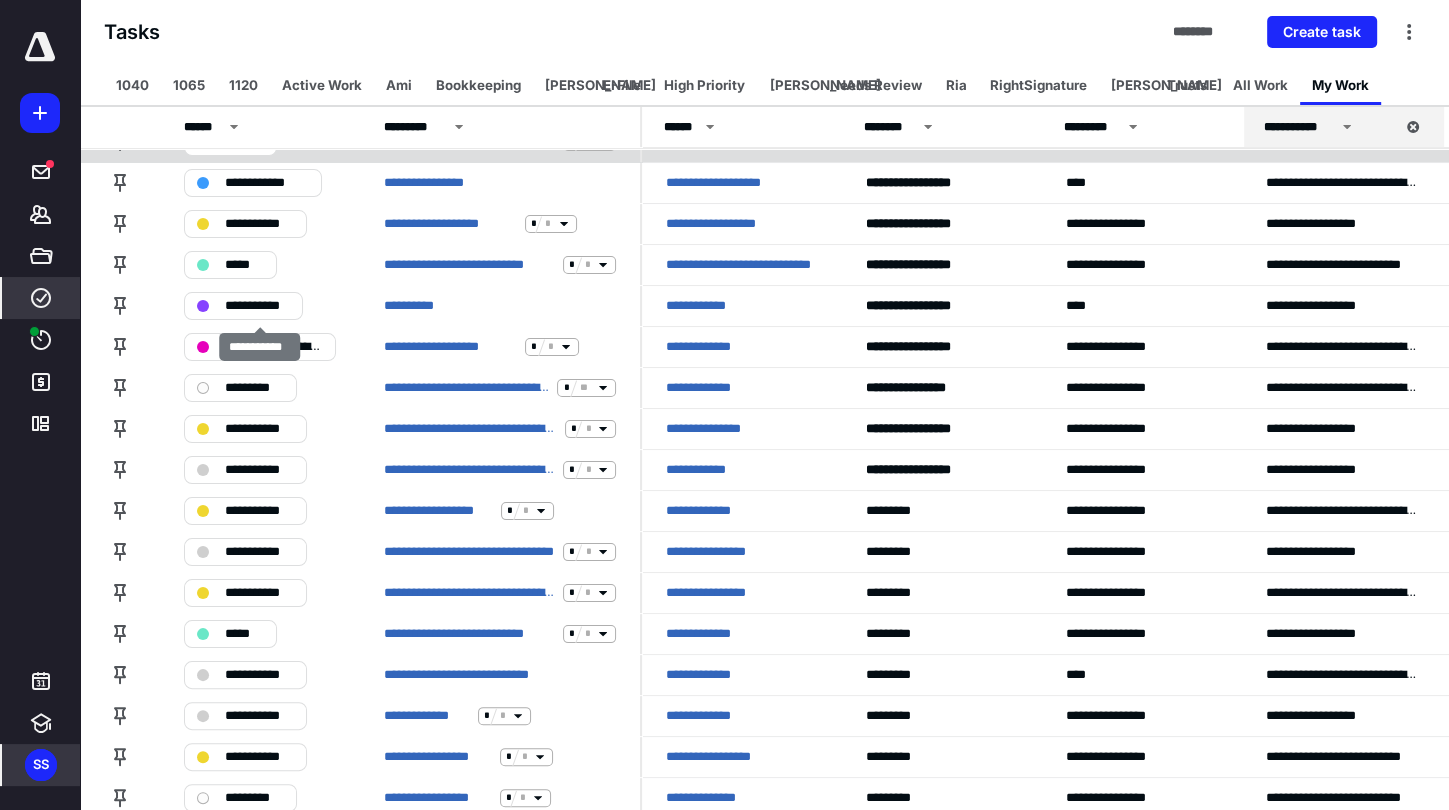 scroll, scrollTop: 236, scrollLeft: 0, axis: vertical 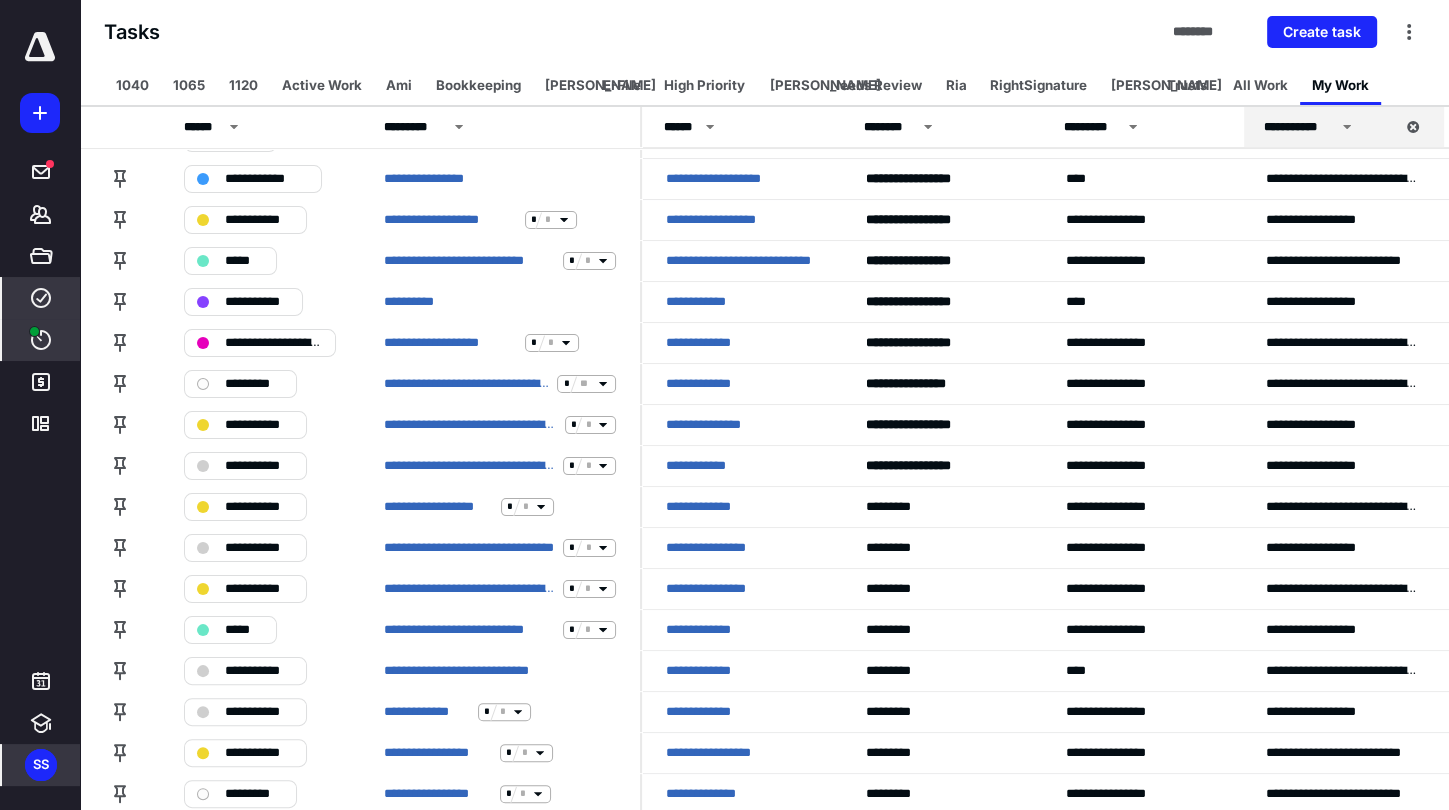 click 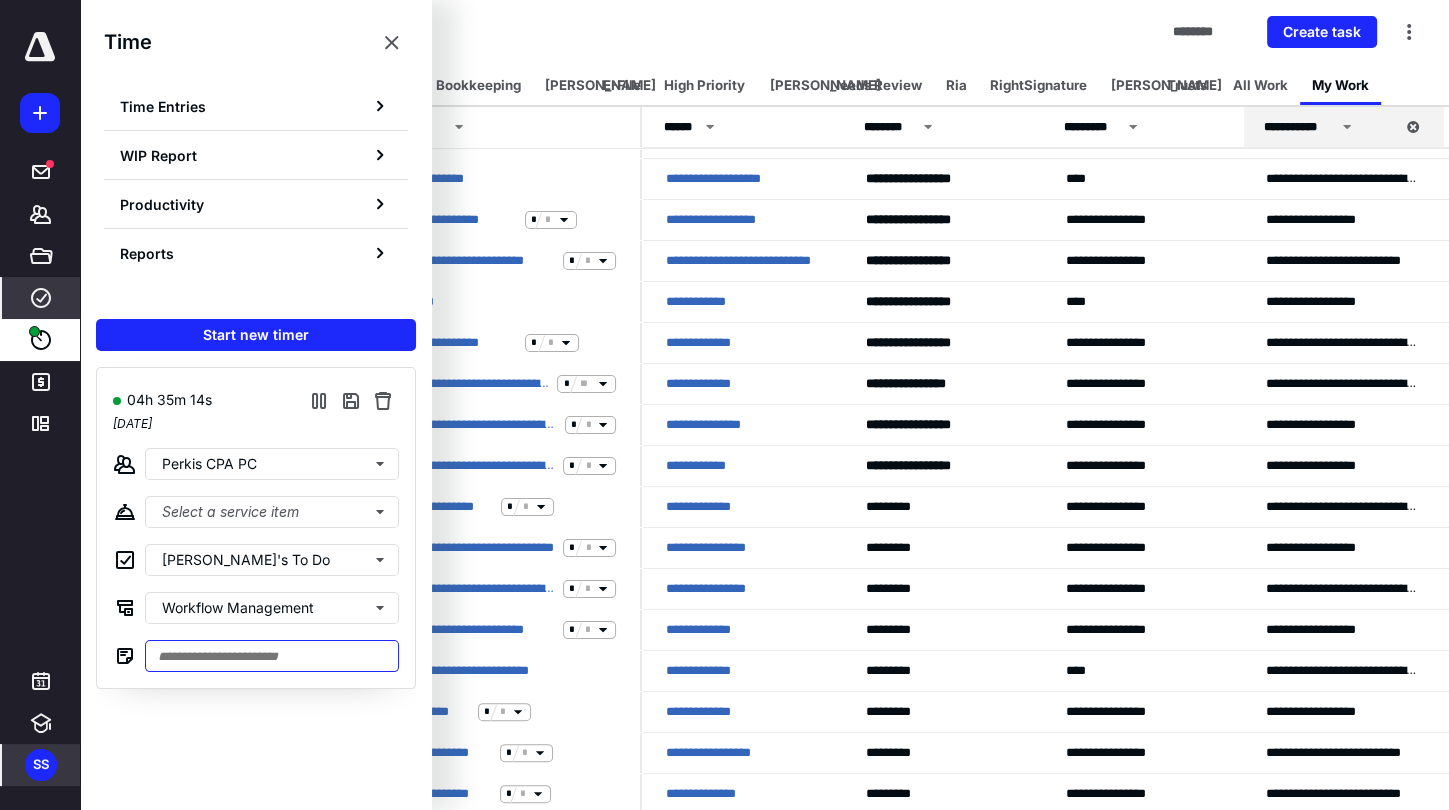 click at bounding box center (272, 656) 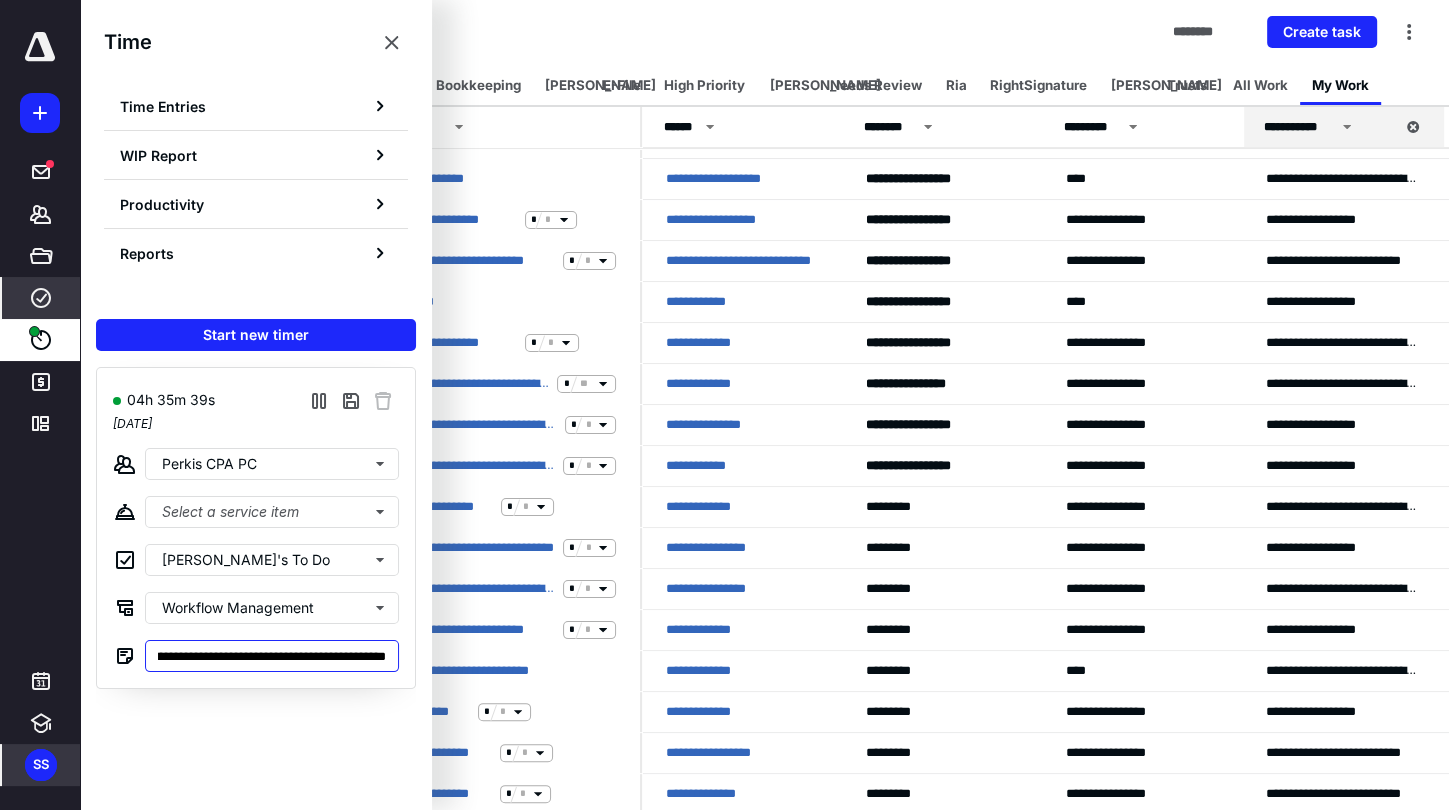 scroll, scrollTop: 0, scrollLeft: 137, axis: horizontal 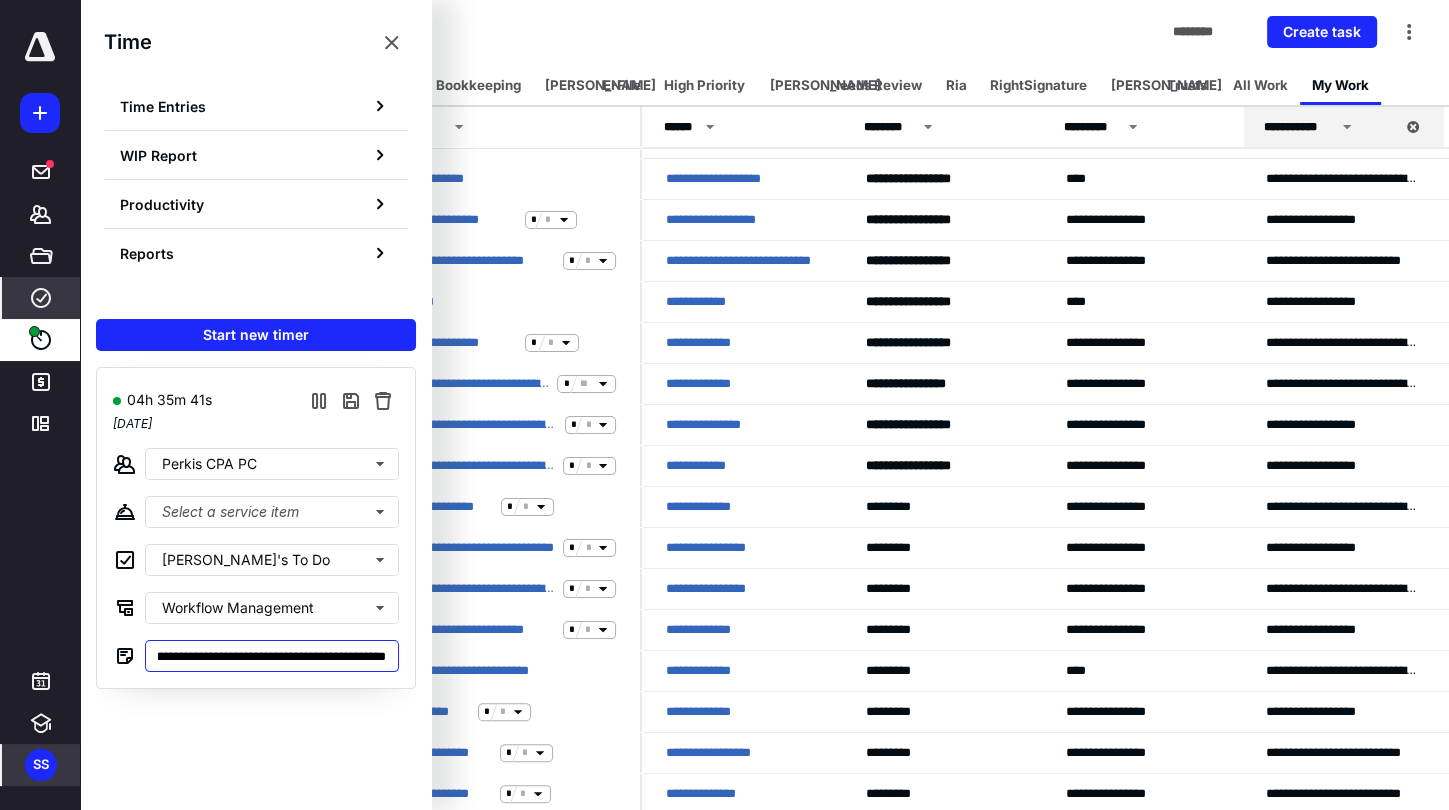 type on "**********" 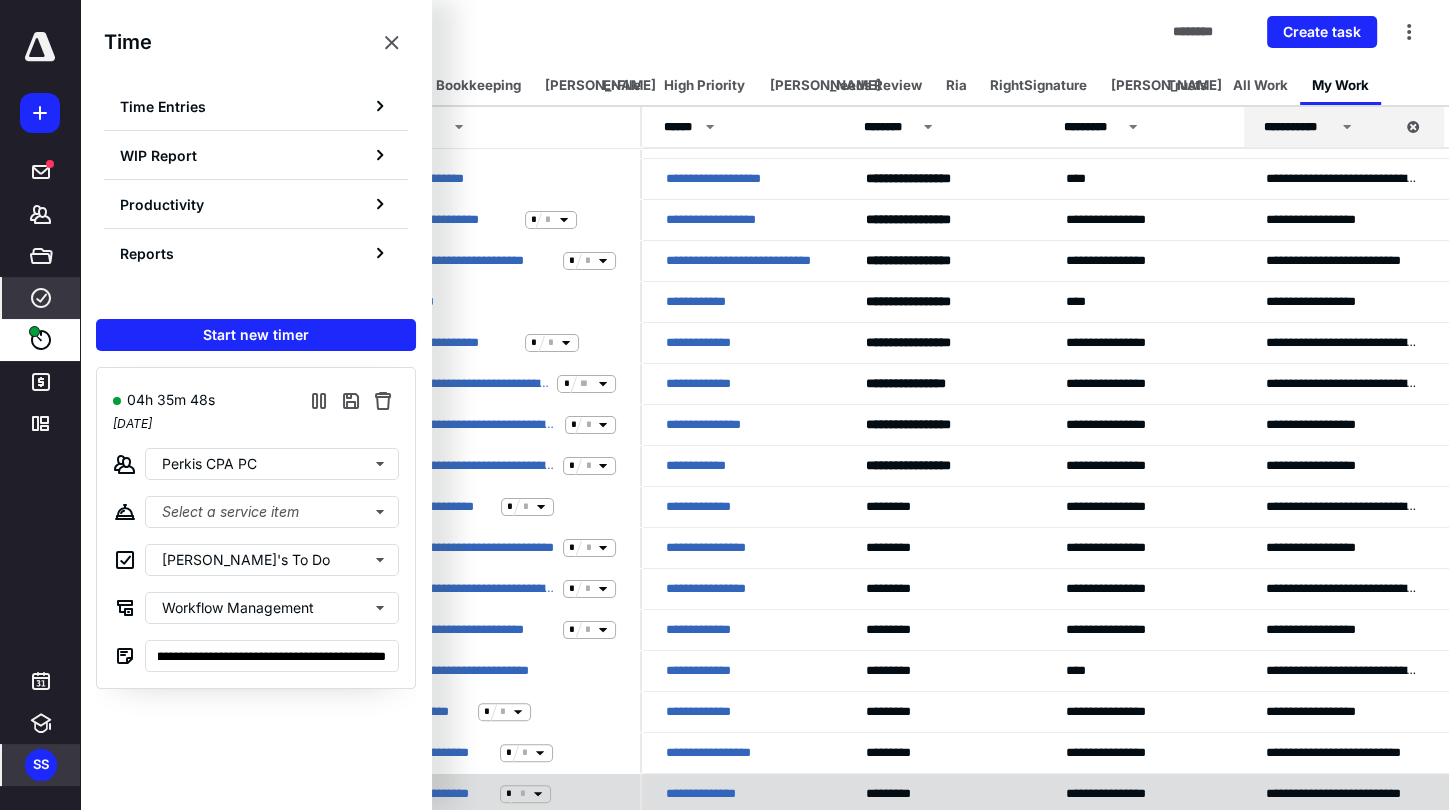 scroll, scrollTop: 0, scrollLeft: 0, axis: both 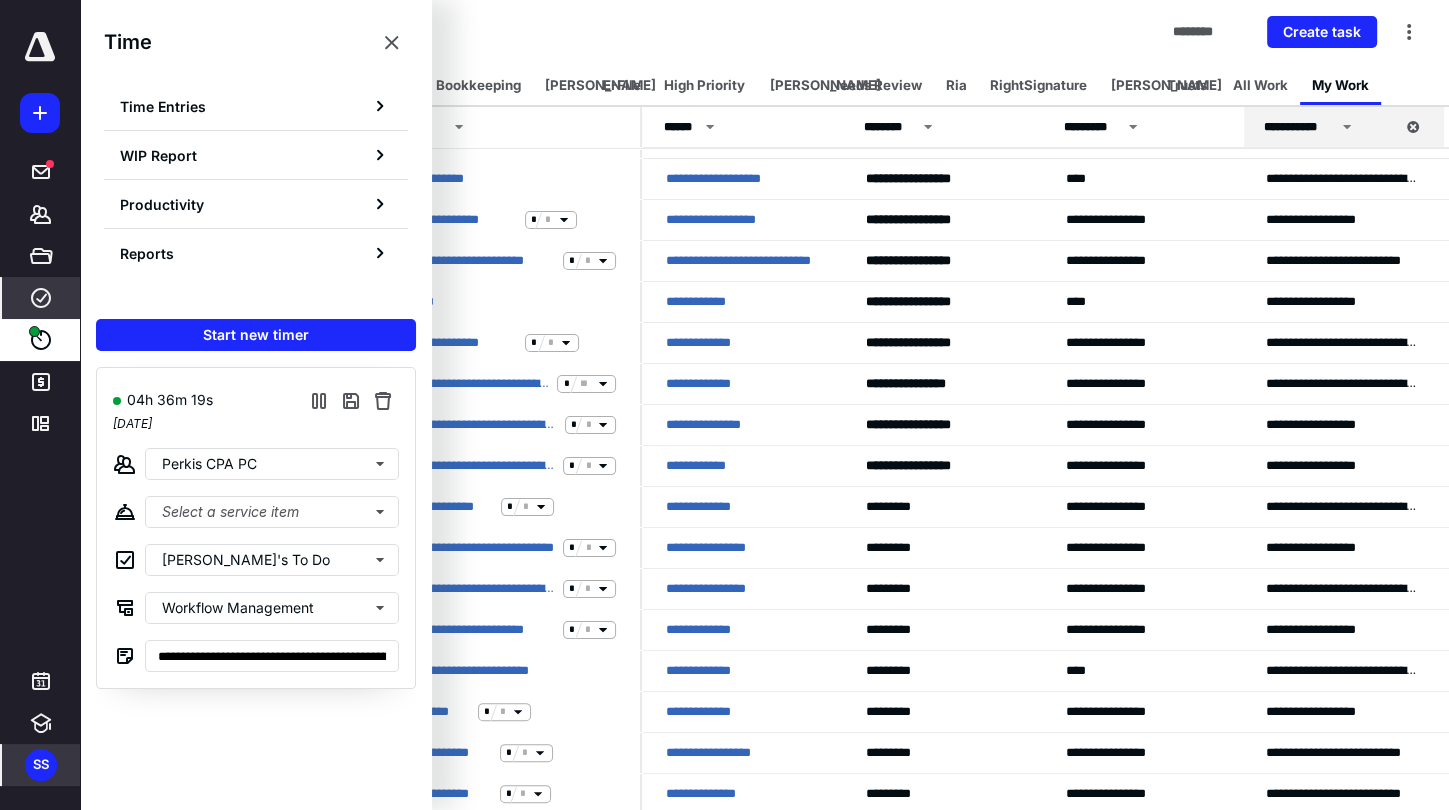 click on "Tasks ******** Create task" at bounding box center [764, 32] 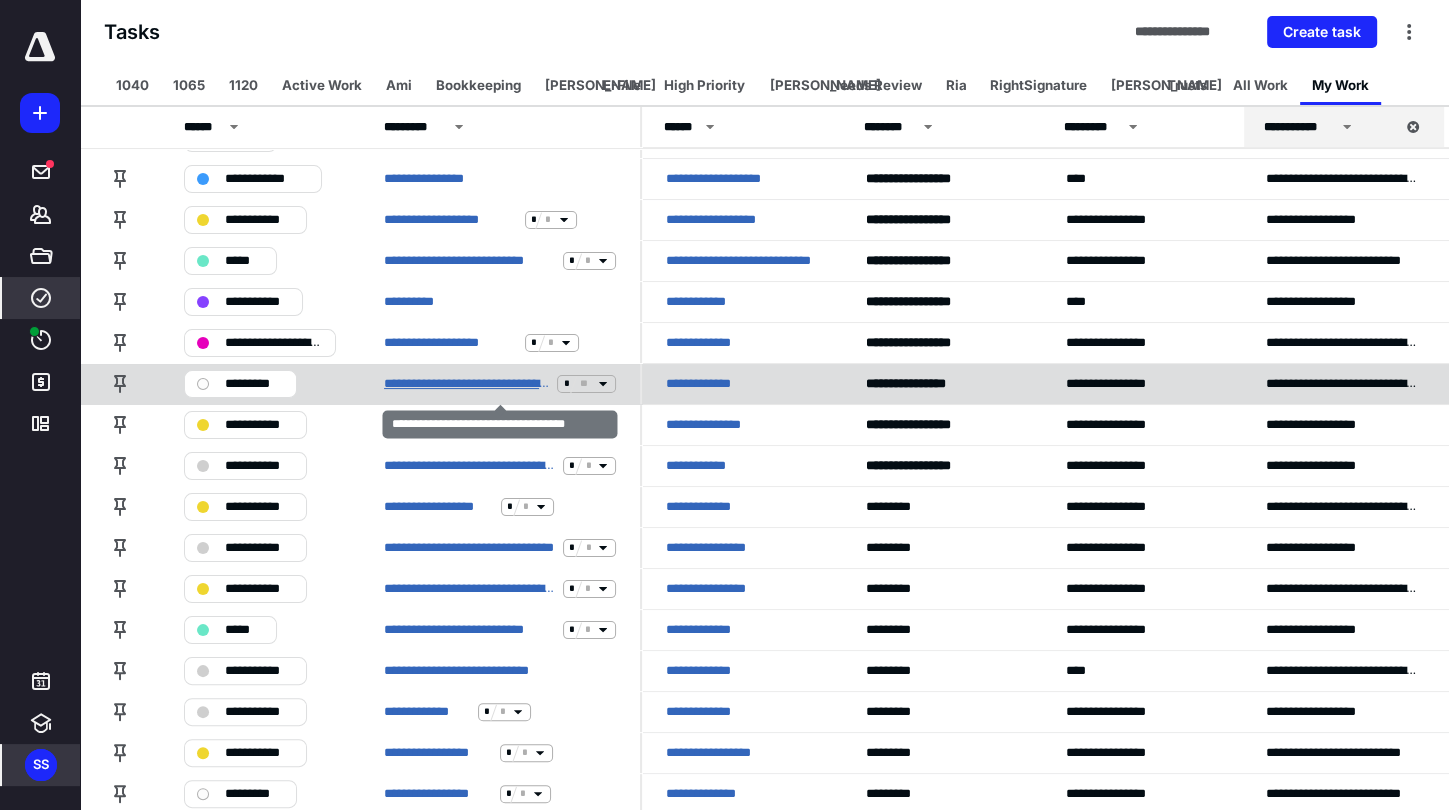 click on "**********" at bounding box center (466, 384) 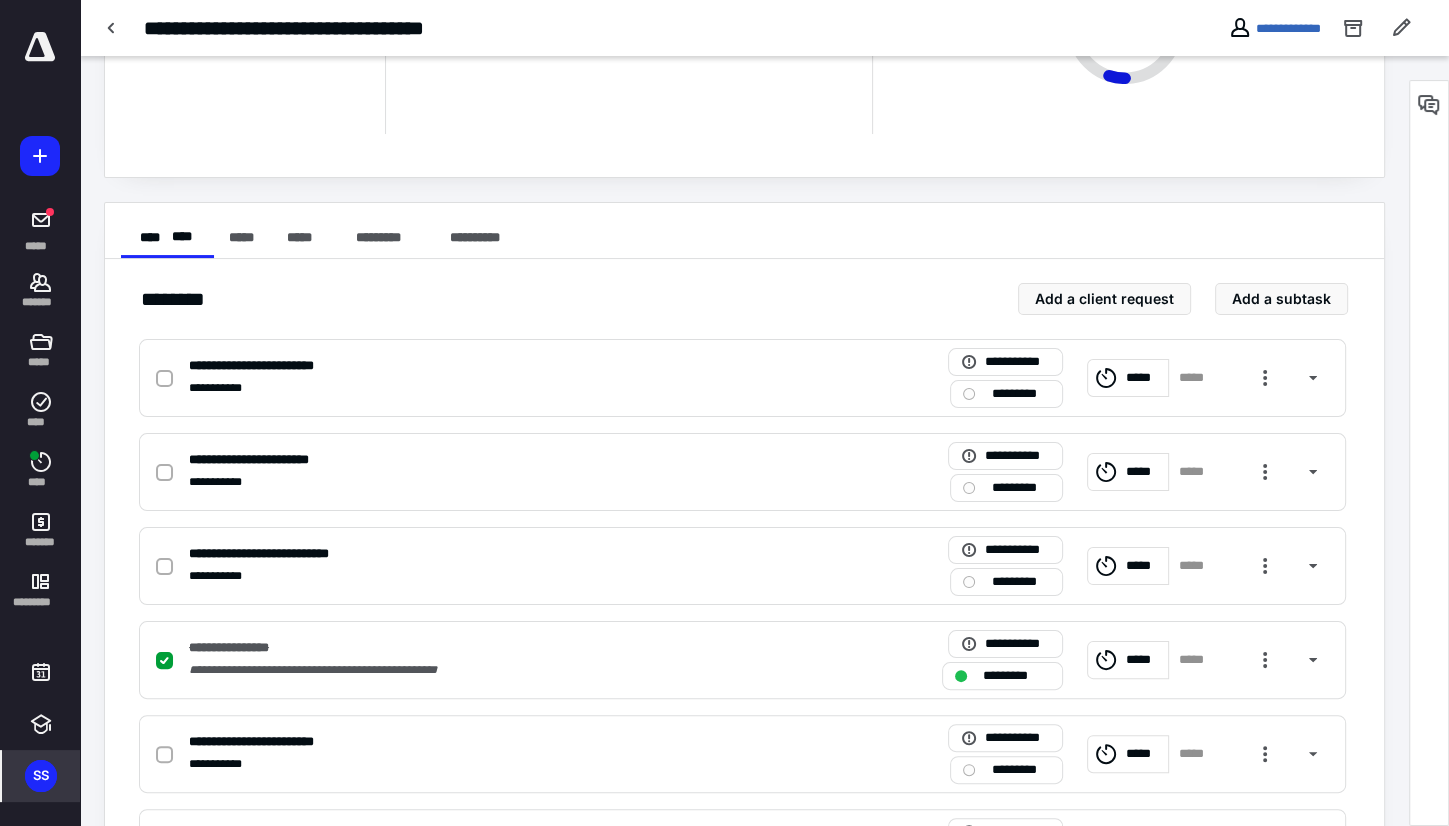 scroll, scrollTop: 240, scrollLeft: 0, axis: vertical 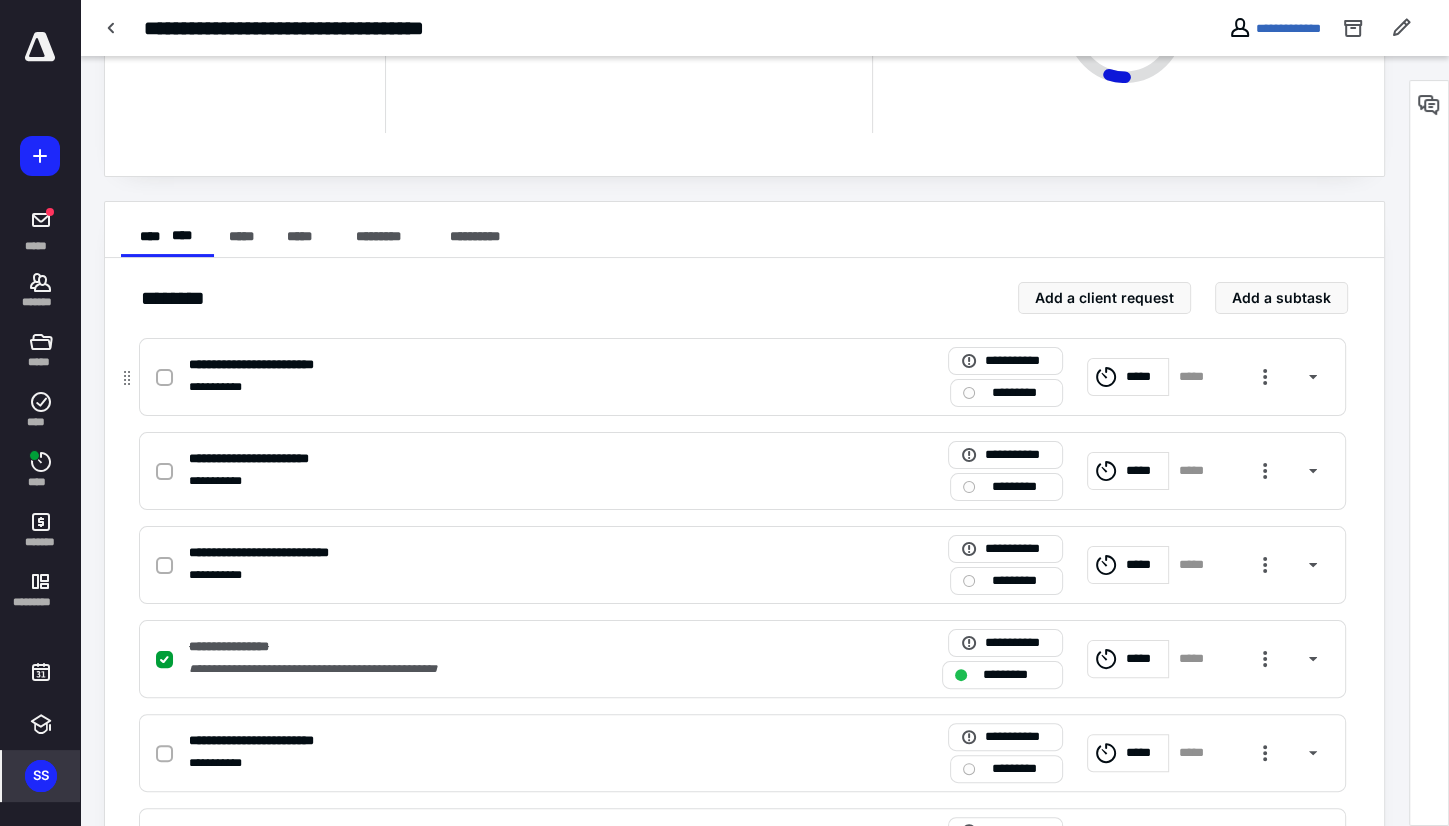 click at bounding box center [168, 377] 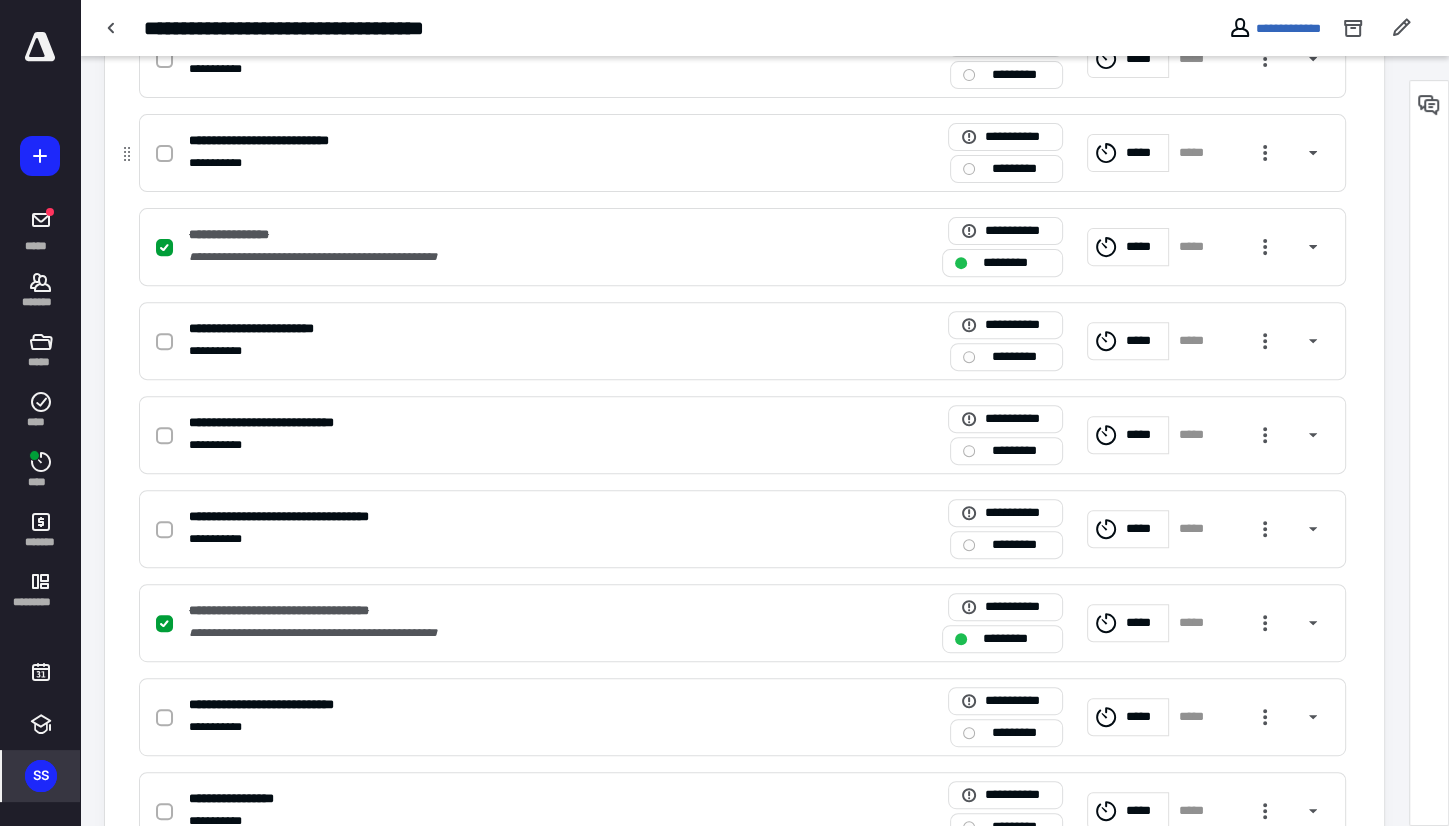 scroll, scrollTop: 654, scrollLeft: 0, axis: vertical 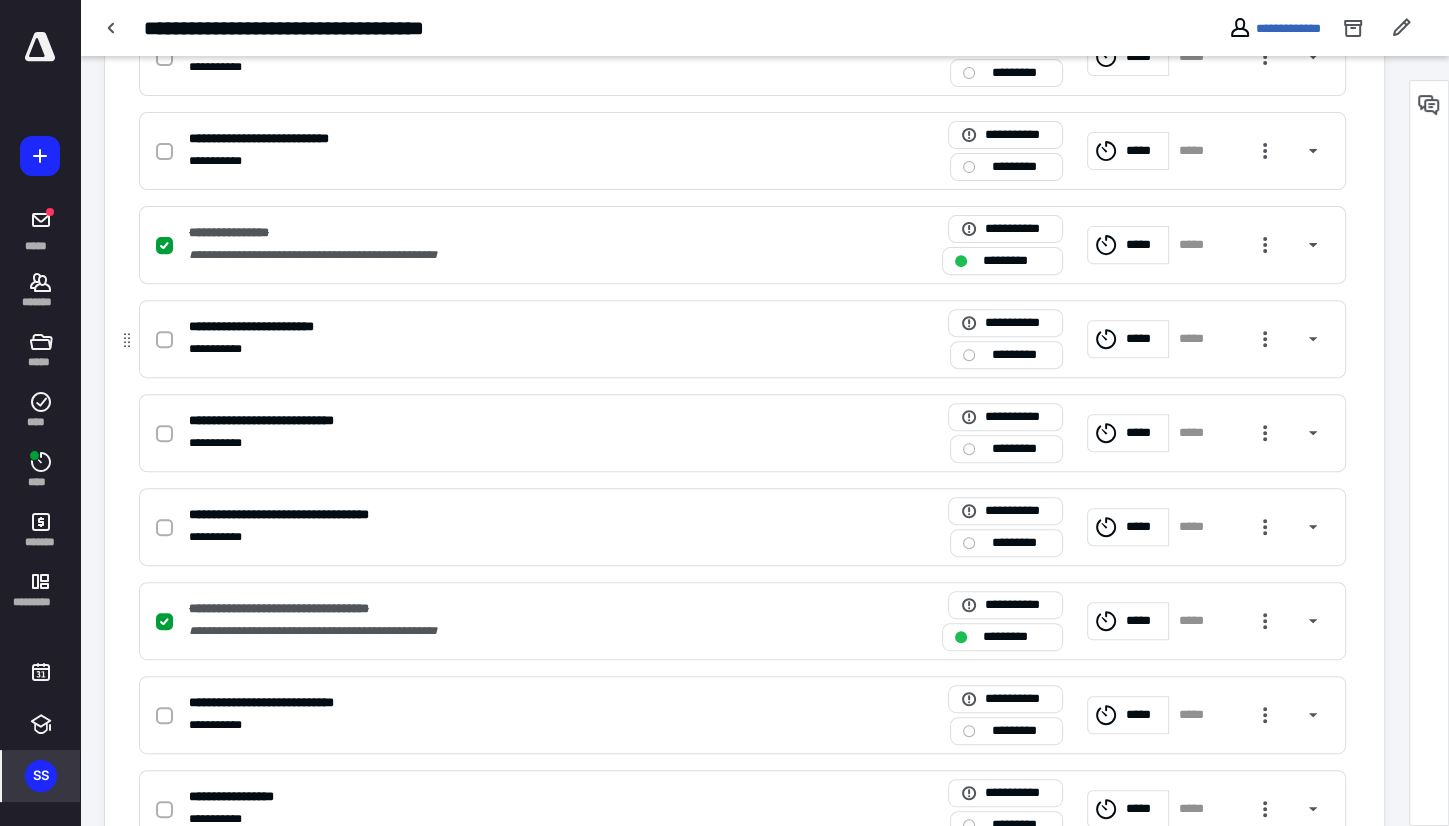 click at bounding box center [164, 340] 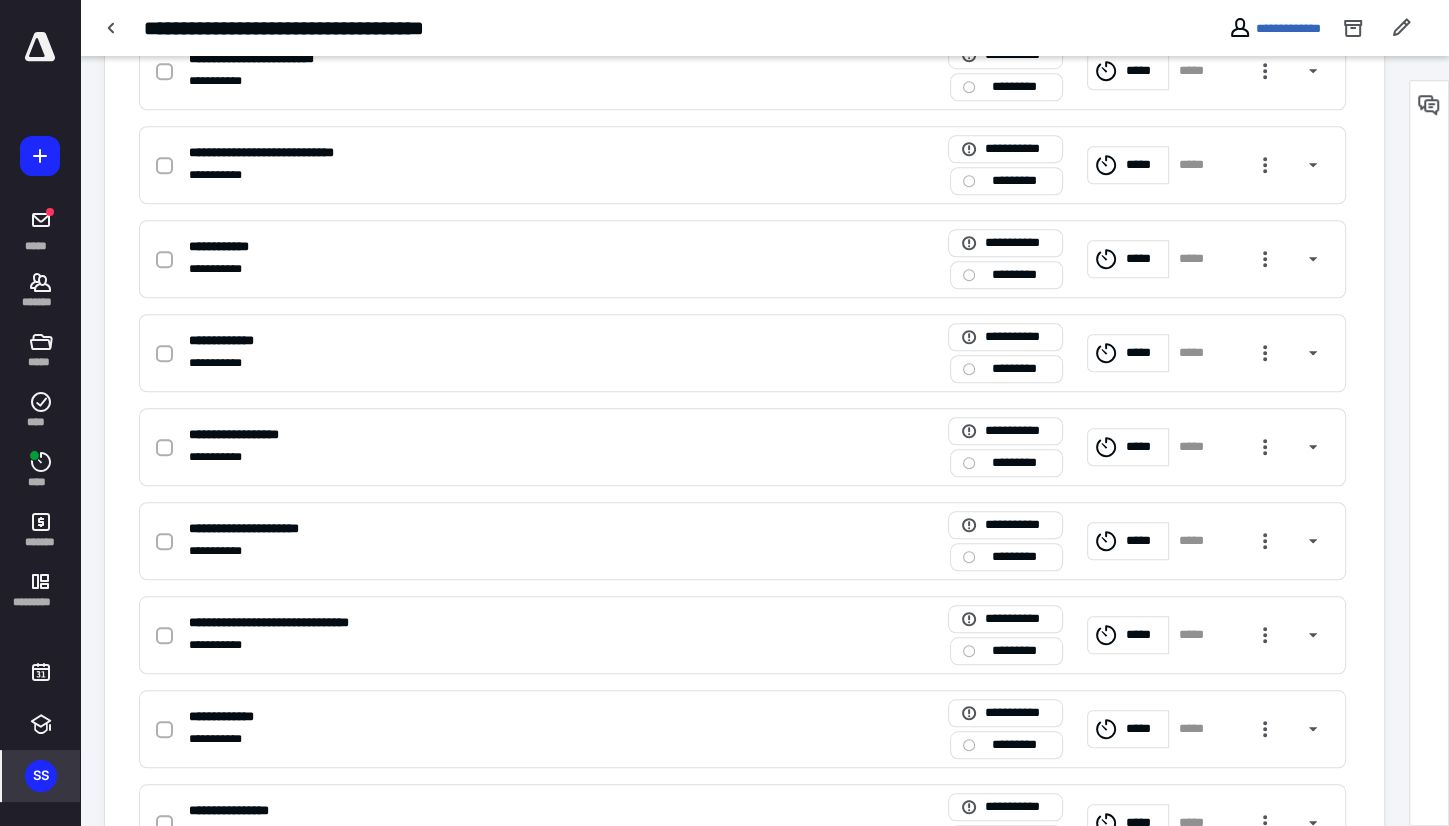 scroll, scrollTop: 1490, scrollLeft: 0, axis: vertical 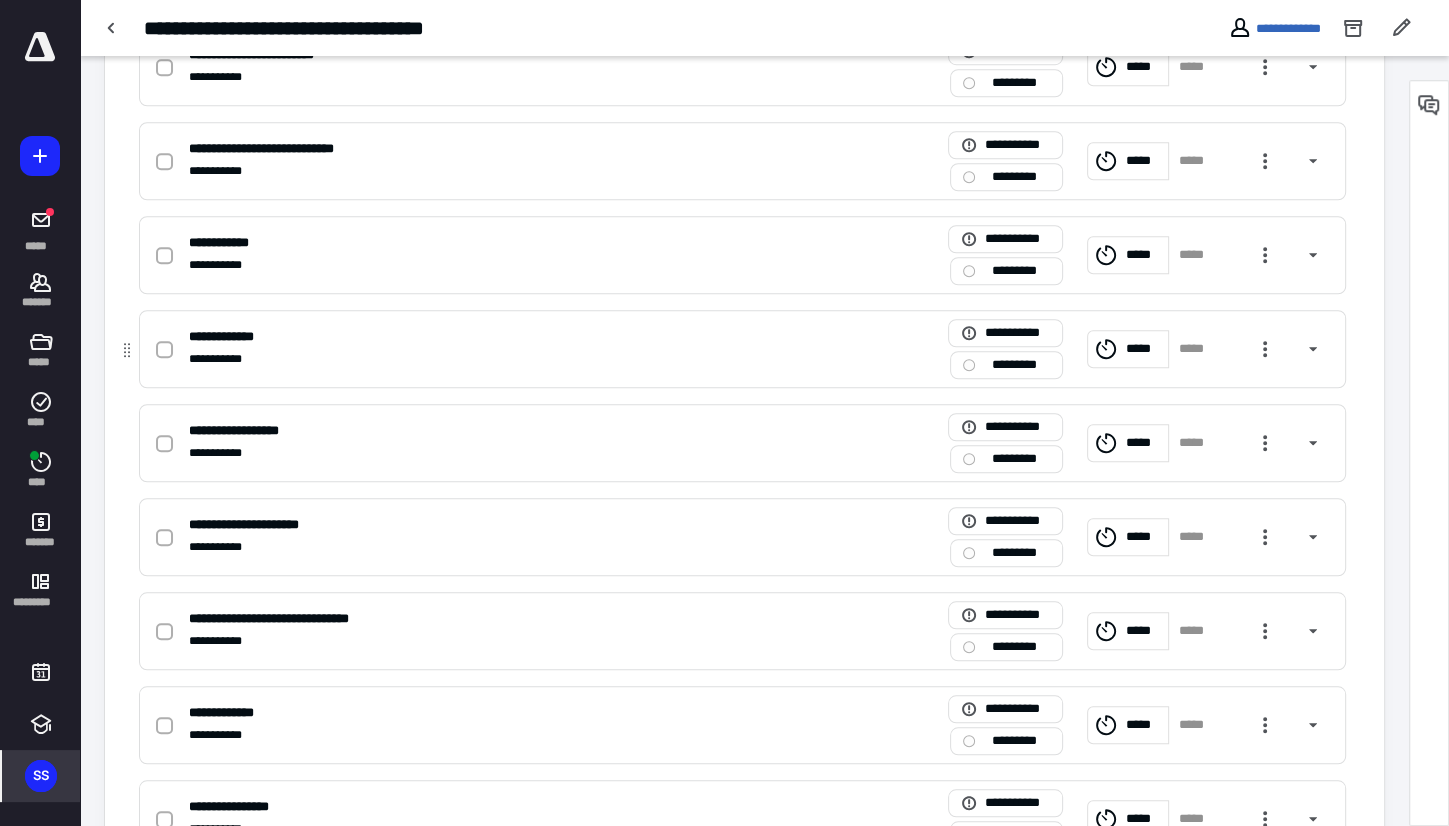 click at bounding box center [168, 349] 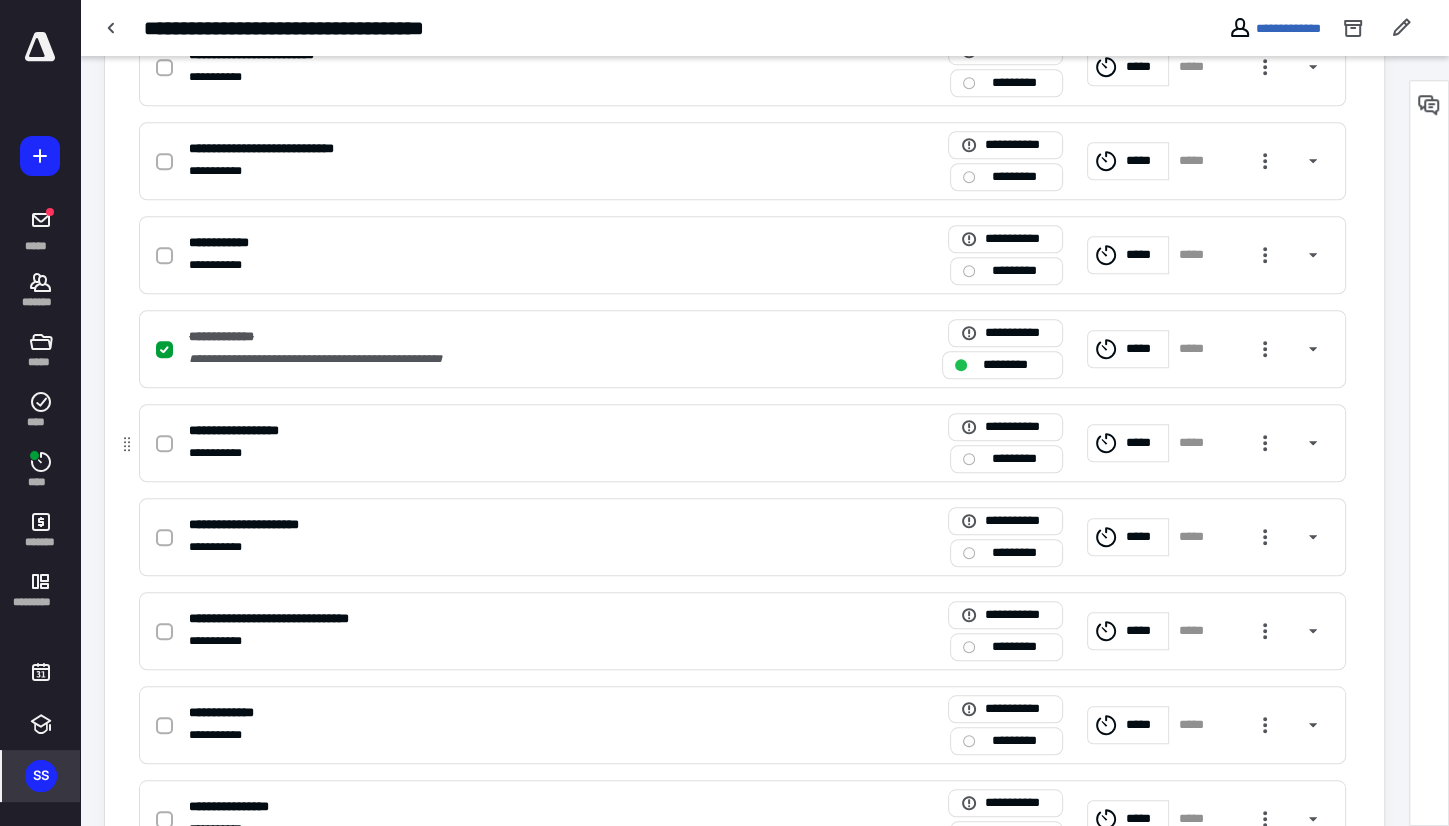 click at bounding box center (168, 443) 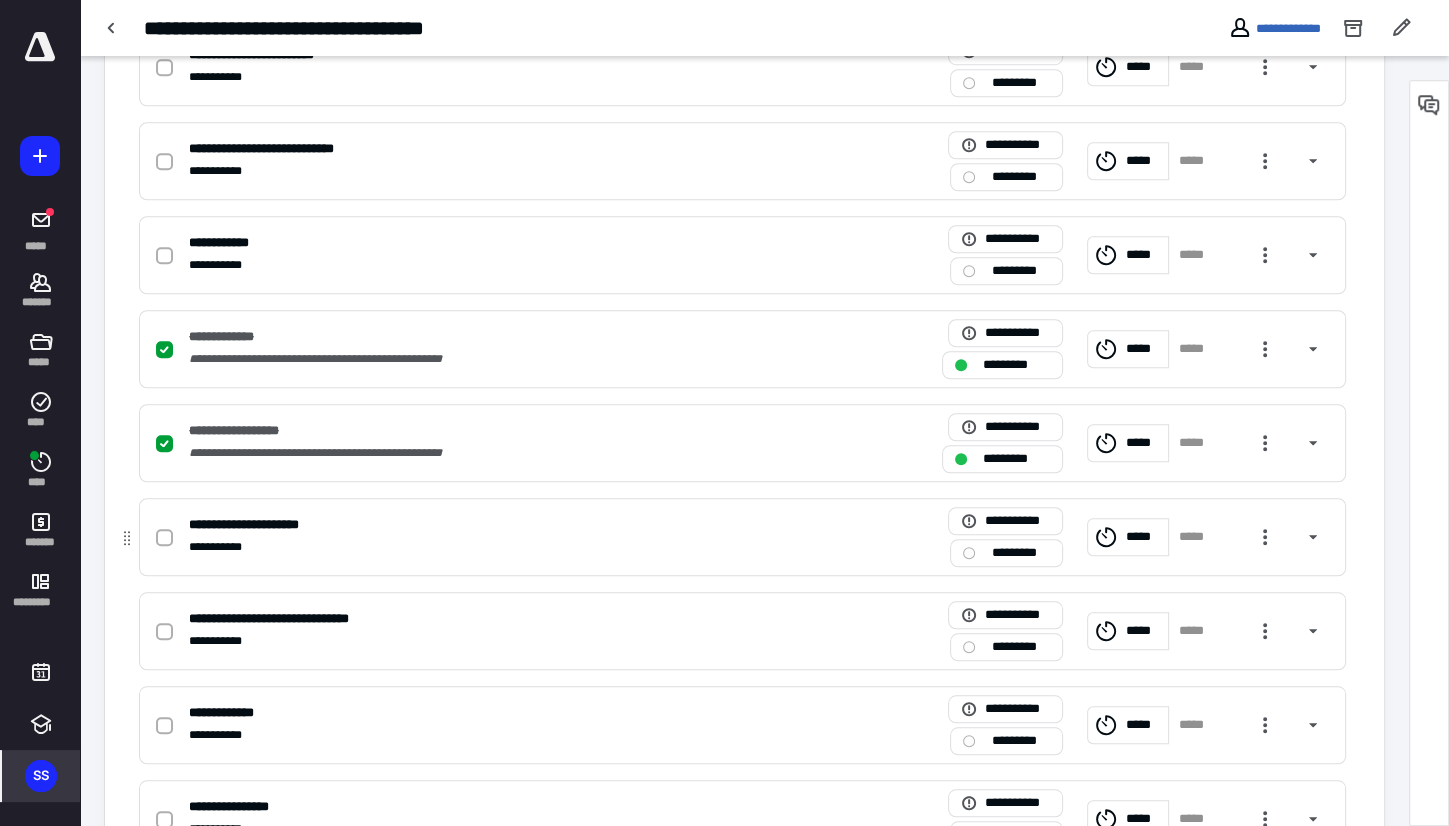 click at bounding box center [168, 537] 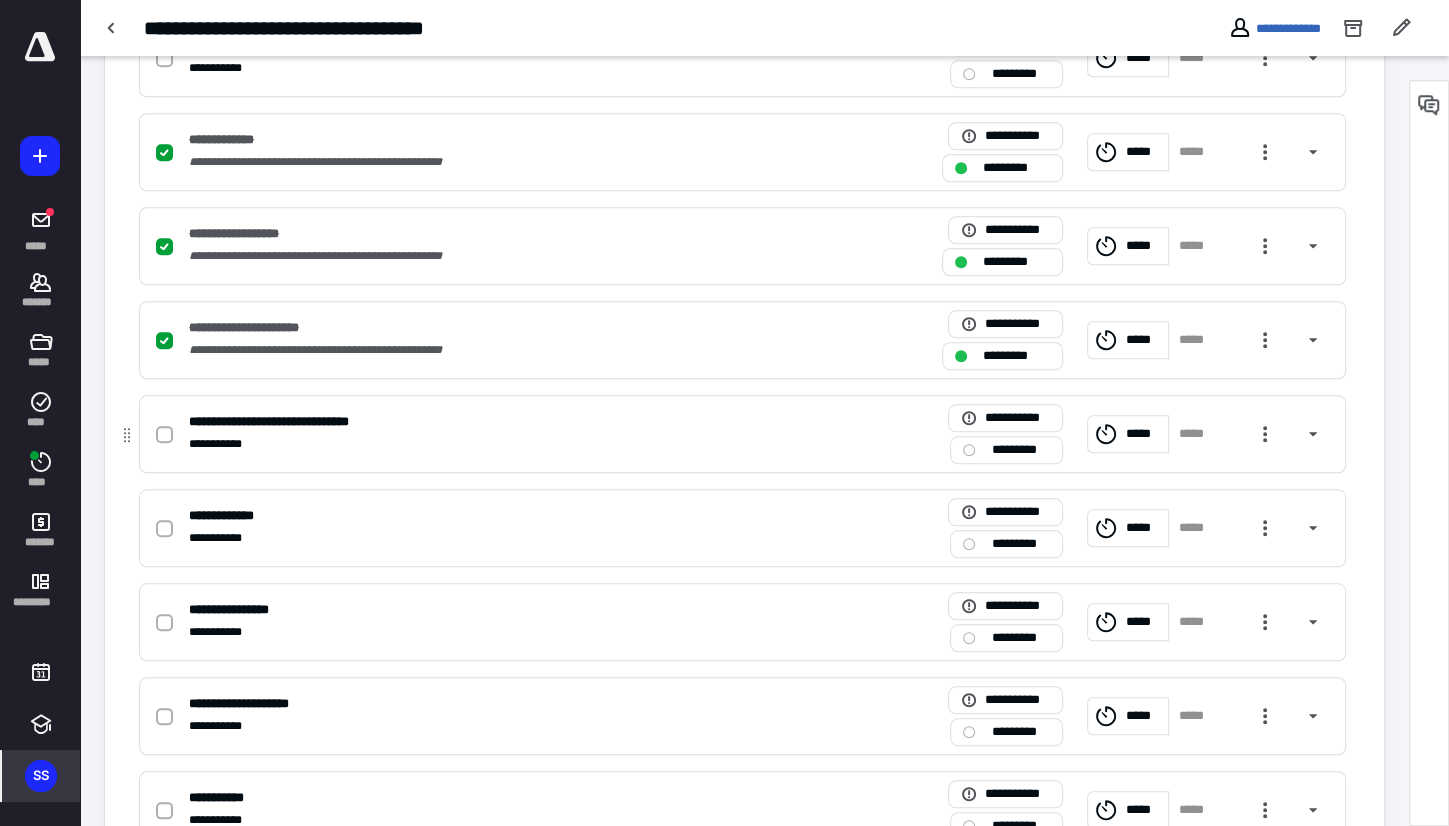 scroll, scrollTop: 1692, scrollLeft: 0, axis: vertical 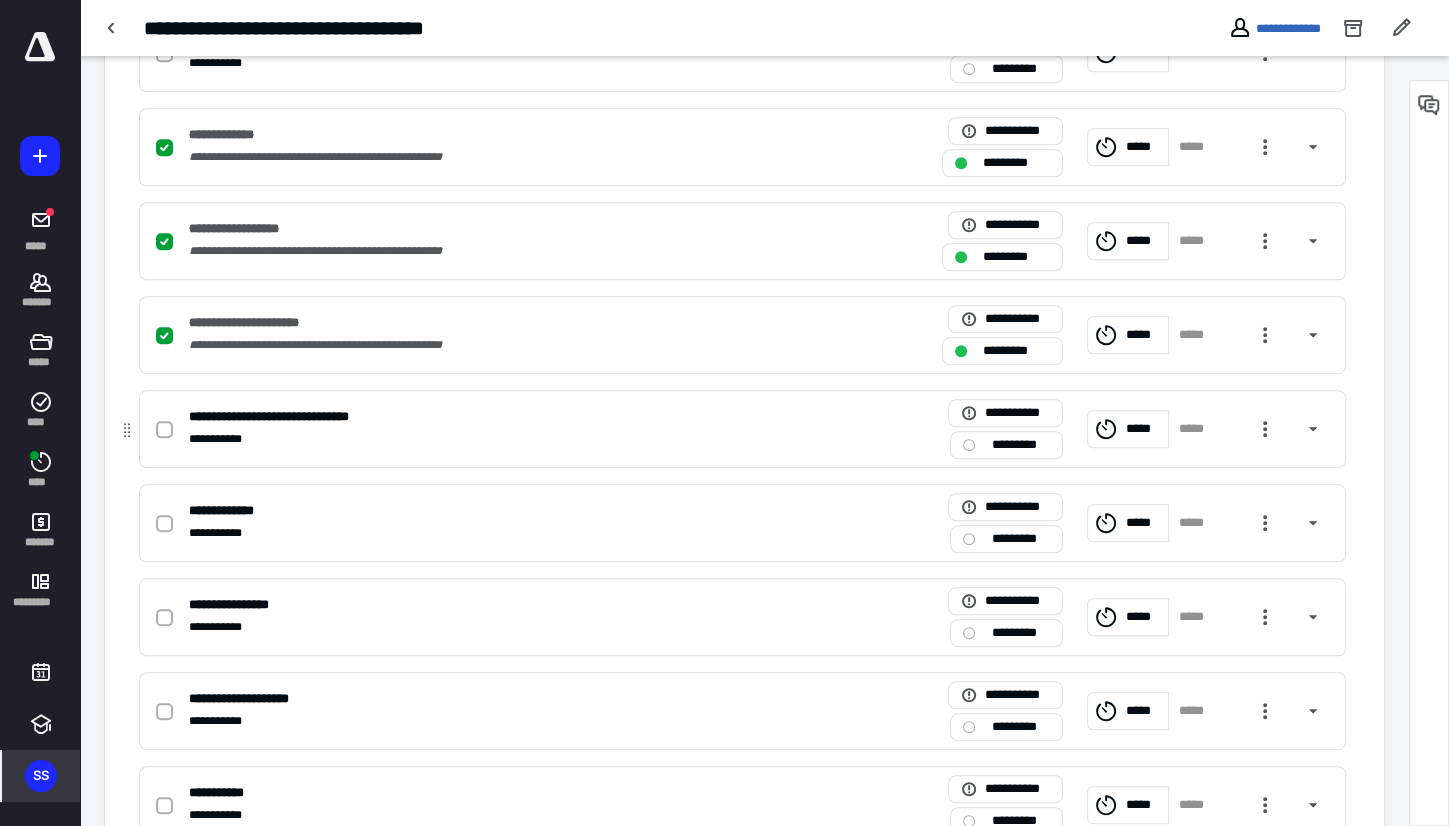 click at bounding box center [164, 618] 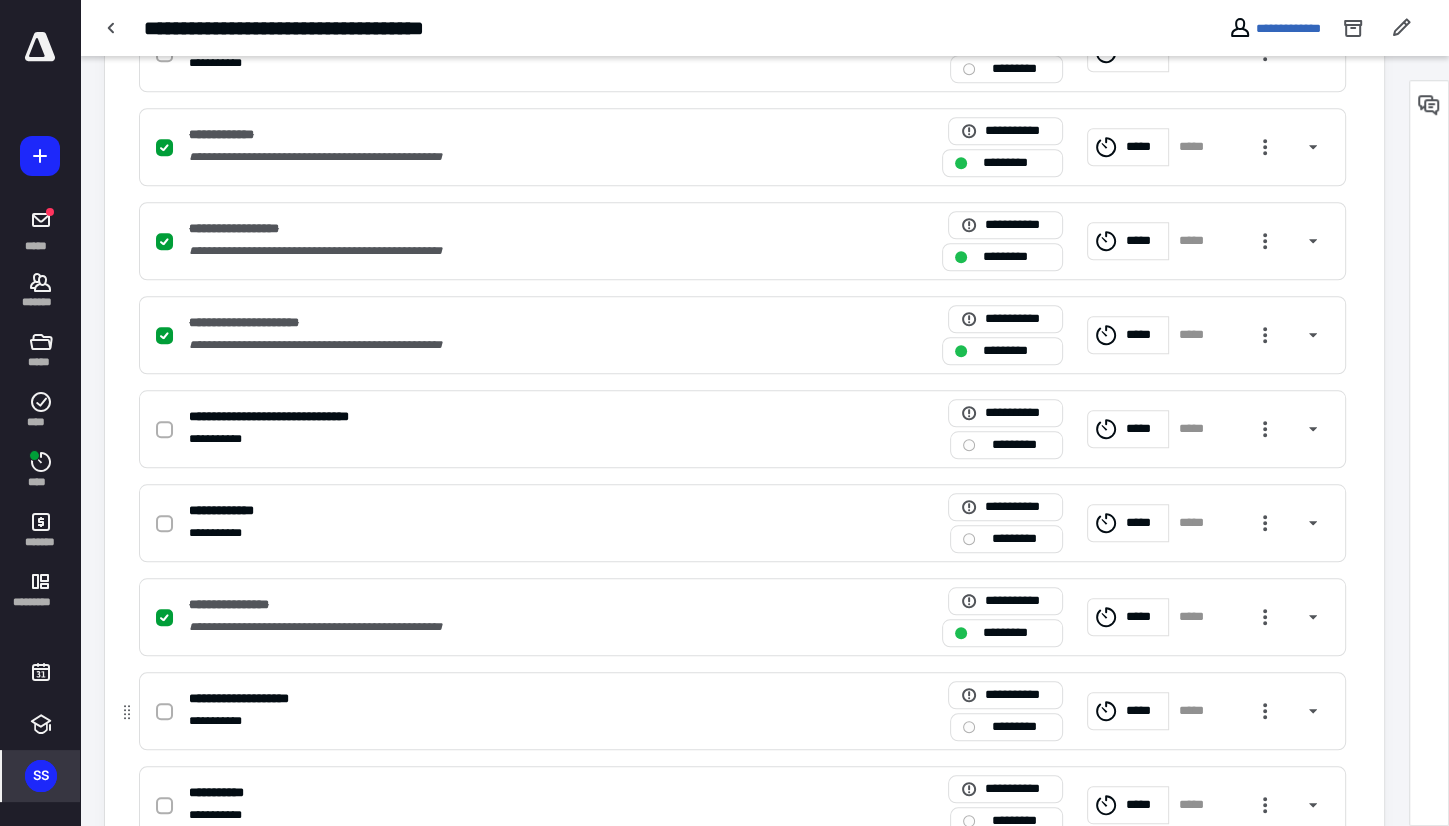 click at bounding box center [164, 712] 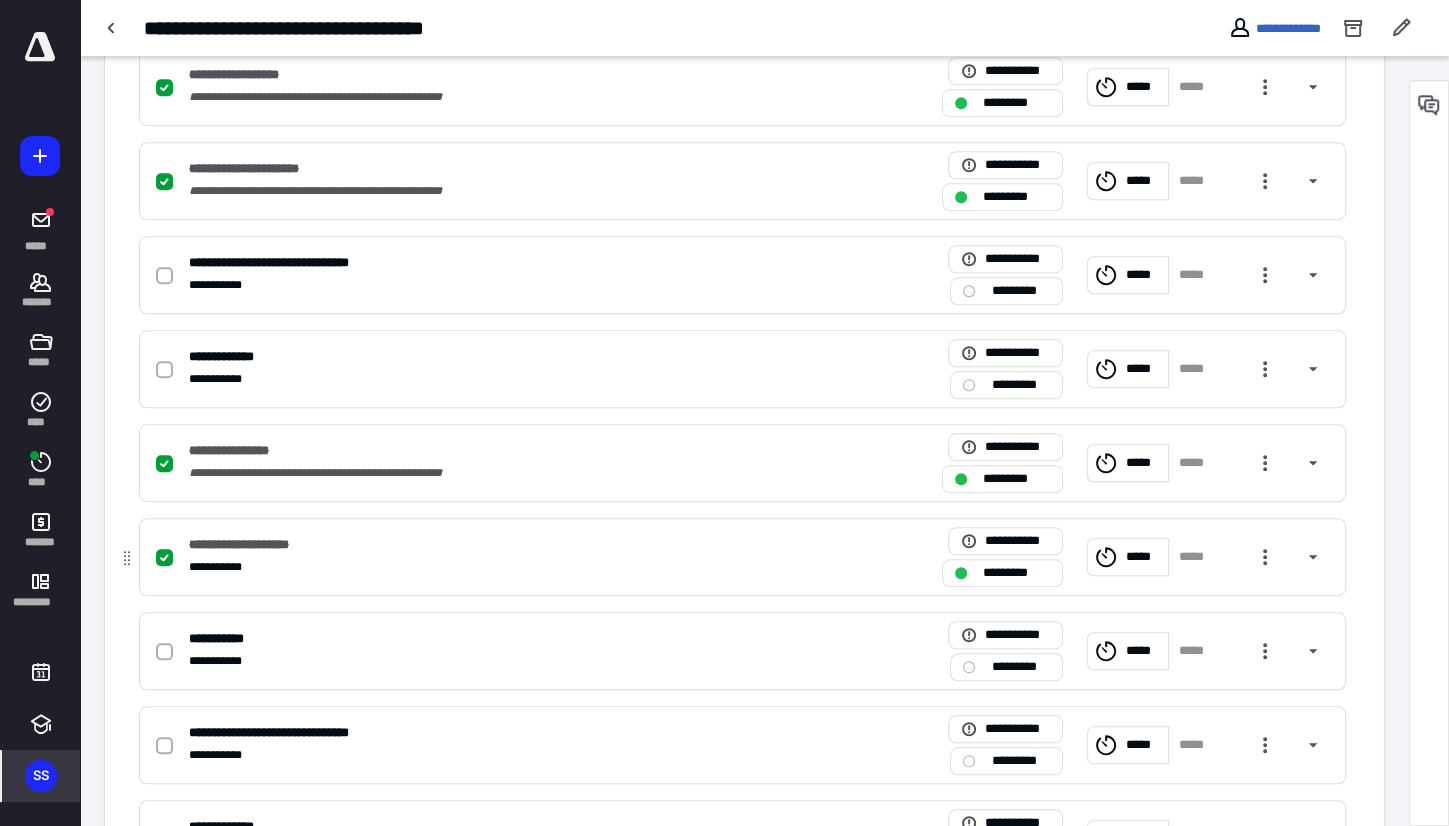 scroll, scrollTop: 1847, scrollLeft: 0, axis: vertical 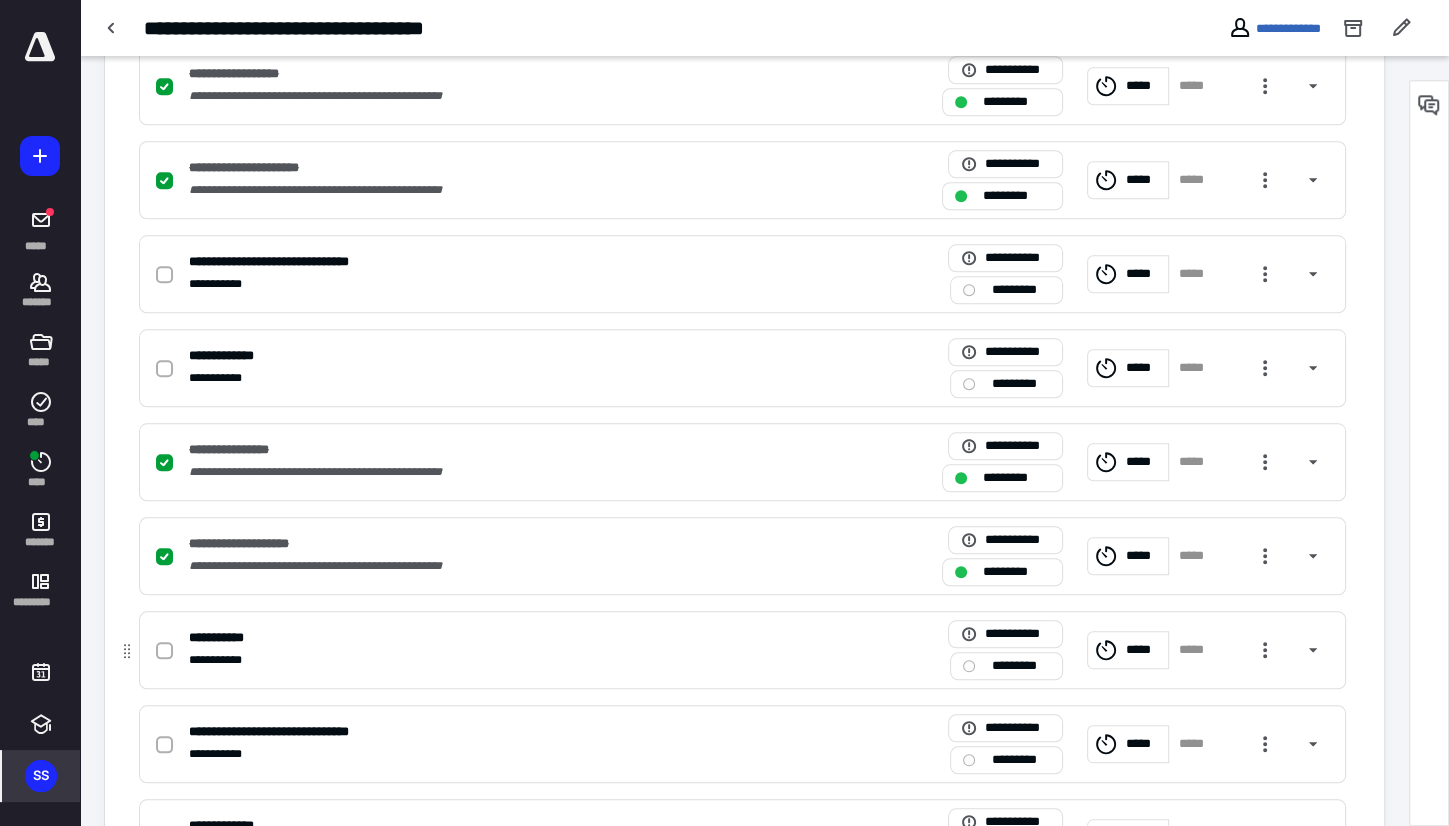 click at bounding box center [164, 651] 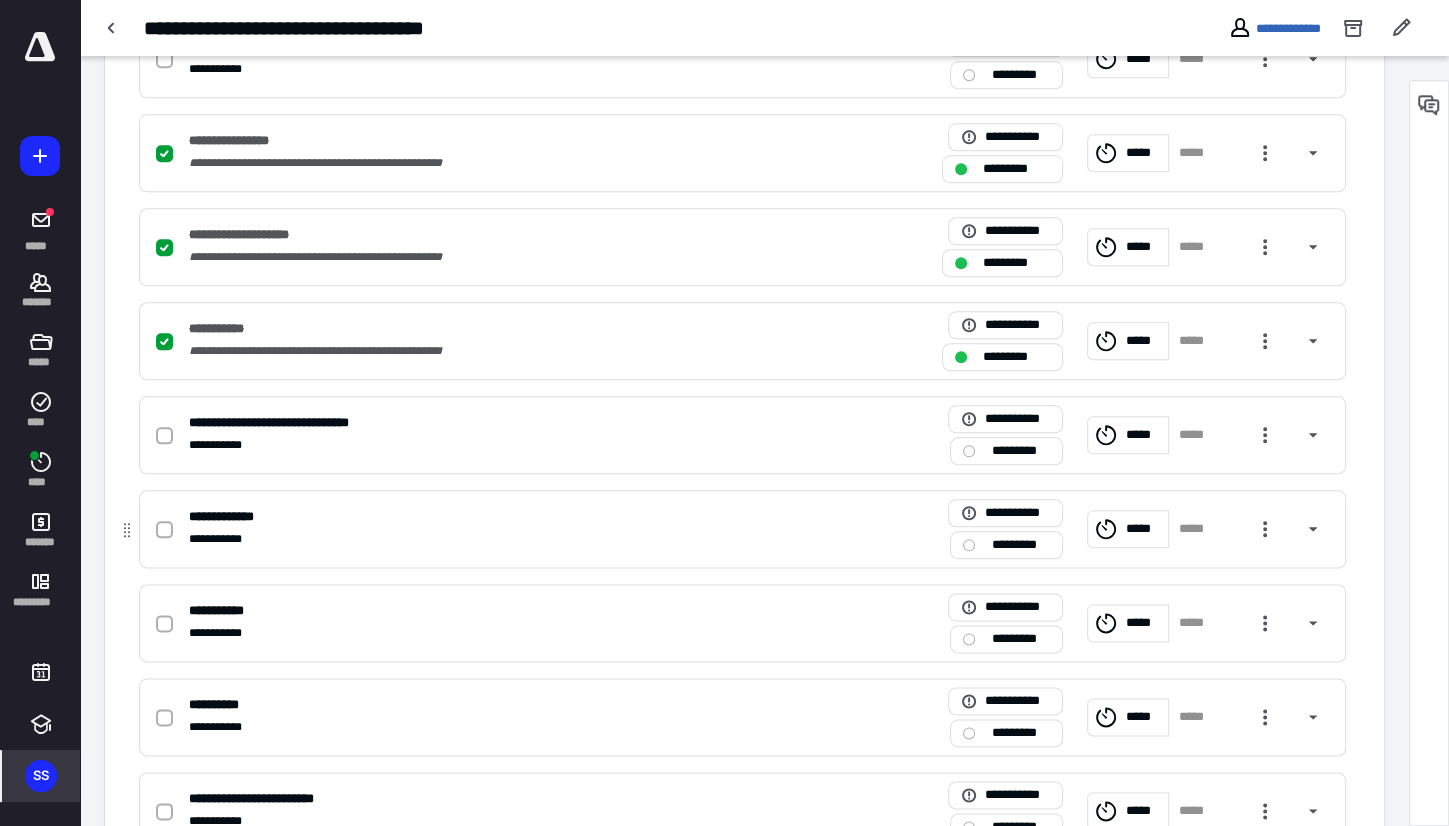 scroll, scrollTop: 2156, scrollLeft: 0, axis: vertical 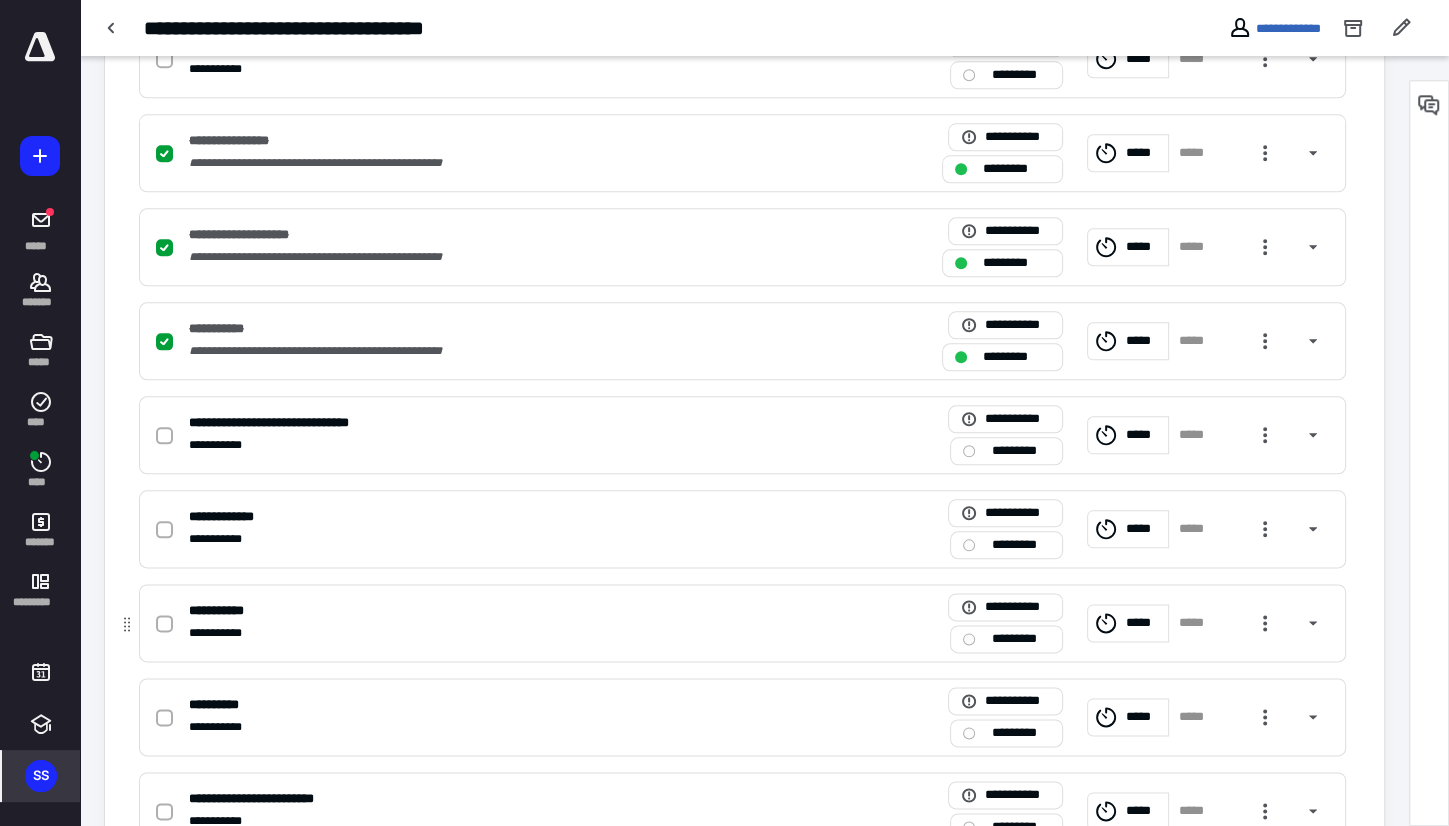 click at bounding box center [164, 624] 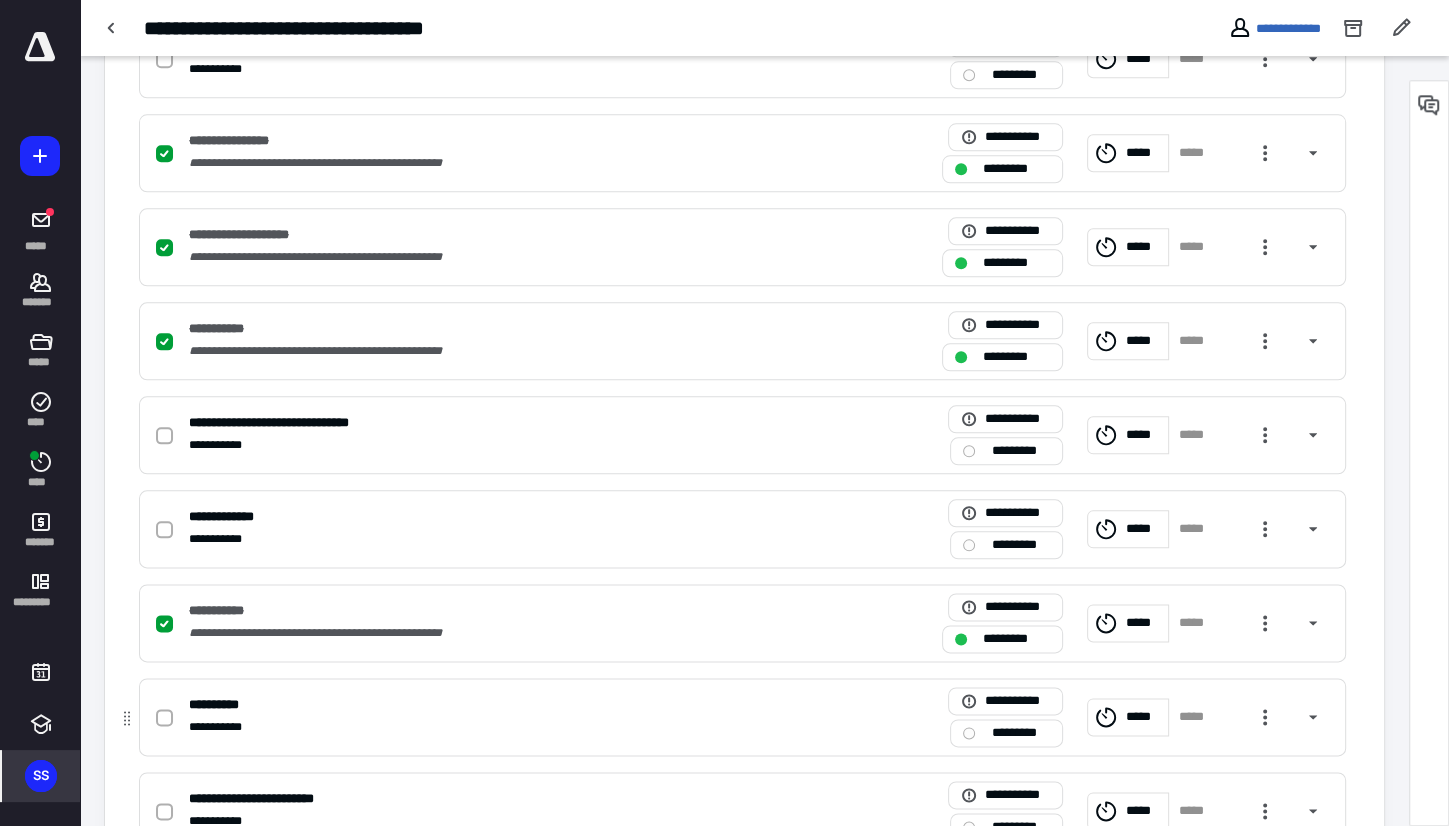 click 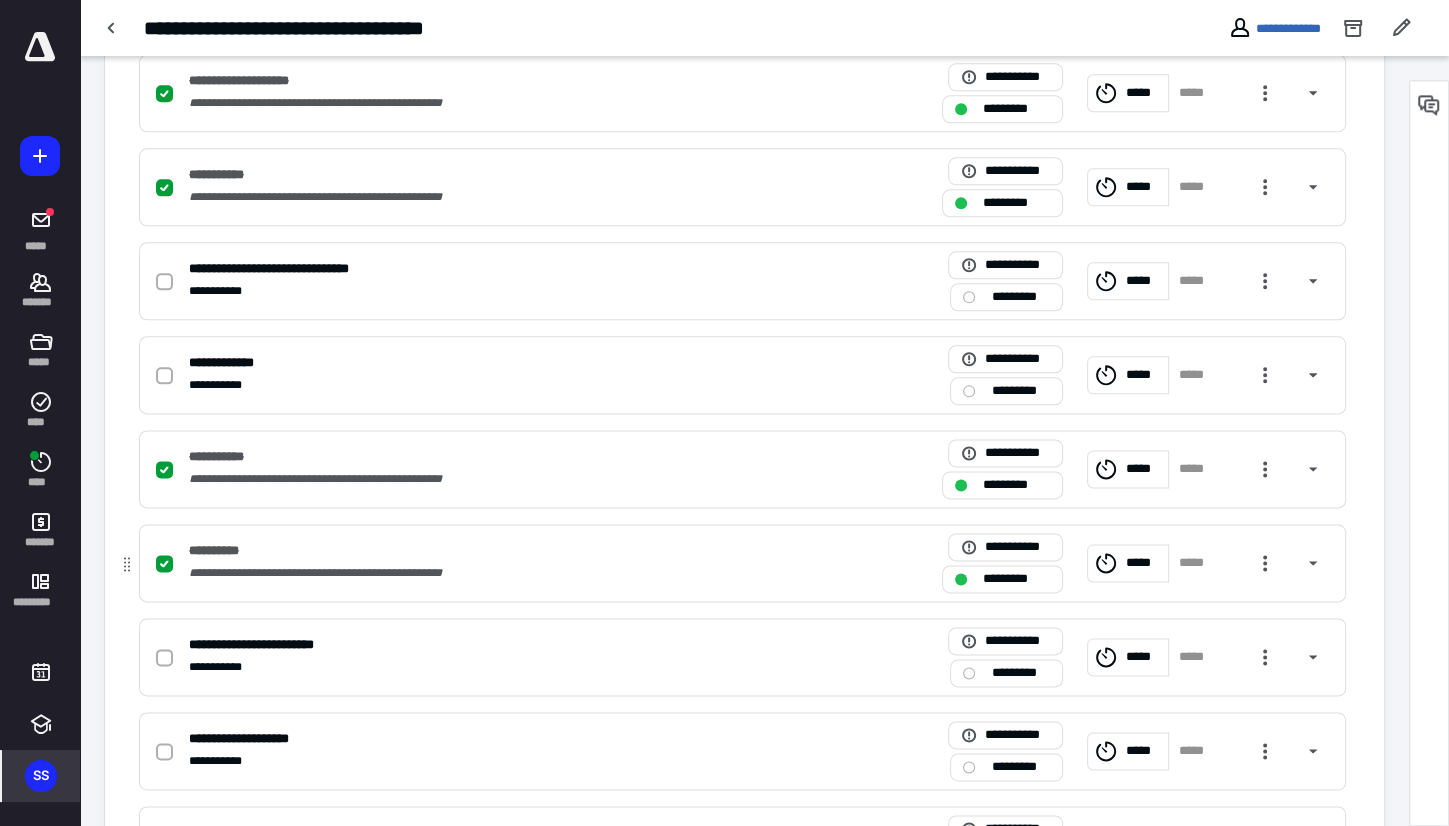 scroll, scrollTop: 2316, scrollLeft: 0, axis: vertical 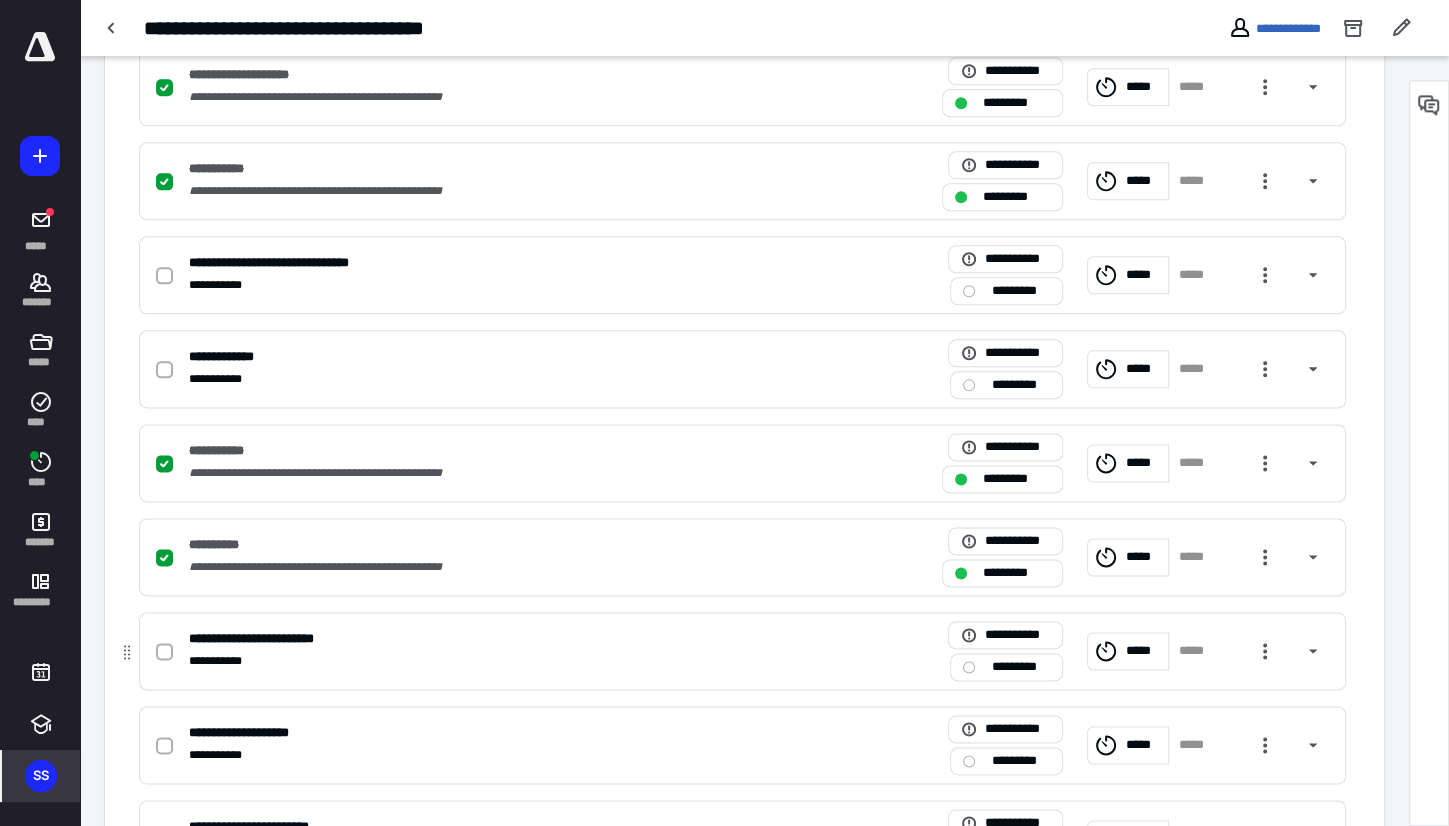 click at bounding box center [164, 652] 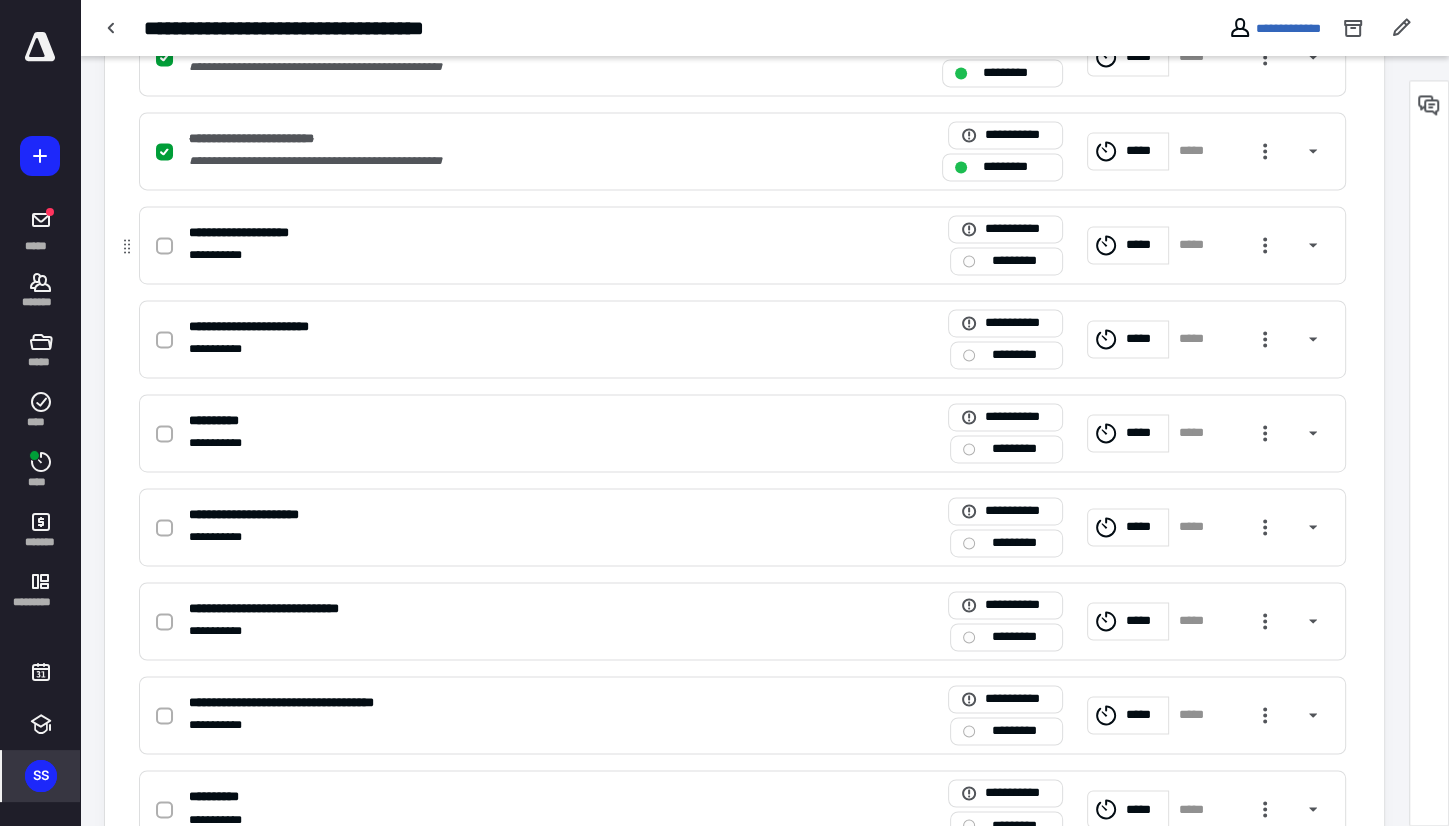 scroll, scrollTop: 2854, scrollLeft: 0, axis: vertical 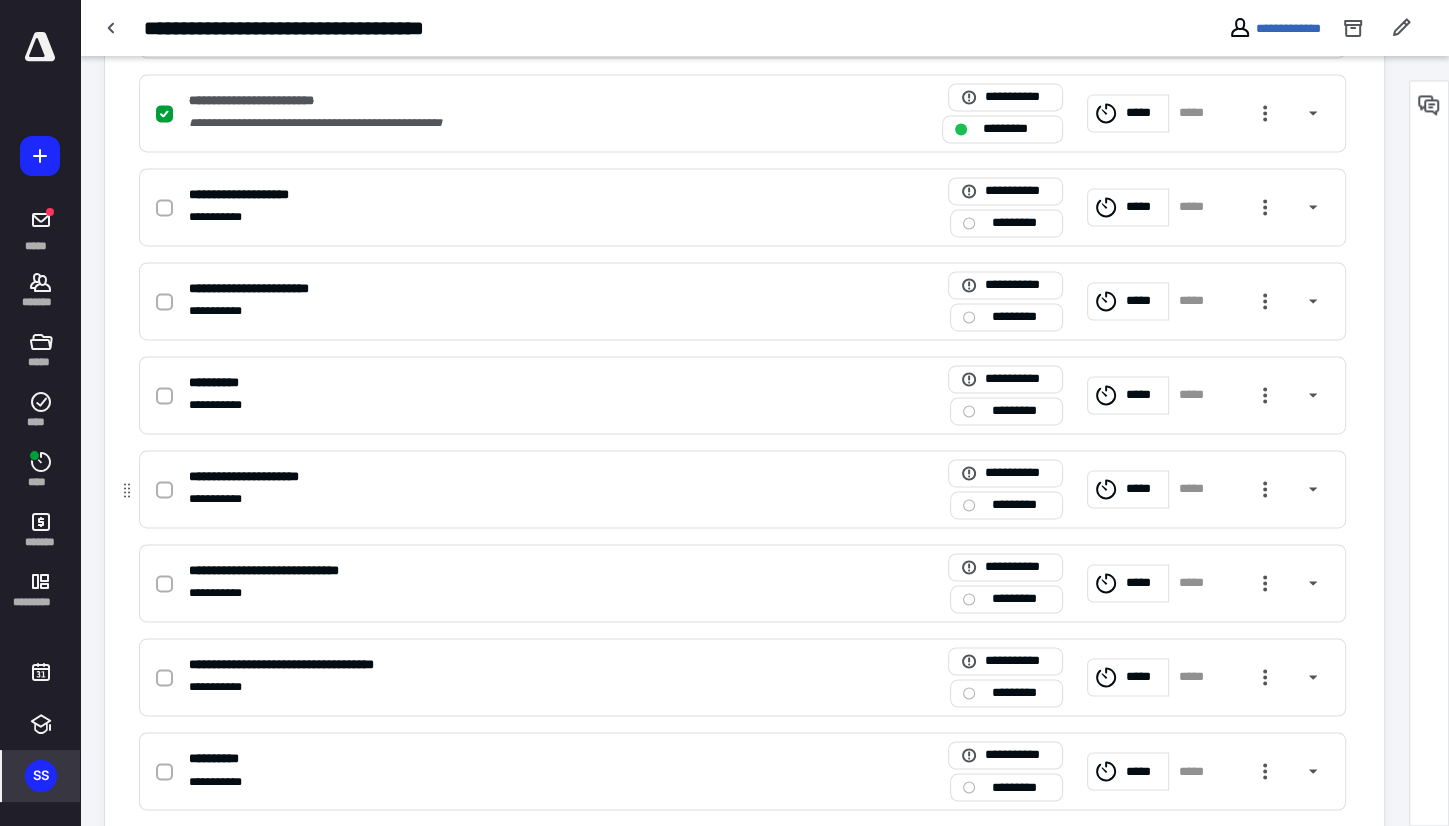click at bounding box center (164, 490) 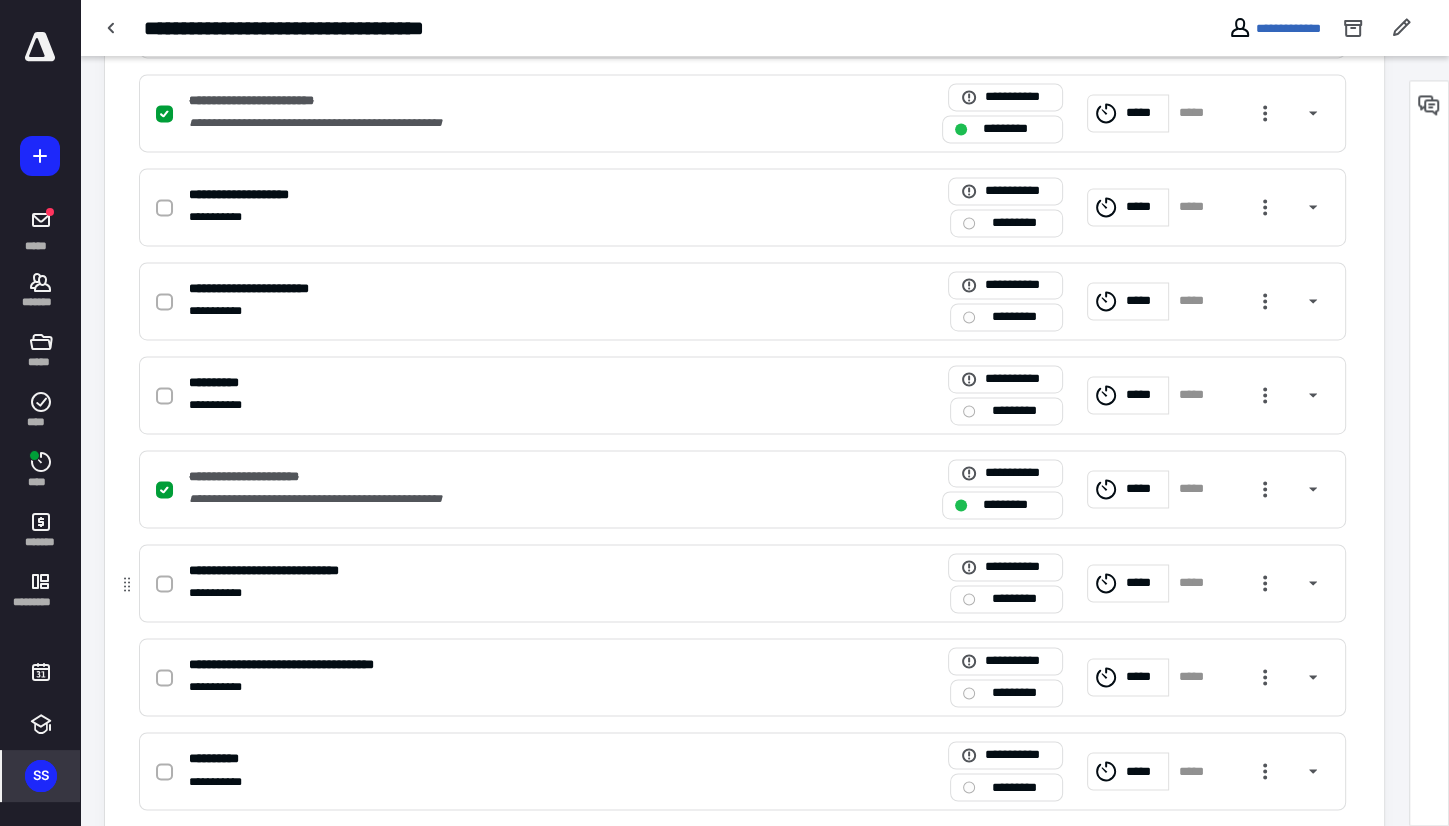 click 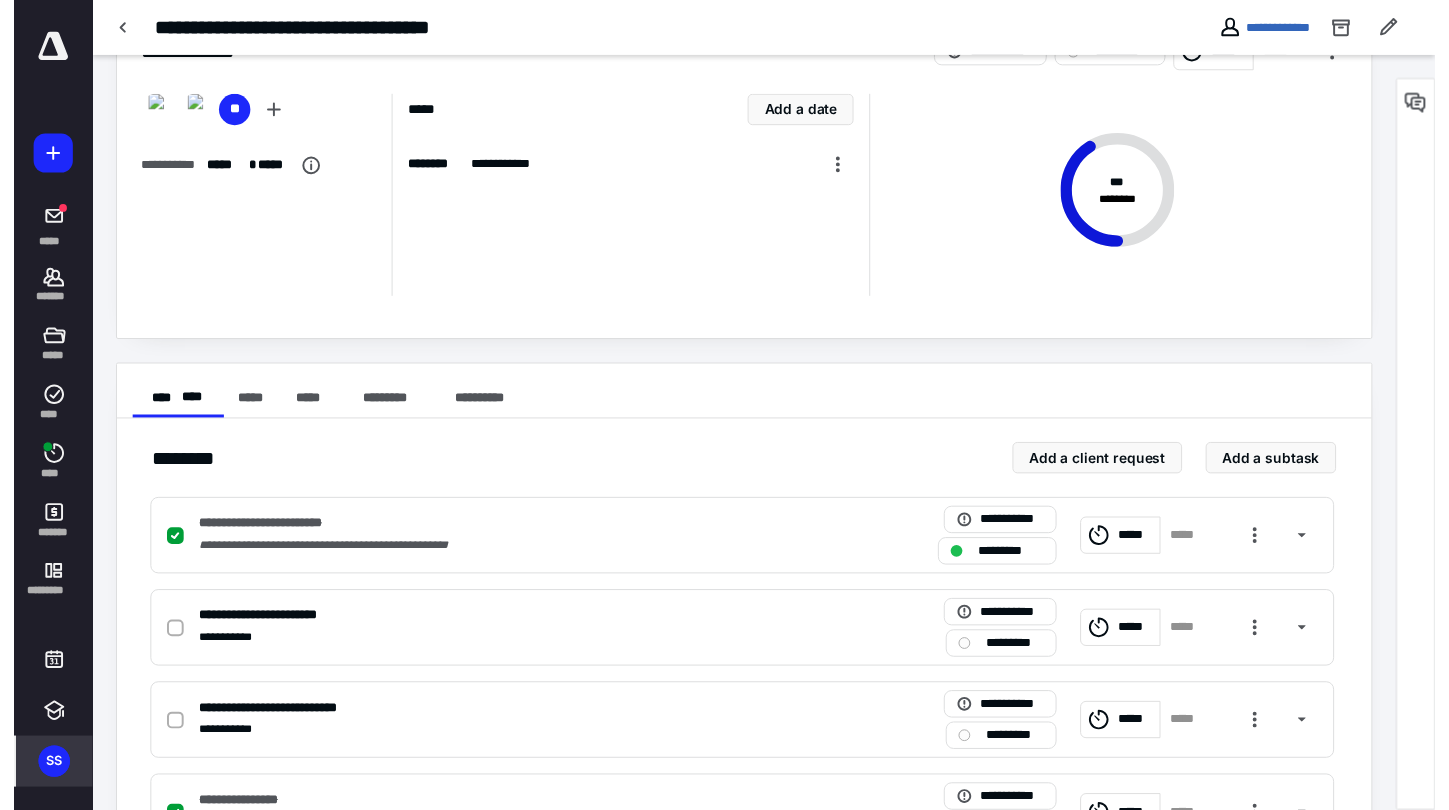 scroll, scrollTop: 0, scrollLeft: 0, axis: both 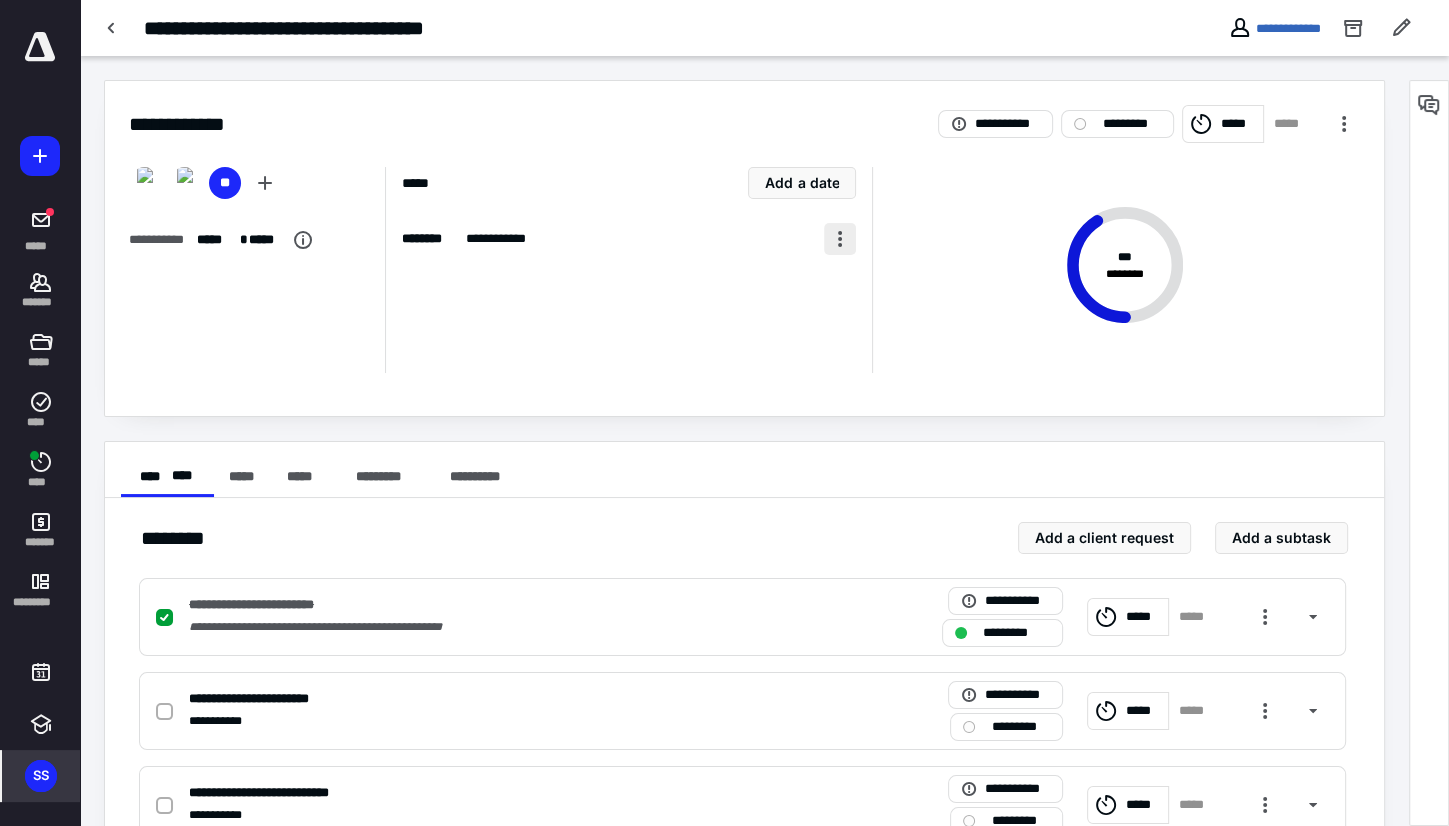 click at bounding box center [840, 239] 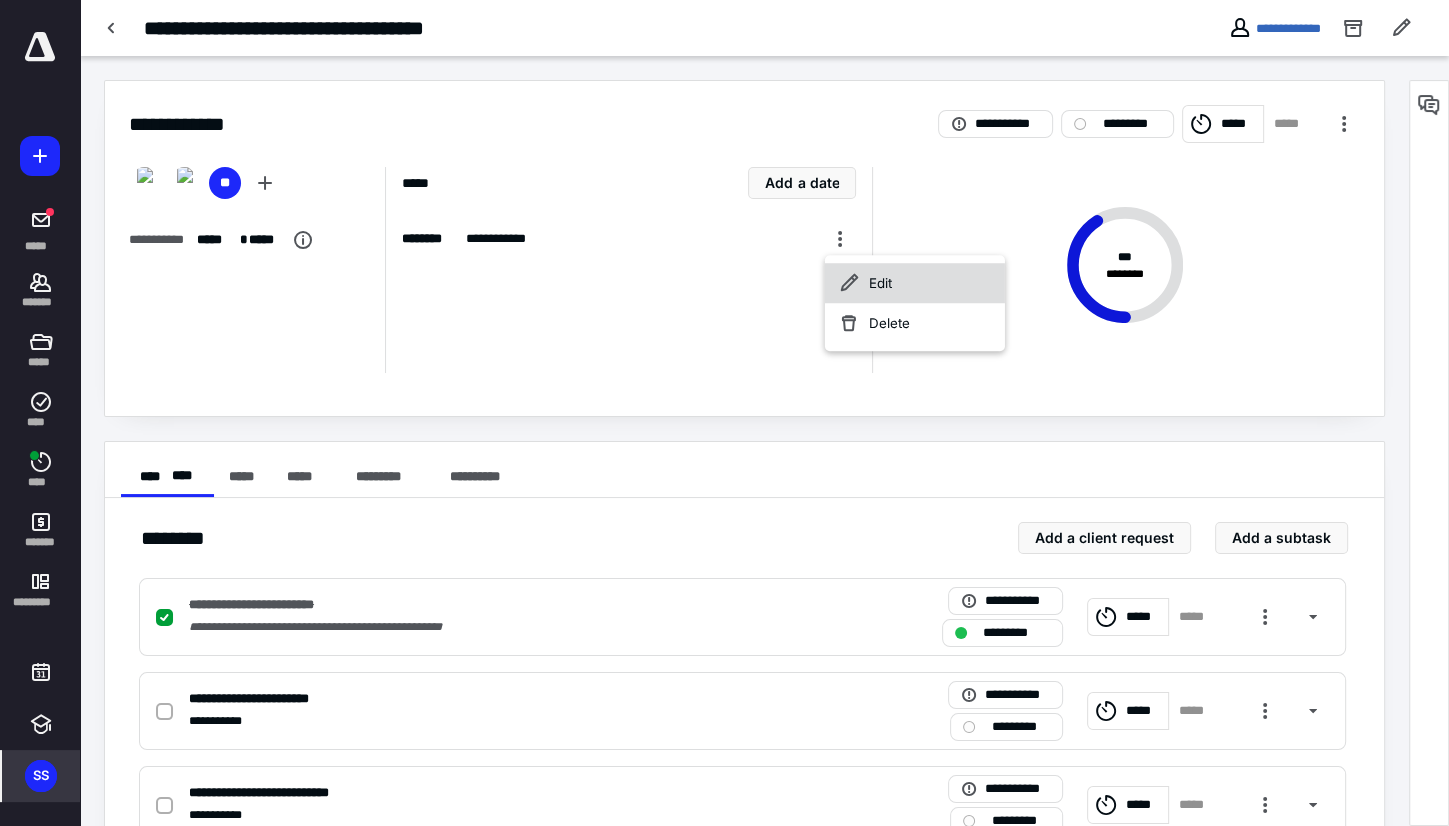 click on "Edit" at bounding box center [915, 283] 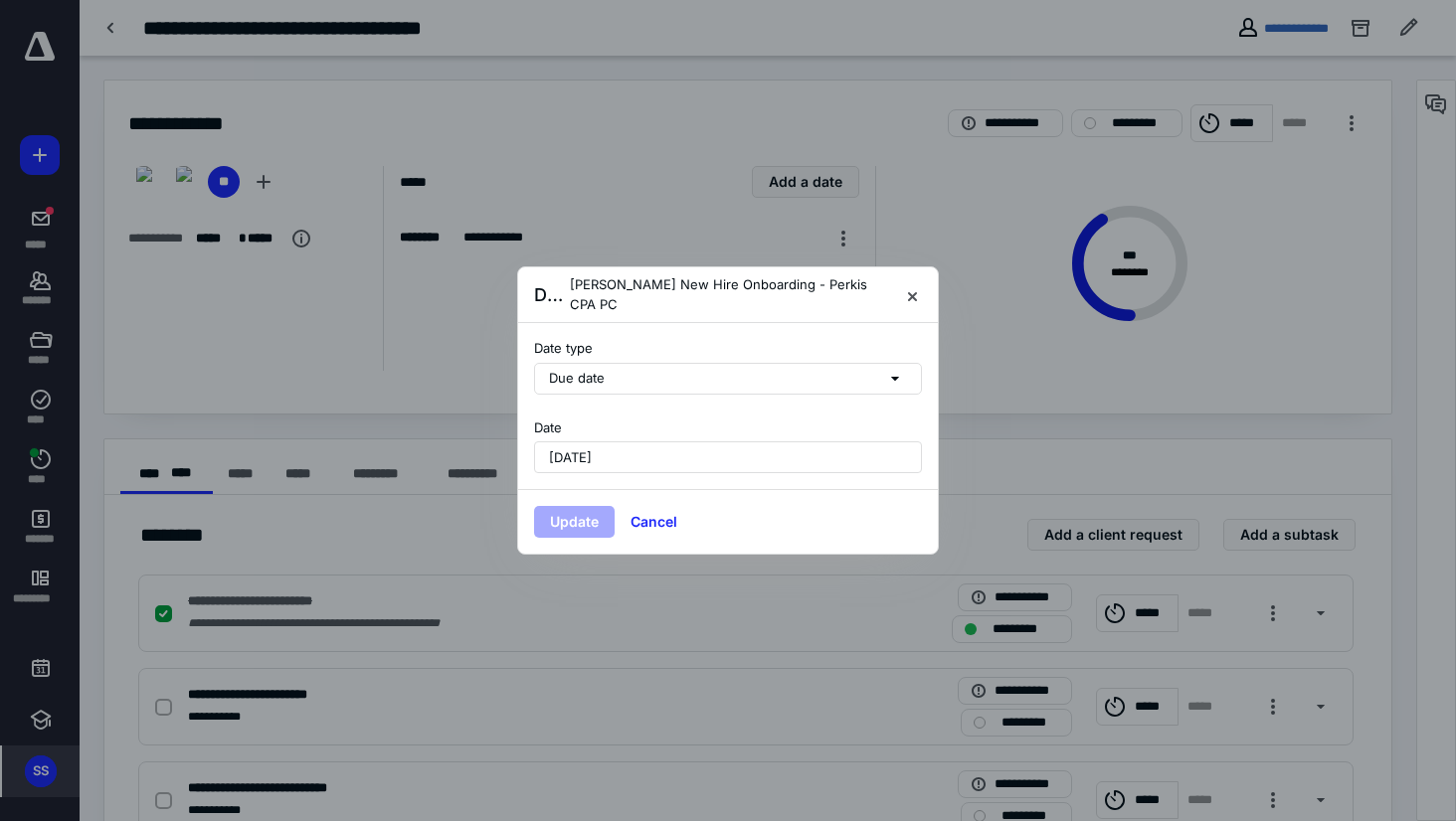 click on "[DATE]" at bounding box center [728, 457] 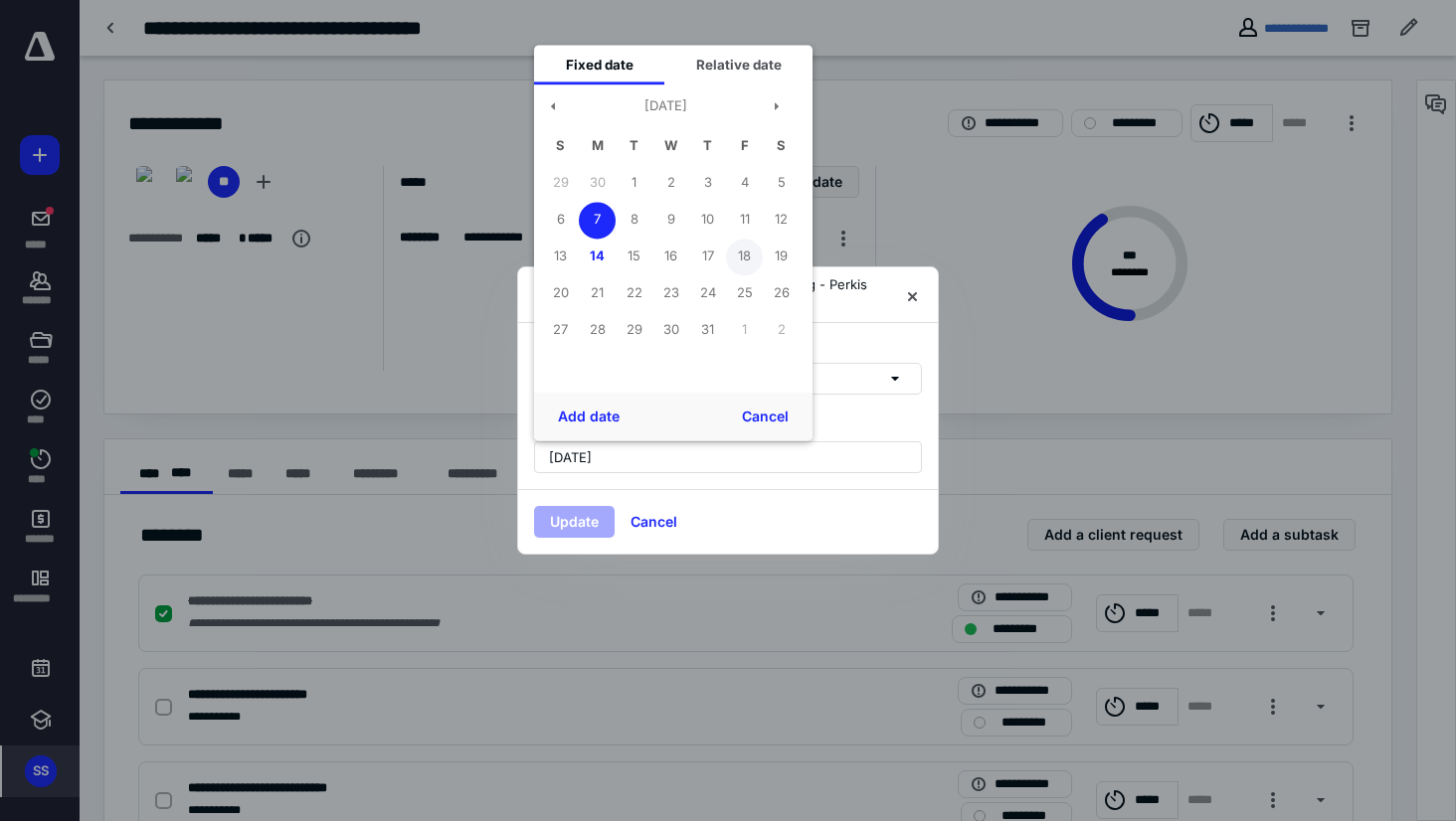 click on "18" at bounding box center (744, 256) 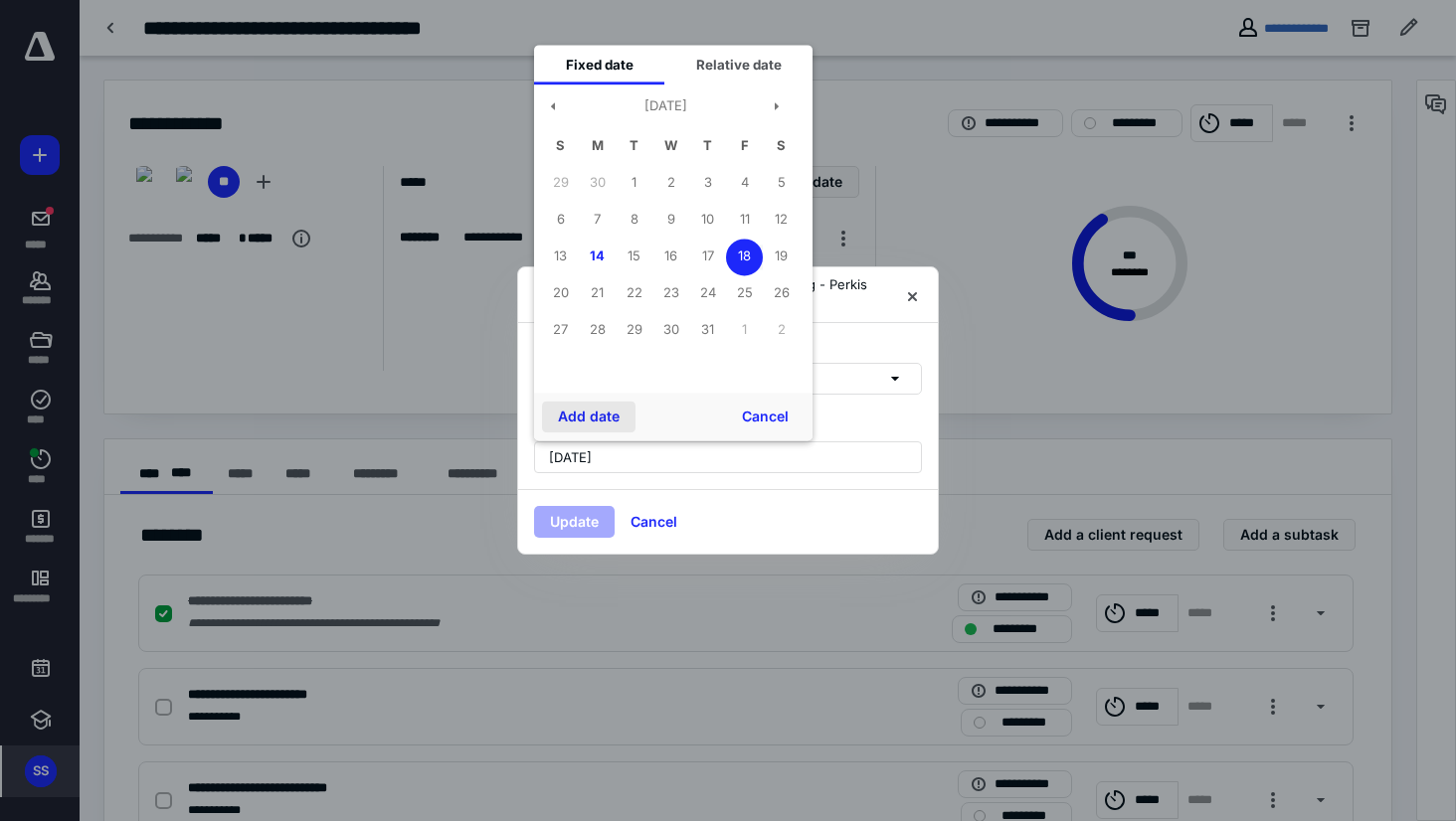 click on "Add date" at bounding box center (589, 416) 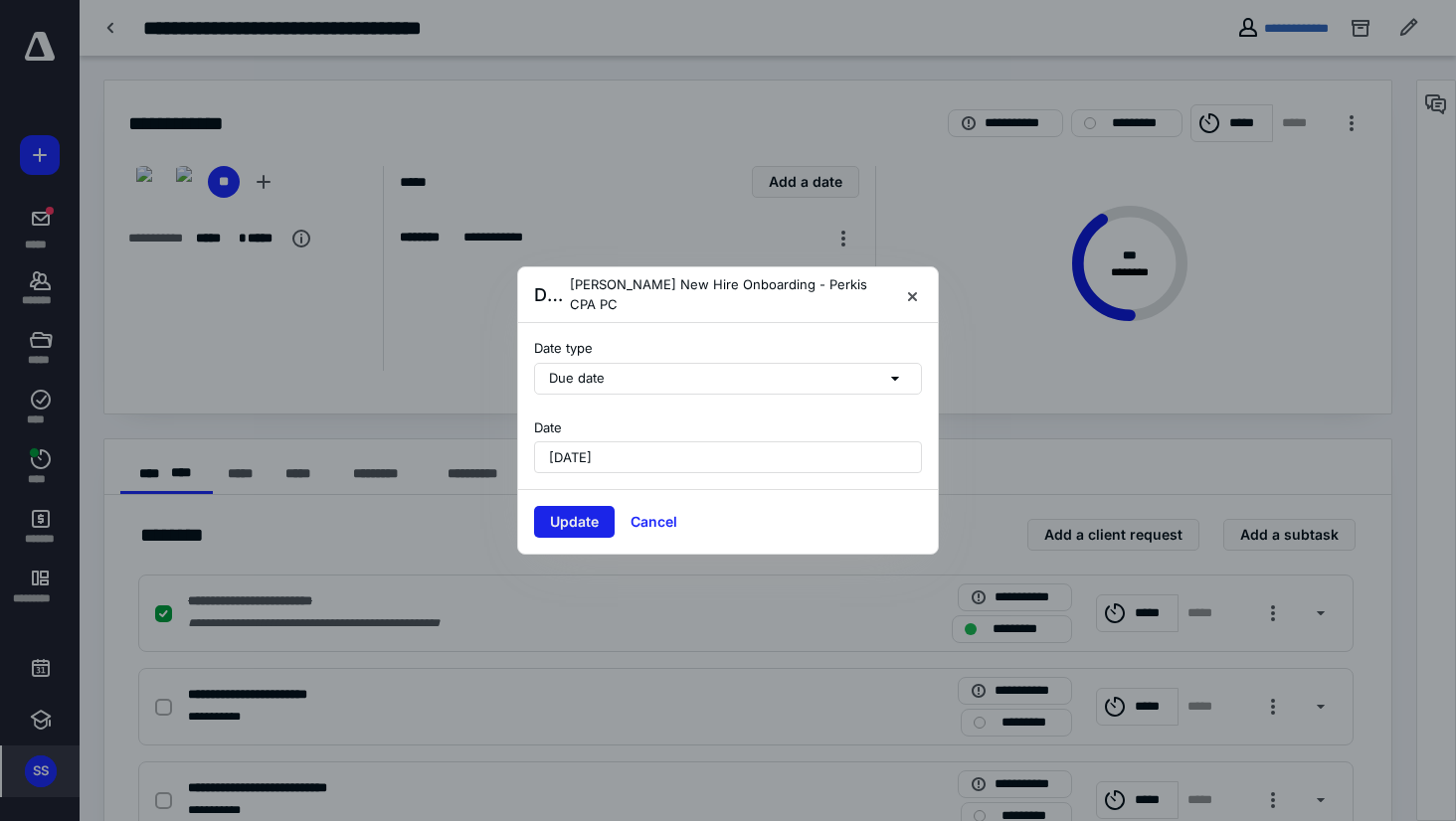 click on "Update" at bounding box center [574, 522] 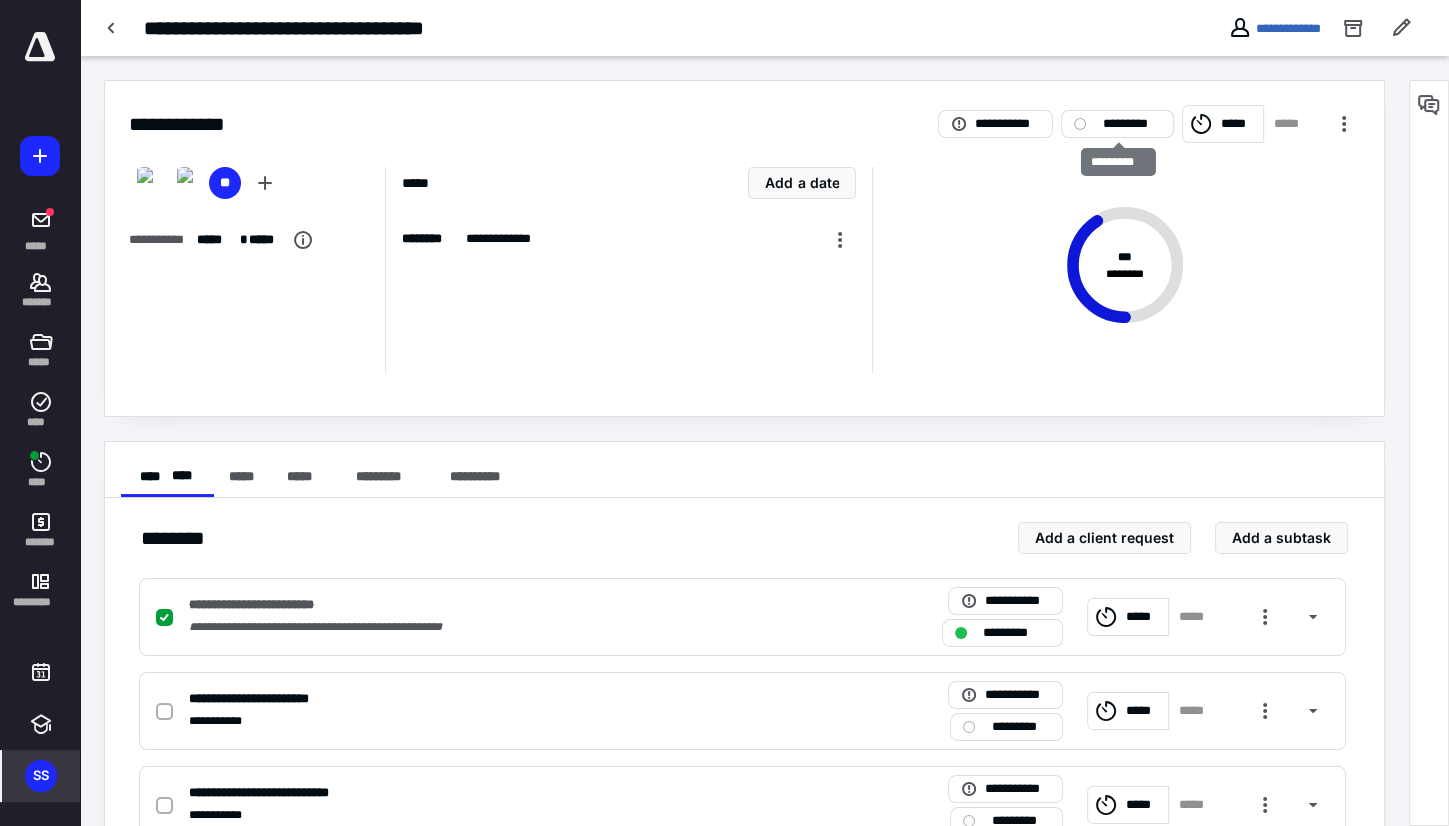 click on "*********" at bounding box center (1131, 124) 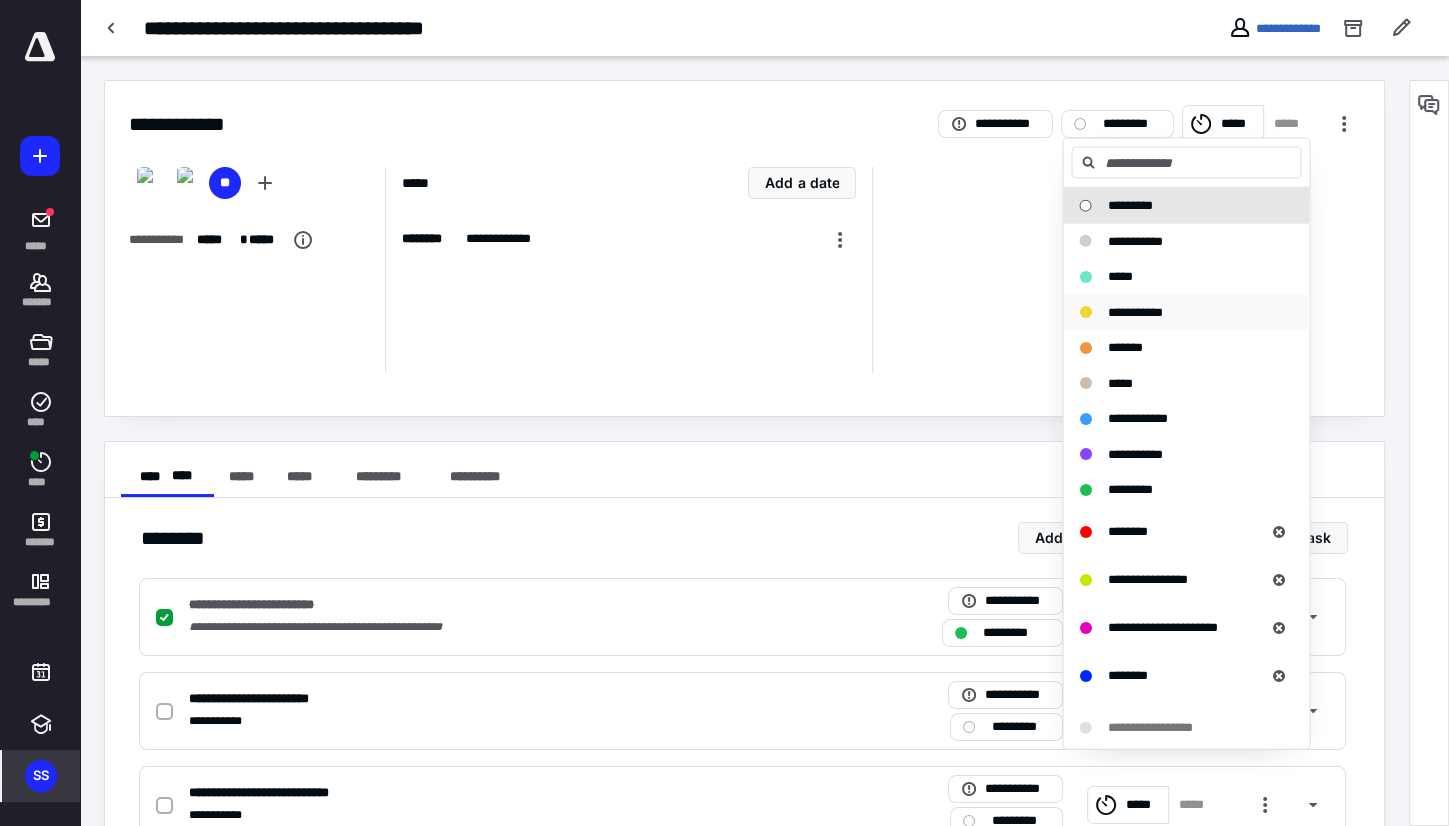 click on "**********" at bounding box center [1134, 311] 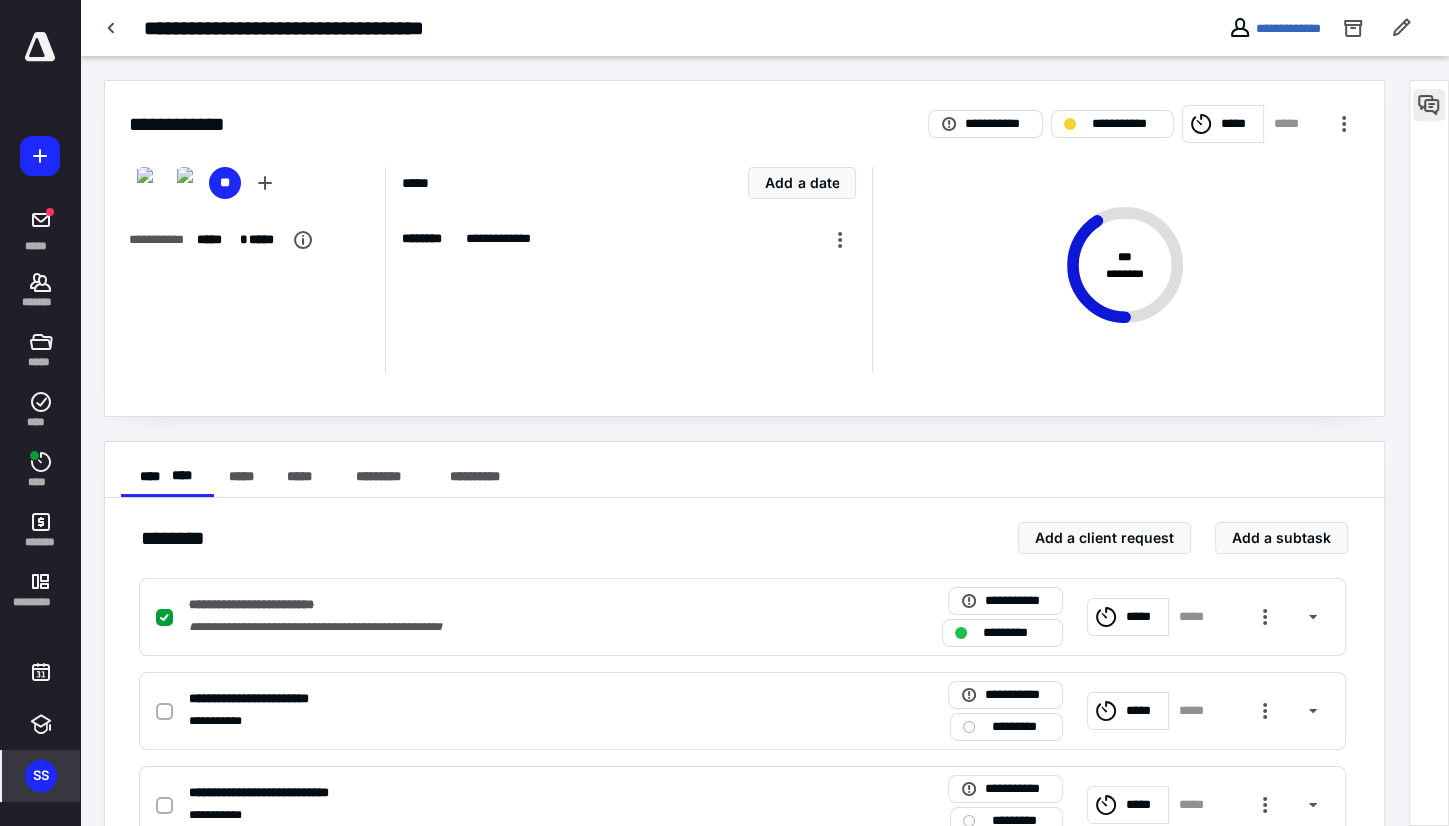 click at bounding box center (1429, 105) 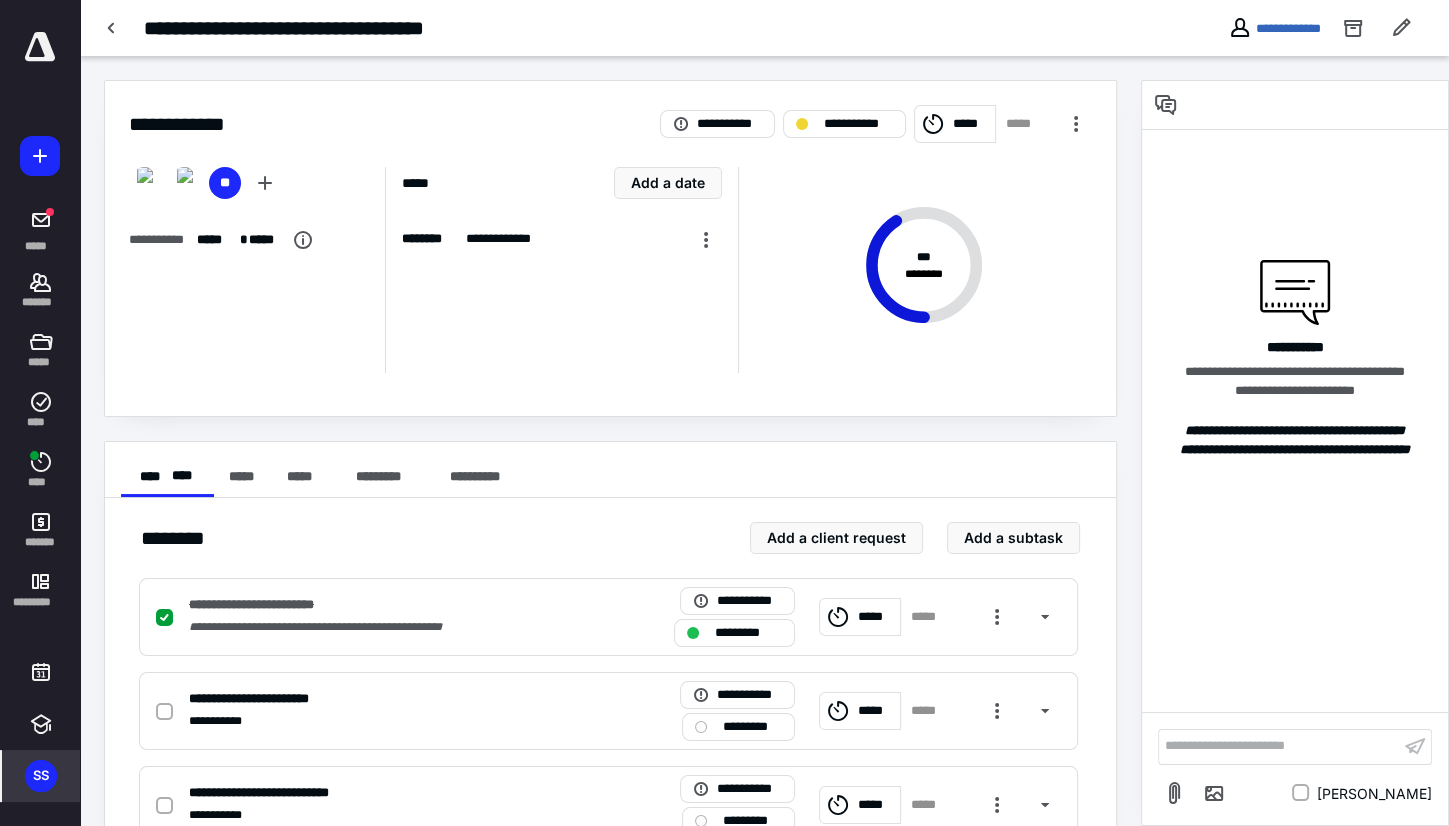 click on "**********" at bounding box center [1279, 746] 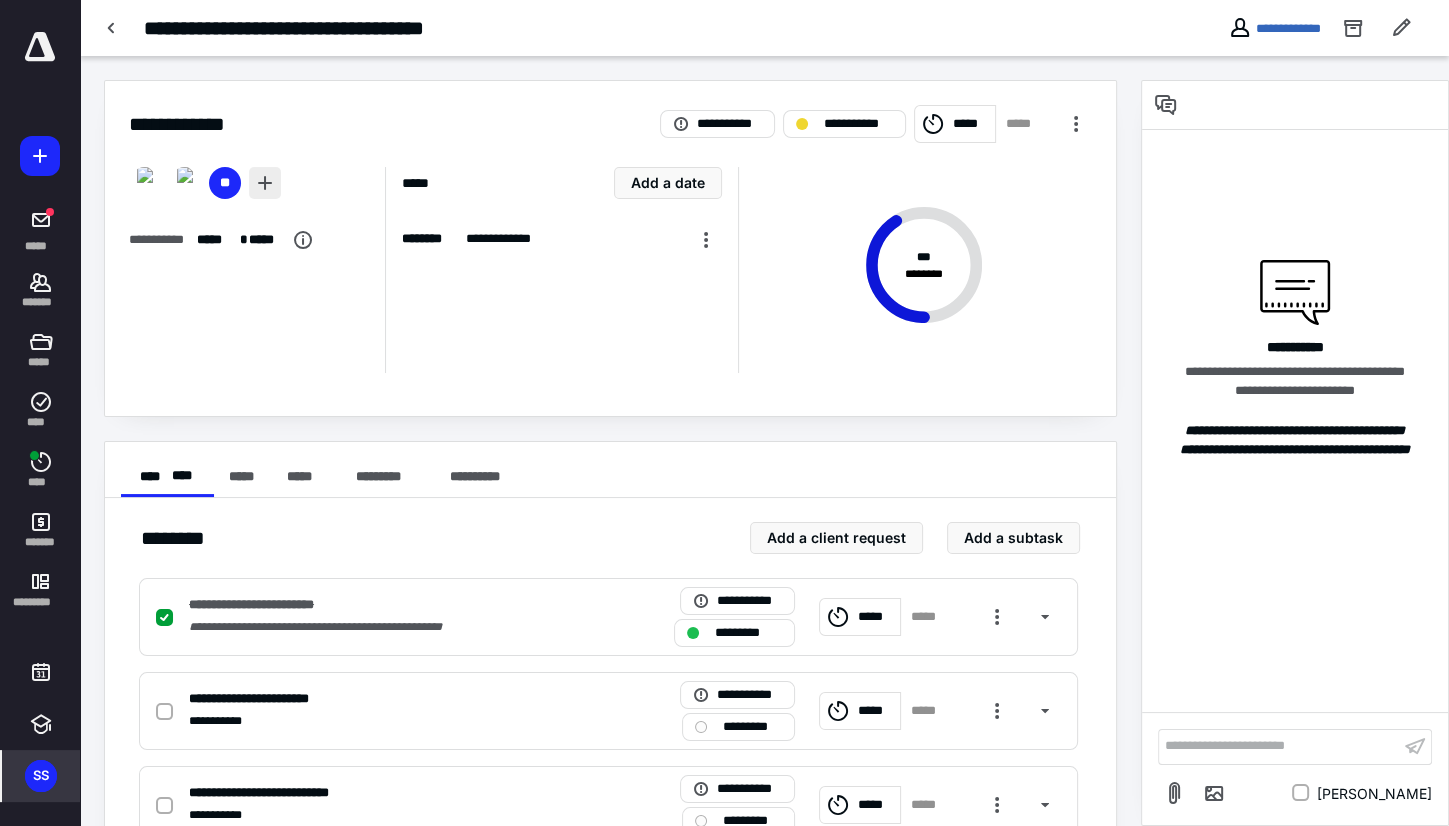 click at bounding box center (265, 183) 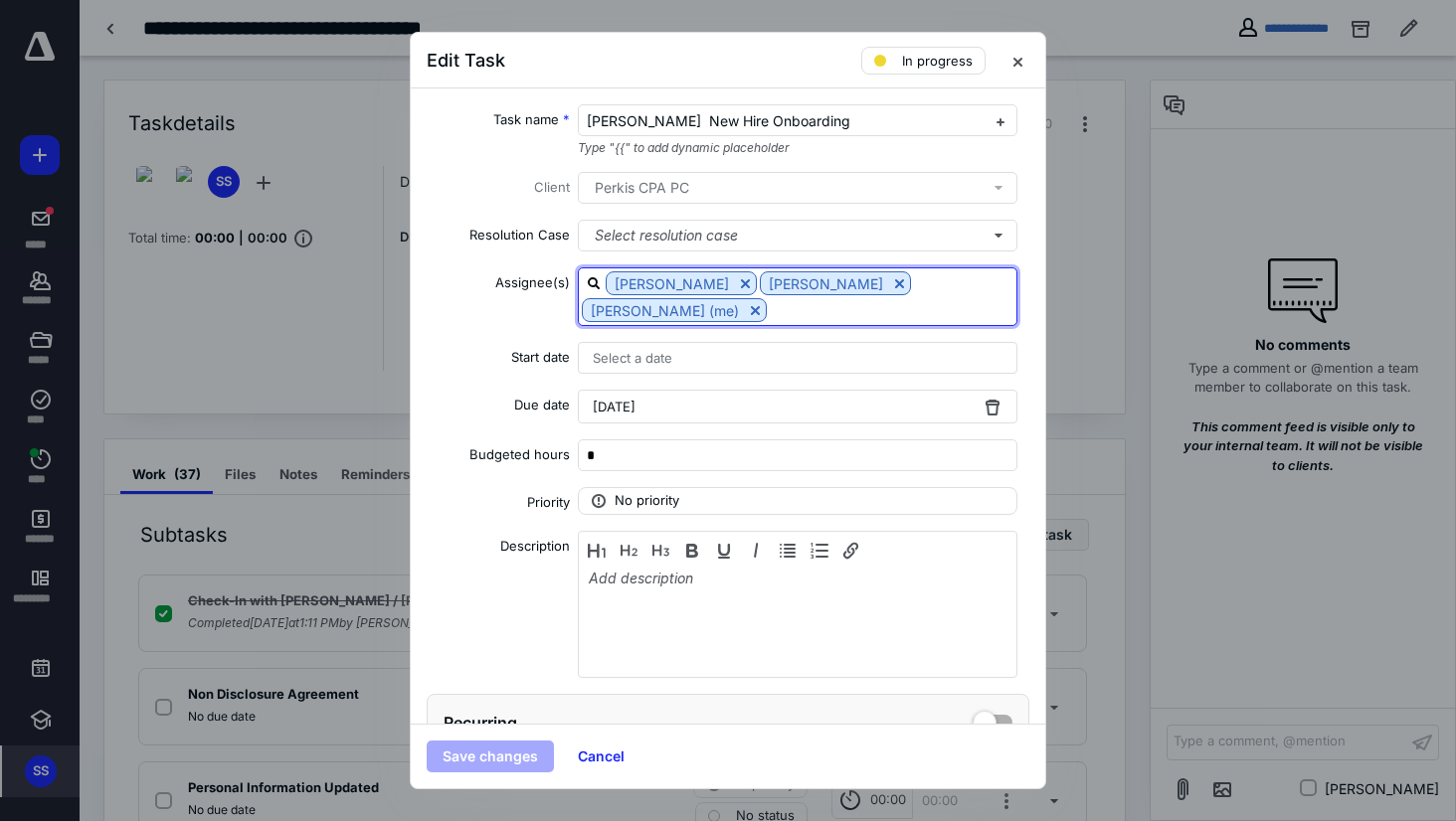 click at bounding box center [891, 309] 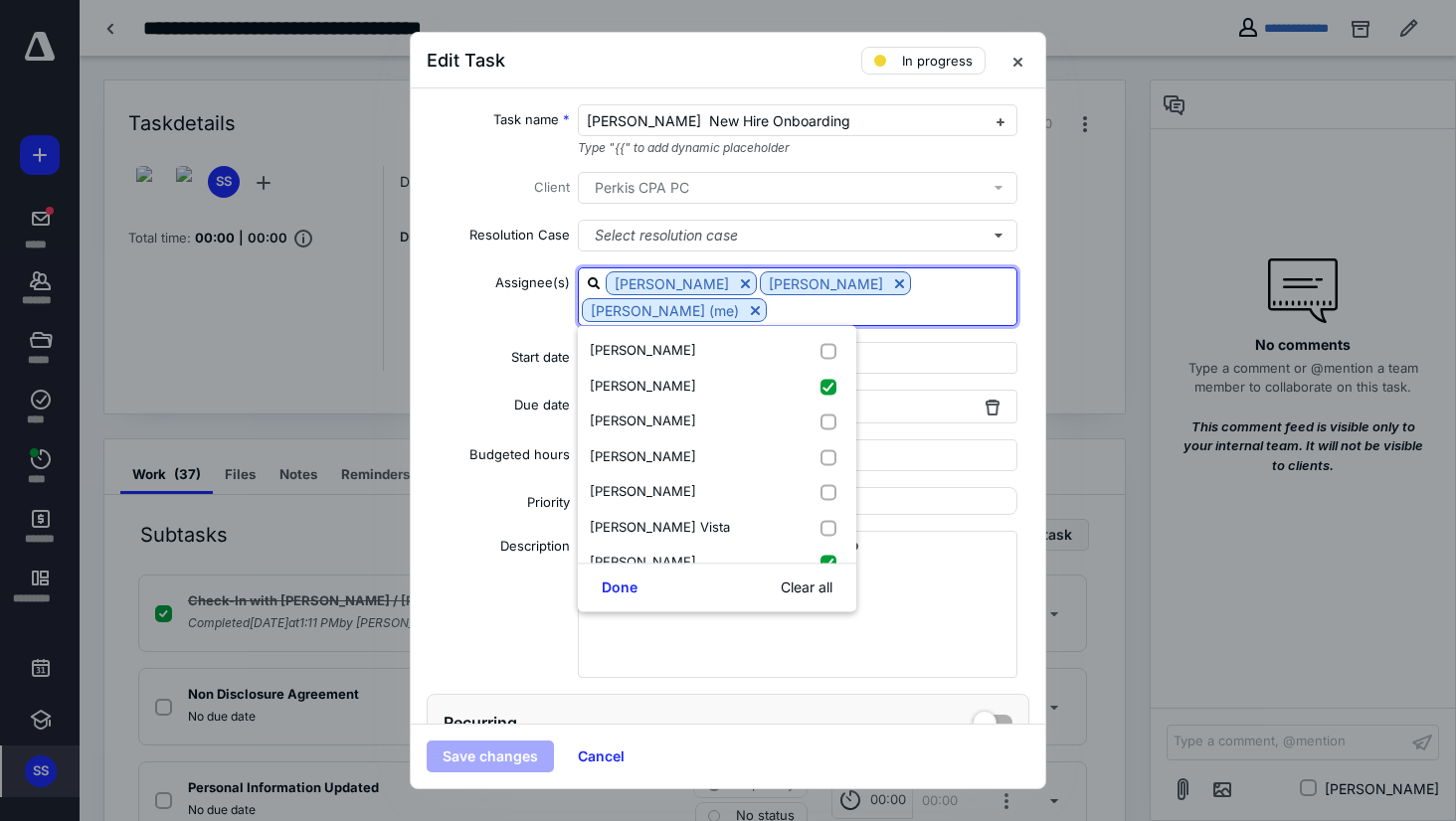 type on "a" 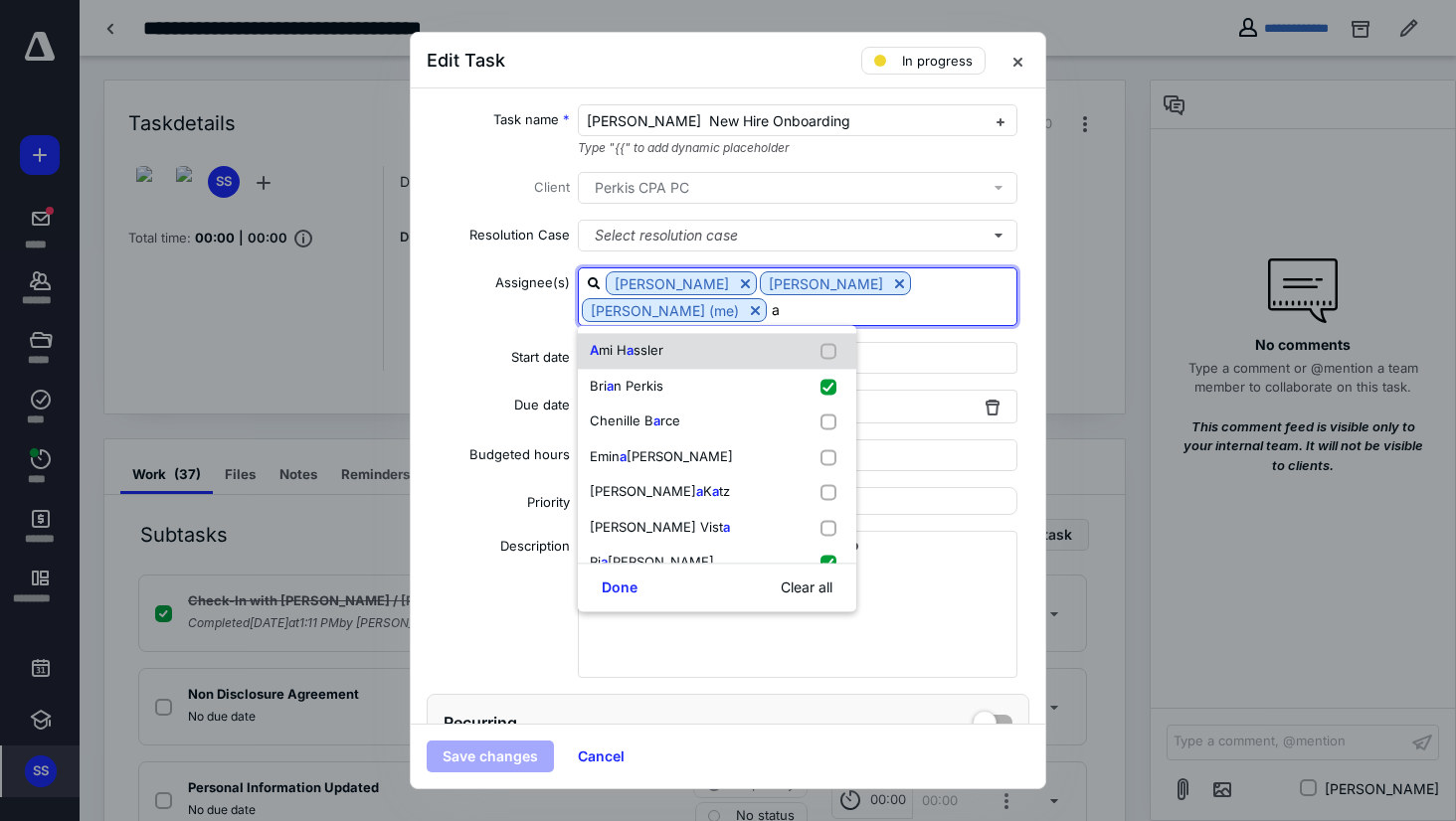 click on "A mi H a ssler" at bounding box center (717, 351) 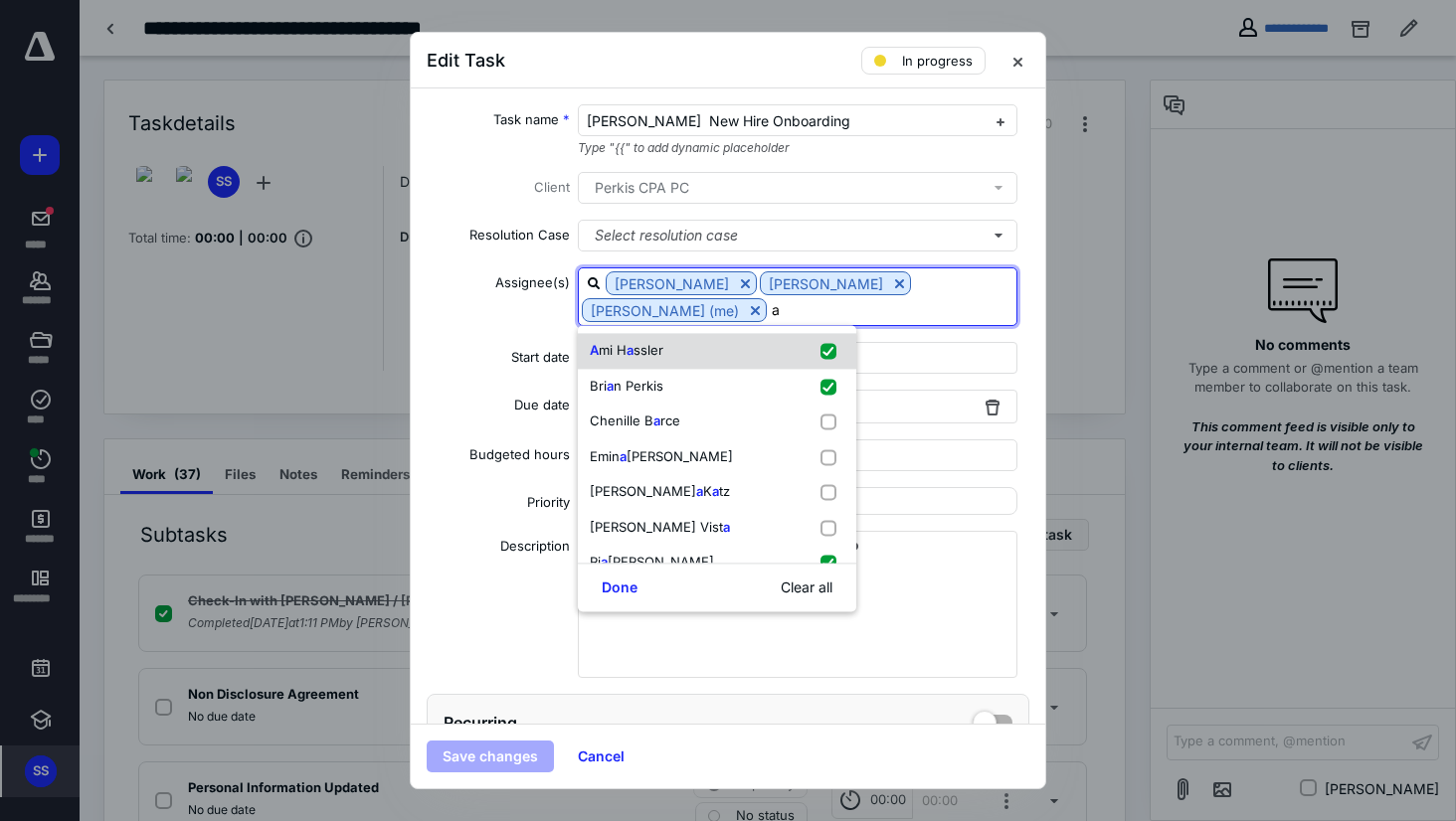 checkbox on "true" 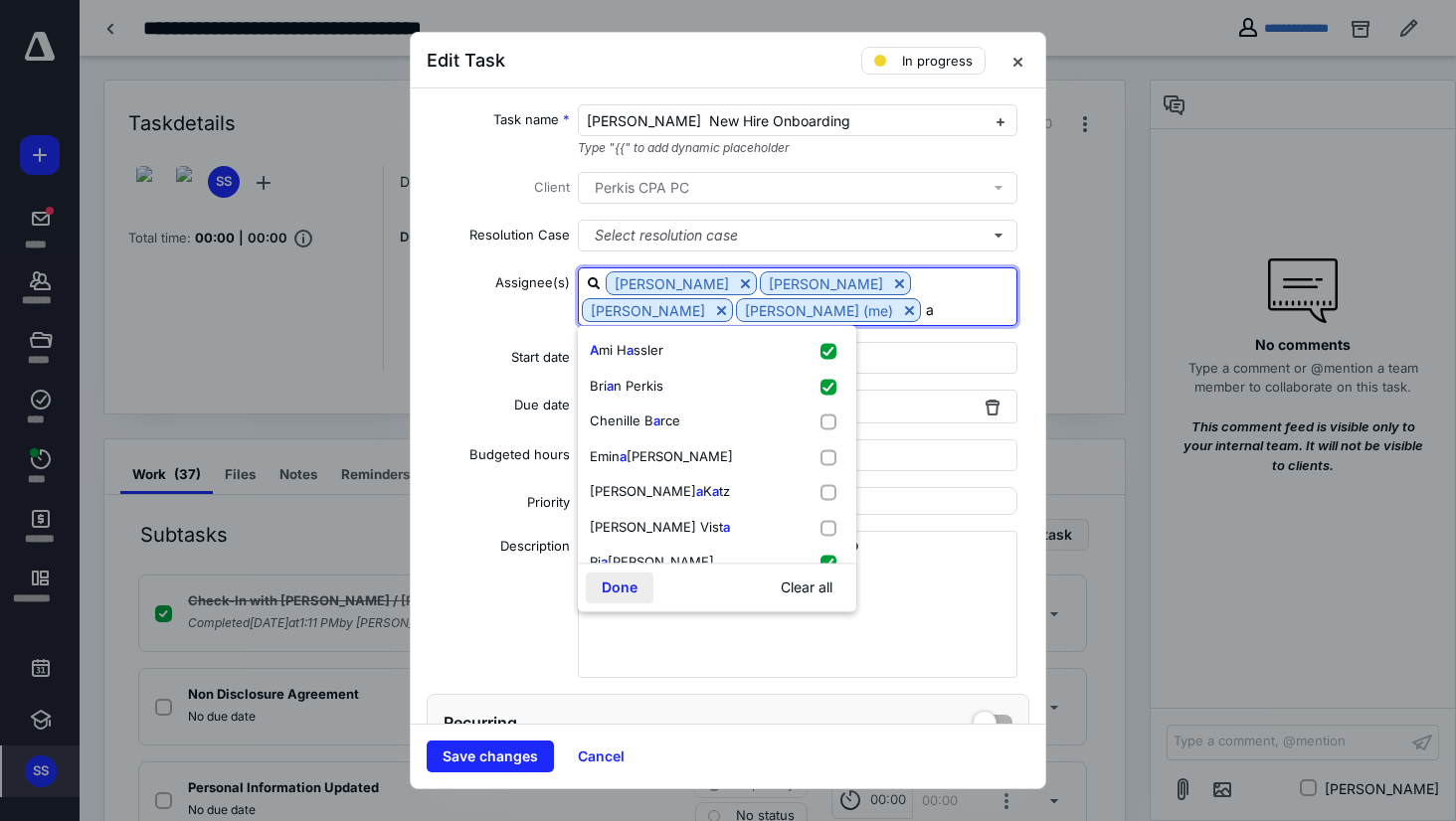 type on "a" 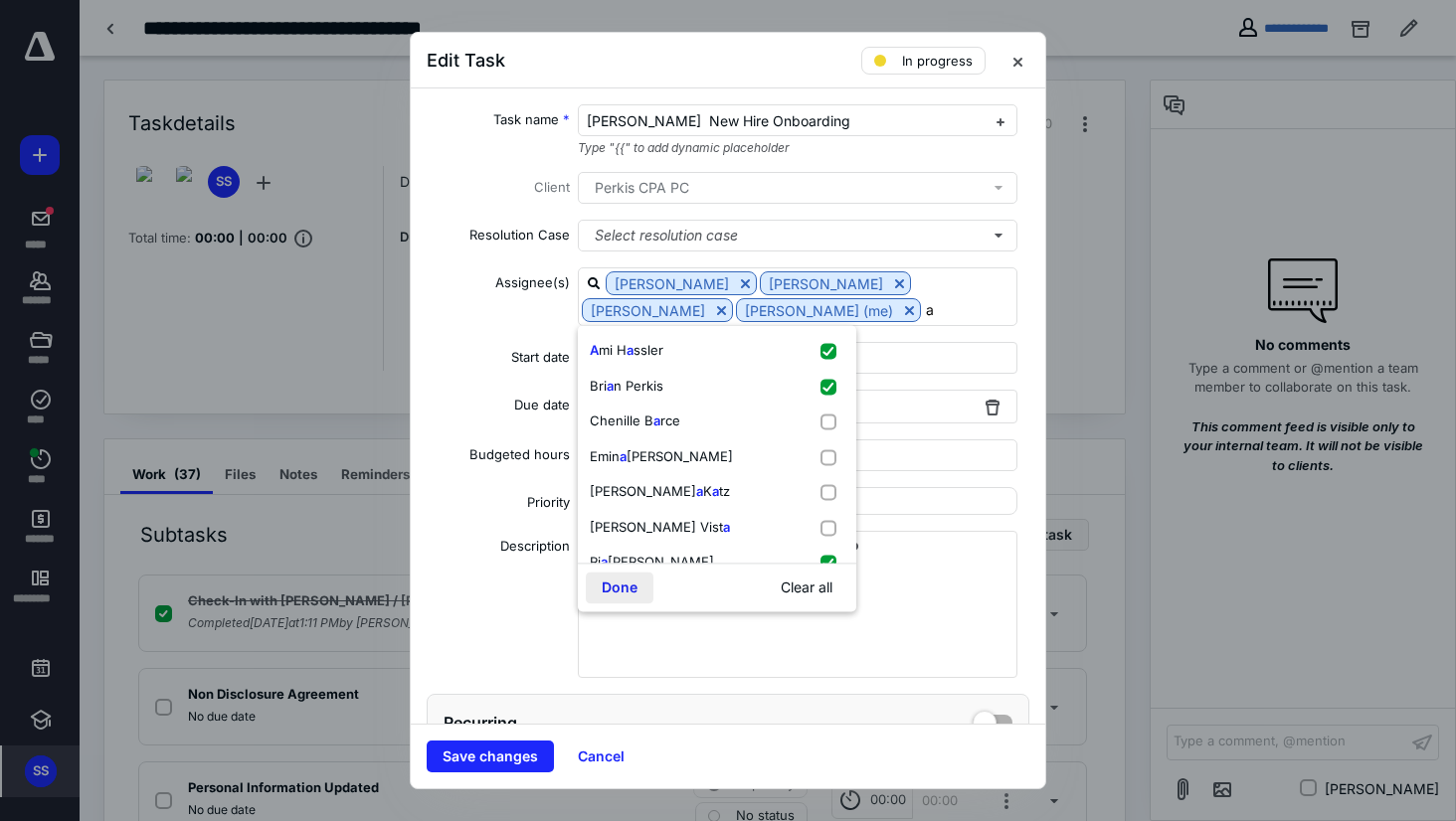 click on "Done" at bounding box center (620, 587) 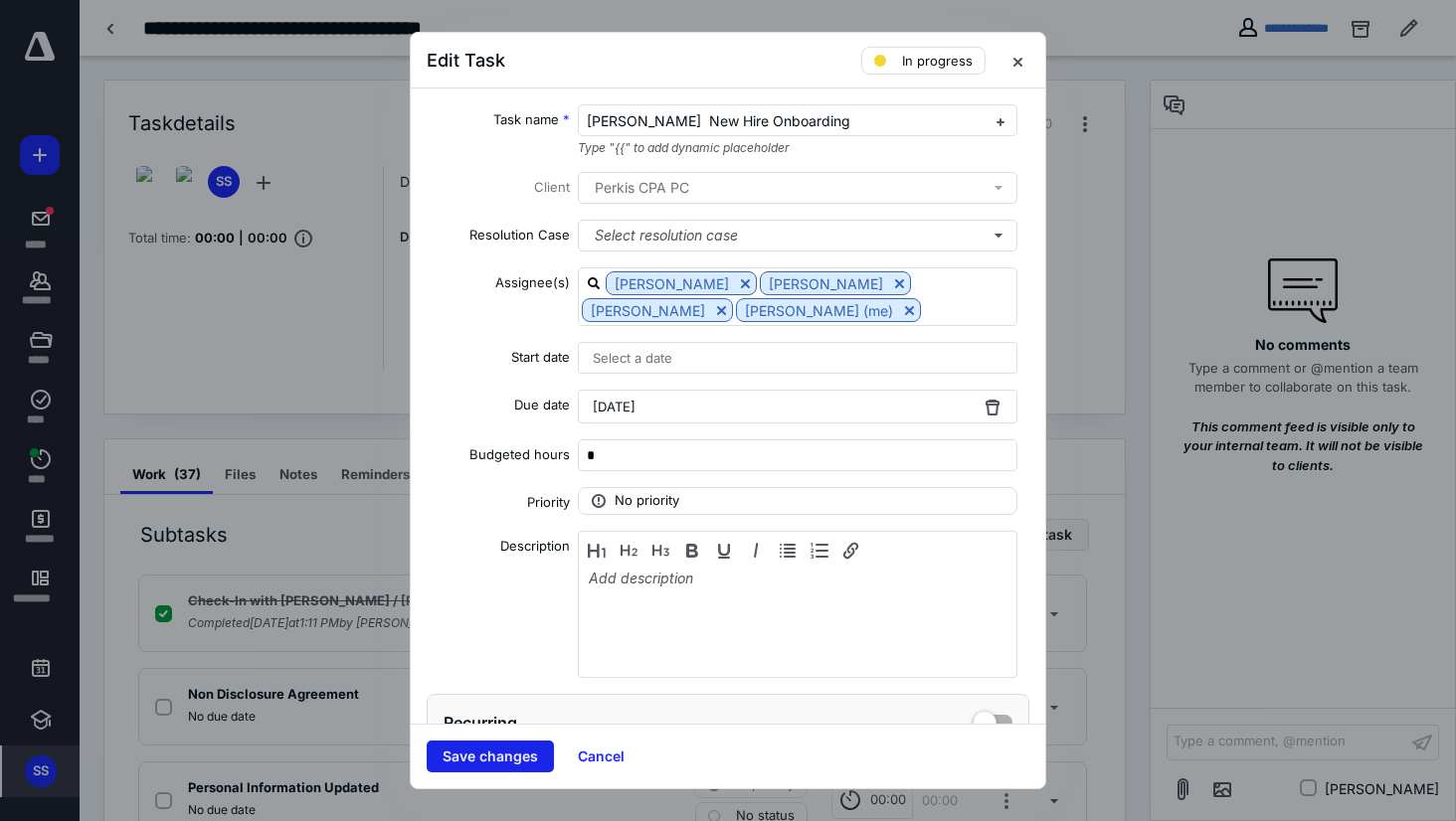 click on "Save changes" at bounding box center (490, 756) 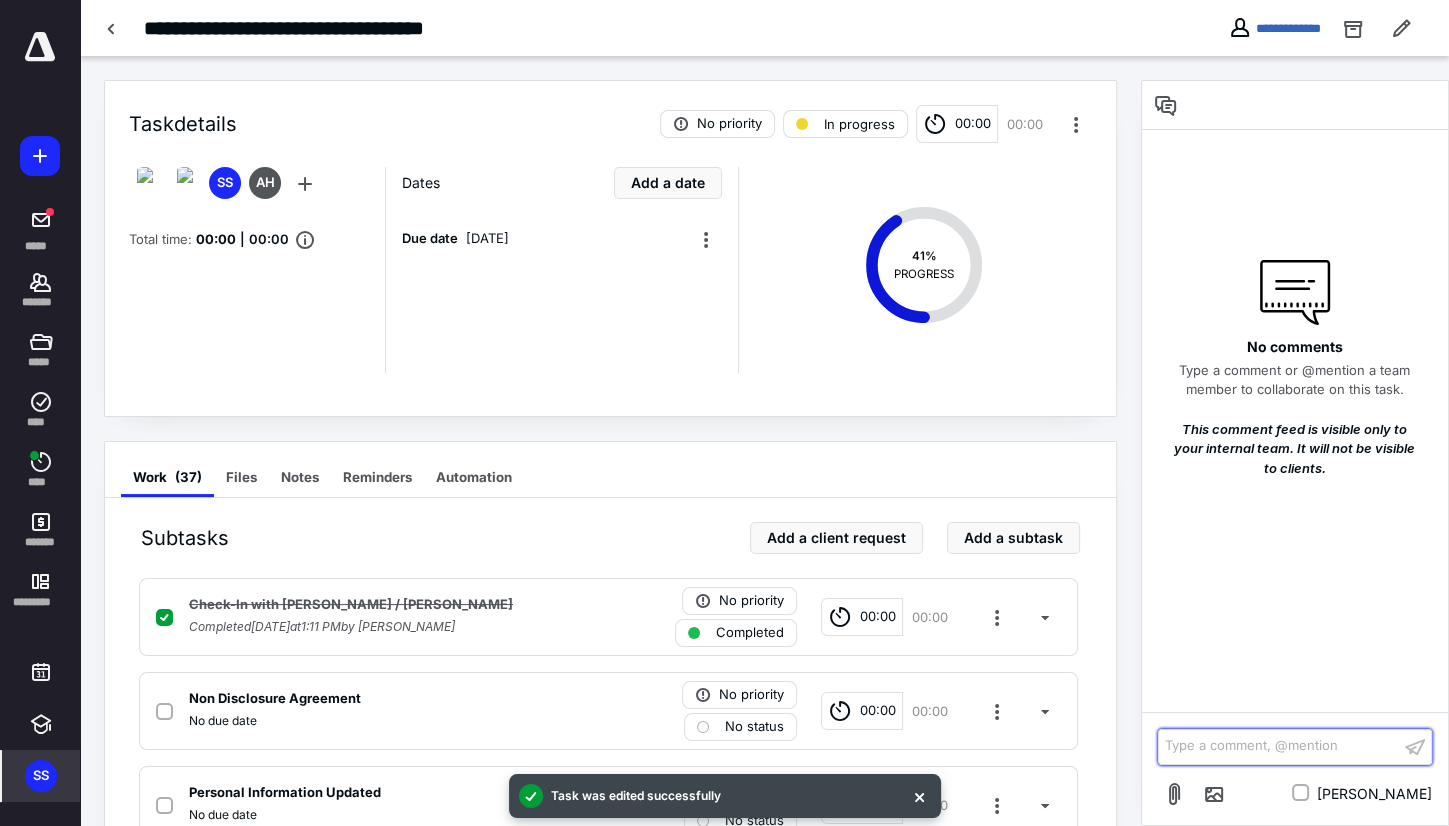 click on "Type a comment, @mention ﻿" at bounding box center [1279, 746] 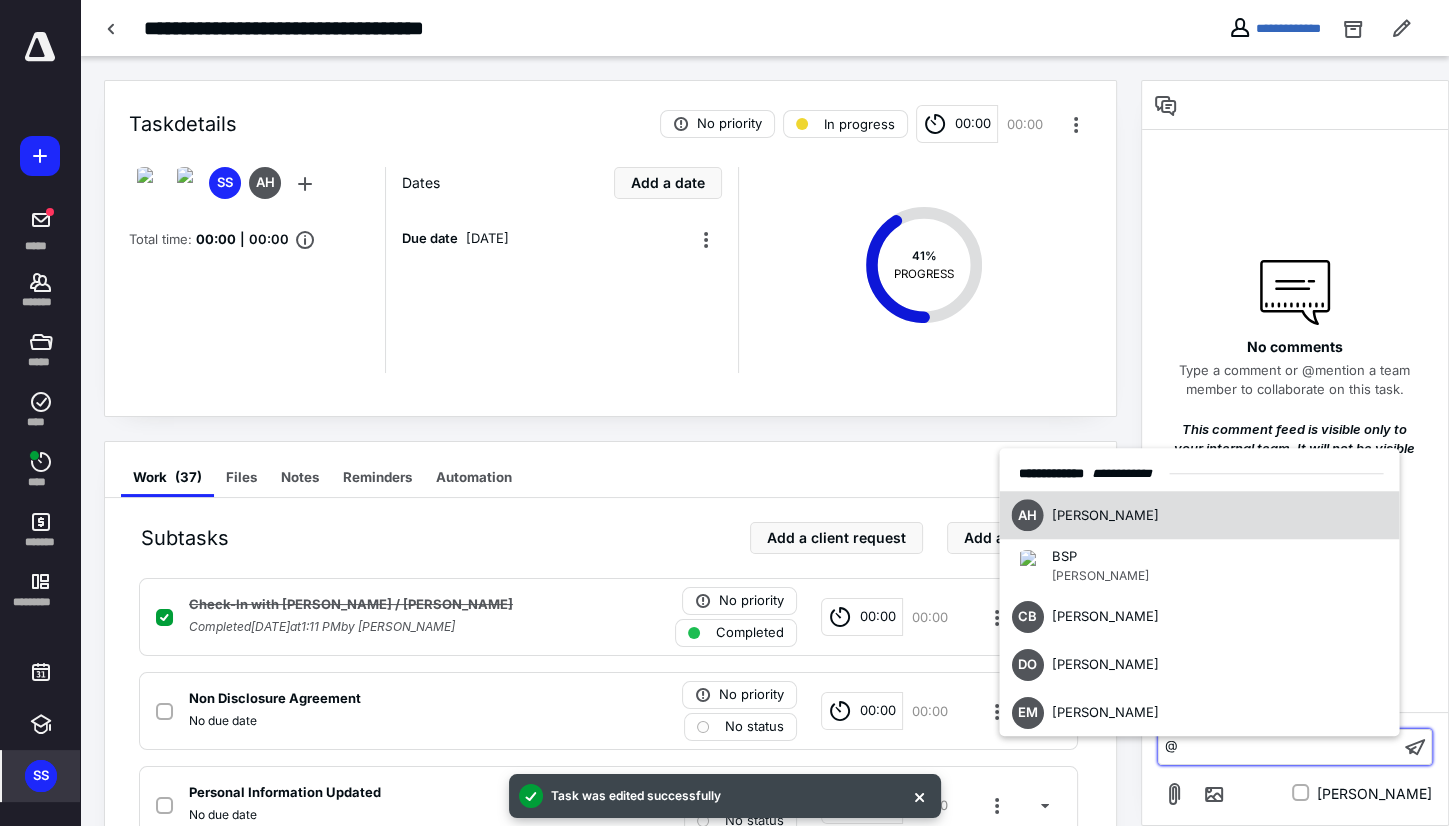 type 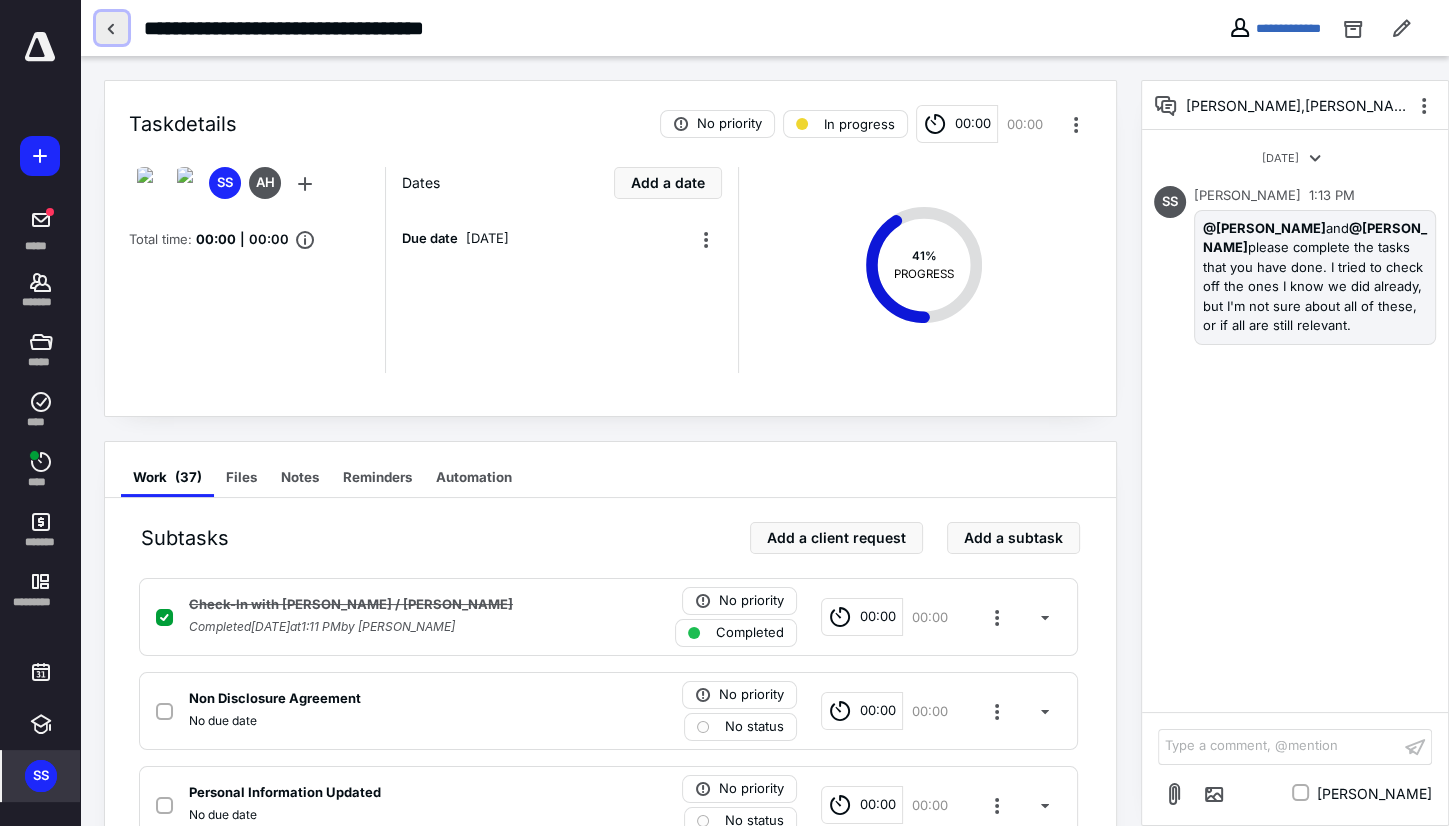 click at bounding box center [112, 28] 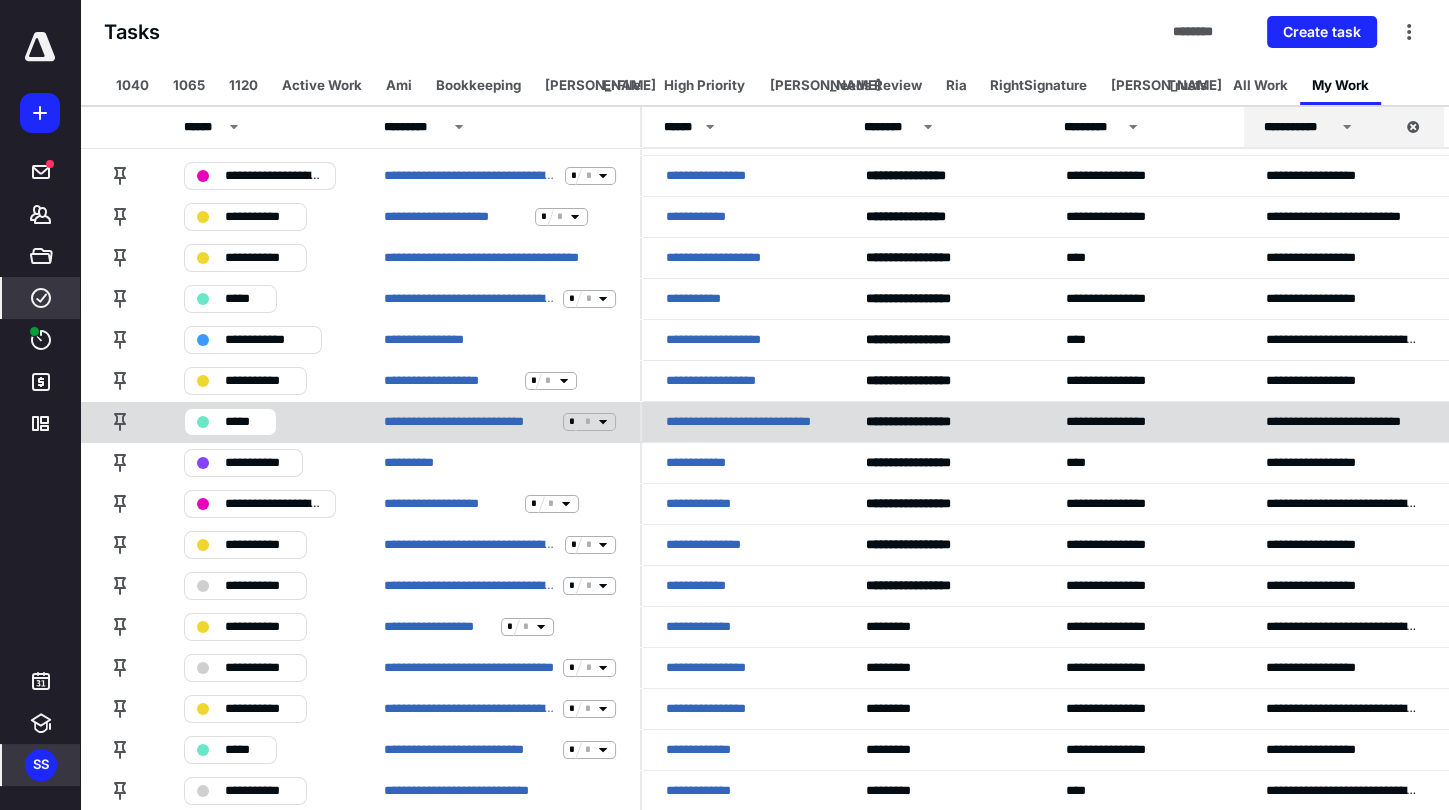 scroll, scrollTop: 76, scrollLeft: 0, axis: vertical 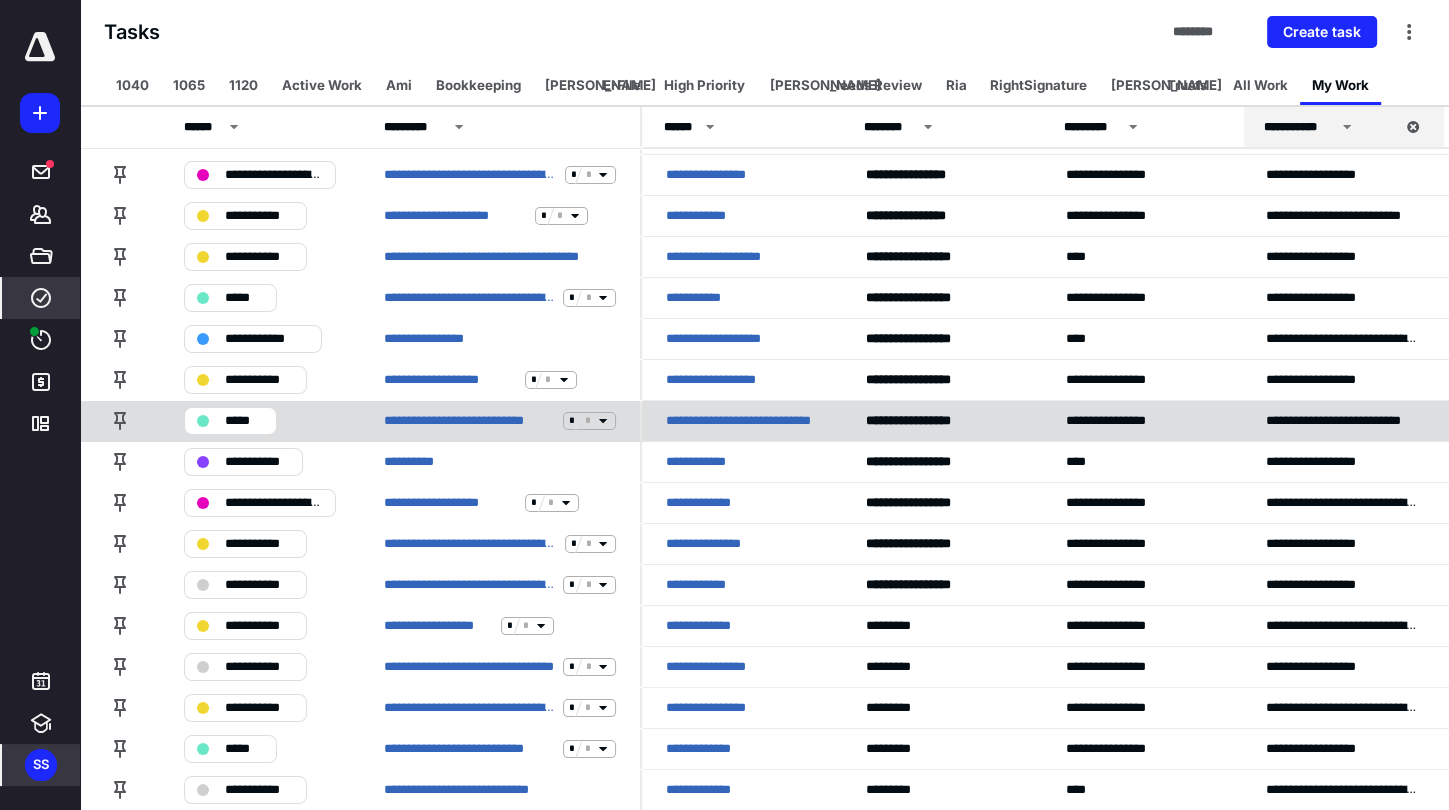 click on "*****" at bounding box center [244, 421] 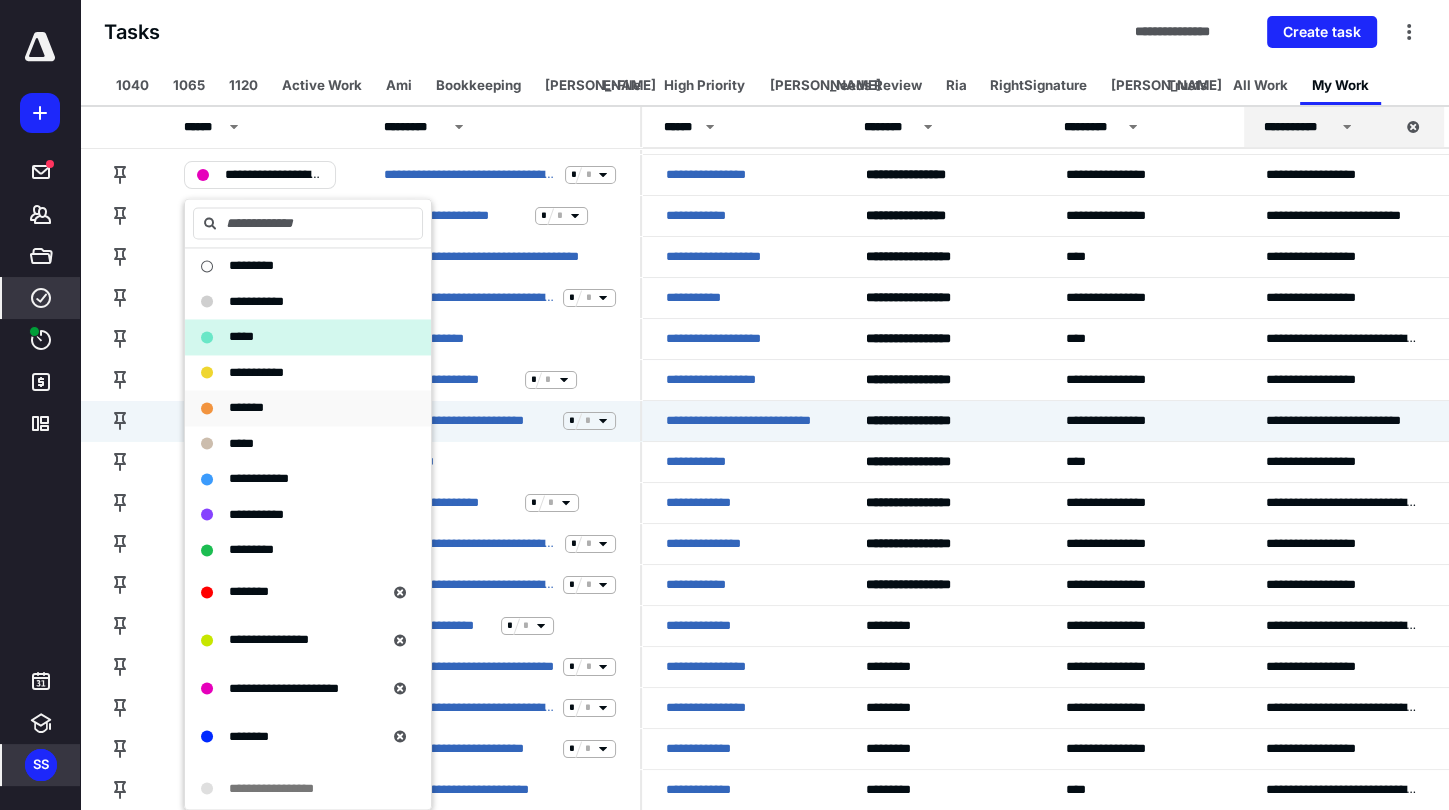 click on "*******" at bounding box center (246, 407) 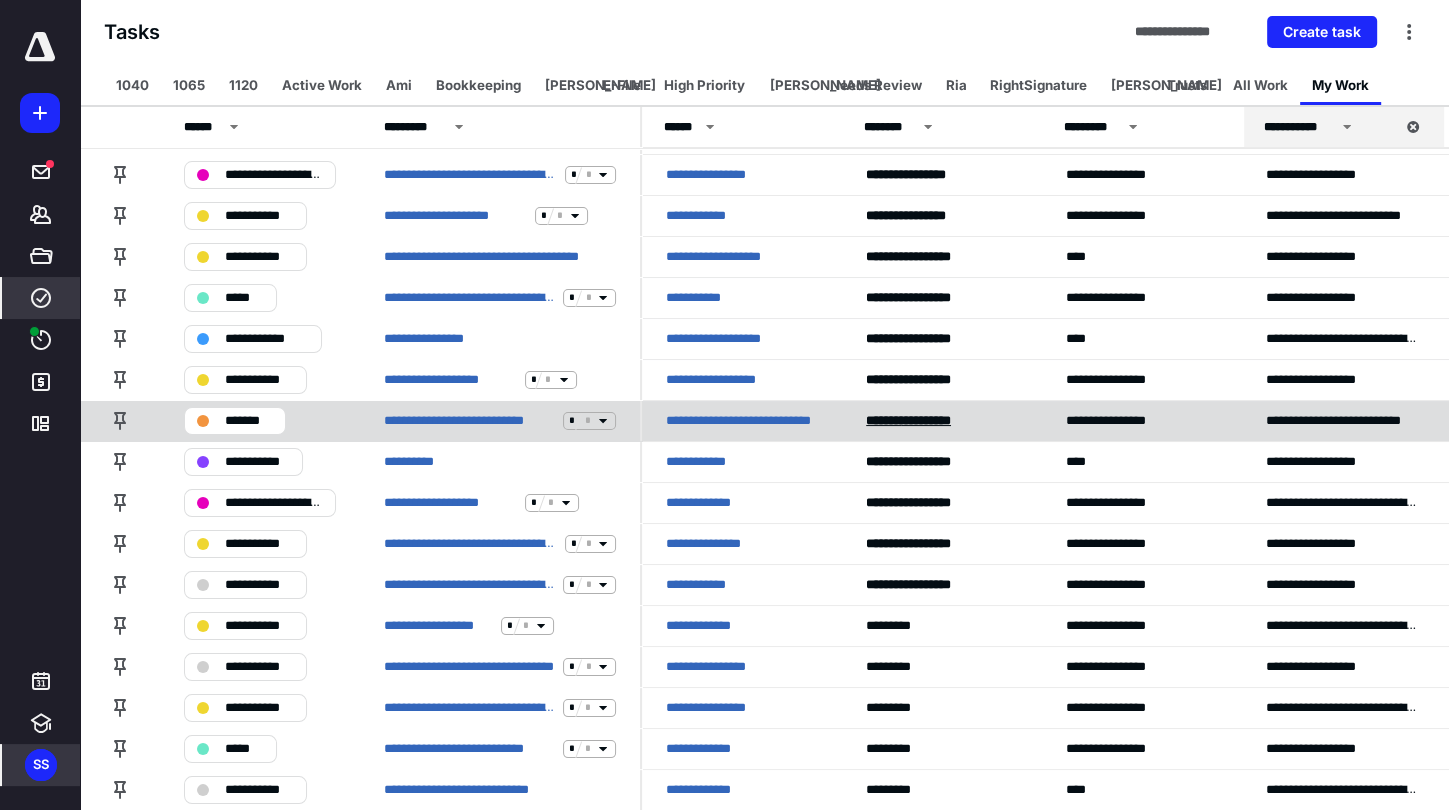click on "******* *********" at bounding box center (908, 420) 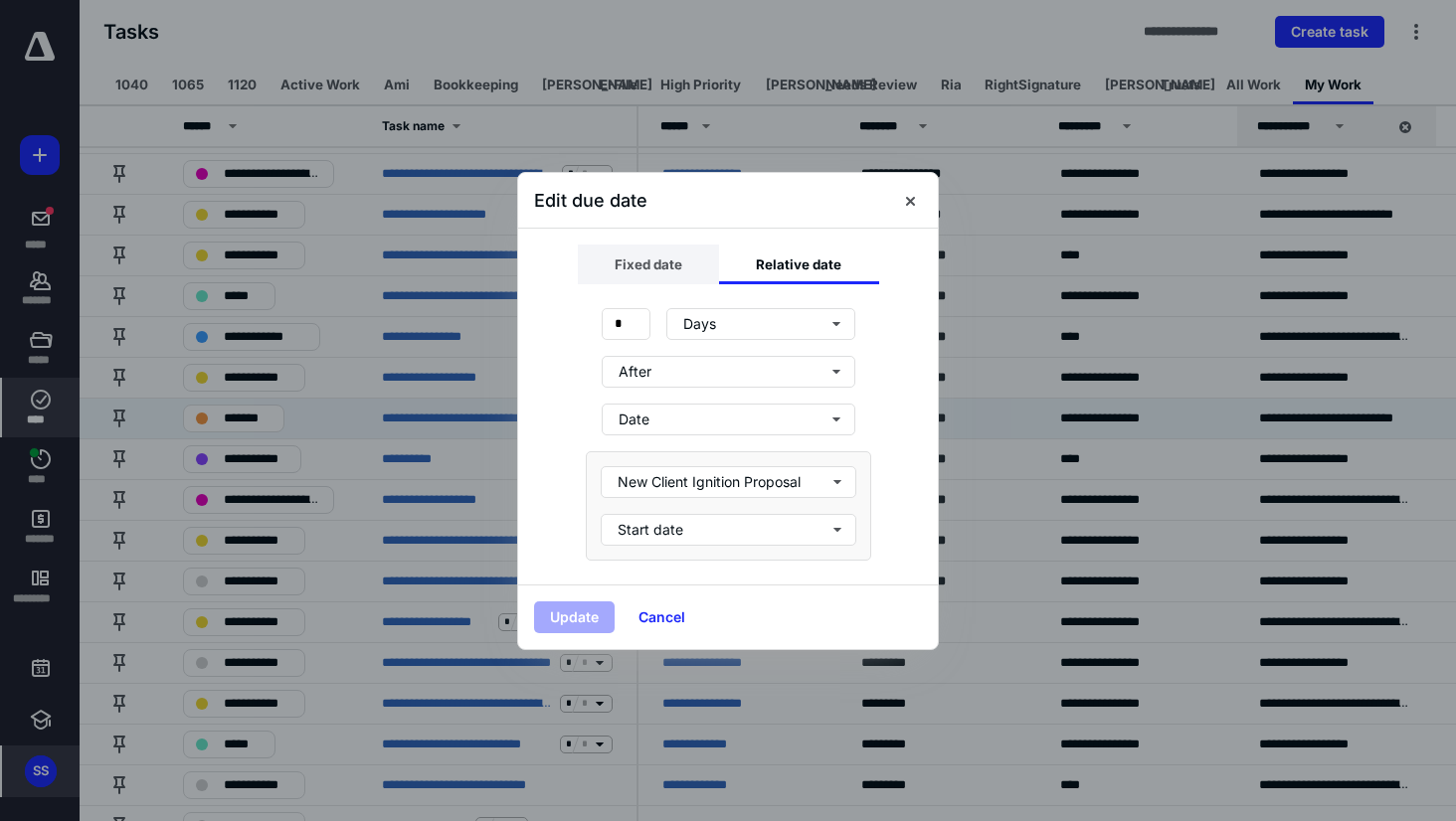 click on "Fixed date" at bounding box center [648, 264] 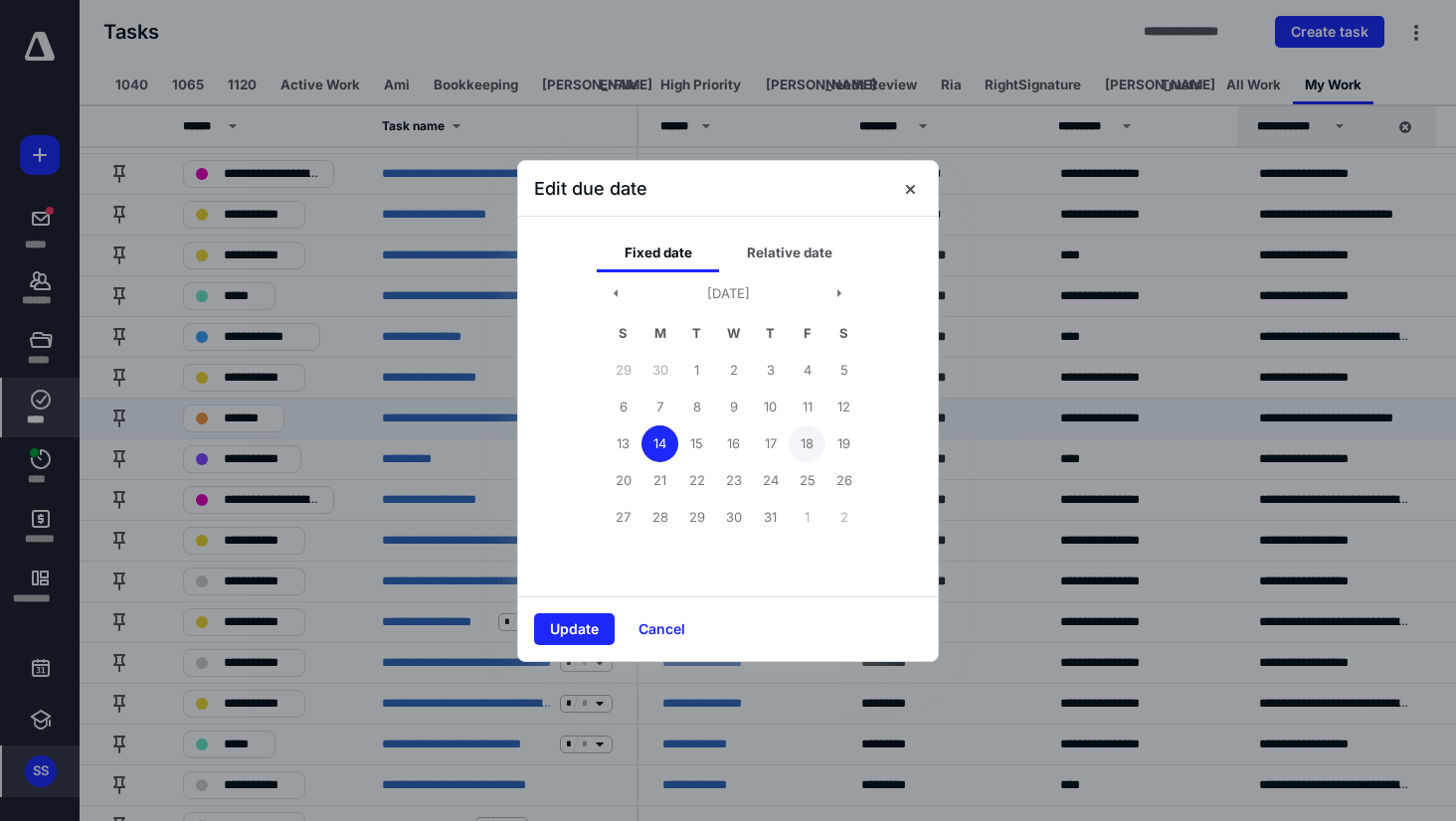 click on "18" at bounding box center [807, 443] 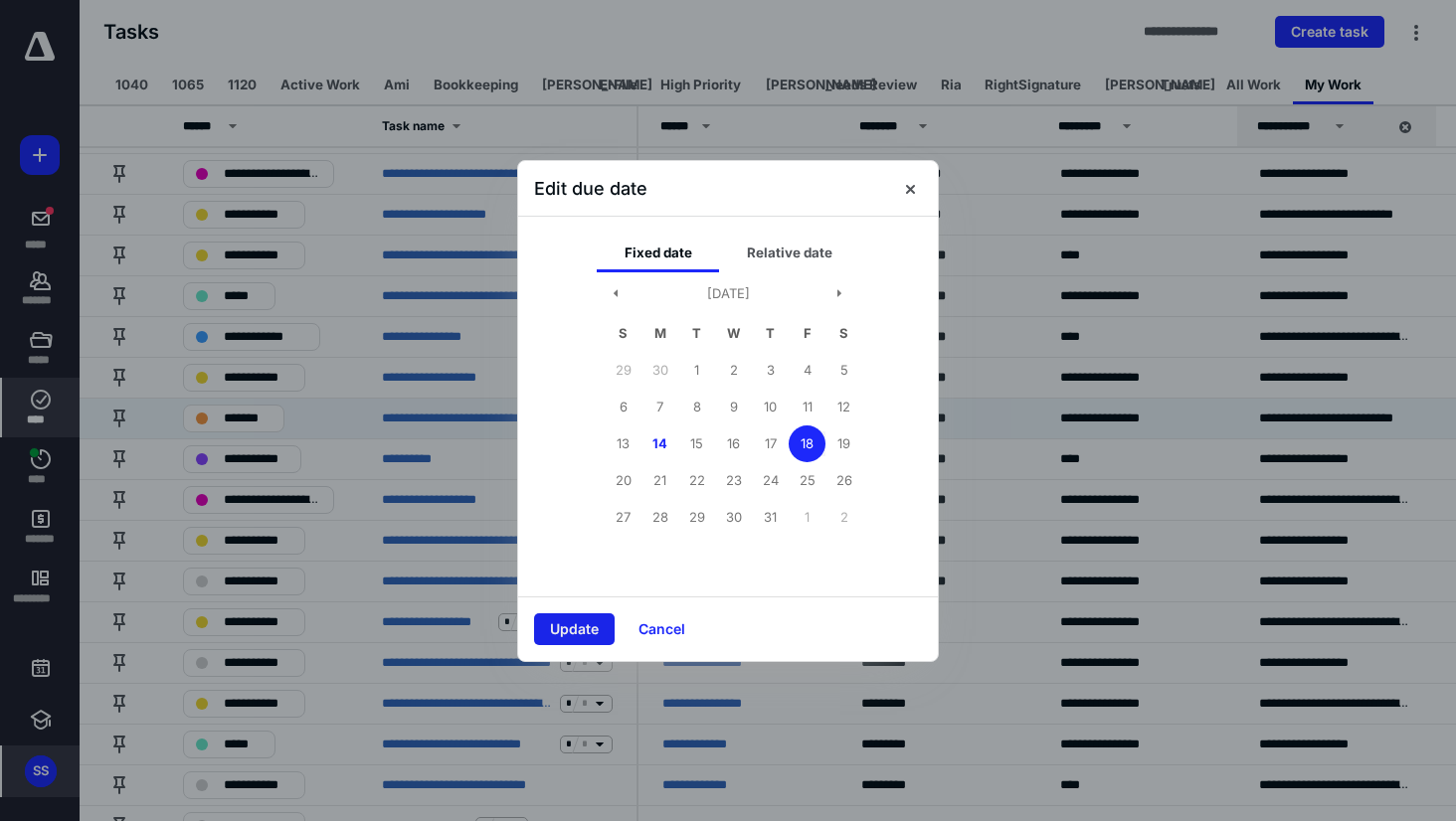 click on "Update" at bounding box center [574, 629] 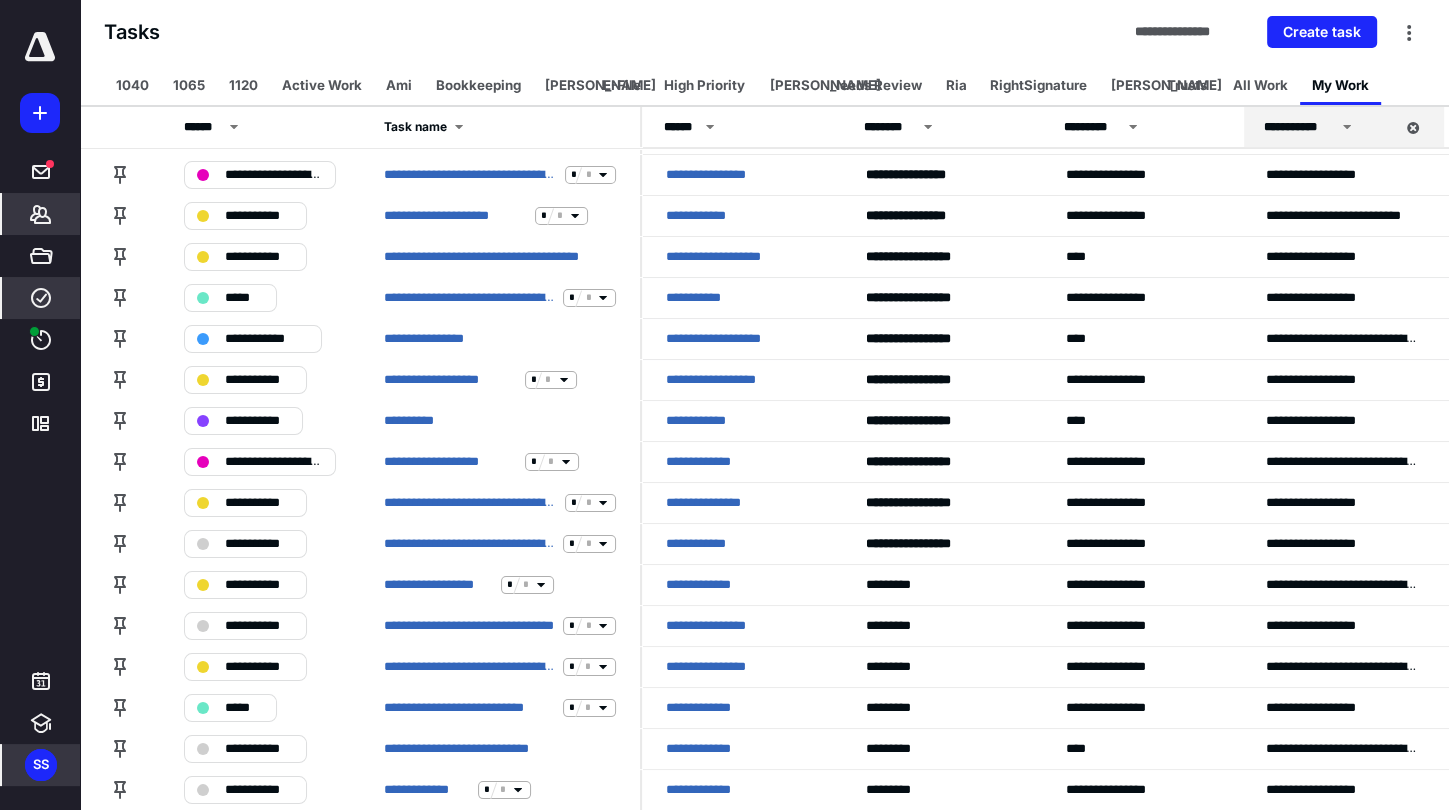 click on "*******" at bounding box center [0, 0] 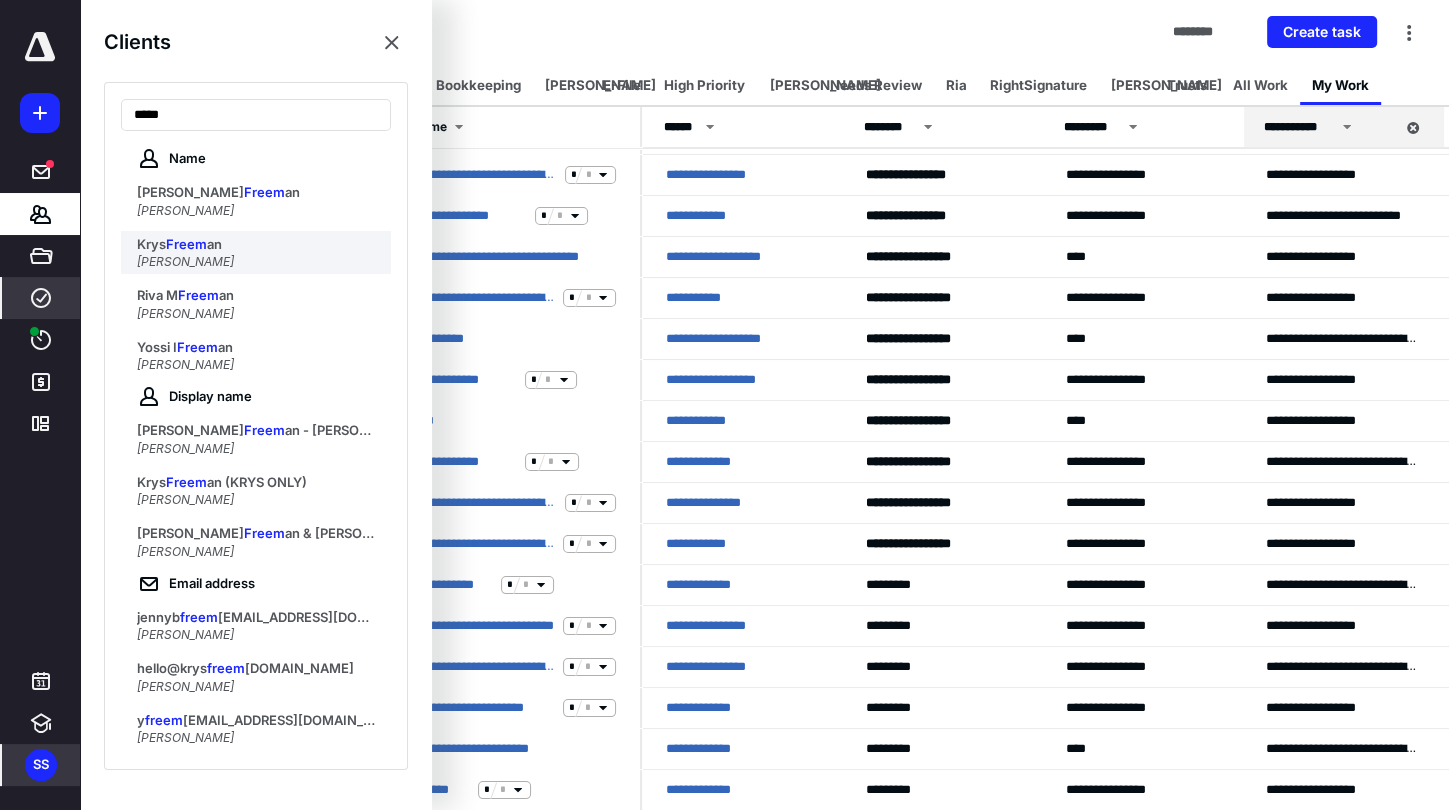 type on "*****" 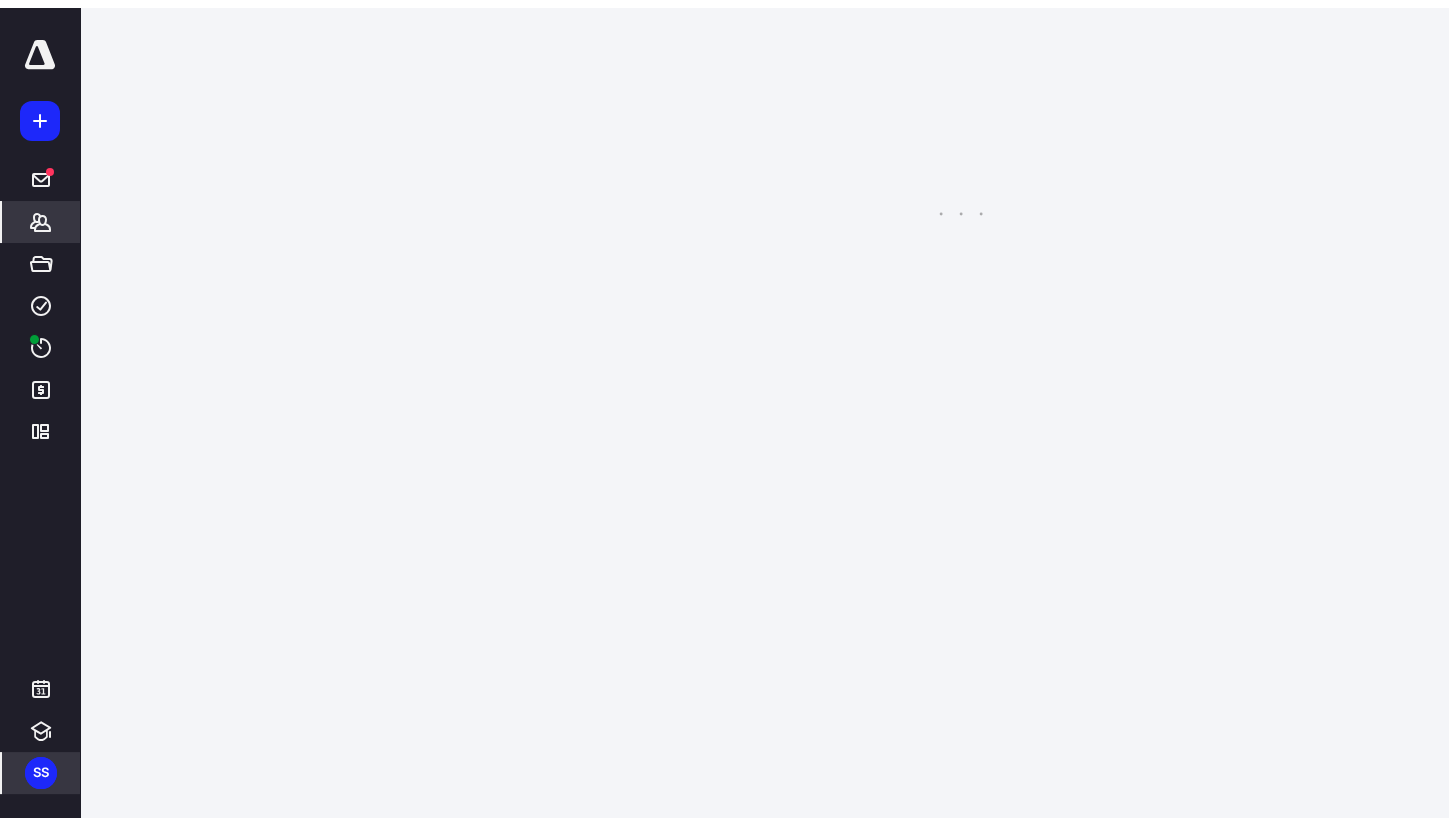 scroll, scrollTop: 0, scrollLeft: 0, axis: both 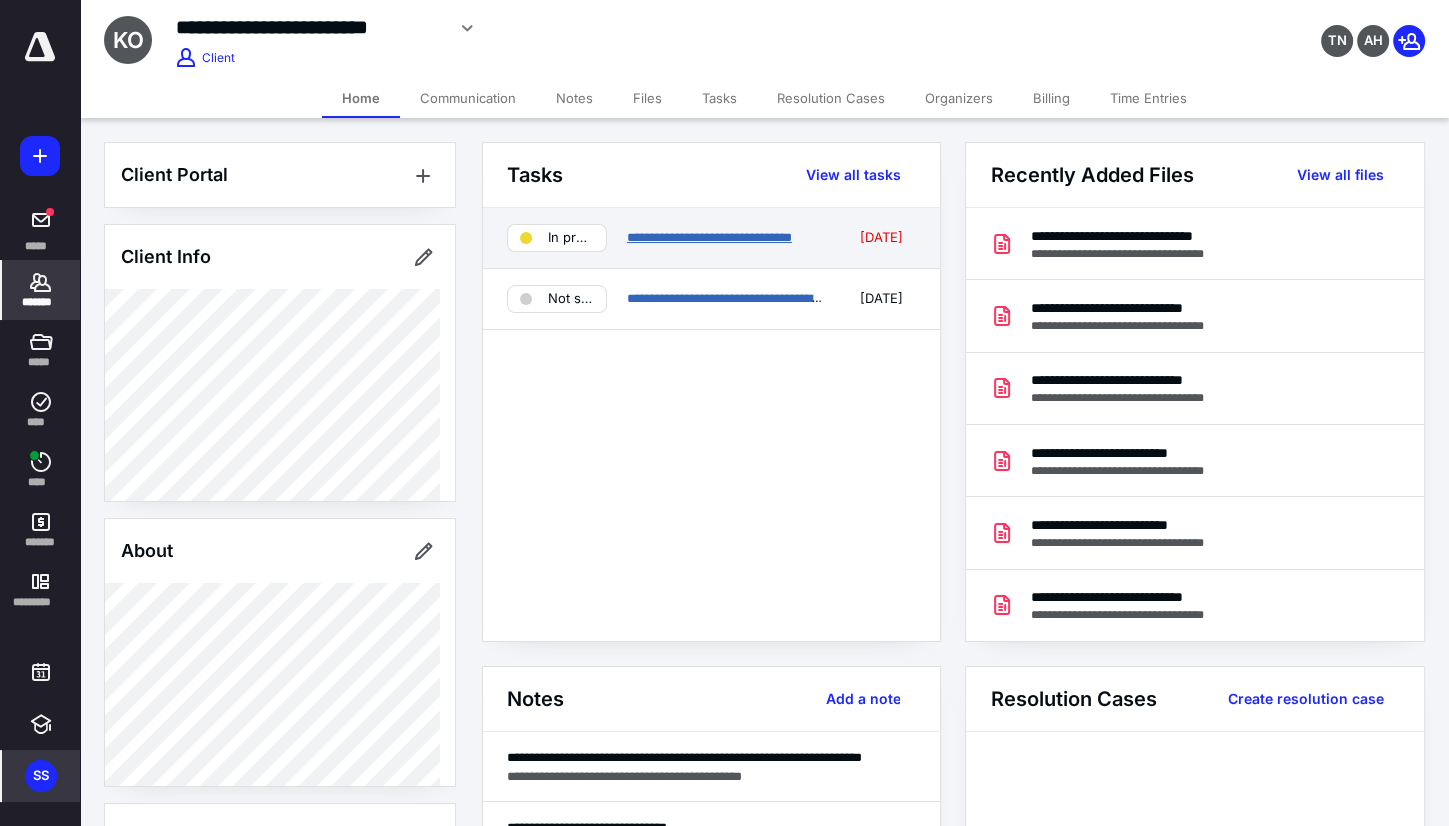 click on "**********" at bounding box center (709, 237) 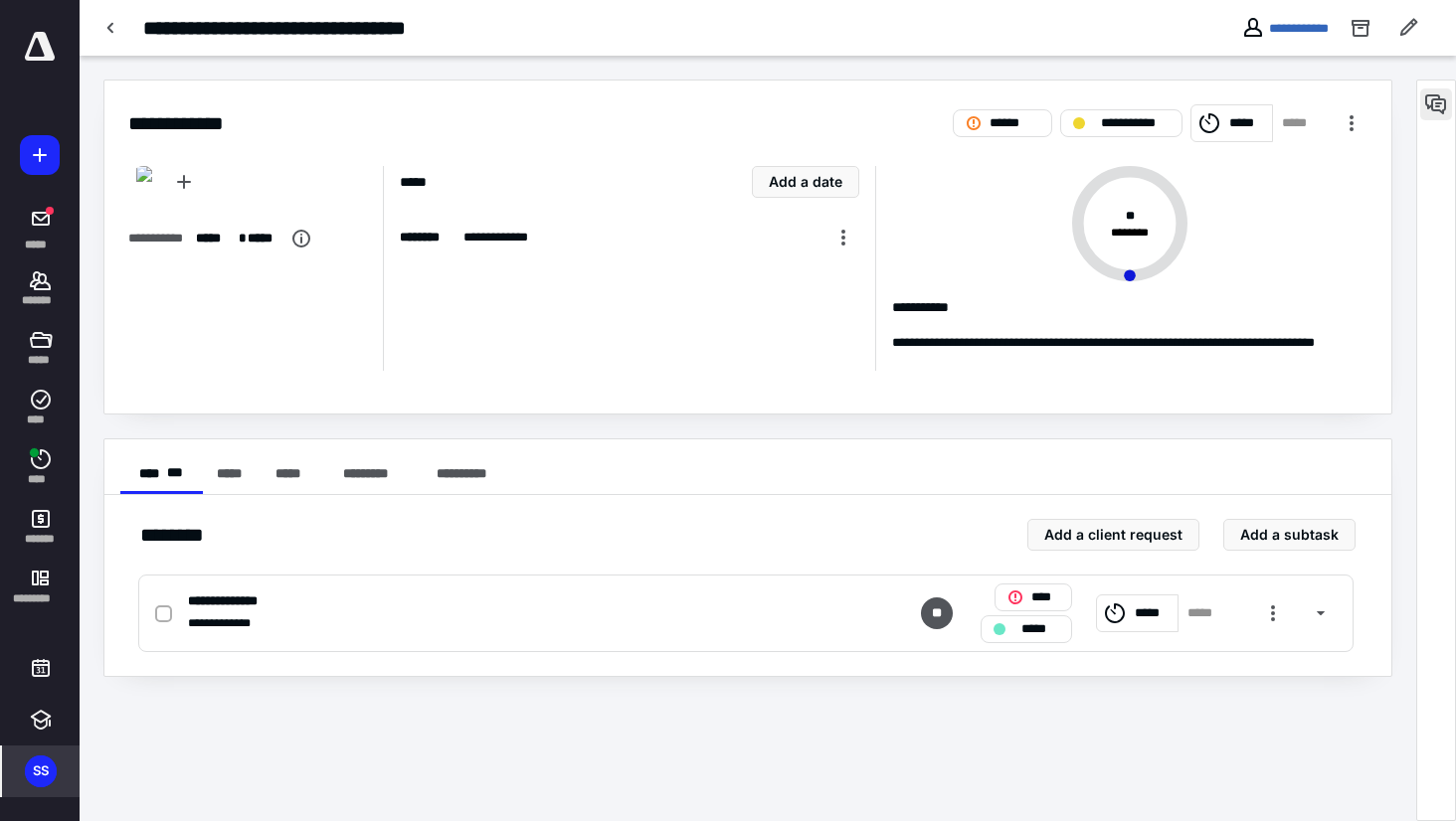click at bounding box center (1436, 104) 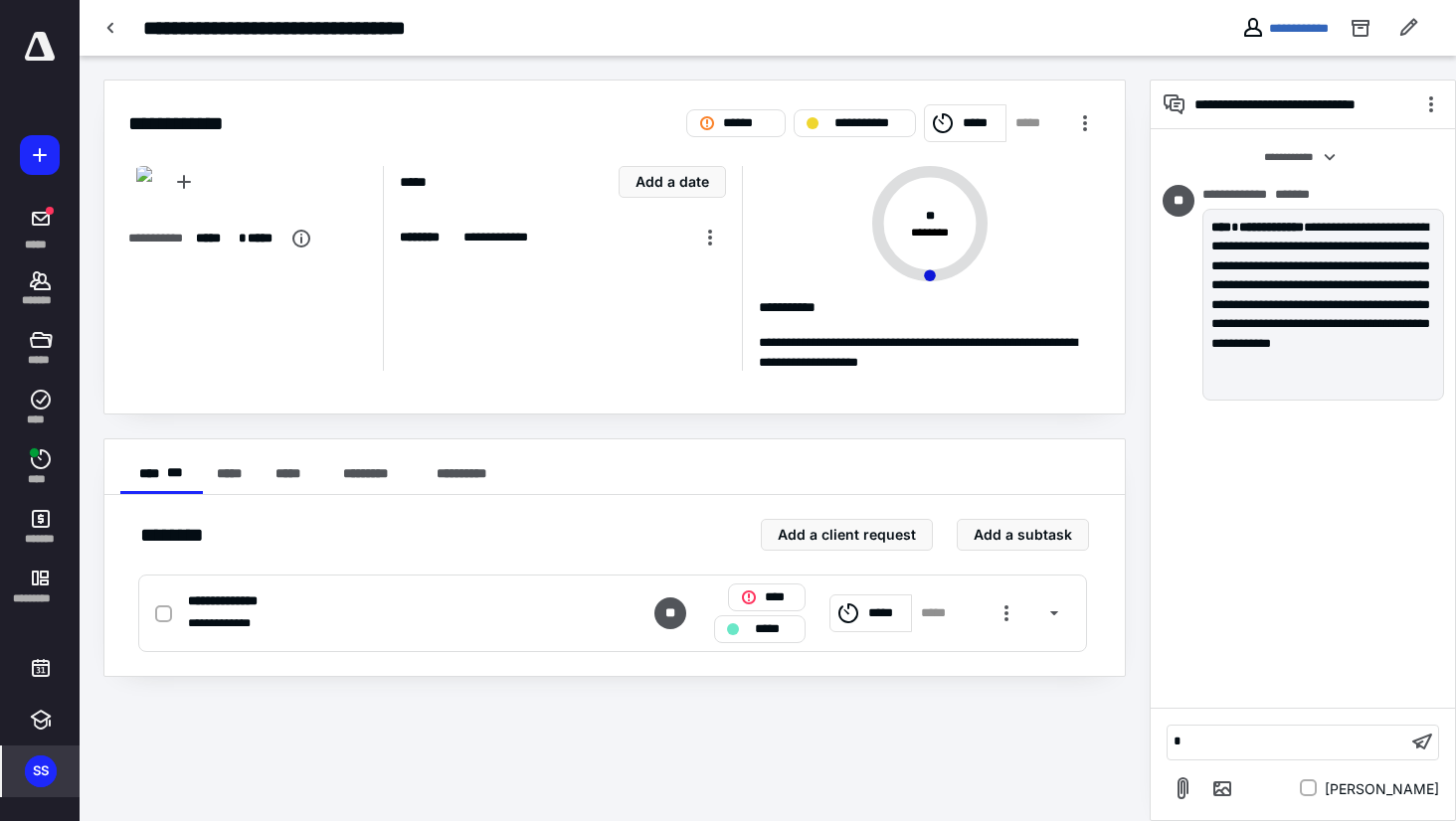type 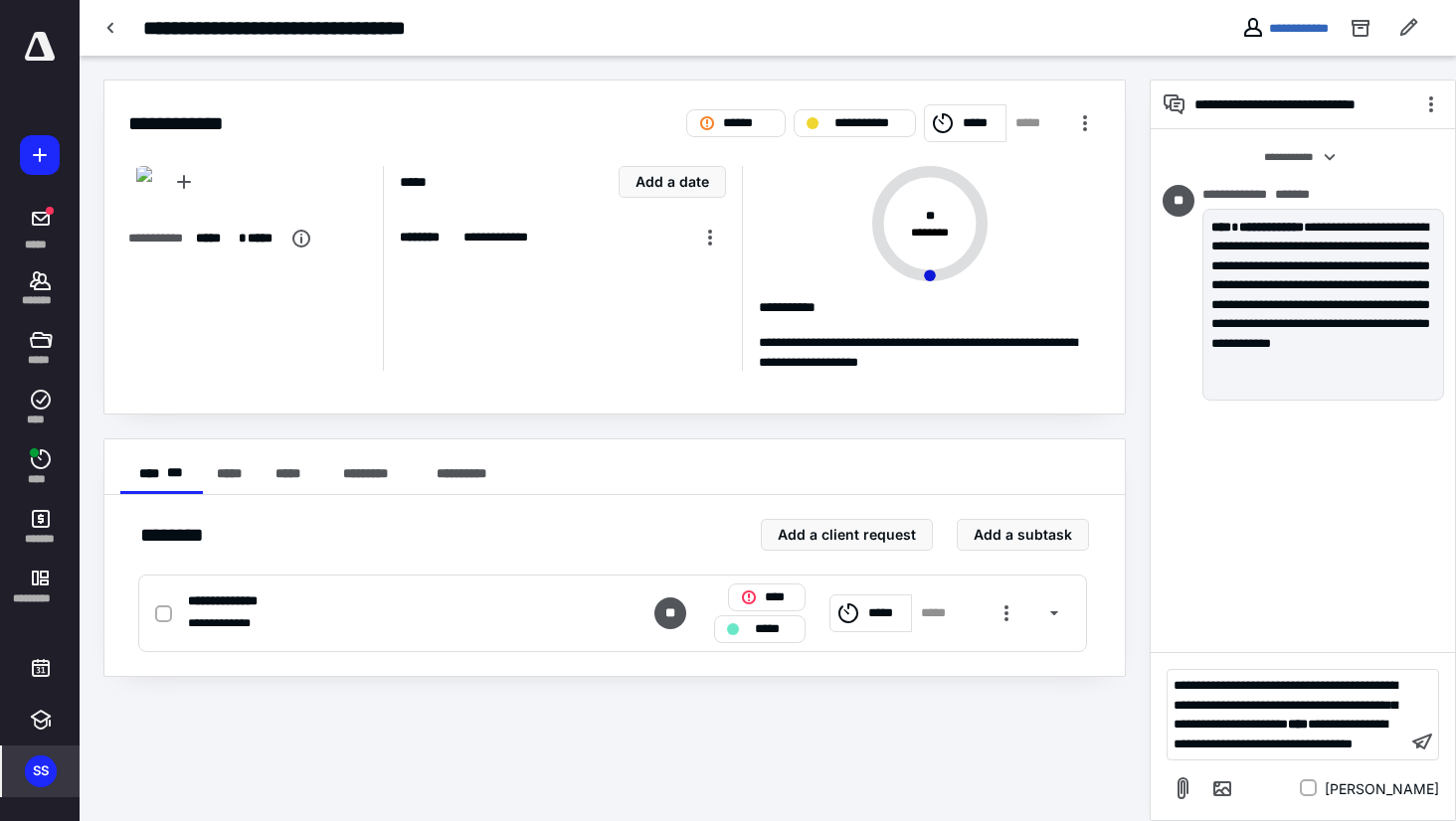 click on "**********" at bounding box center [1285, 705] 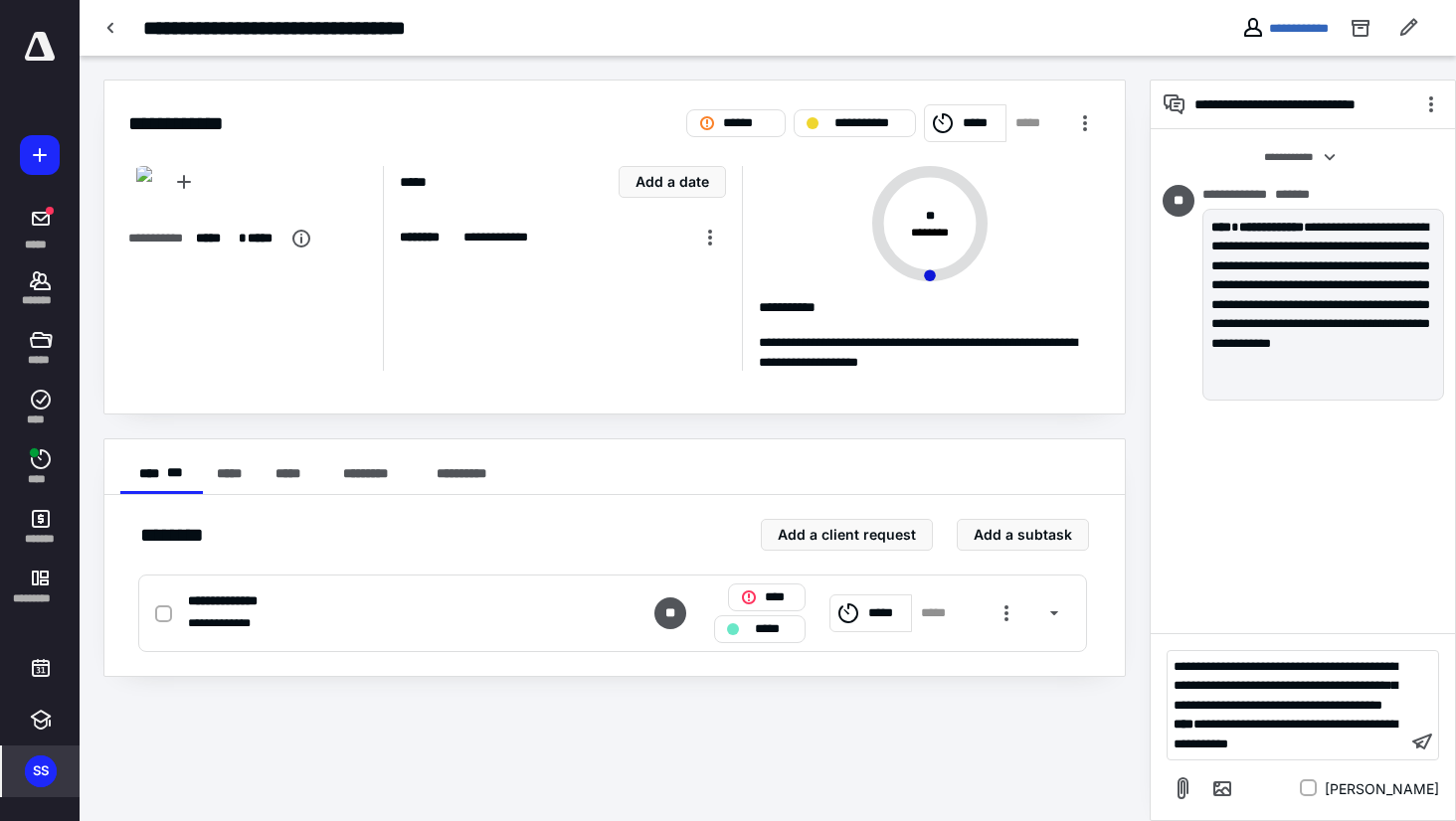 click on "**********" at bounding box center (1285, 686) 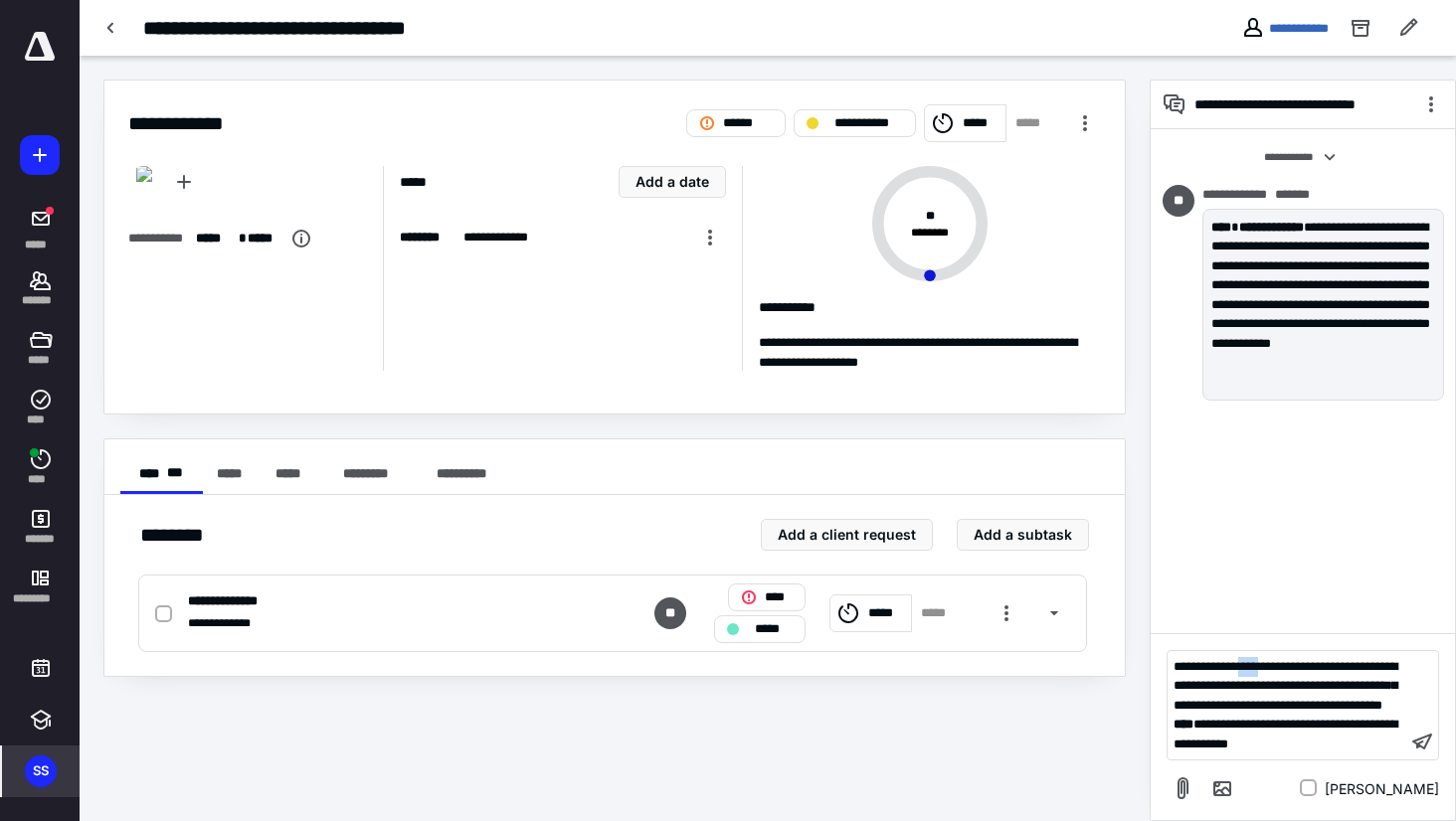 click on "**********" at bounding box center (1285, 686) 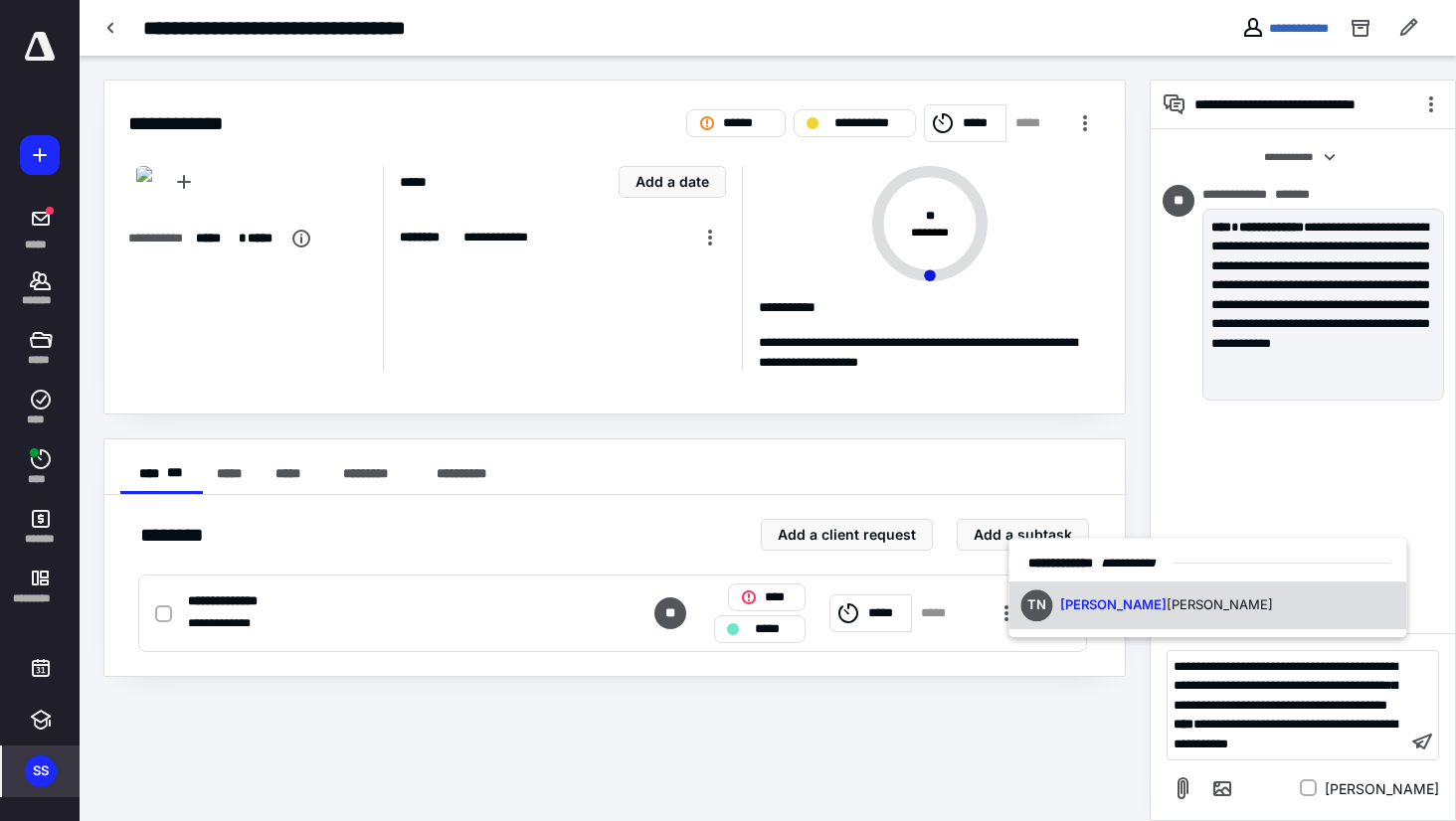 click on "TN [PERSON_NAME]" at bounding box center [1207, 605] 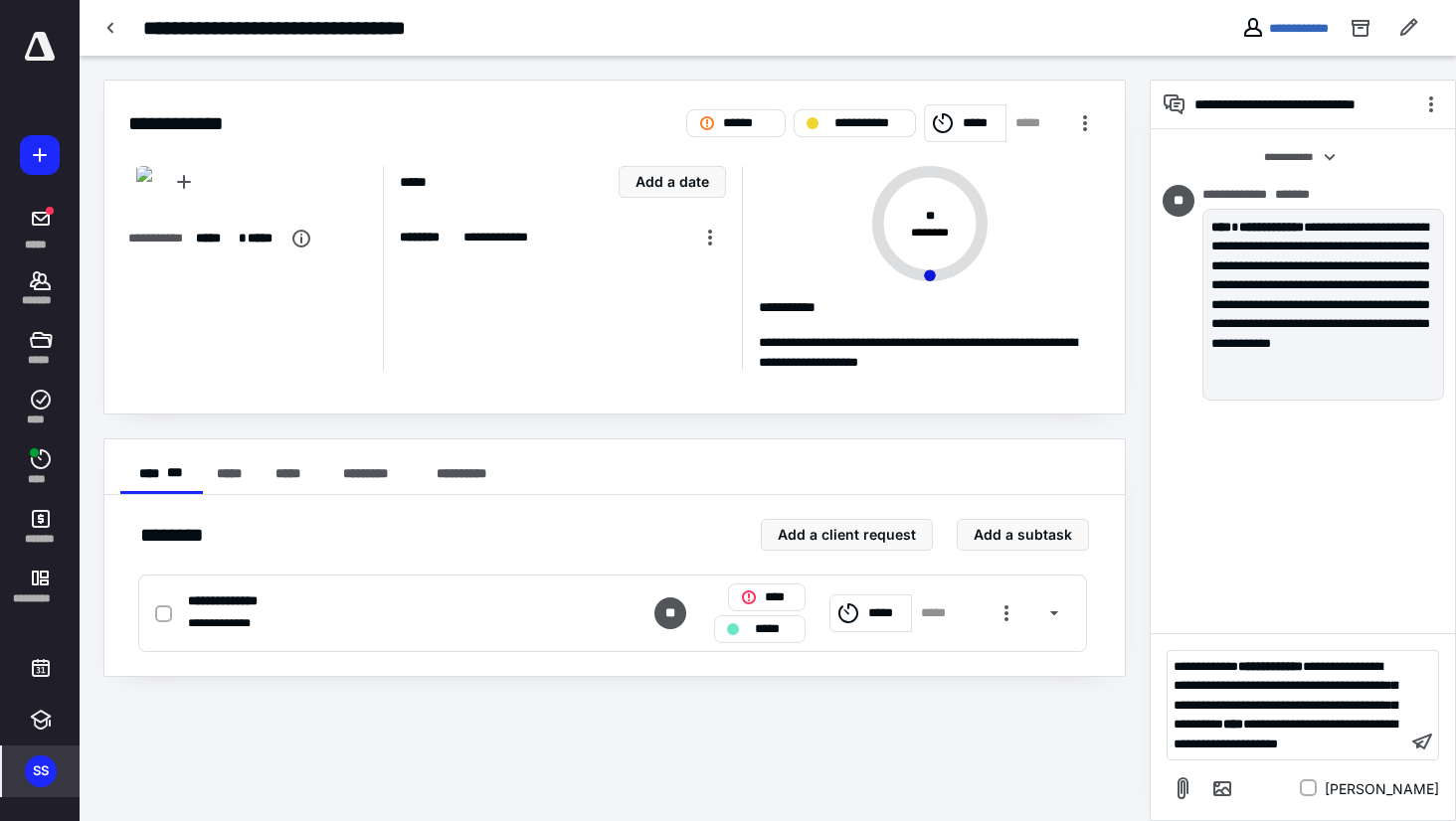 click on "**********" at bounding box center [1287, 706] 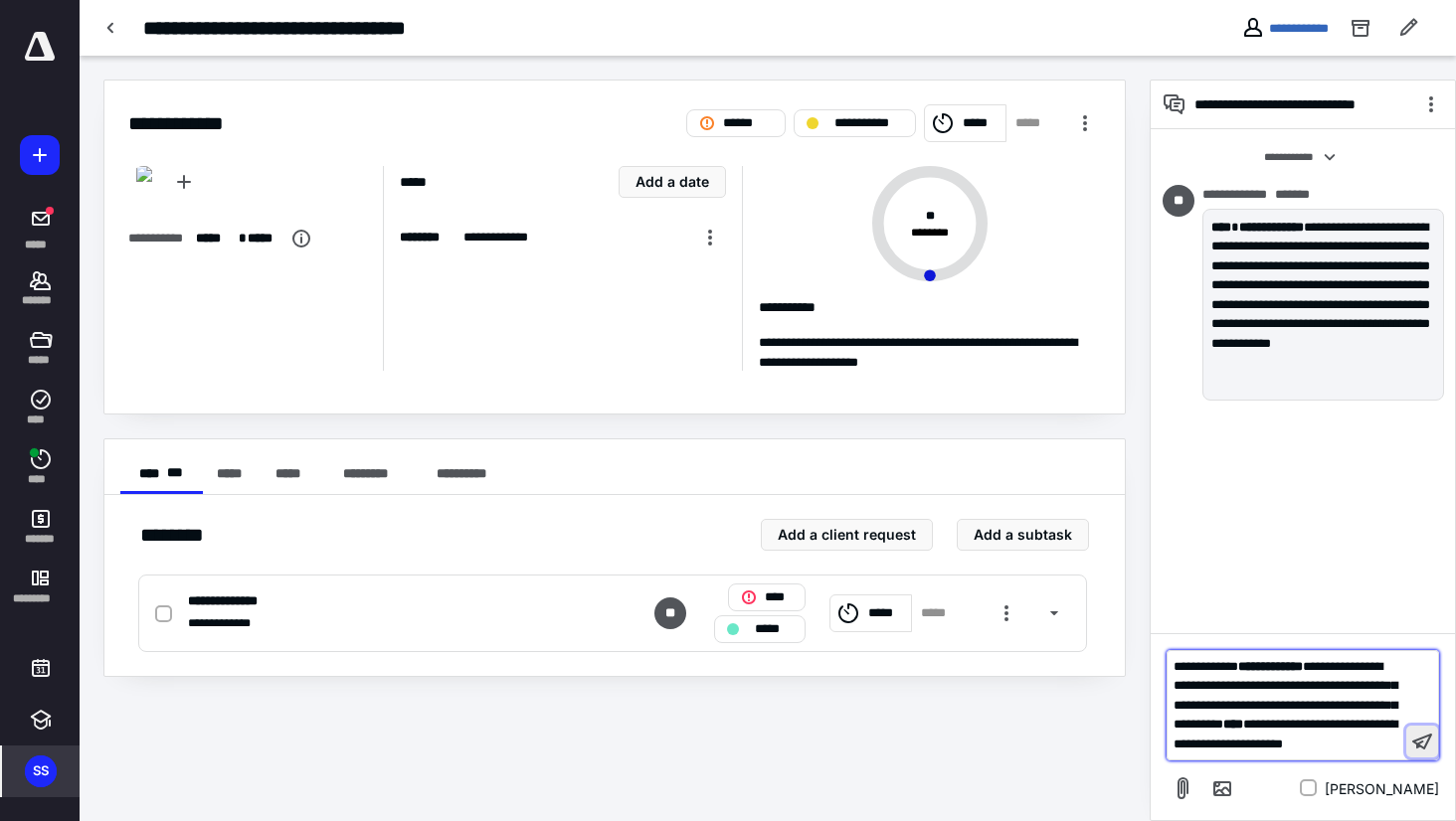 click at bounding box center [1422, 741] 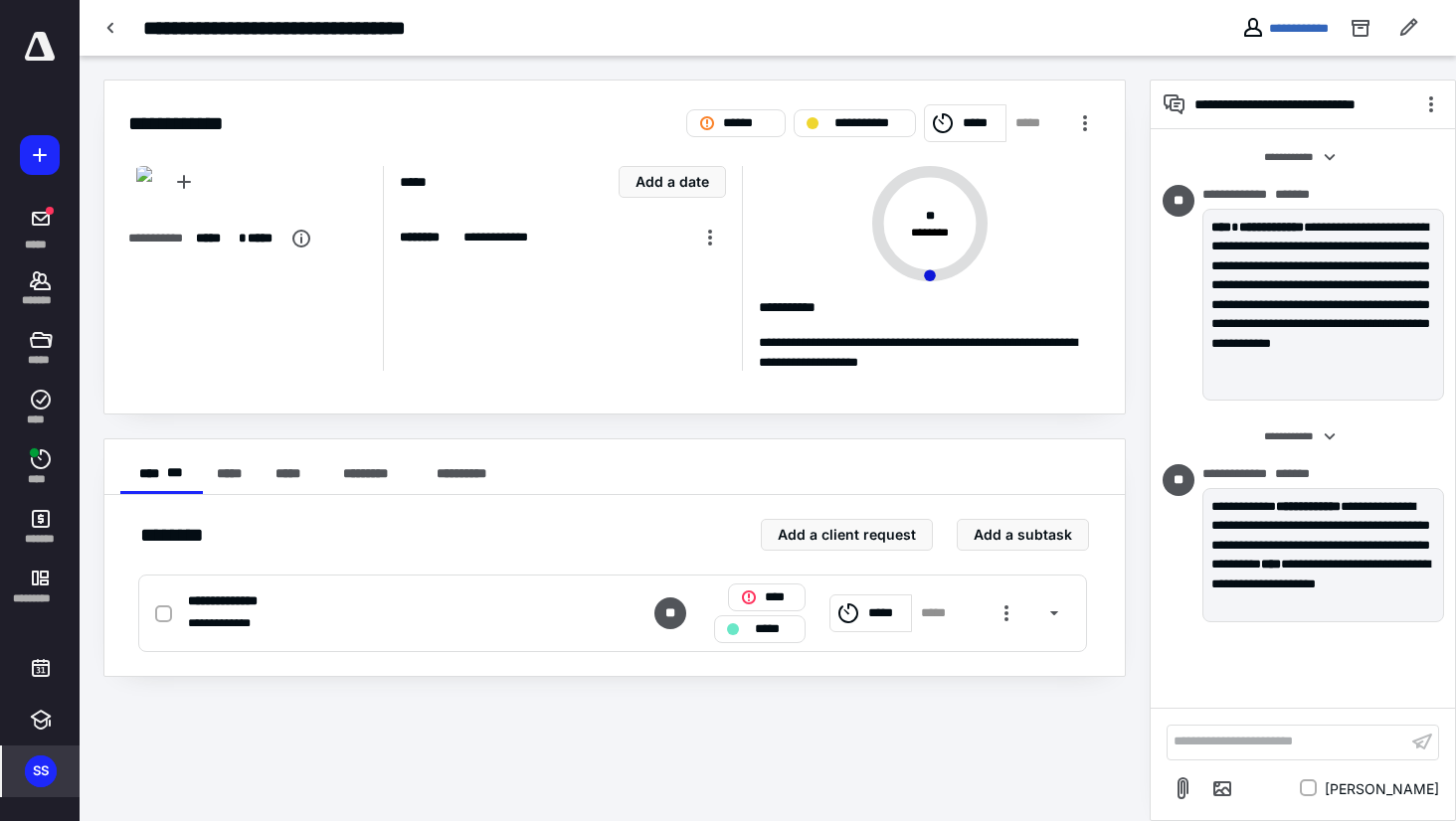 click on "*****" at bounding box center (774, 629) 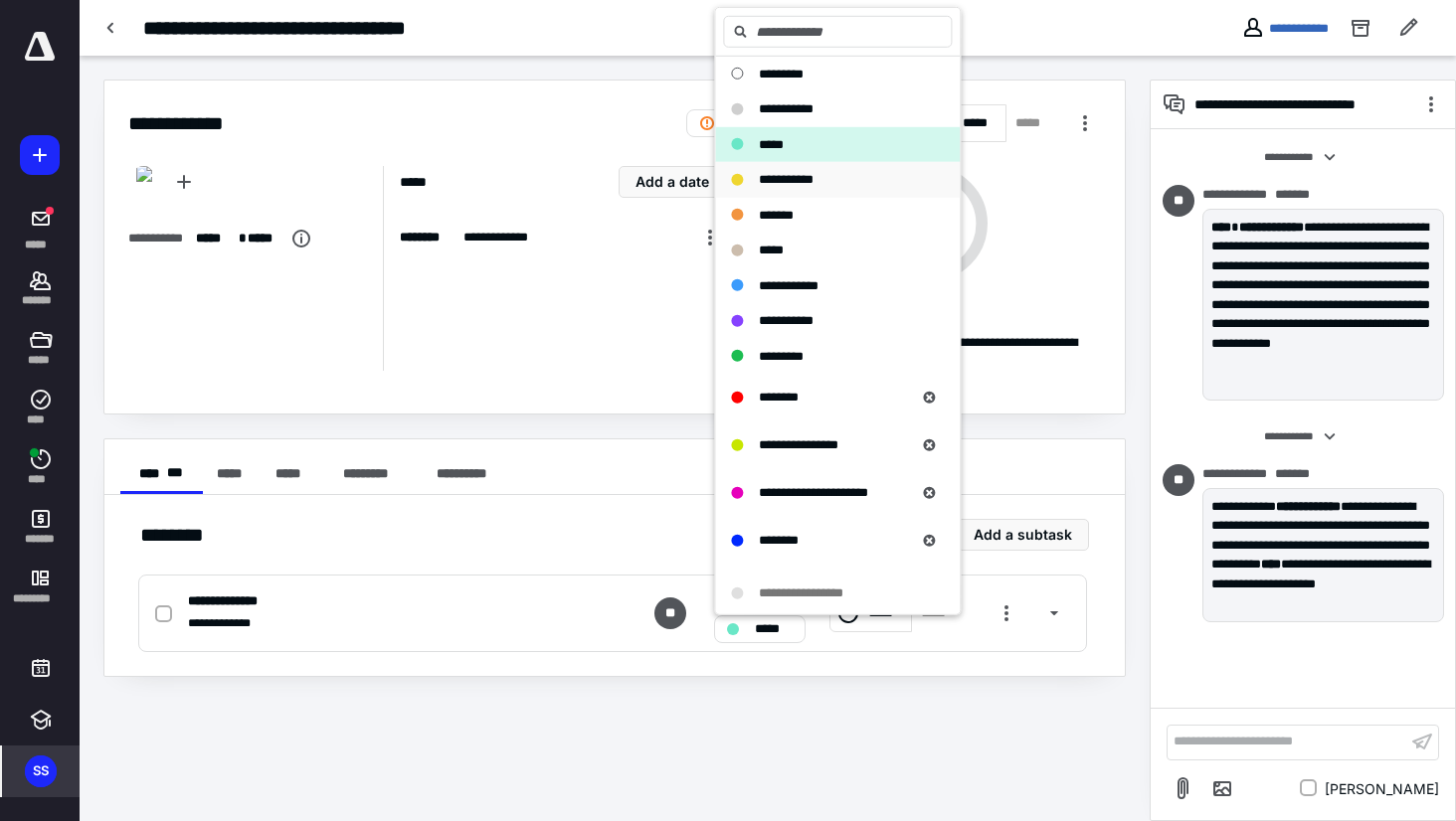 click on "**********" at bounding box center [825, 180] 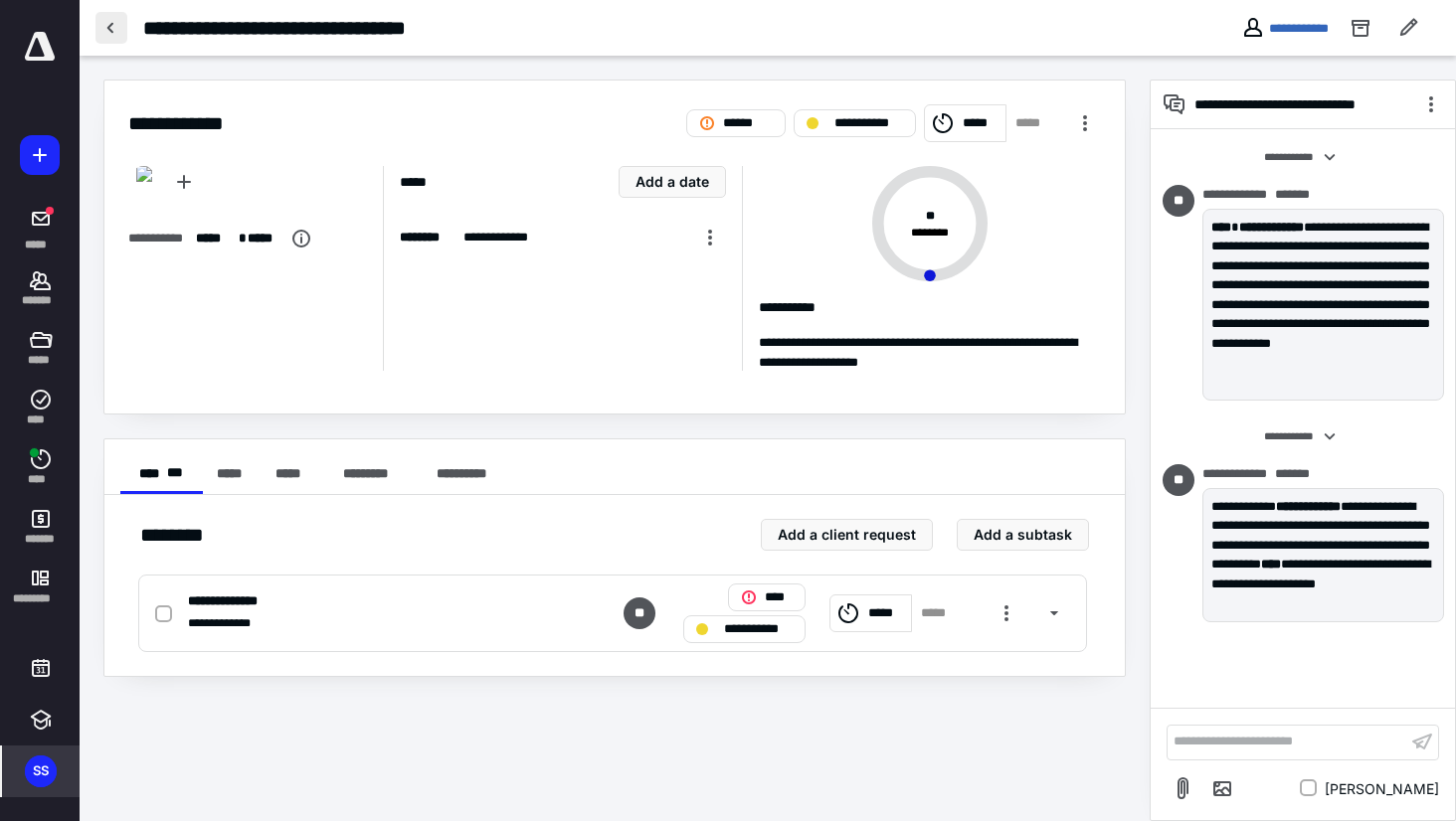 click at bounding box center (111, 28) 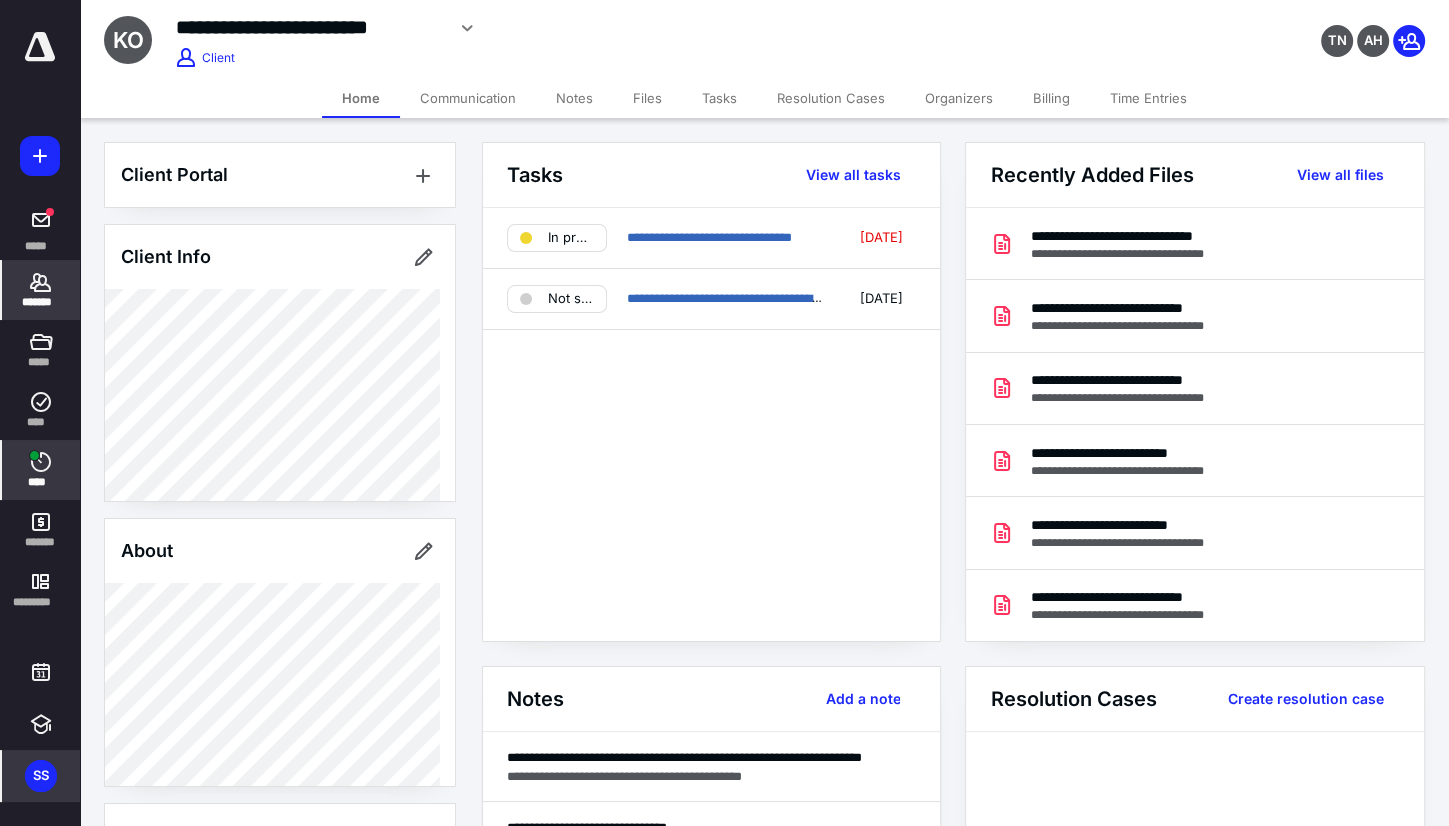 click on "****" at bounding box center [41, 470] 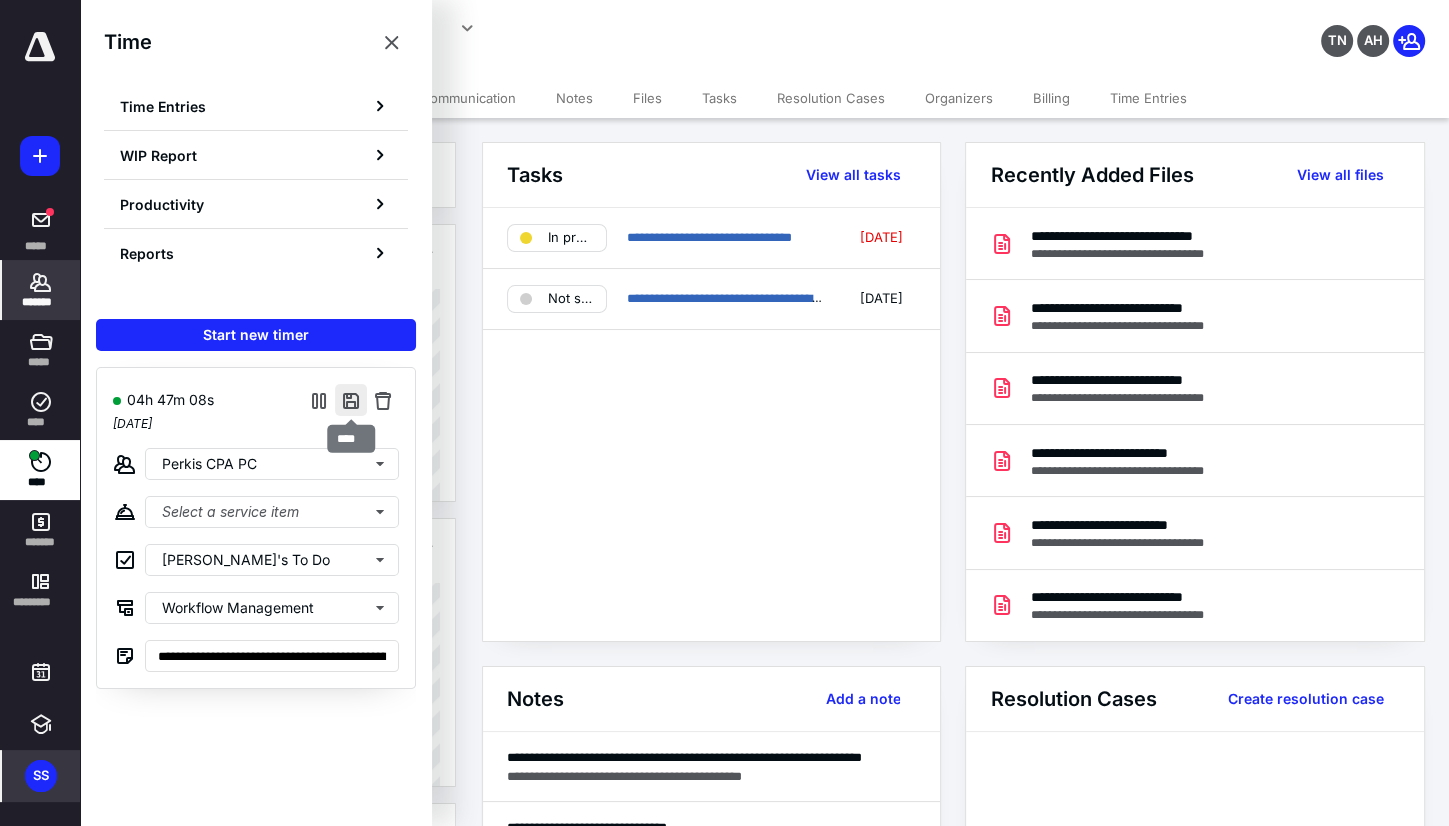 click at bounding box center [351, 400] 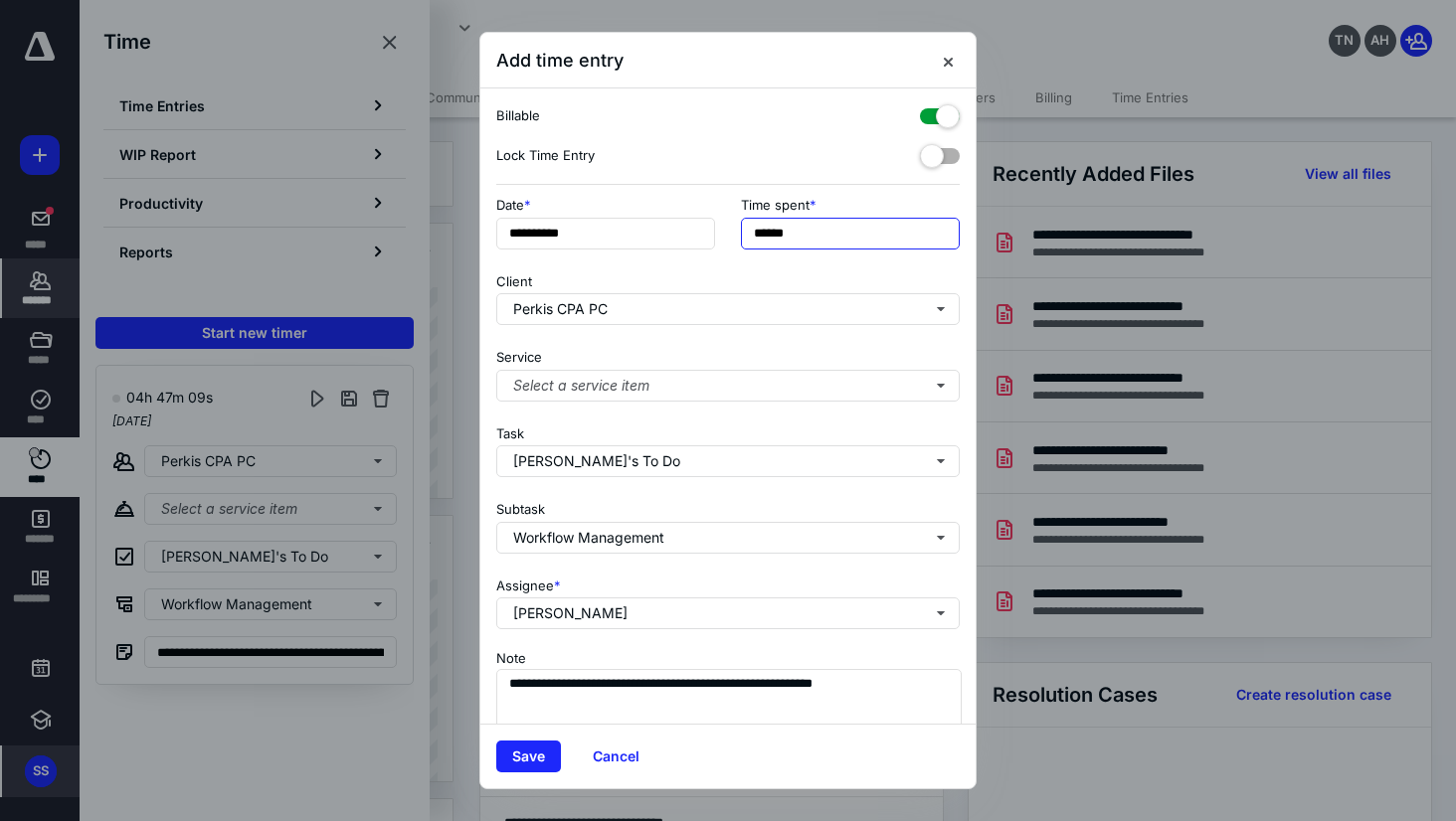 click on "******" at bounding box center [850, 234] 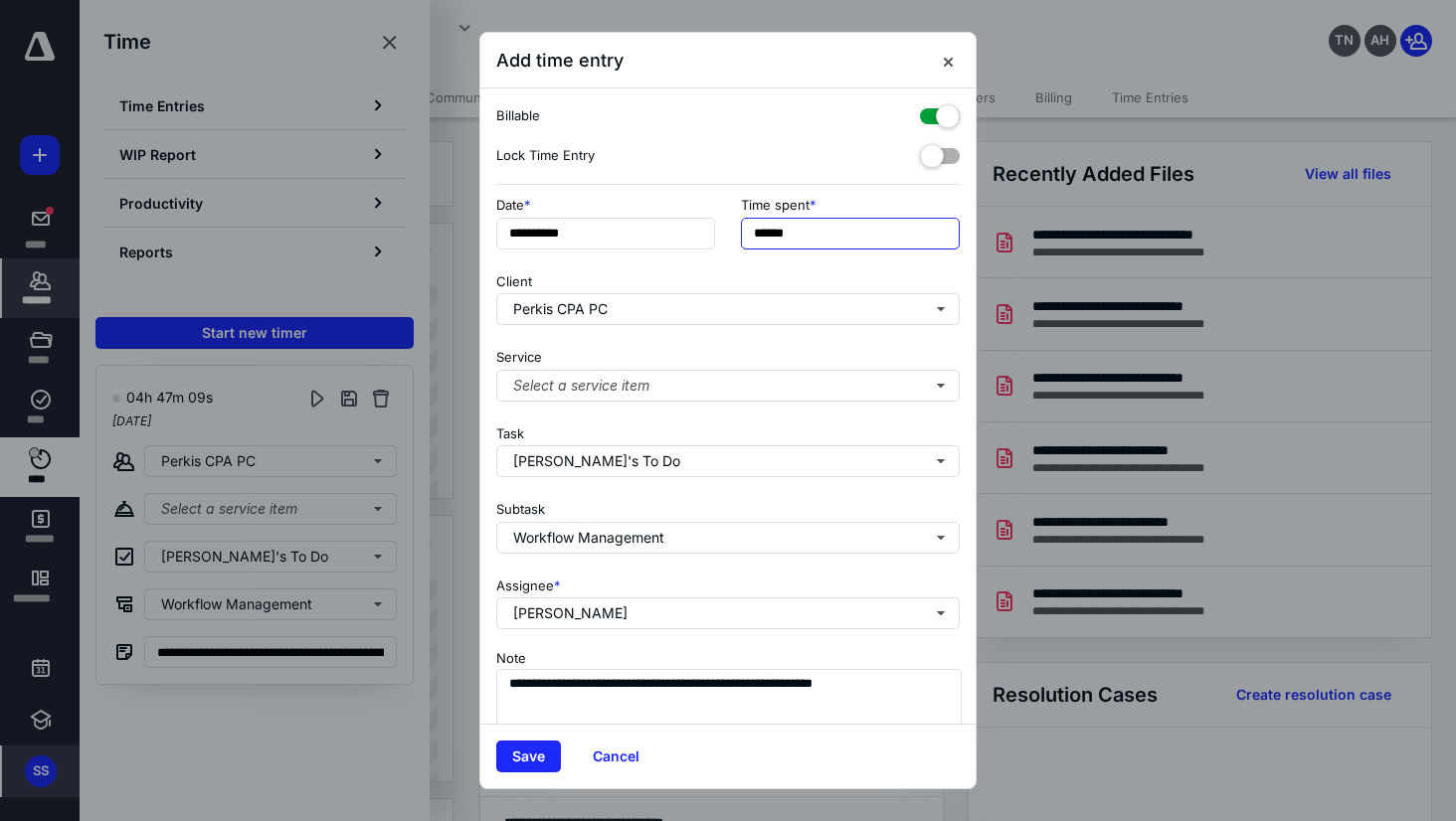 type on "******" 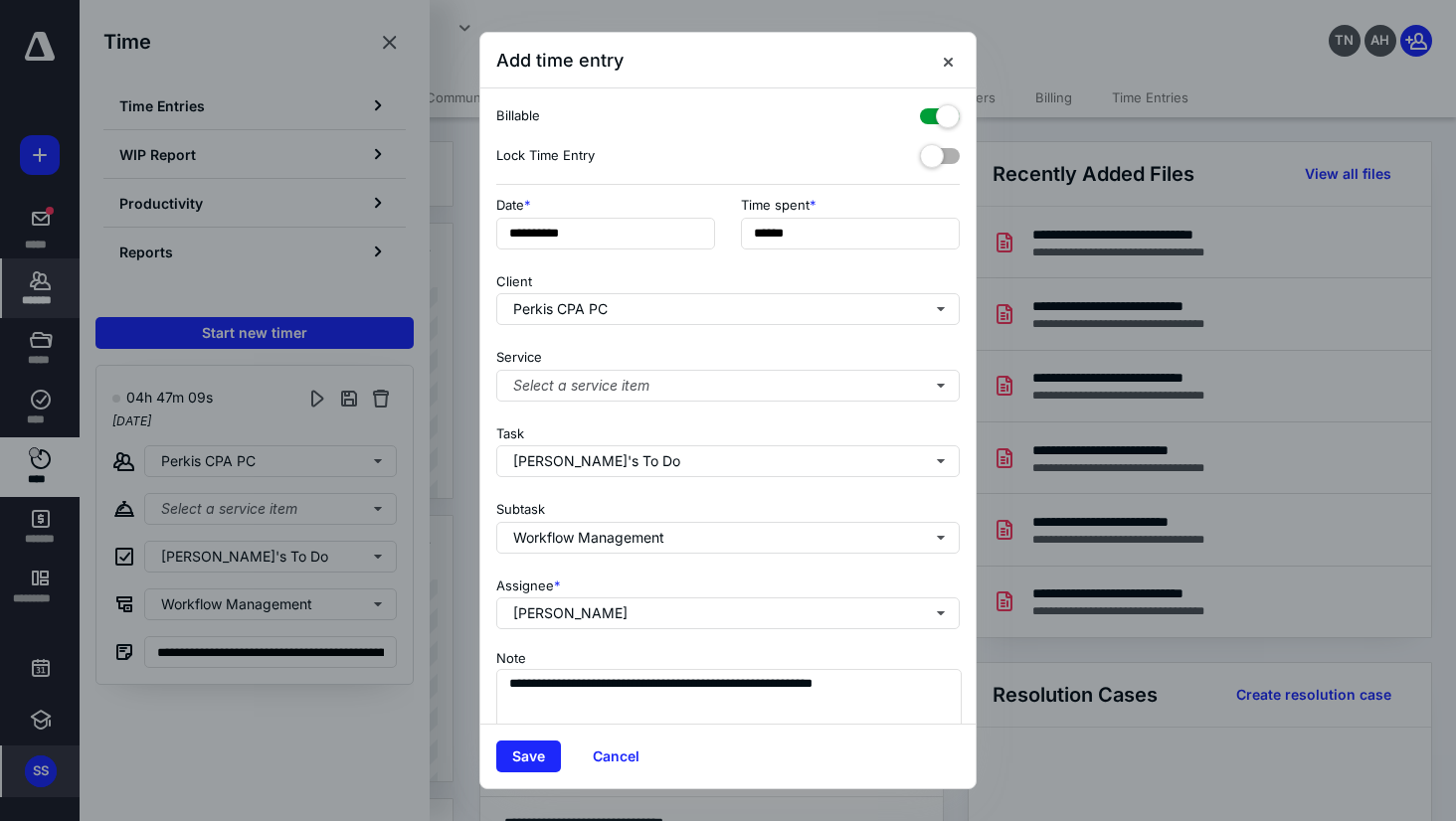 click on "Save Cancel" at bounding box center [728, 755] 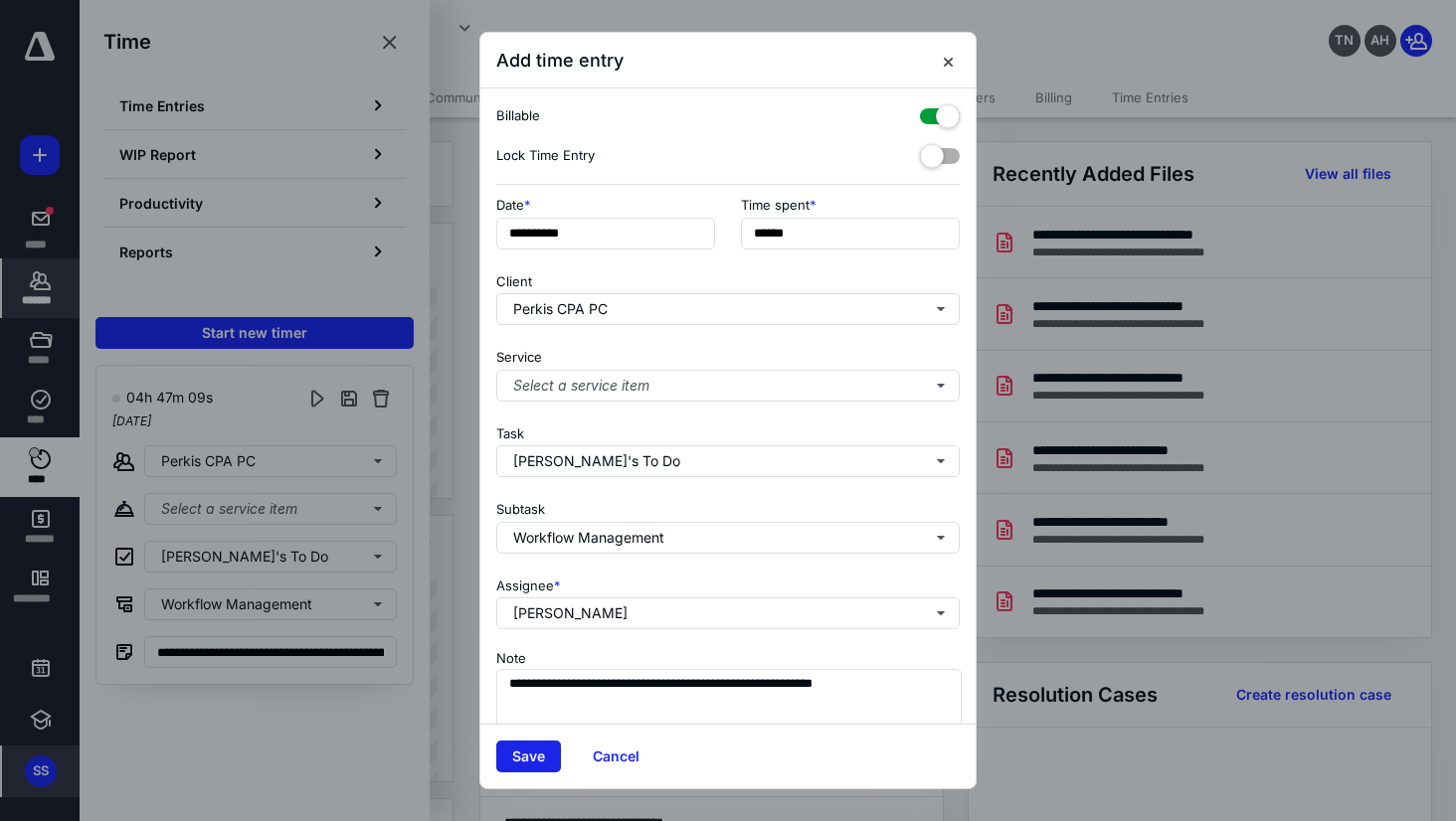 click on "Save" at bounding box center (528, 756) 